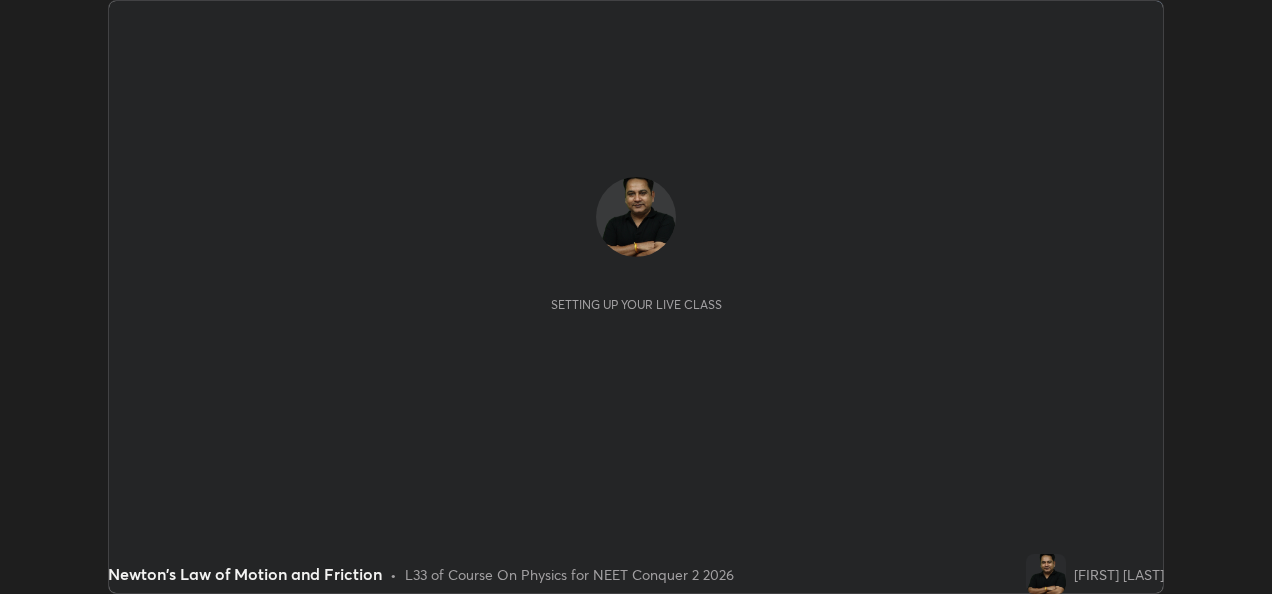 scroll, scrollTop: 0, scrollLeft: 0, axis: both 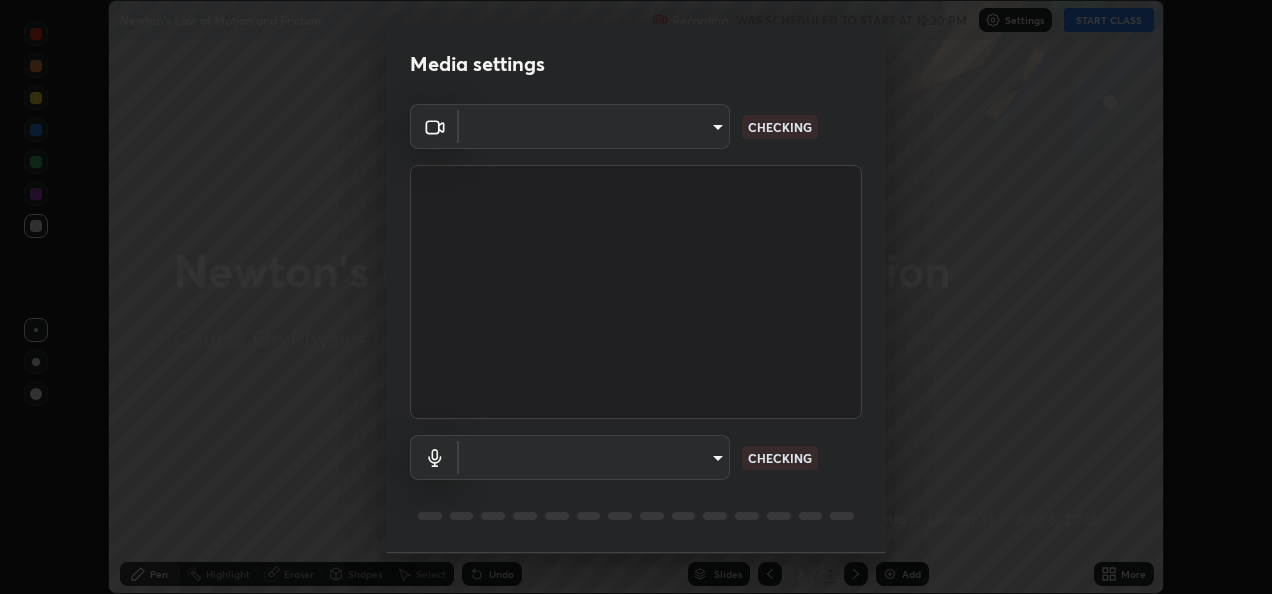 type on "fcbc606336747d805bd595eb40c6b5f29a1e1550cc5f4c8a38e7a1dcf20f99a9" 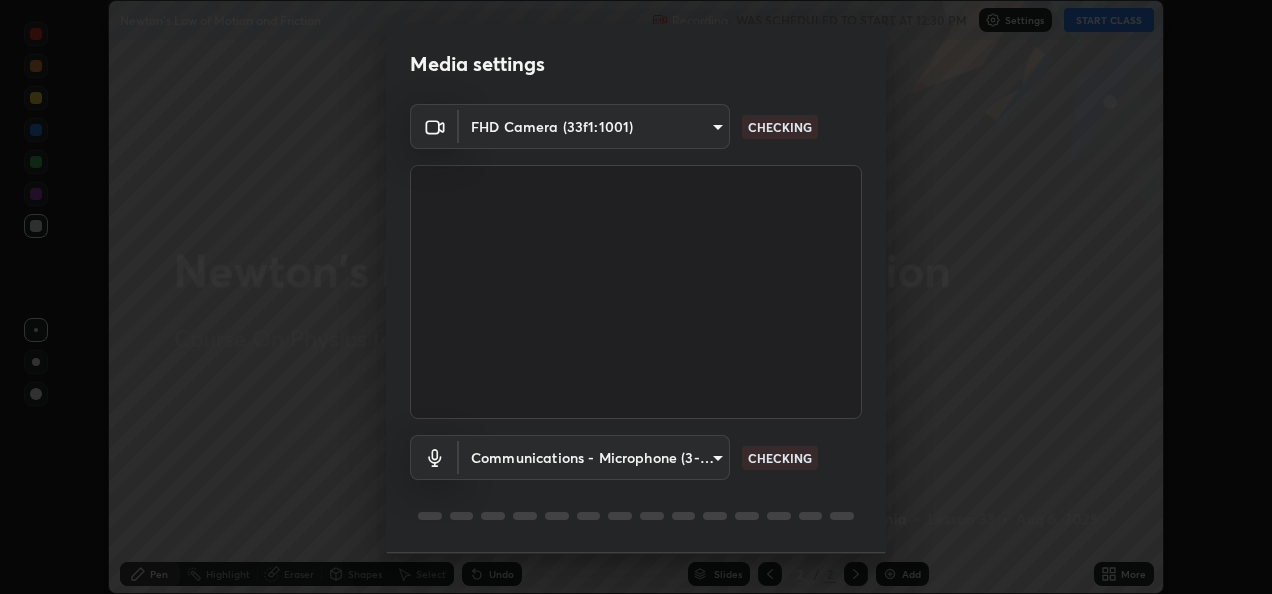 click on "Erase all Newton's Law of Motion and Friction Recording WAS SCHEDULED TO START AT  12:30 PM Settings START CLASS Setting up your live class Newton's Law of Motion and Friction • L33 of Course On Physics for NEET Conquer 2 2026 [NAME] Pen Highlight Eraser Shapes Select Undo Slides 2 / 2 Add More No doubts shared Encourage your learners to ask a doubt for better clarity Report an issue Reason for reporting Buffering Chat not working Audio - Video sync issue Educator video quality low ​ Attach an image Report Media settings FHD Camera (33f1:1001) fcbc606336747d805bd595eb40c6b5f29a1e1550cc5f4c8a38e7a1dcf20f99a9 CHECKING Communications - Microphone (3- USB Audio Device) communications CHECKING 1 / 5 Next" at bounding box center [636, 297] 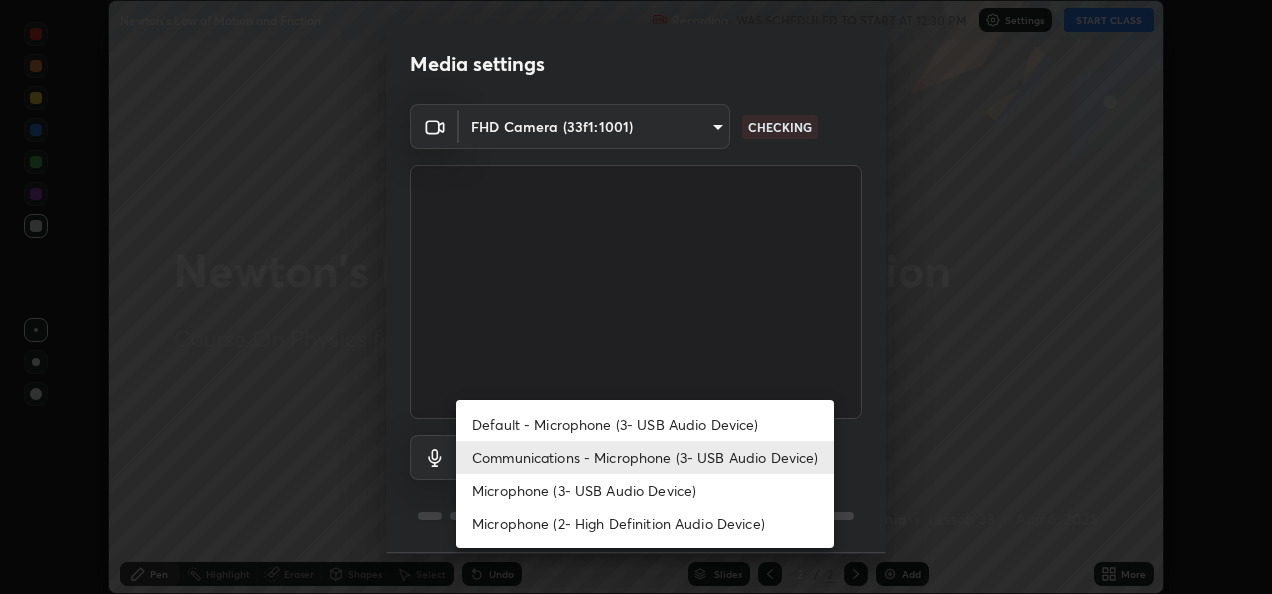 click on "Microphone (3- USB Audio Device)" at bounding box center [645, 490] 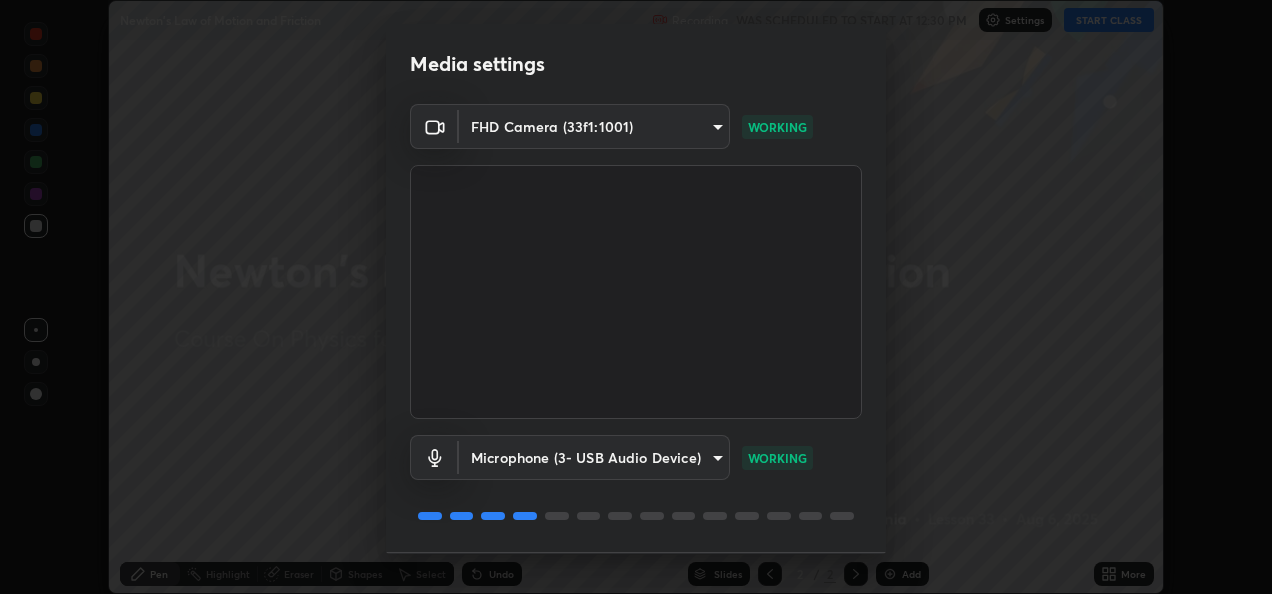 scroll, scrollTop: 62, scrollLeft: 0, axis: vertical 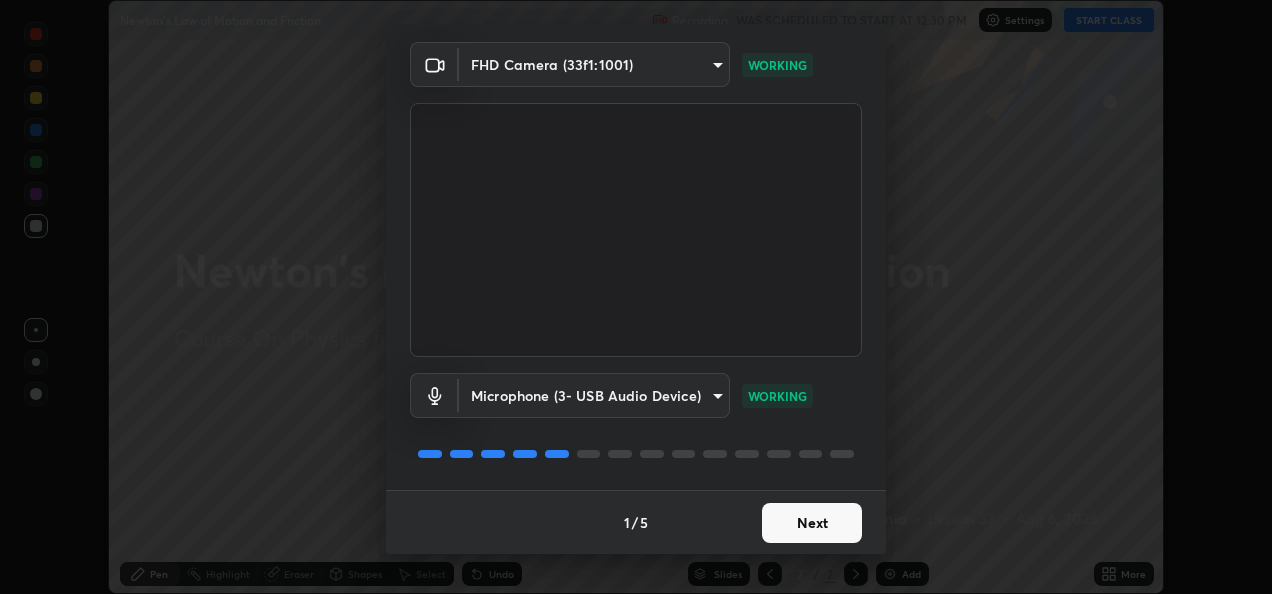 click on "Next" at bounding box center (812, 523) 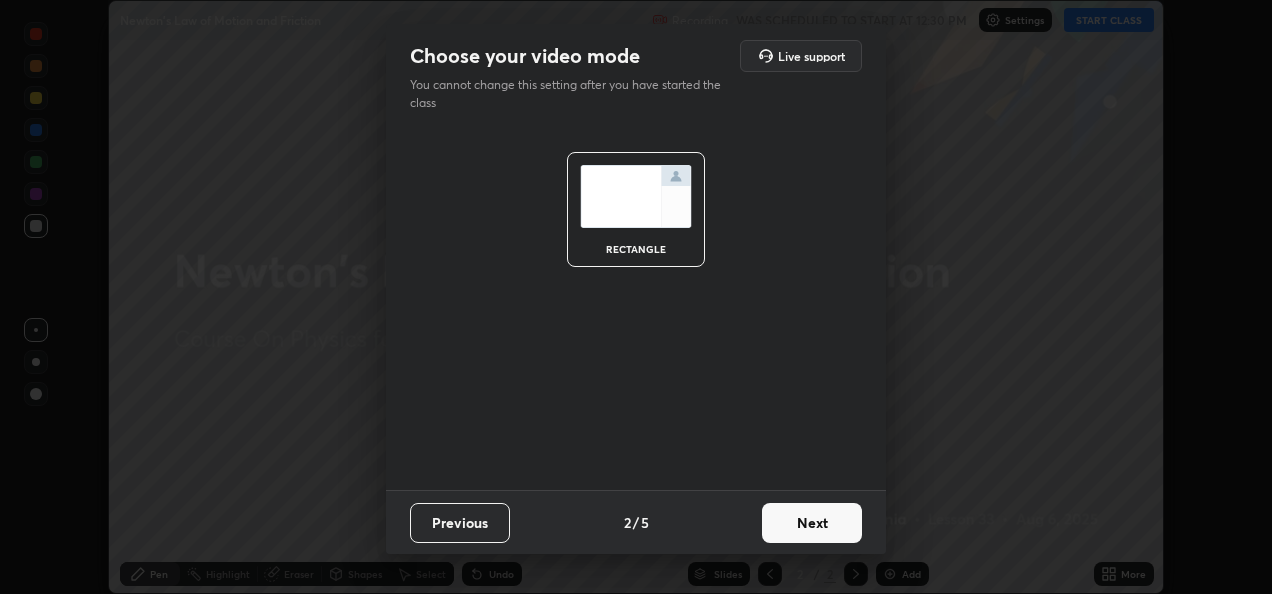 scroll, scrollTop: 0, scrollLeft: 0, axis: both 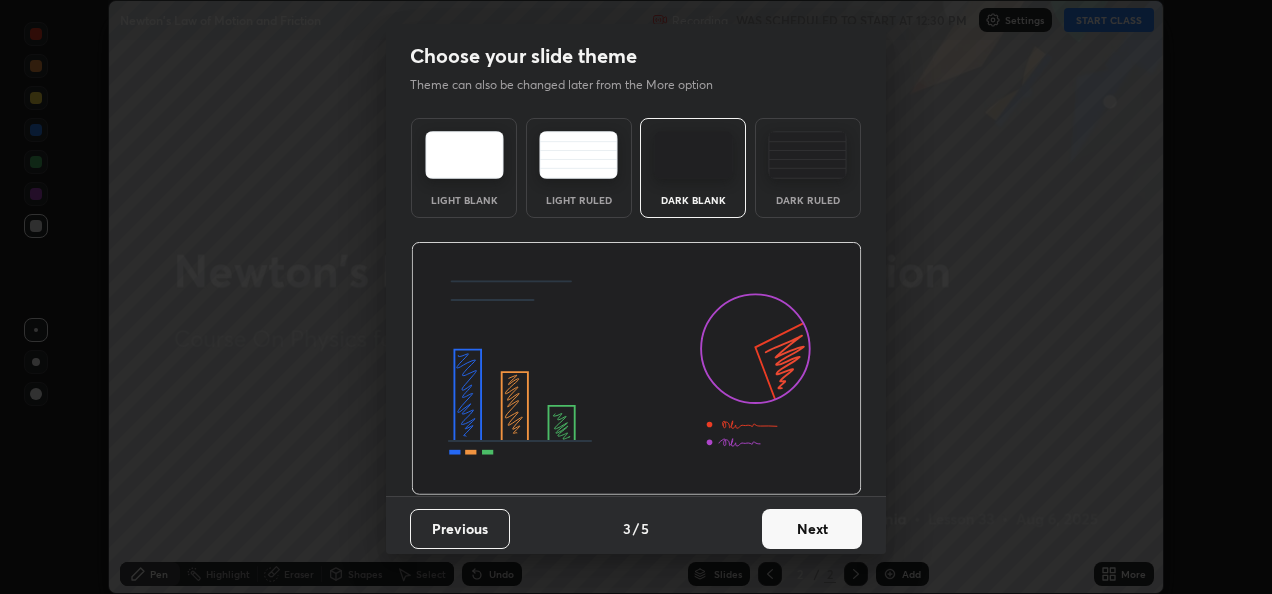 click on "Next" at bounding box center (812, 529) 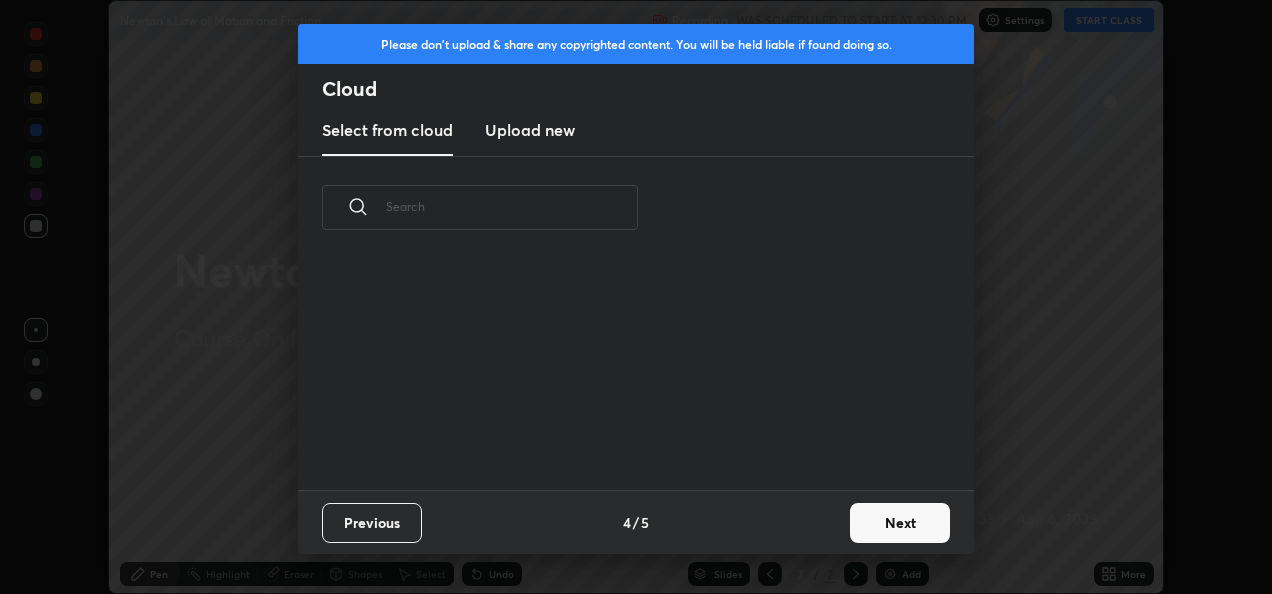 scroll, scrollTop: 6, scrollLeft: 11, axis: both 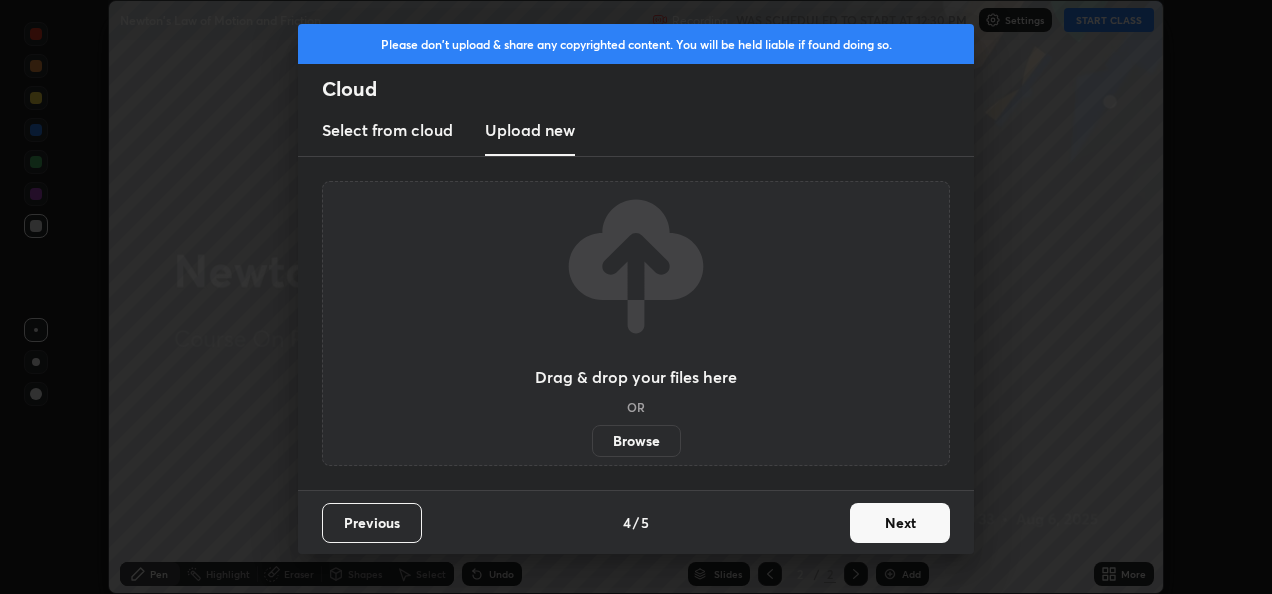 click on "Browse" at bounding box center [636, 441] 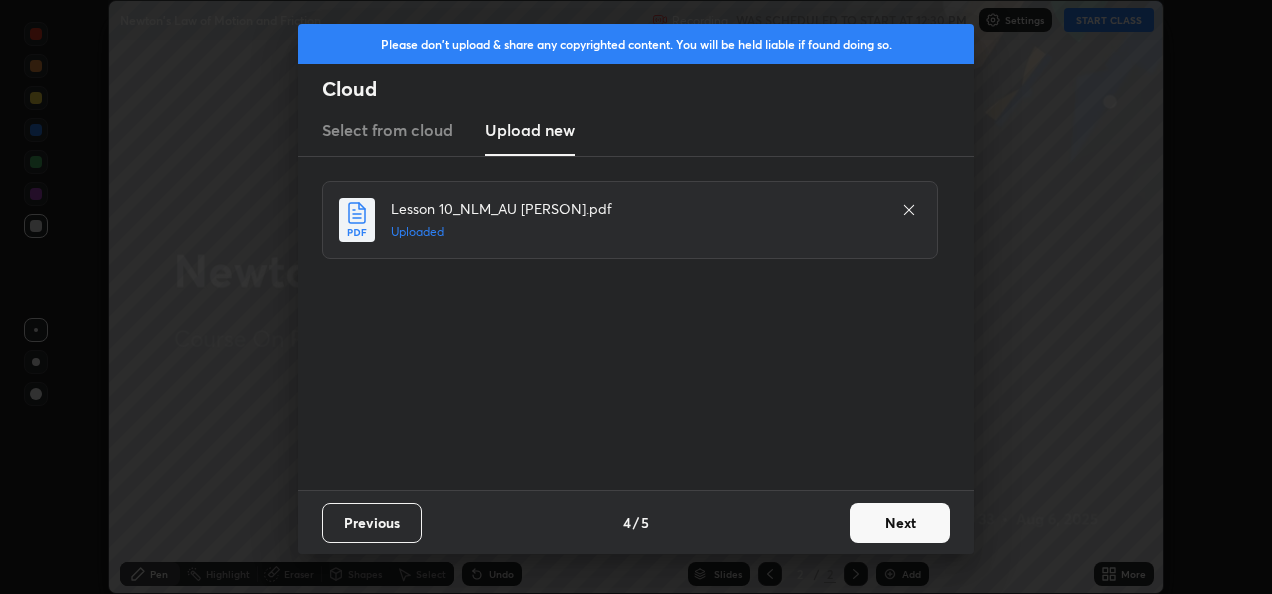 click on "Next" at bounding box center [900, 523] 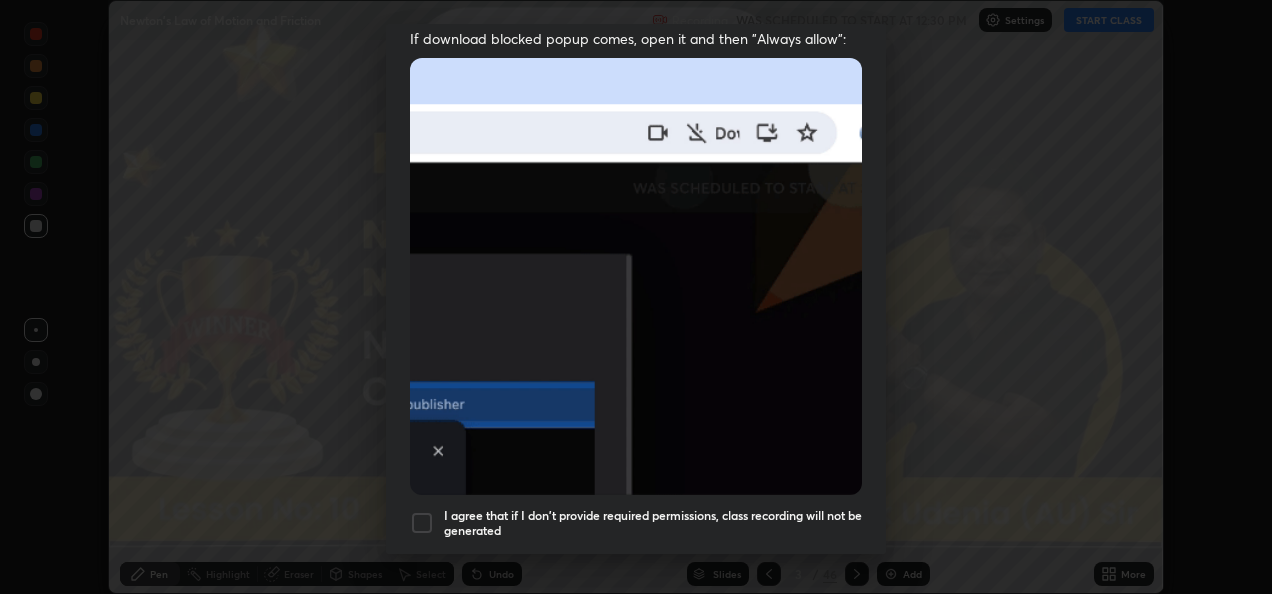 scroll, scrollTop: 432, scrollLeft: 0, axis: vertical 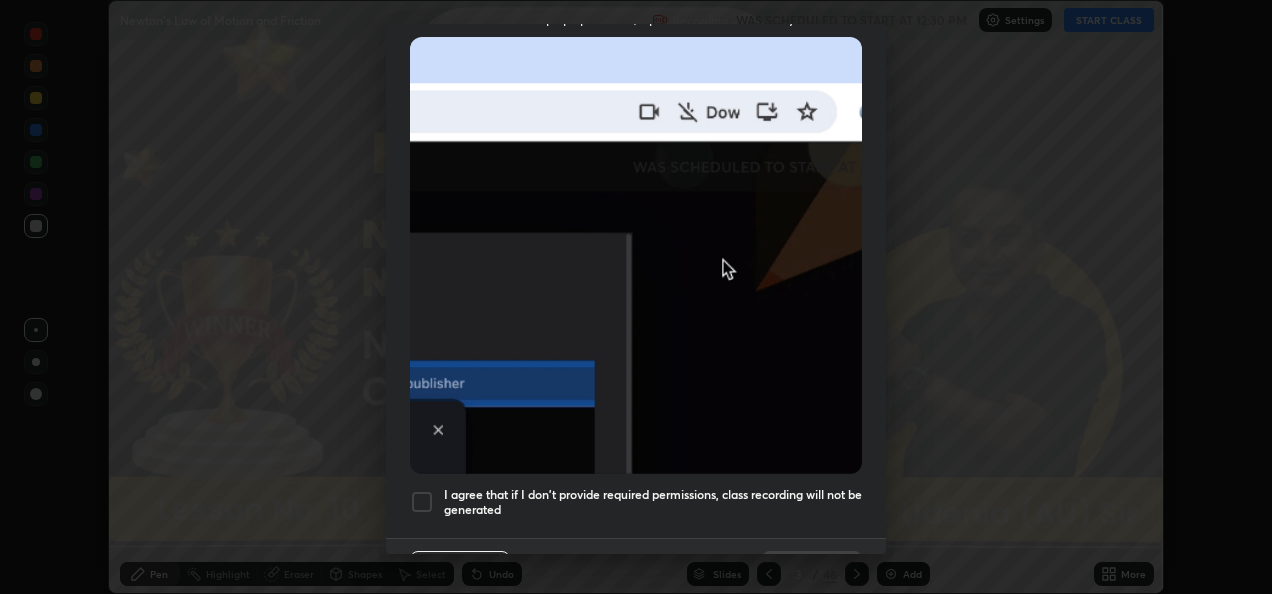 click at bounding box center [422, 502] 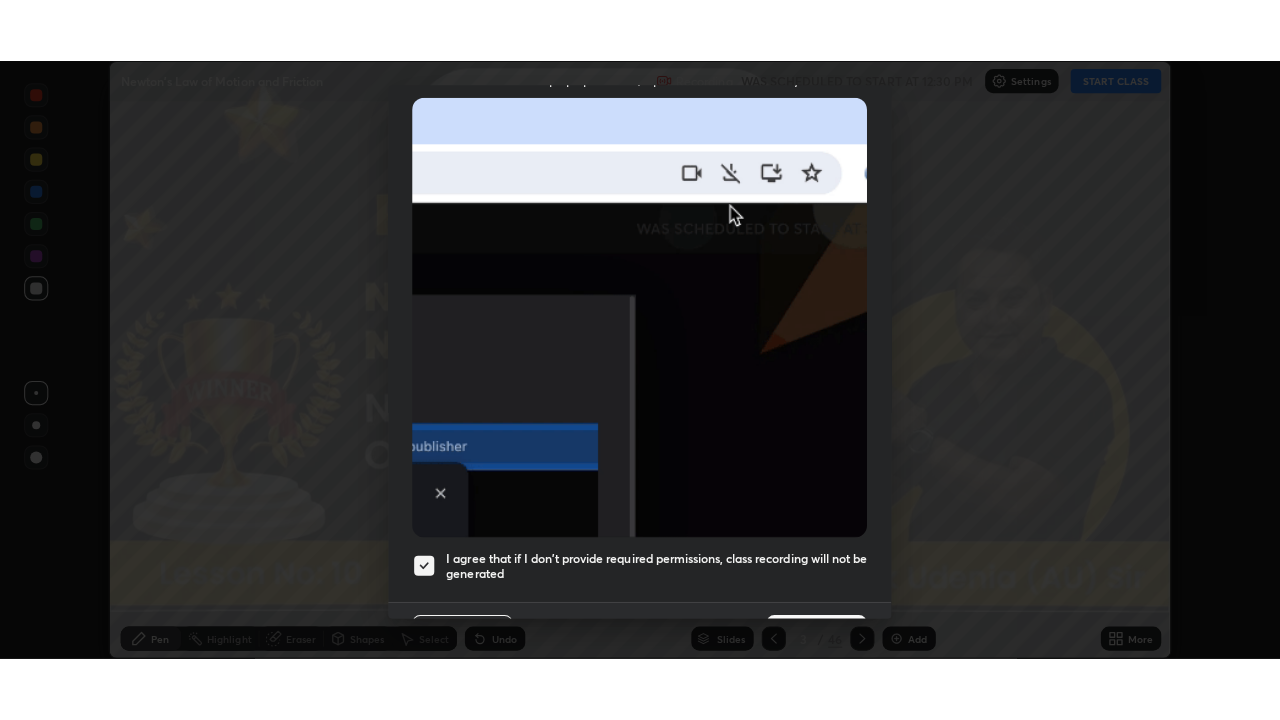 scroll, scrollTop: 470, scrollLeft: 0, axis: vertical 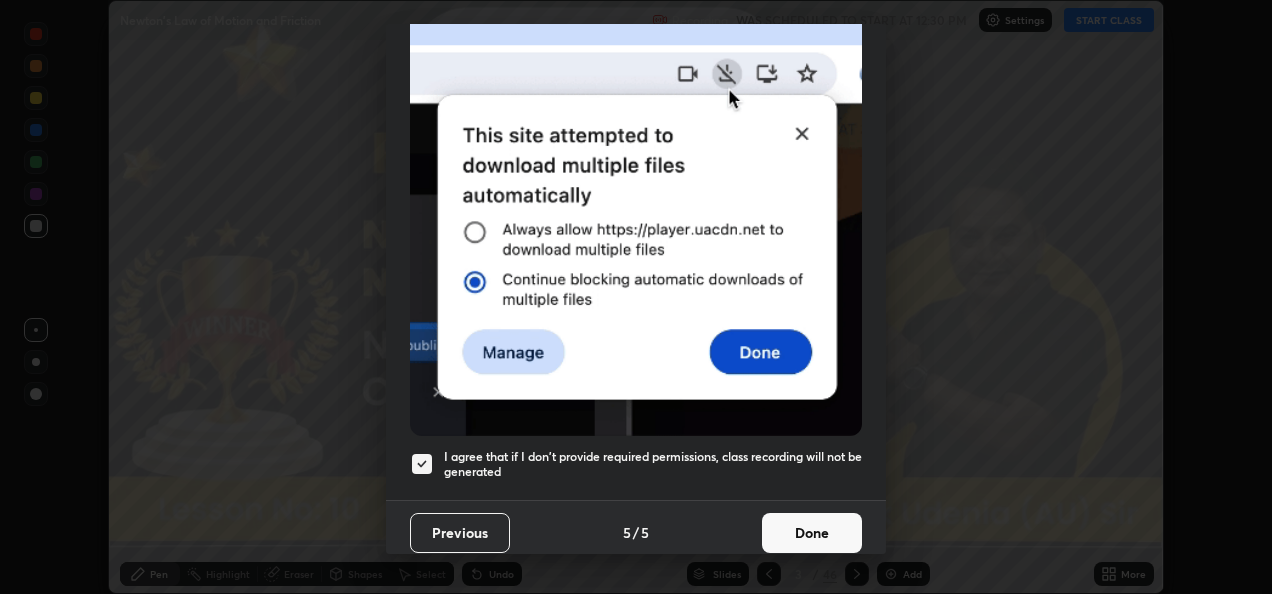 click on "Done" at bounding box center (812, 533) 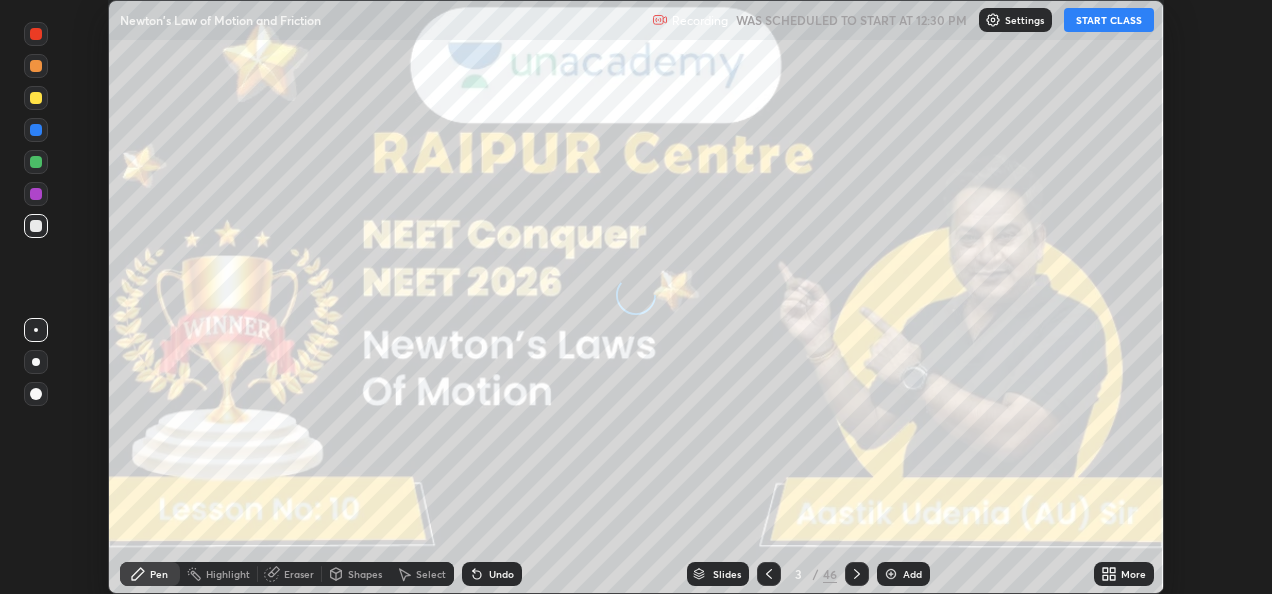 click 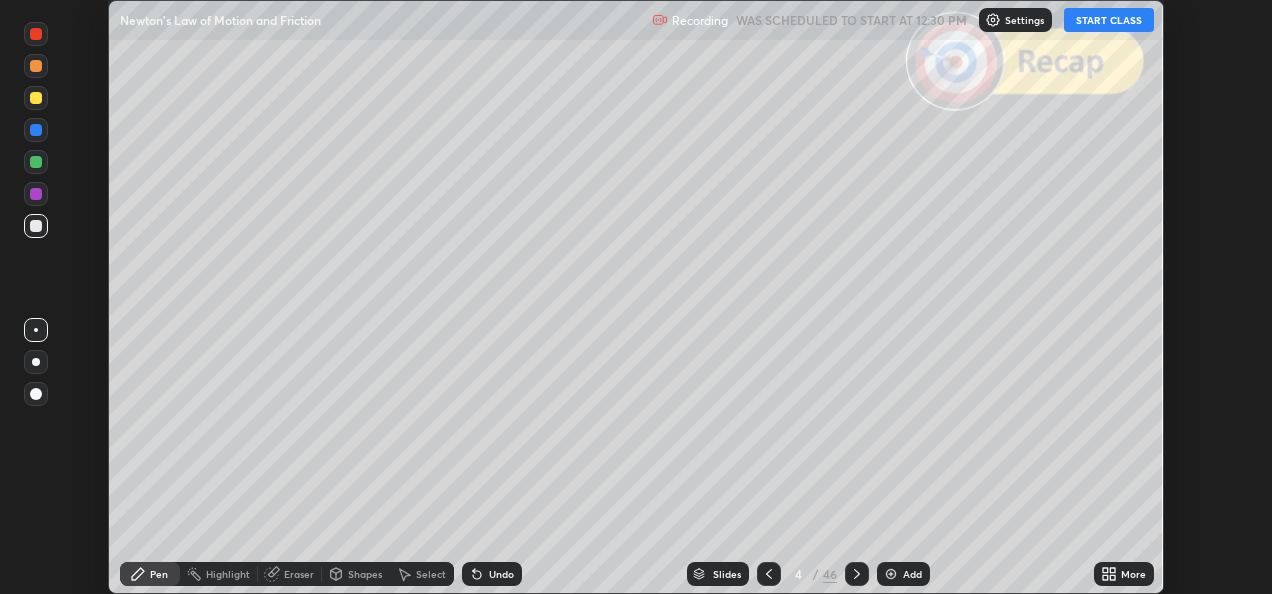 click 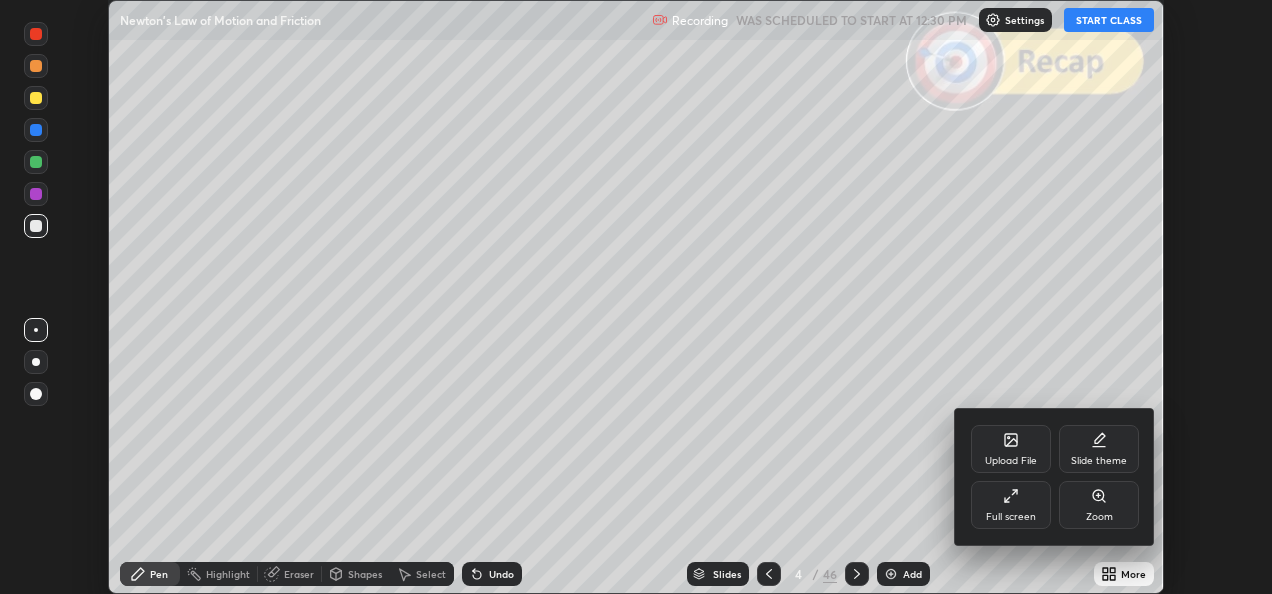 click 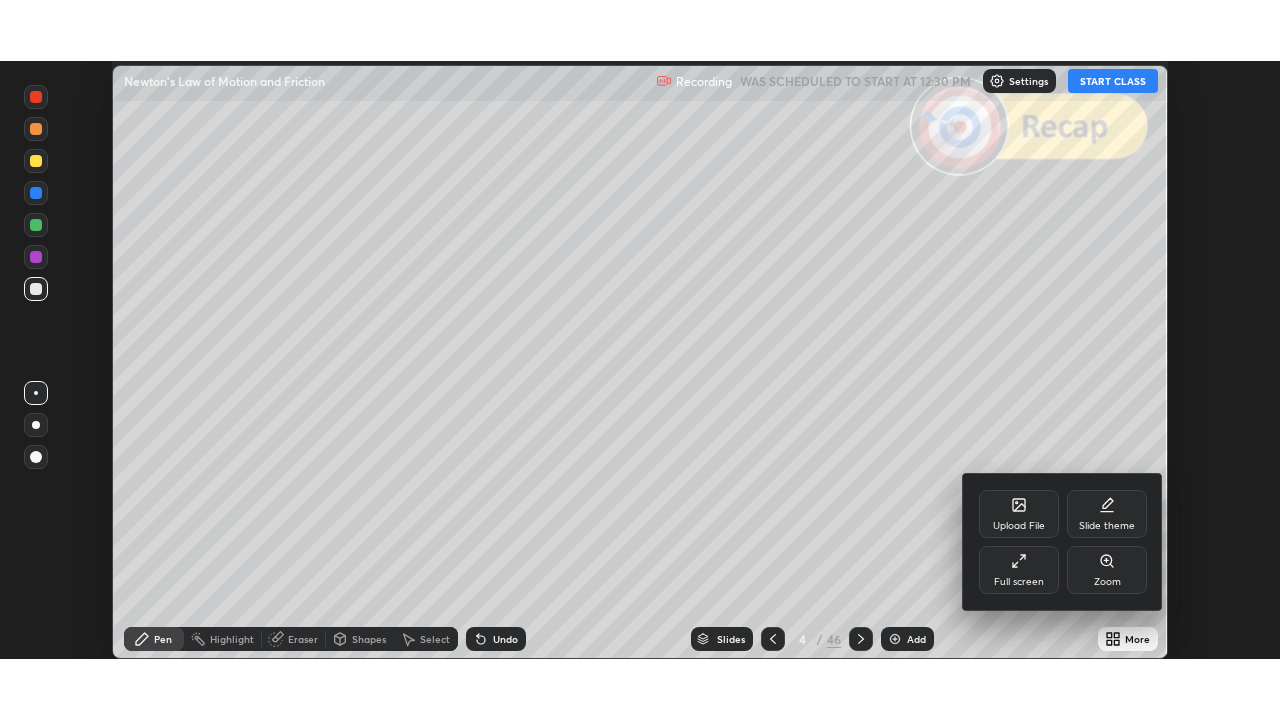 scroll, scrollTop: 99280, scrollLeft: 98720, axis: both 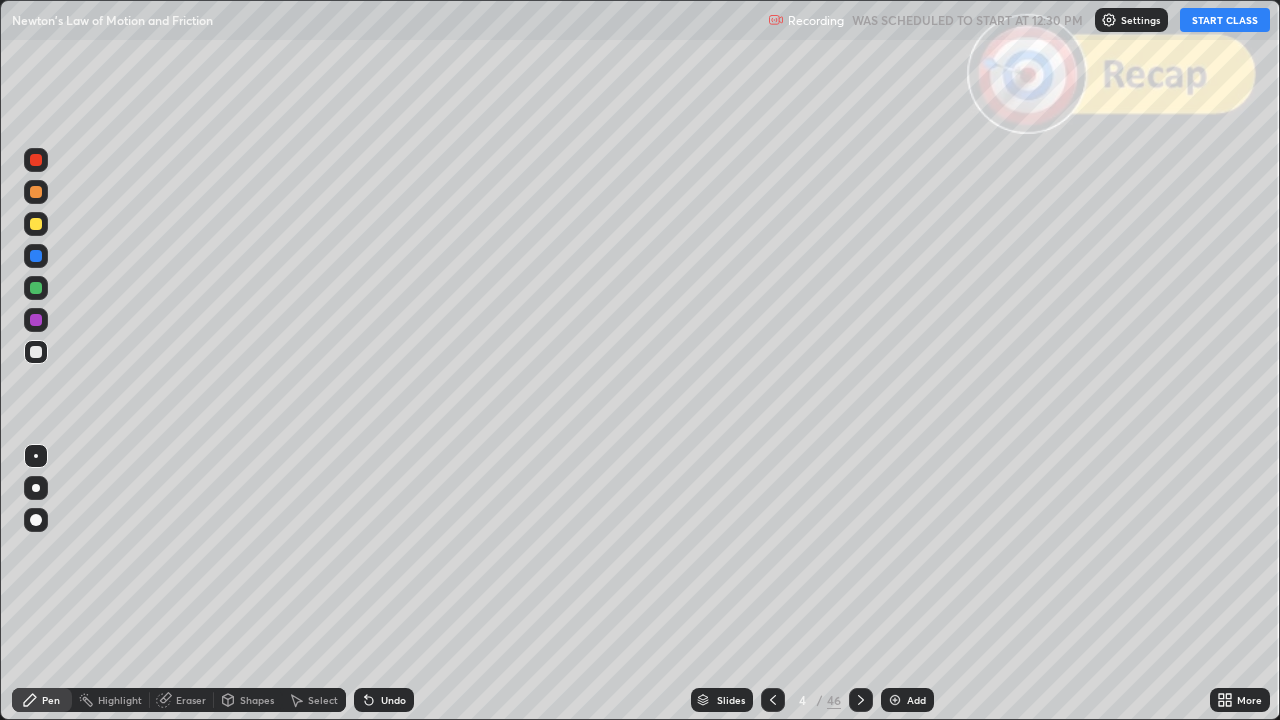 click on "START CLASS" at bounding box center [1225, 20] 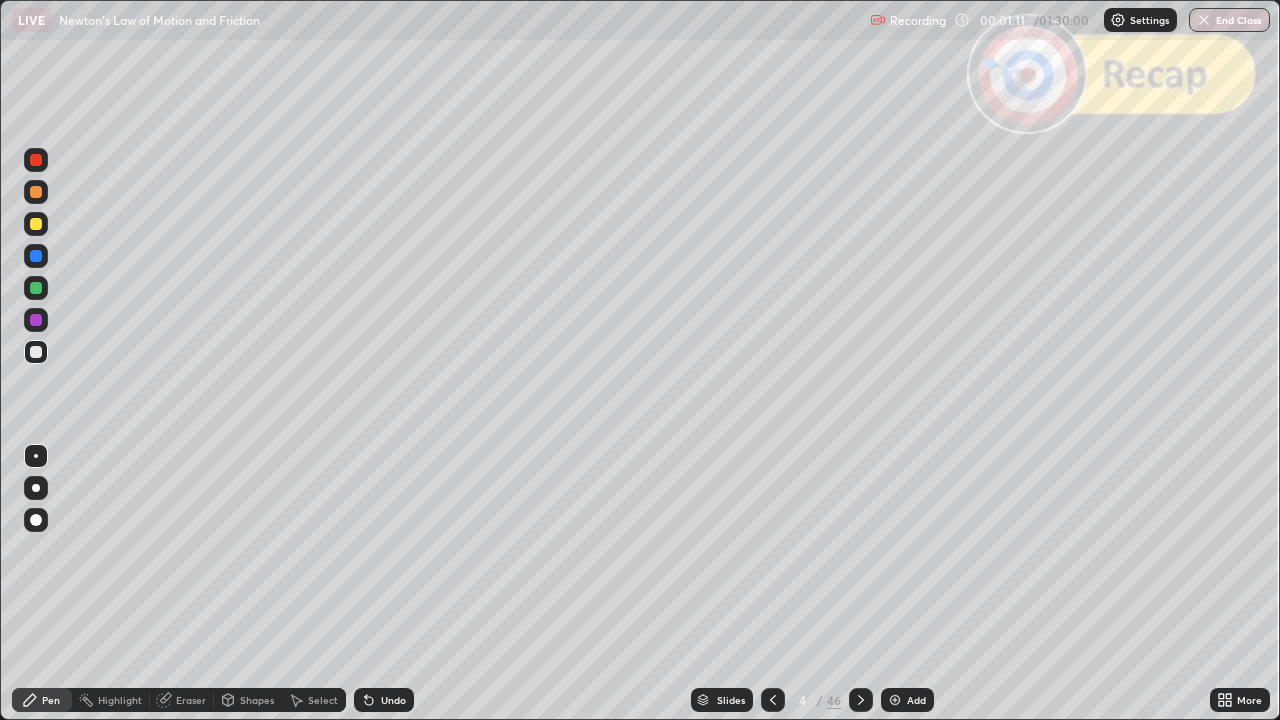click at bounding box center [861, 700] 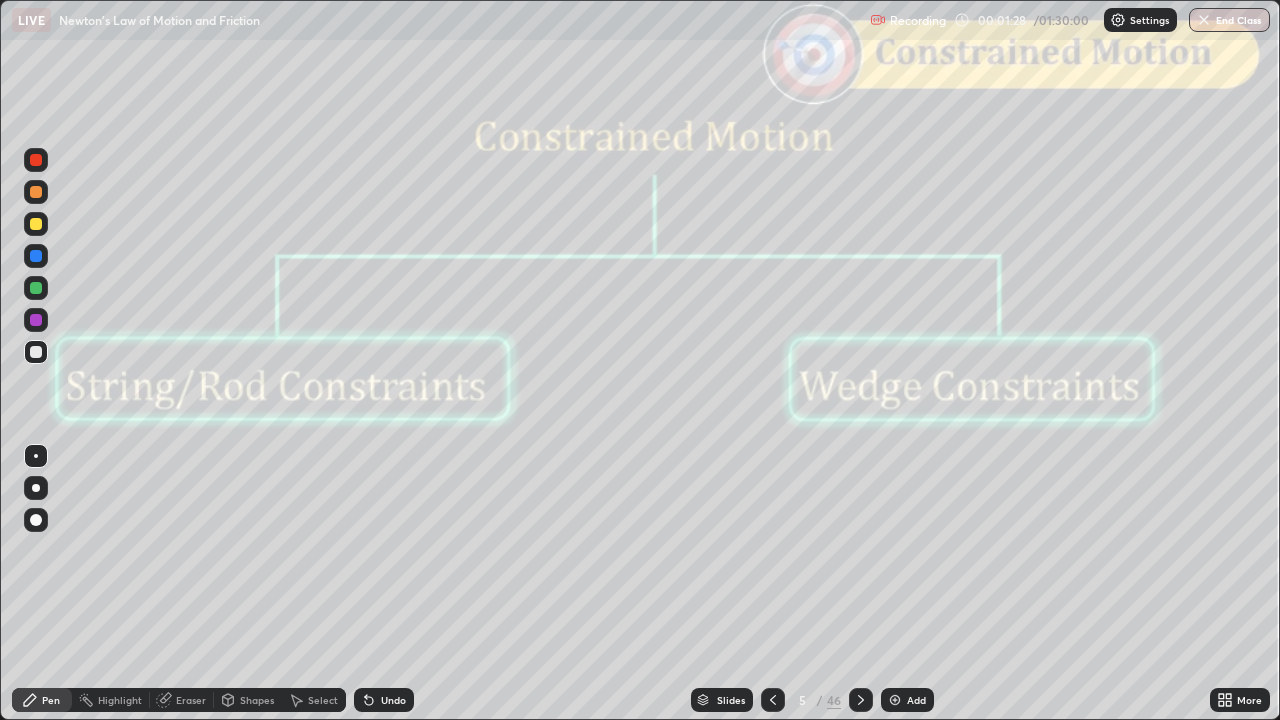 click 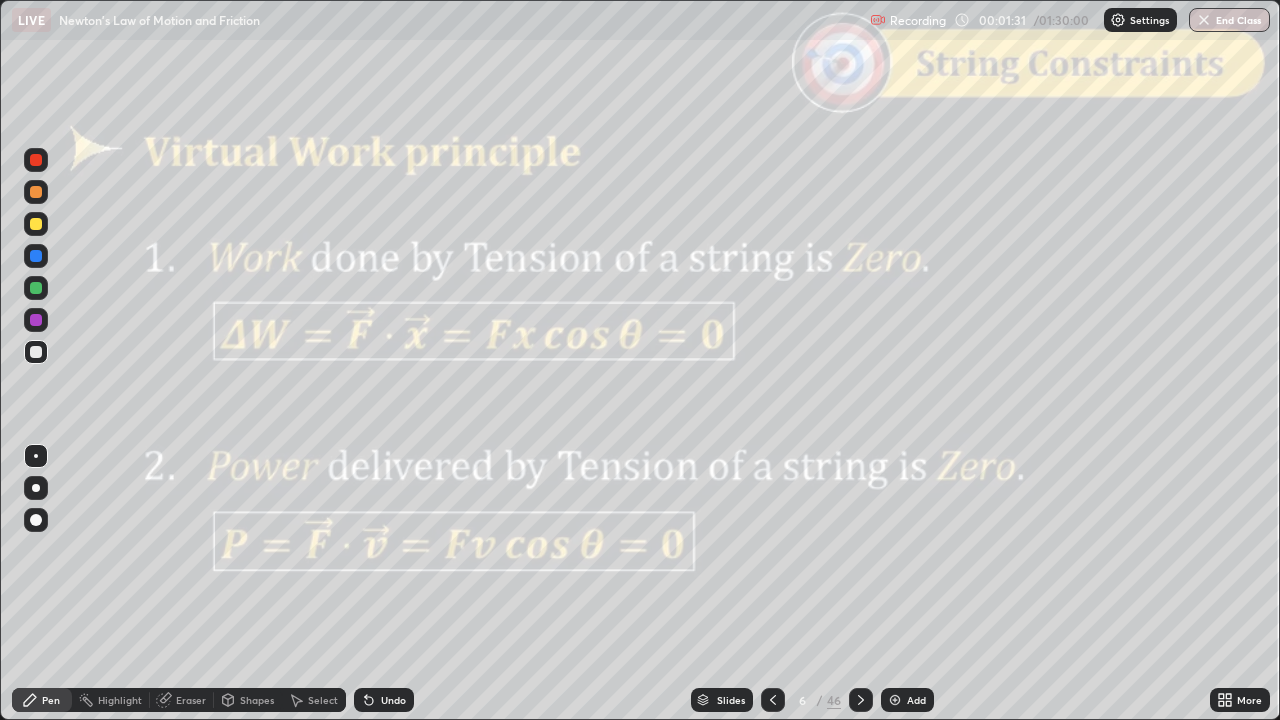 click at bounding box center [36, 488] 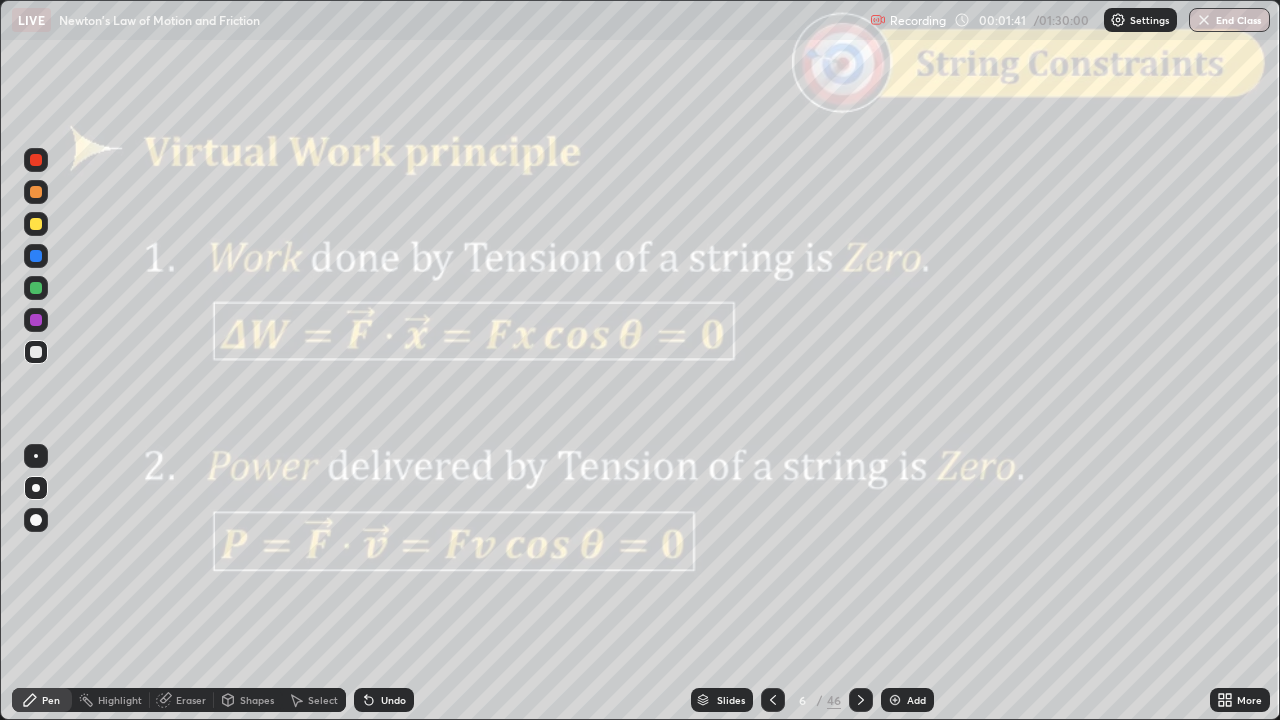 click at bounding box center (861, 700) 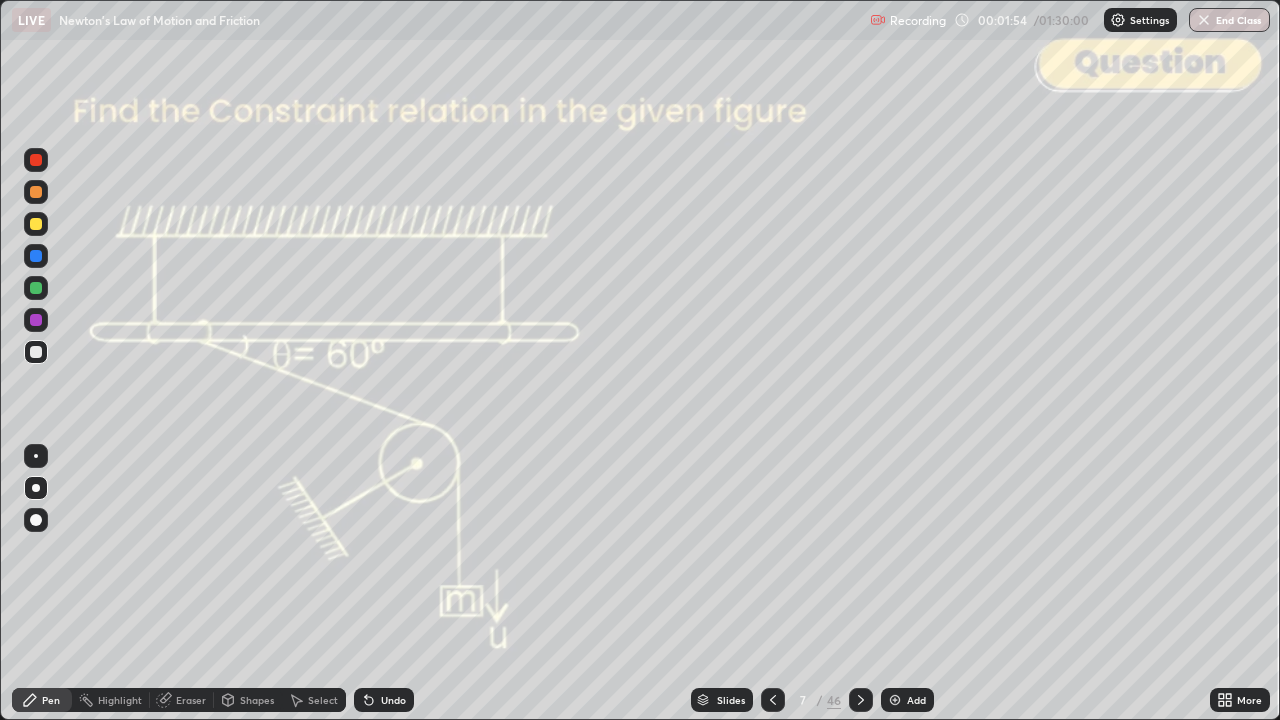 click at bounding box center (36, 224) 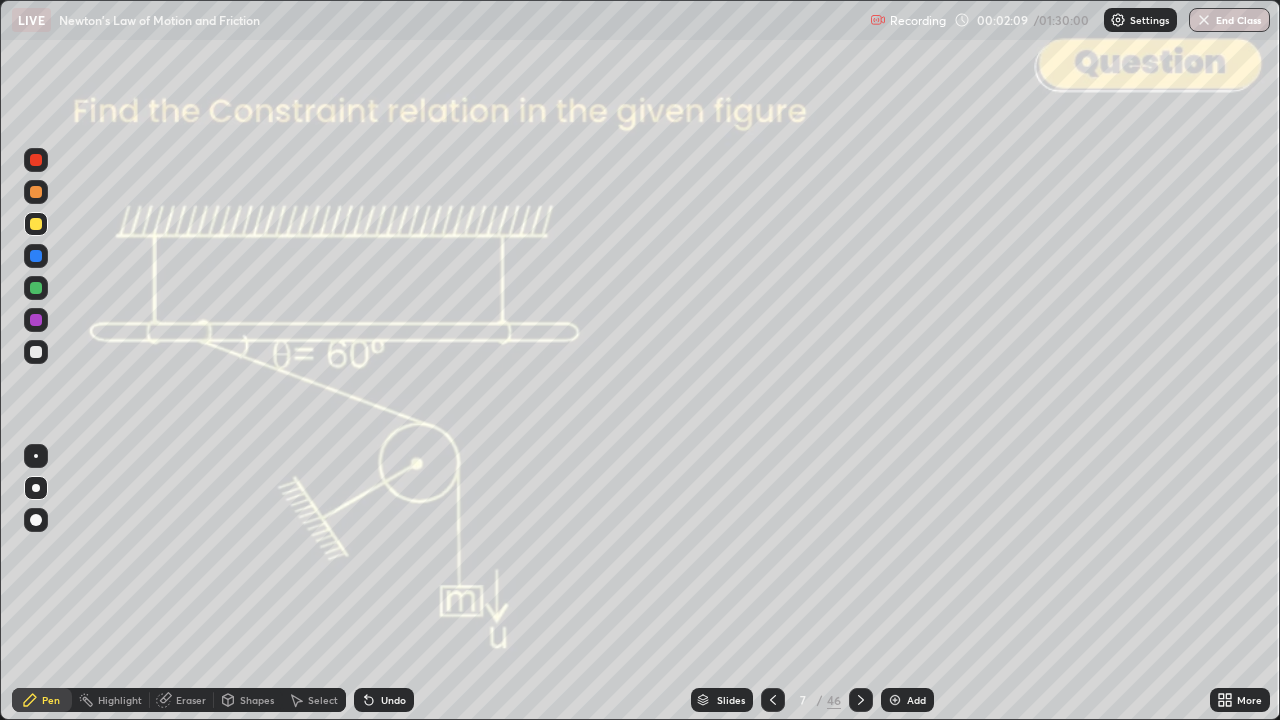 click at bounding box center (36, 192) 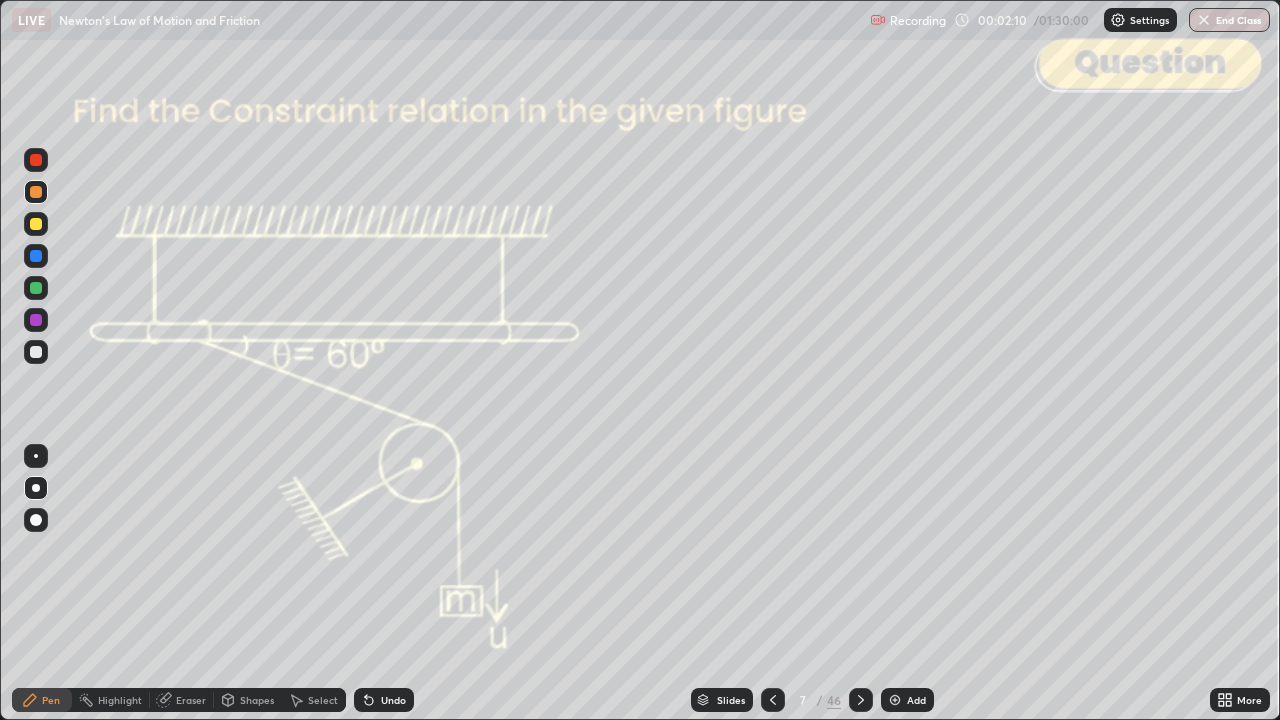 click at bounding box center (36, 288) 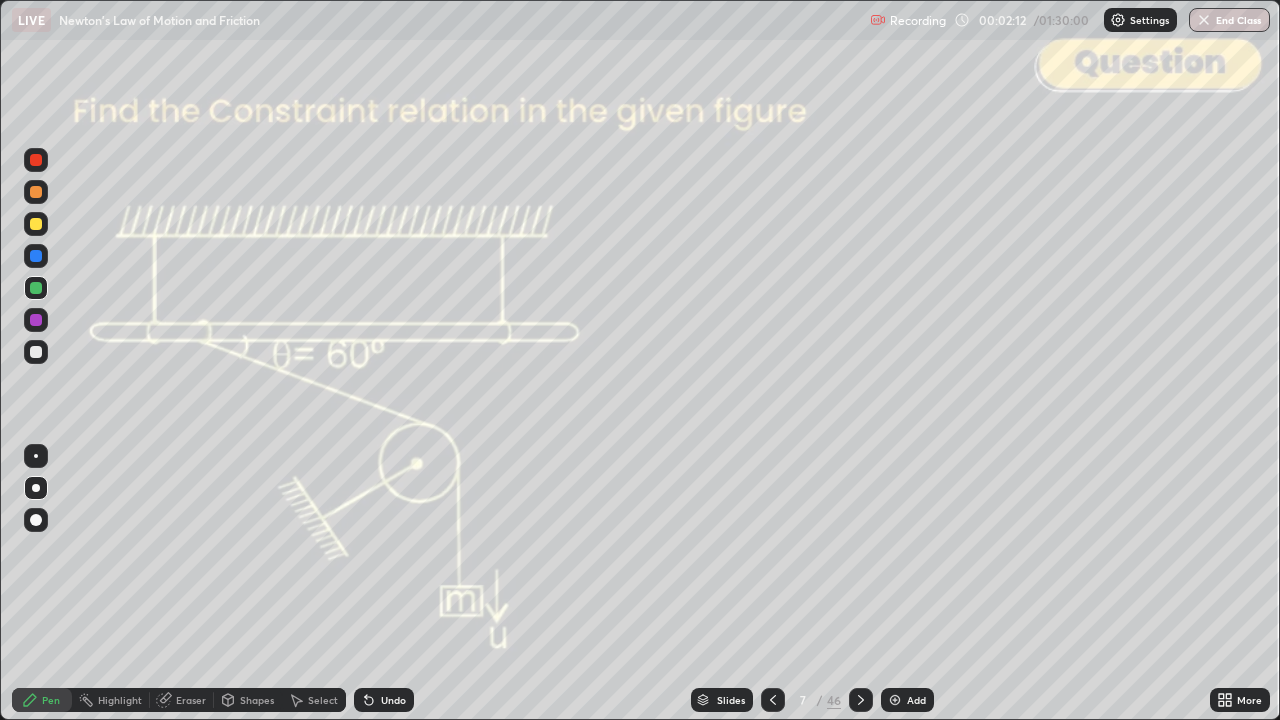 click on "Undo" at bounding box center (384, 700) 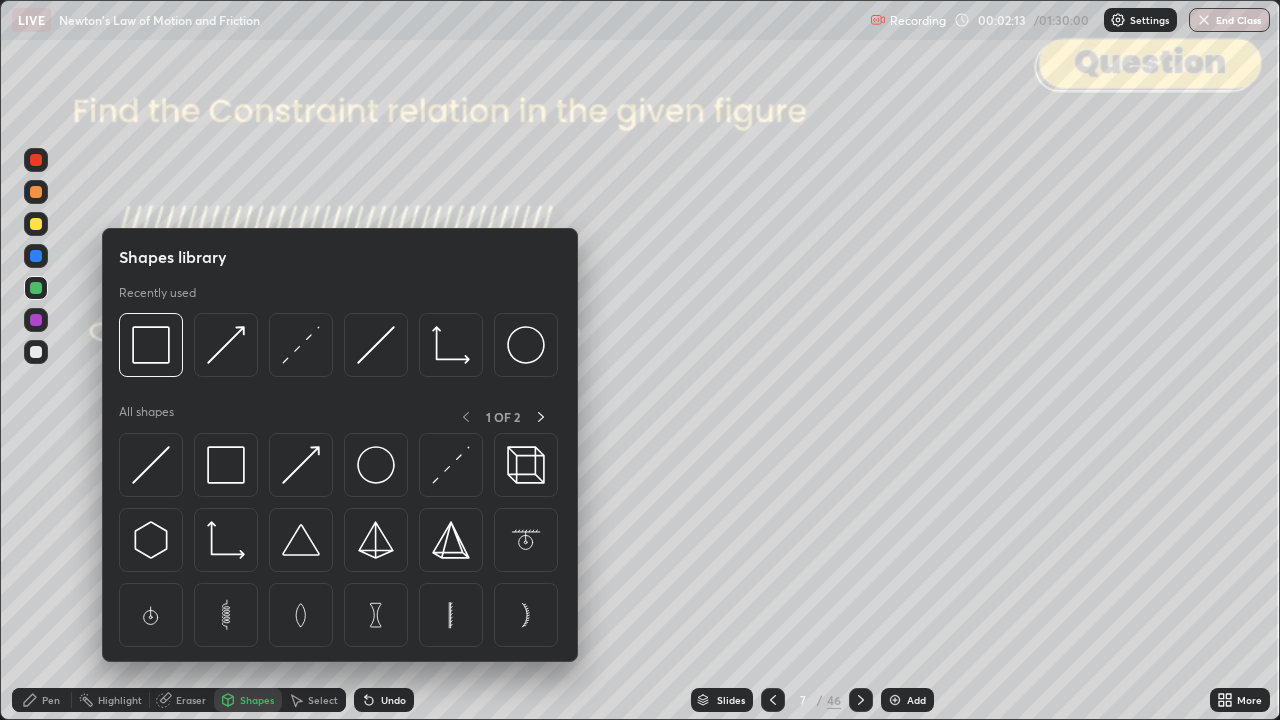 click at bounding box center (226, 345) 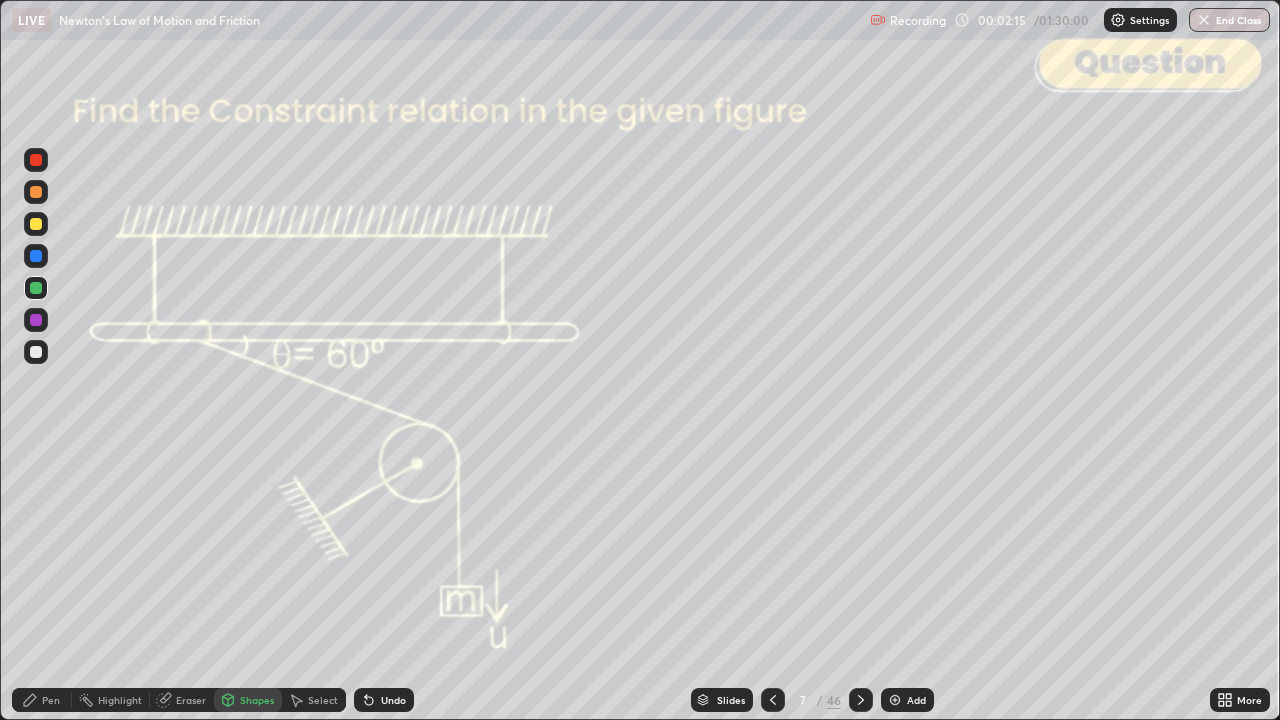 click 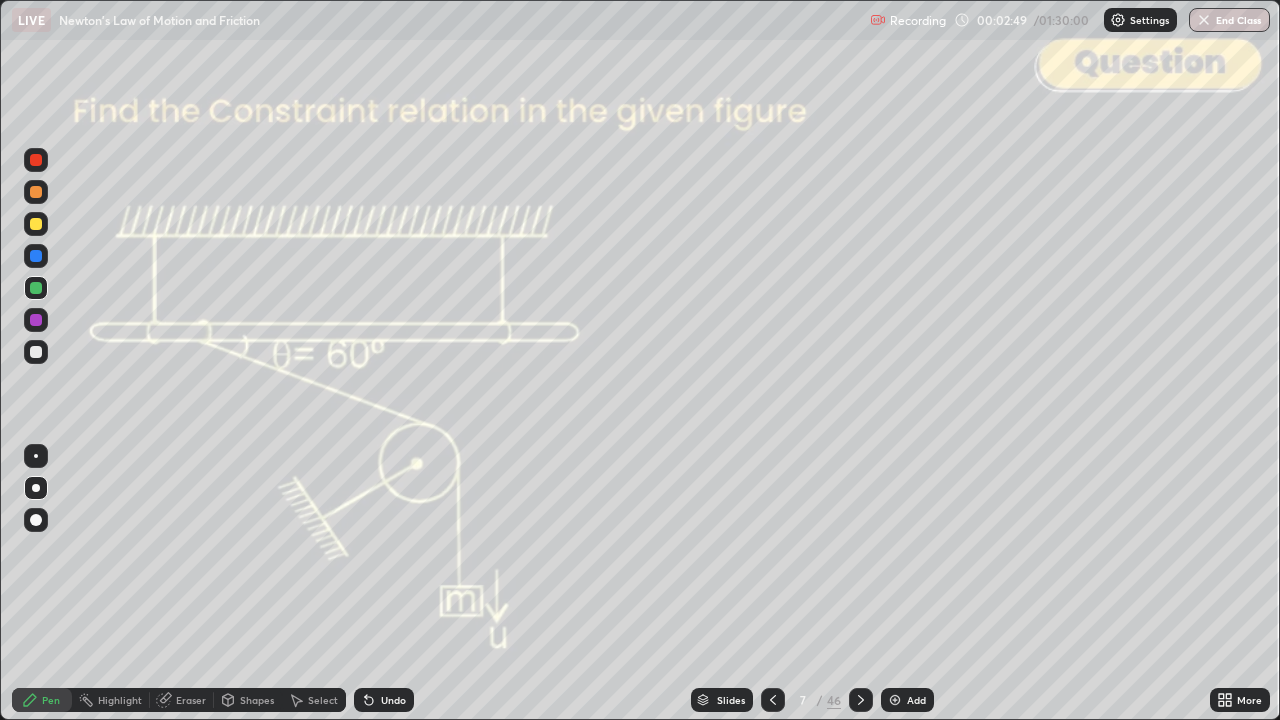 click on "Shapes" at bounding box center (248, 700) 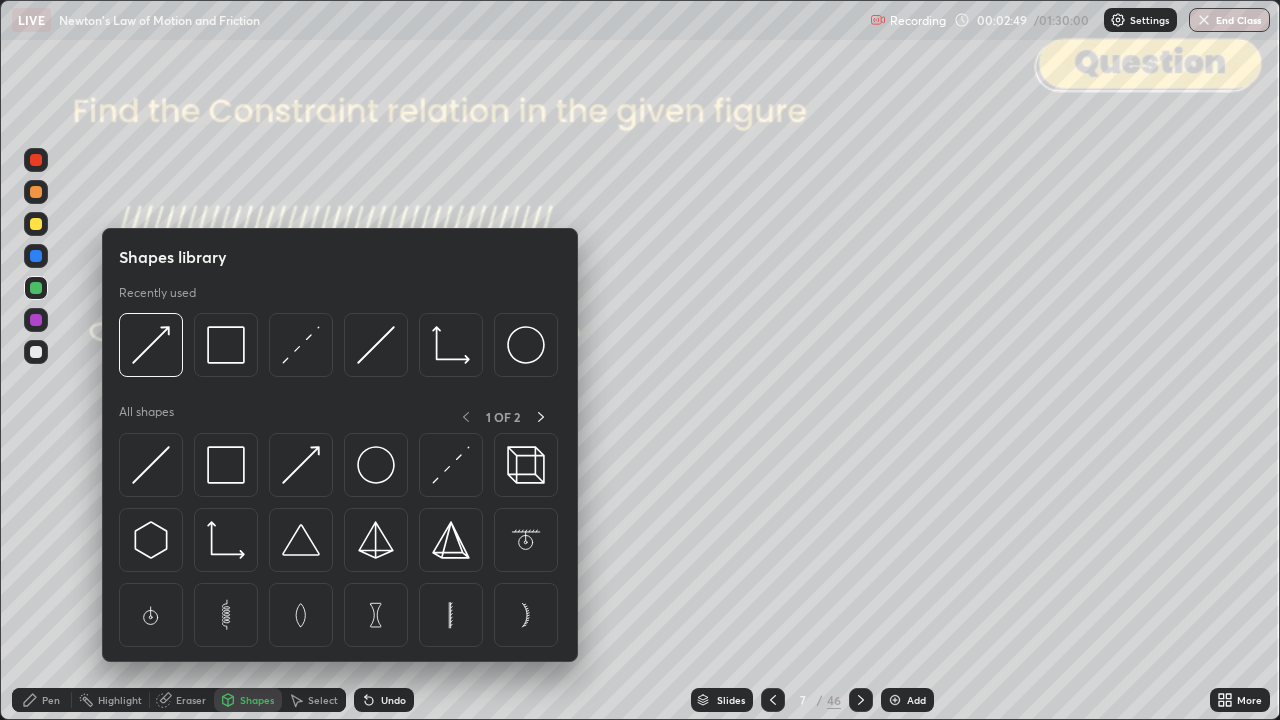 click at bounding box center (151, 345) 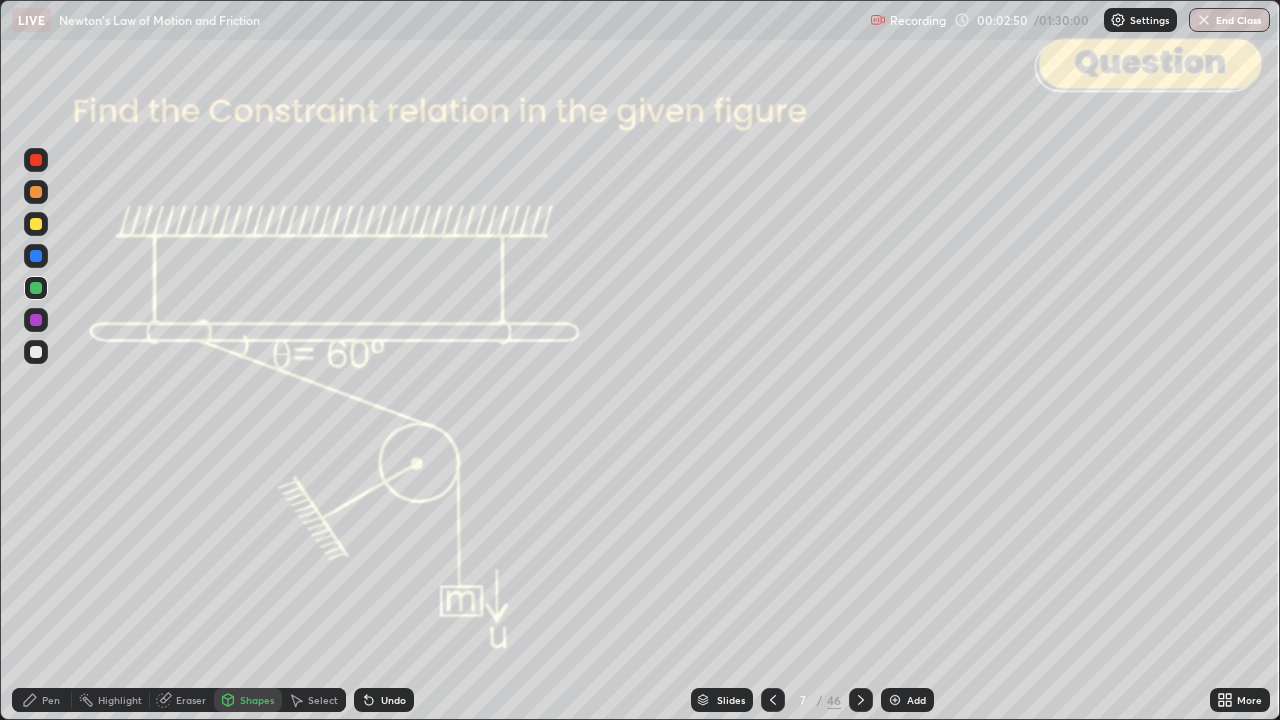 click at bounding box center [36, 192] 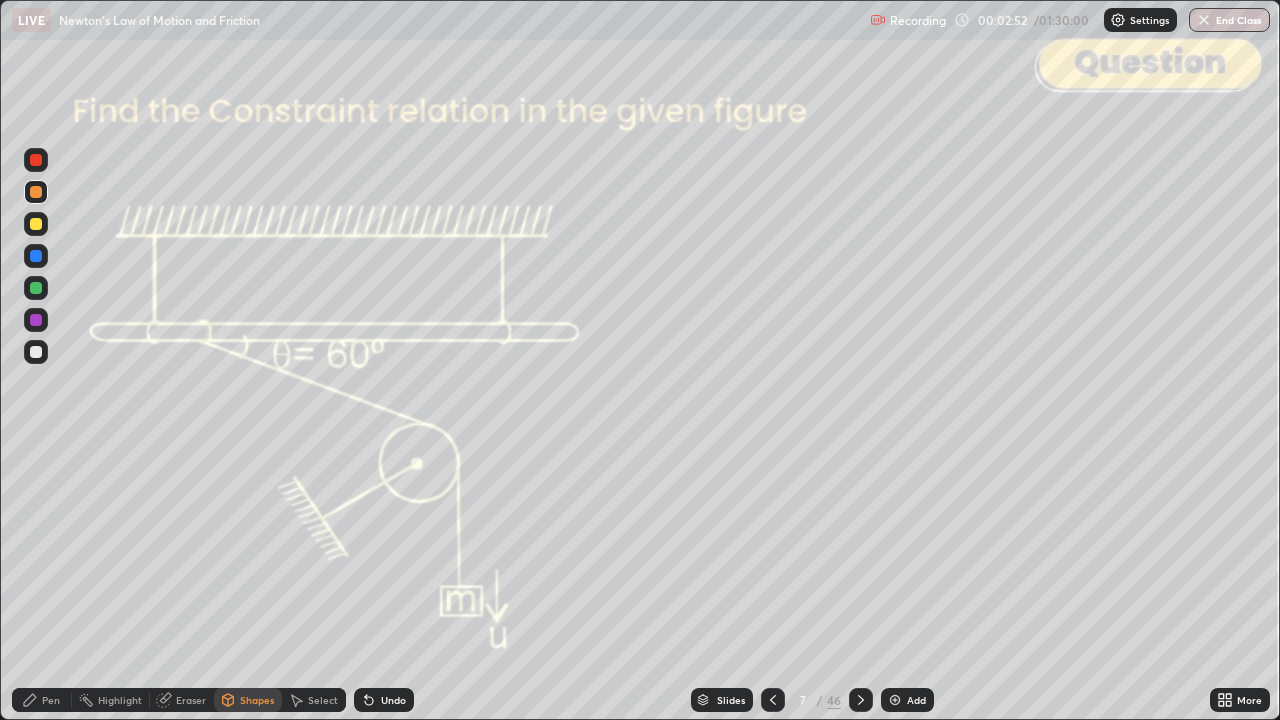 click at bounding box center (36, 320) 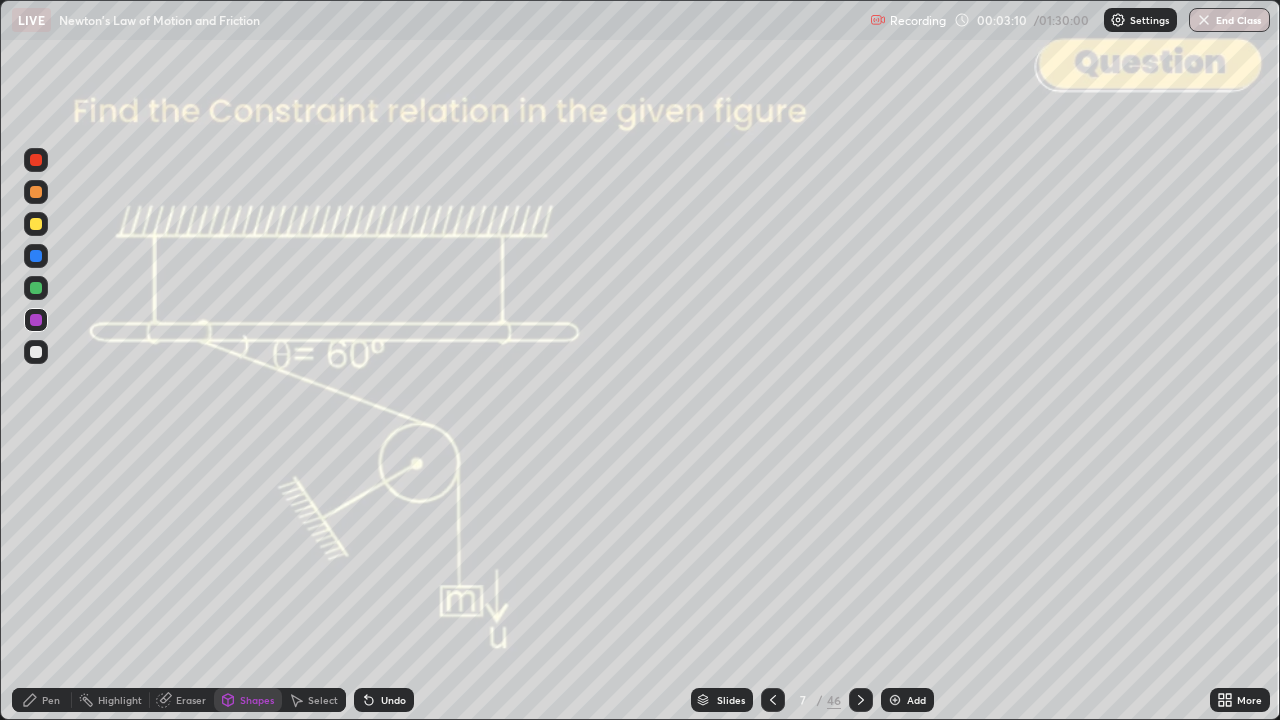 click on "Pen" at bounding box center [42, 700] 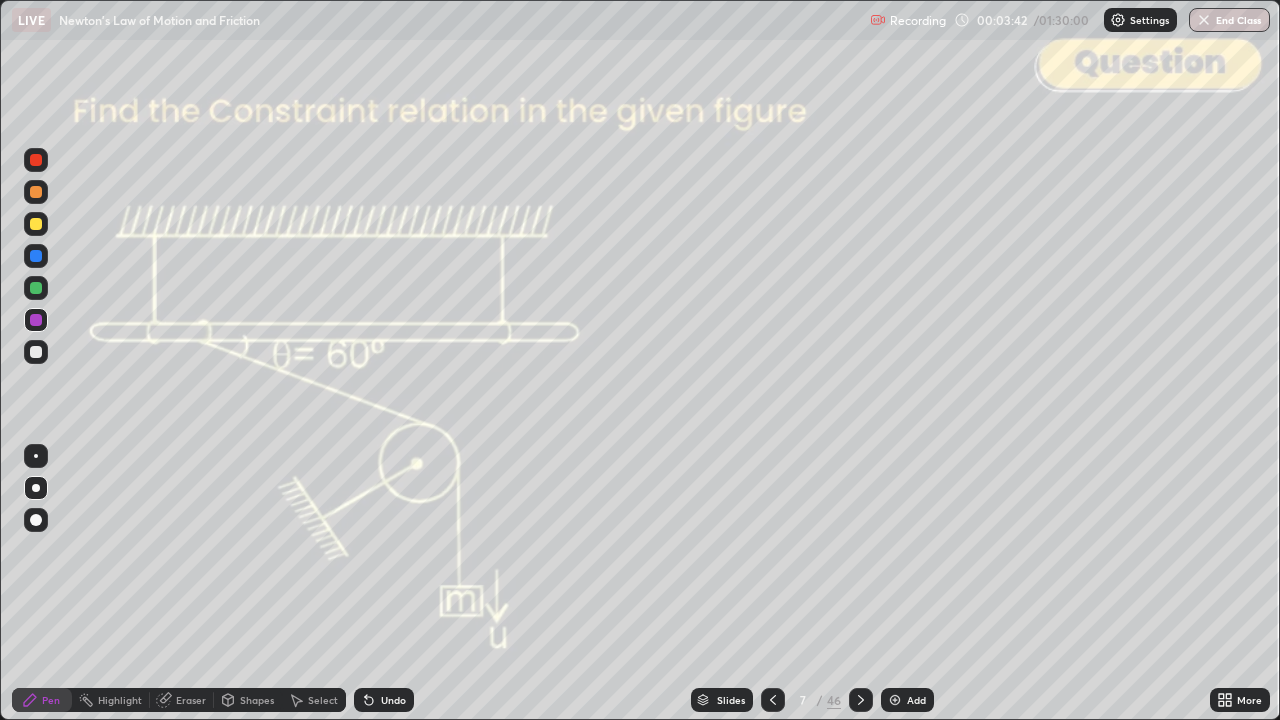click 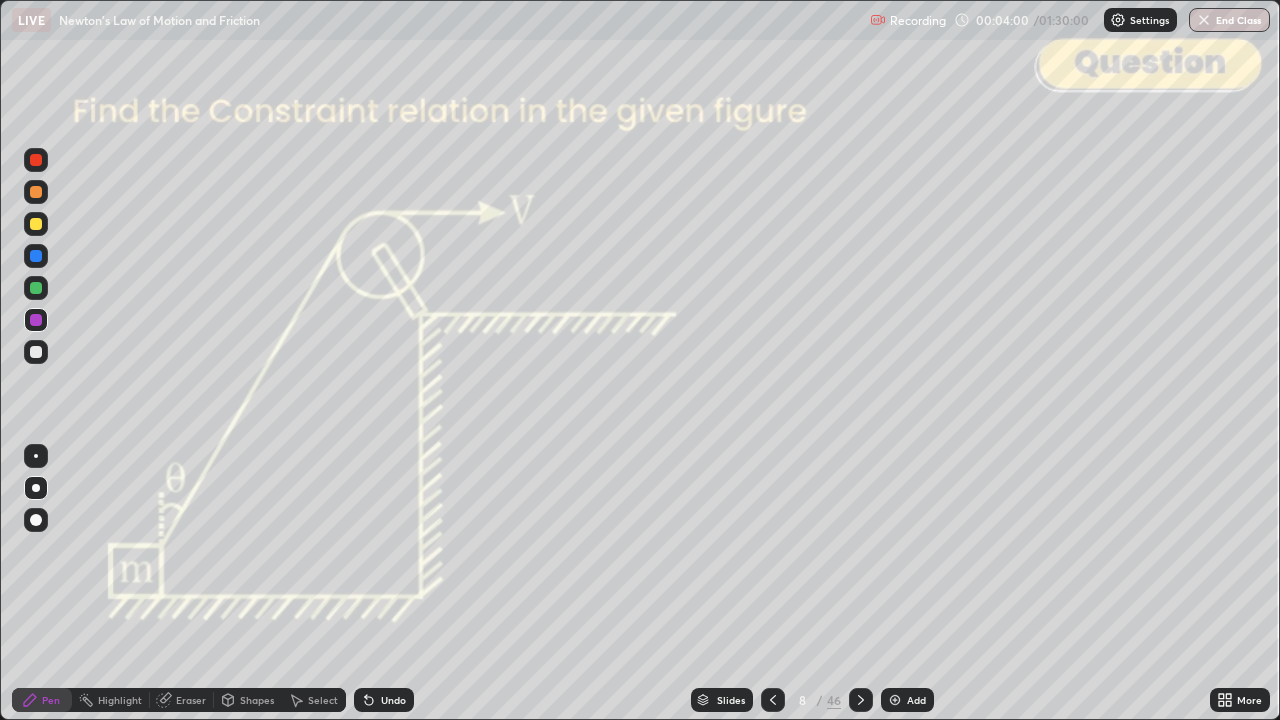 click at bounding box center (36, 288) 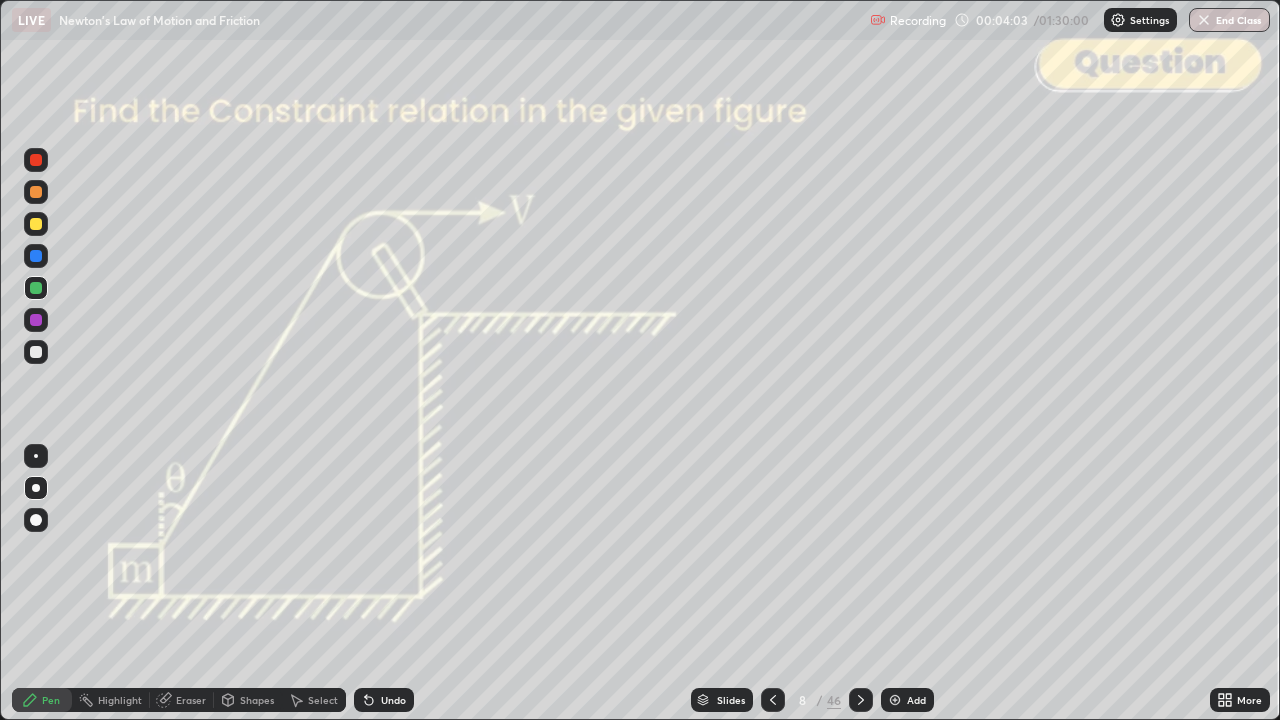 click on "Shapes" at bounding box center (248, 700) 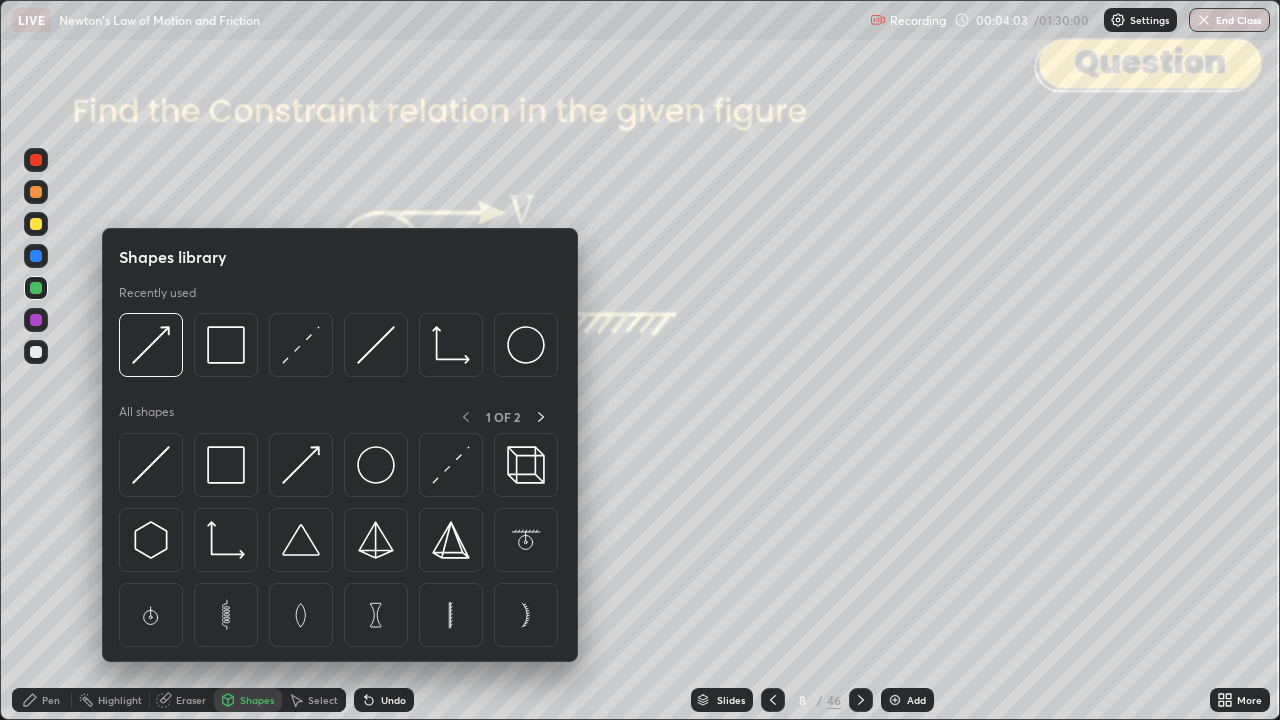 click at bounding box center (151, 345) 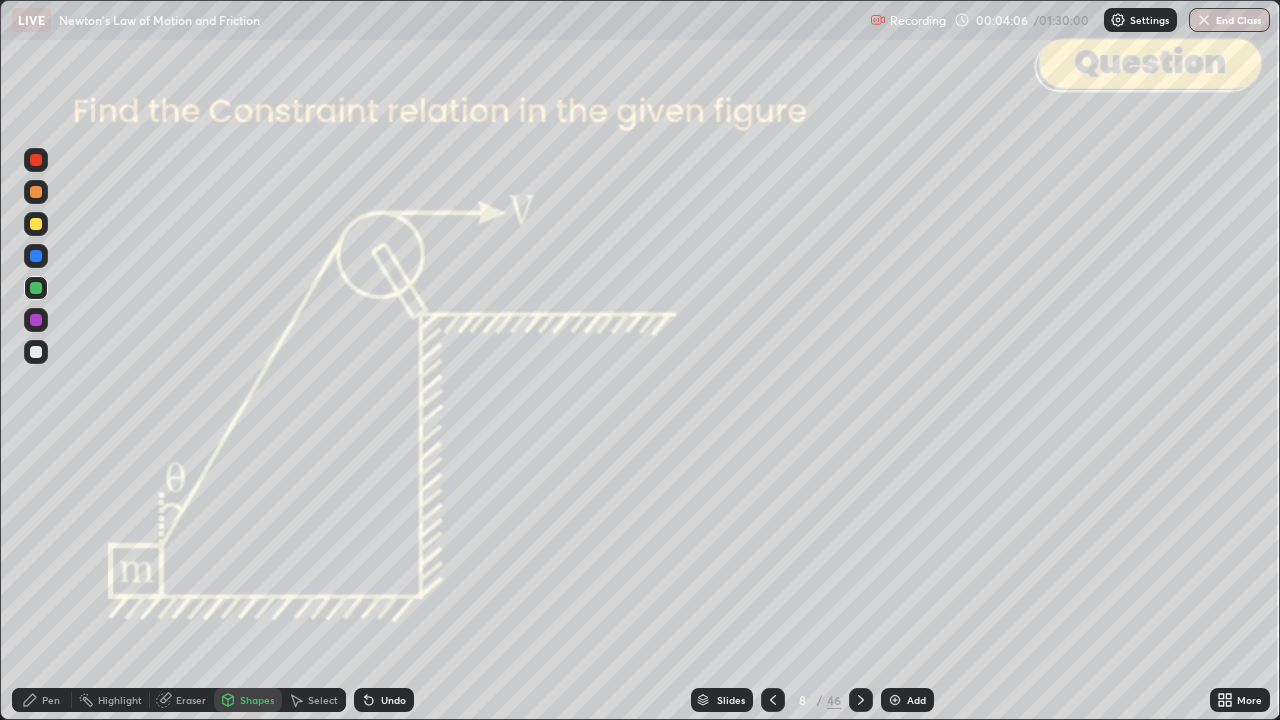 click on "Pen" at bounding box center (42, 700) 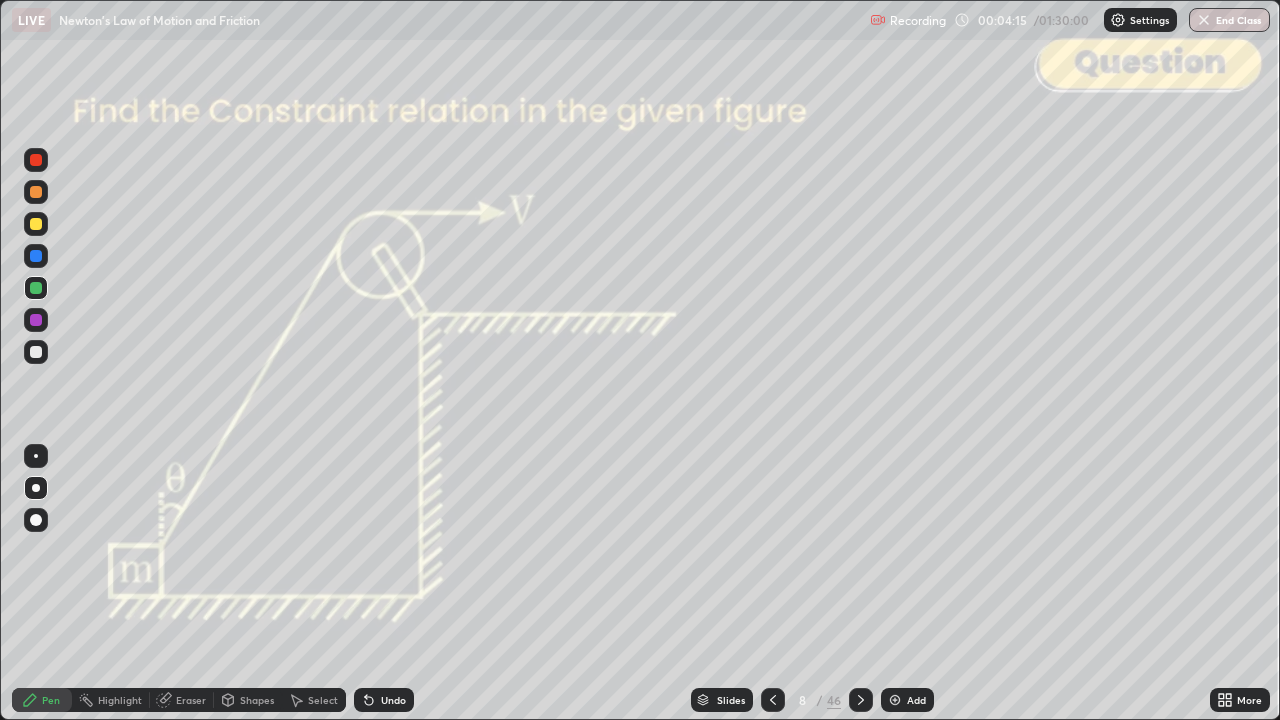 click on "Undo" at bounding box center (393, 700) 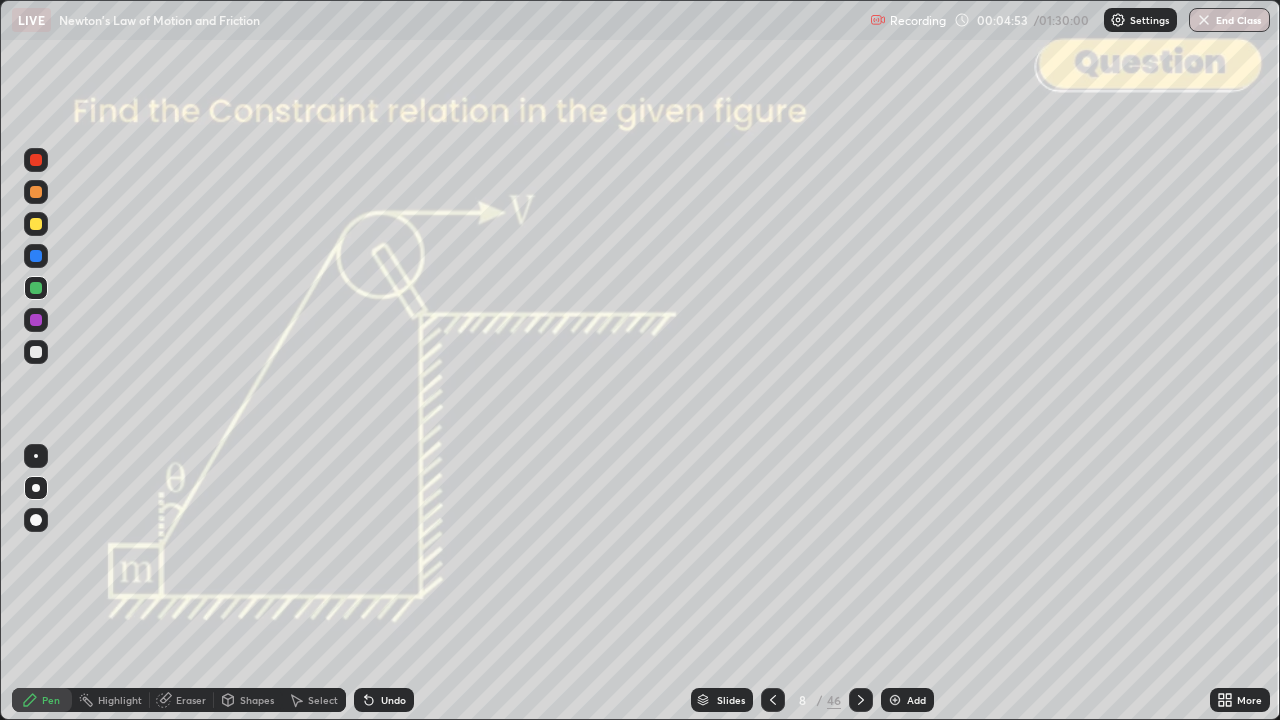 click 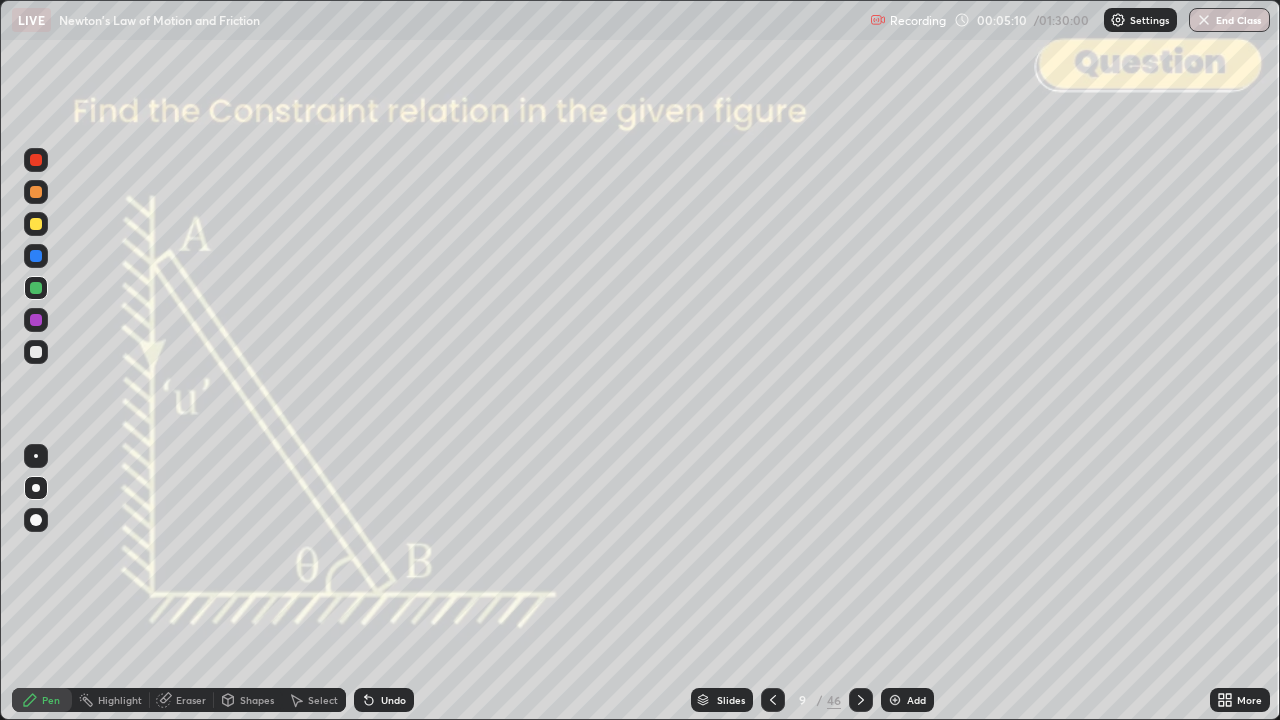 click on "Shapes" at bounding box center (248, 700) 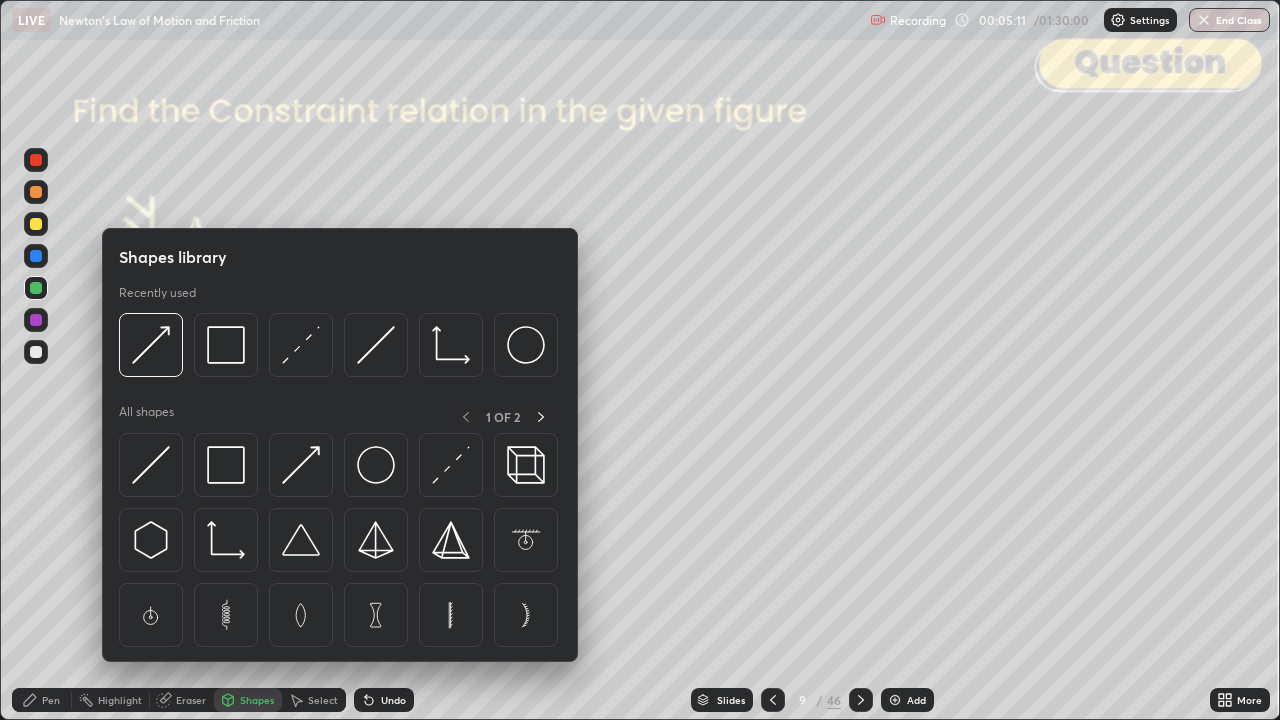 click at bounding box center (151, 345) 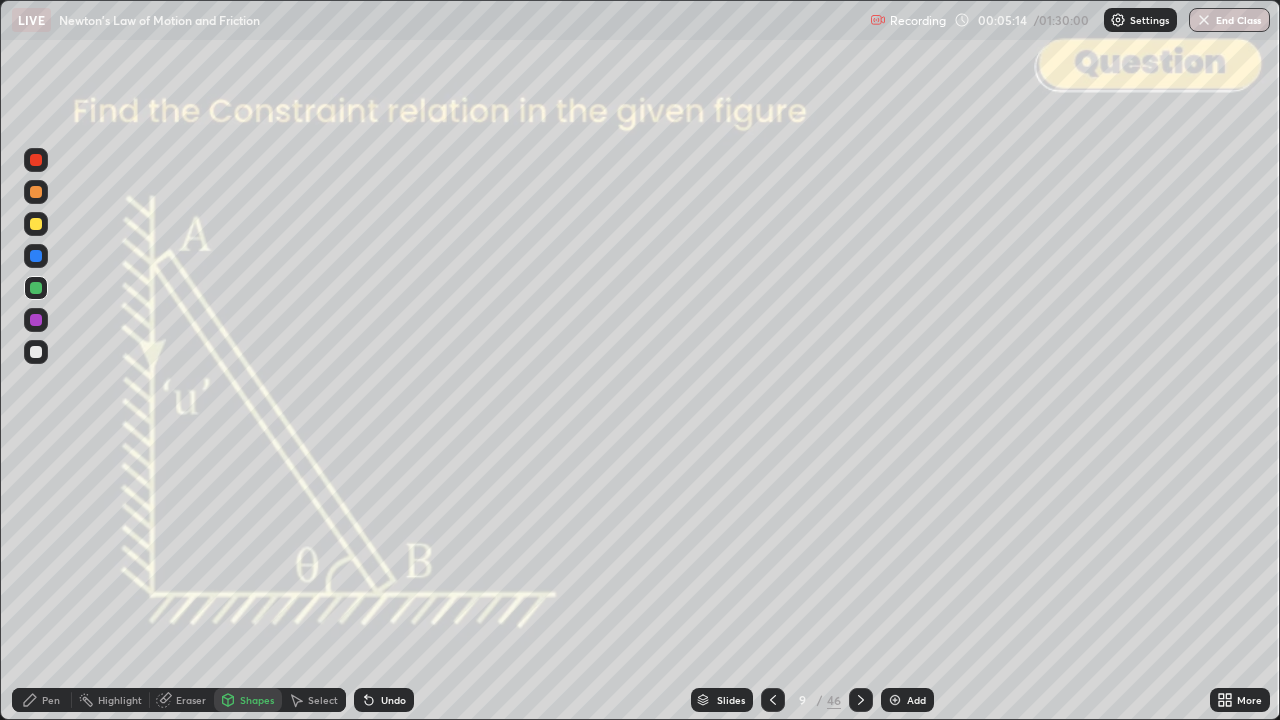 click on "Pen" at bounding box center [42, 700] 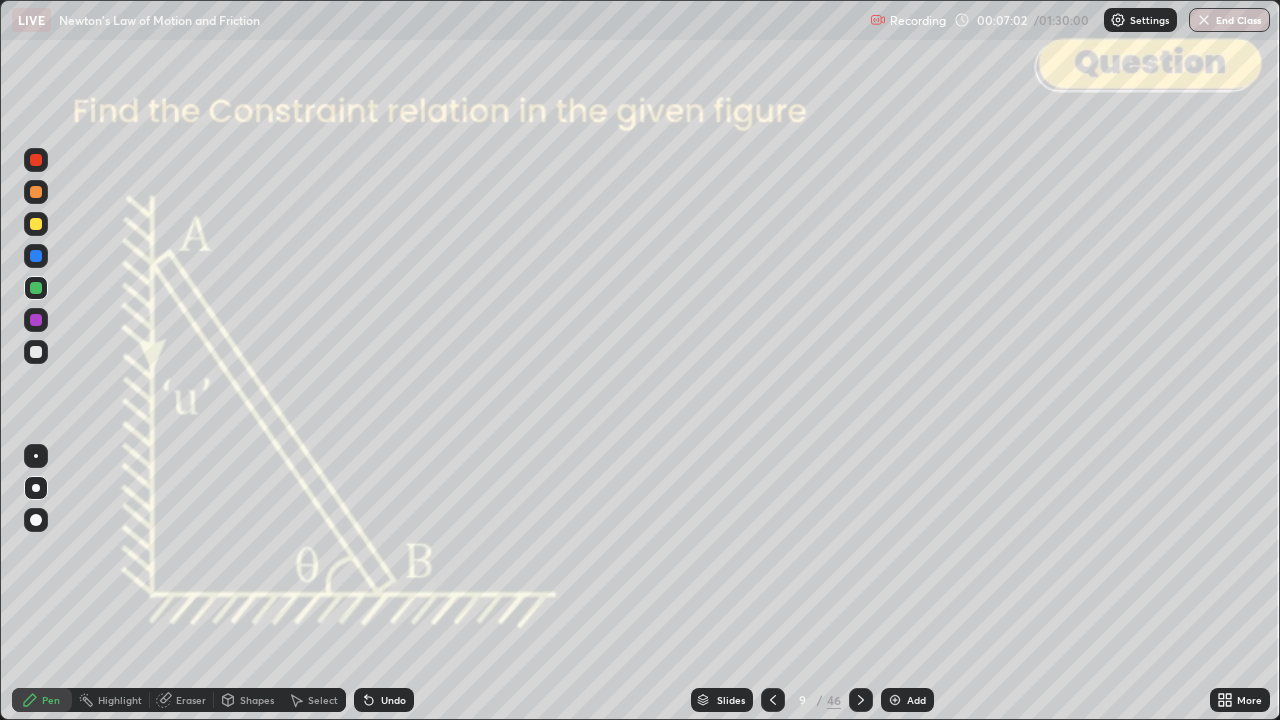 click 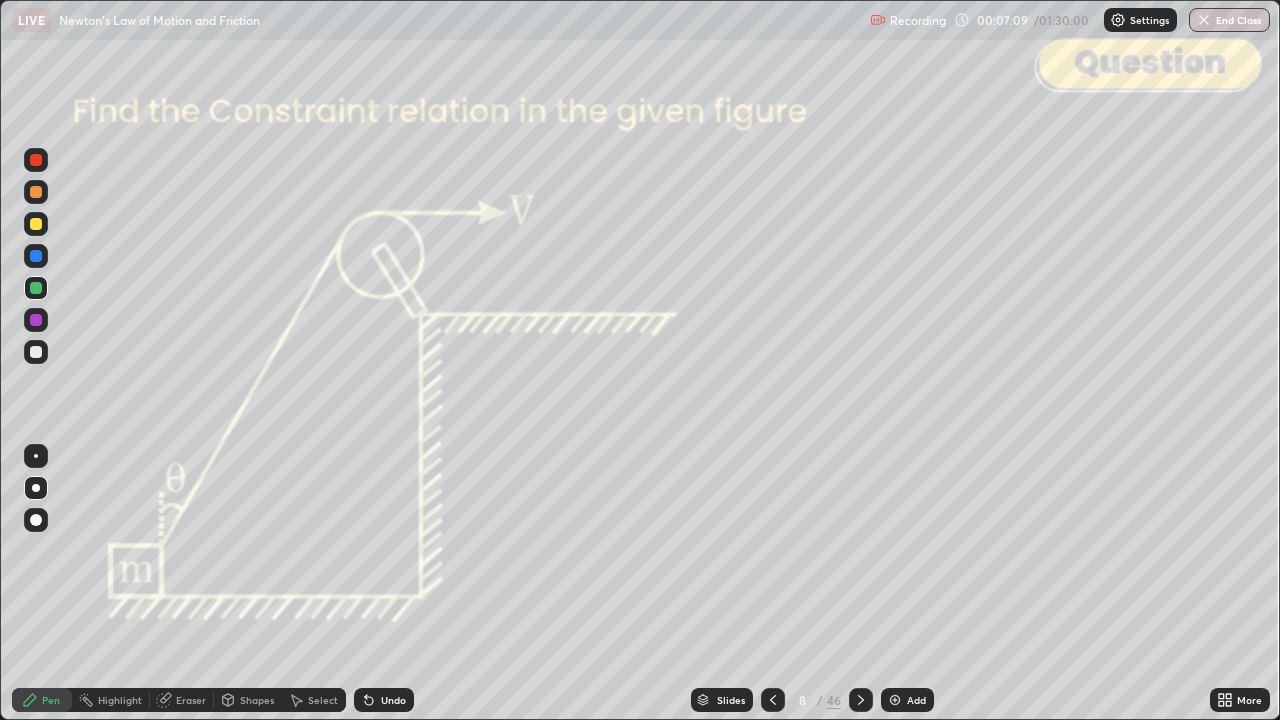 click at bounding box center (861, 700) 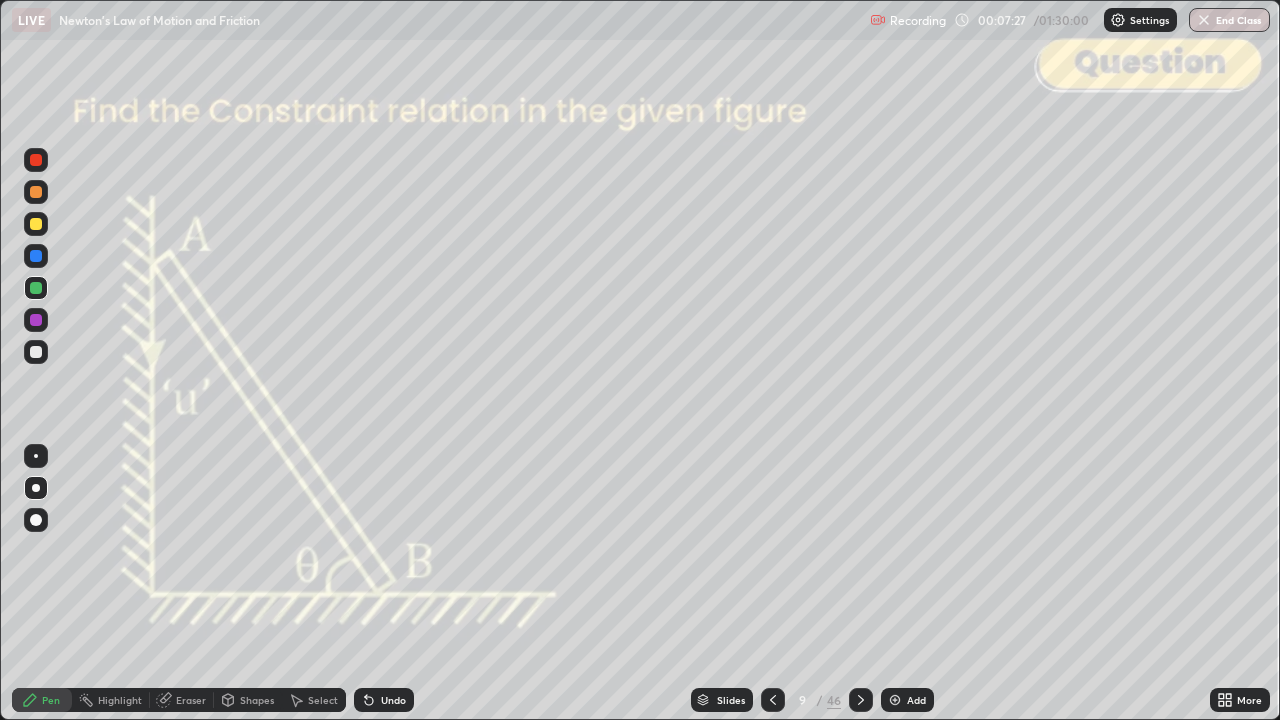 click on "Shapes" at bounding box center (248, 700) 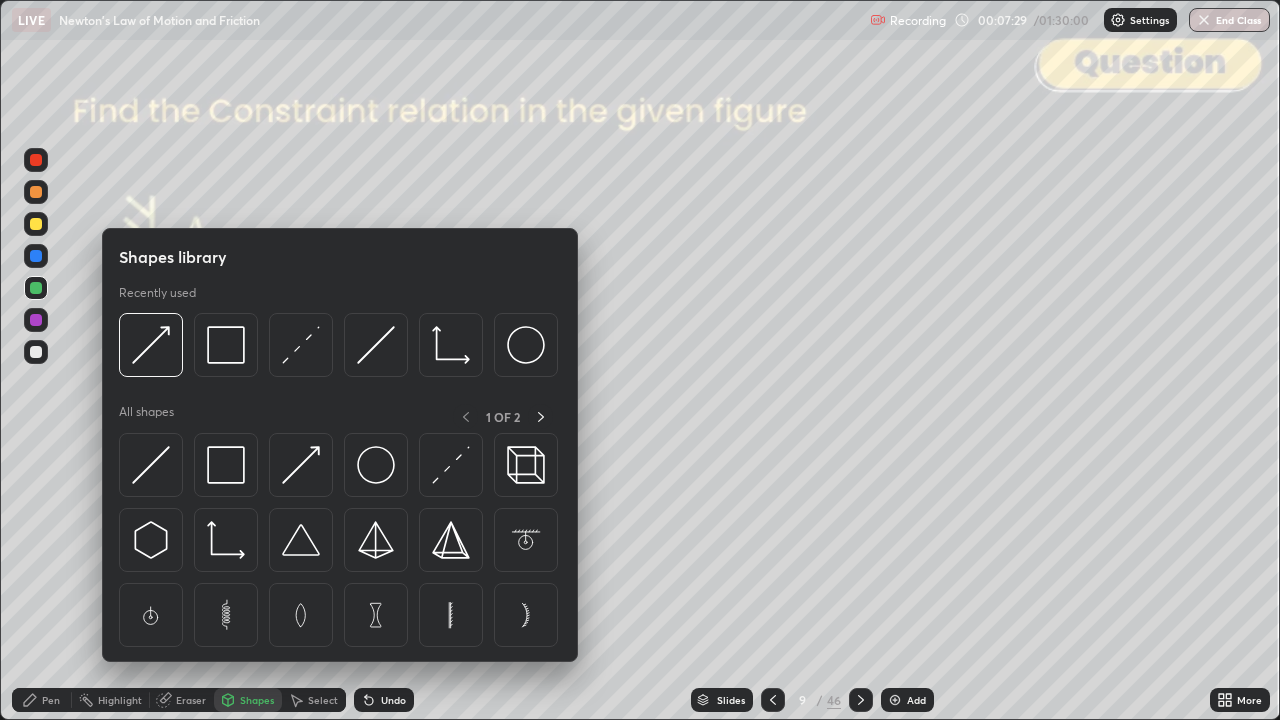 click at bounding box center [36, 320] 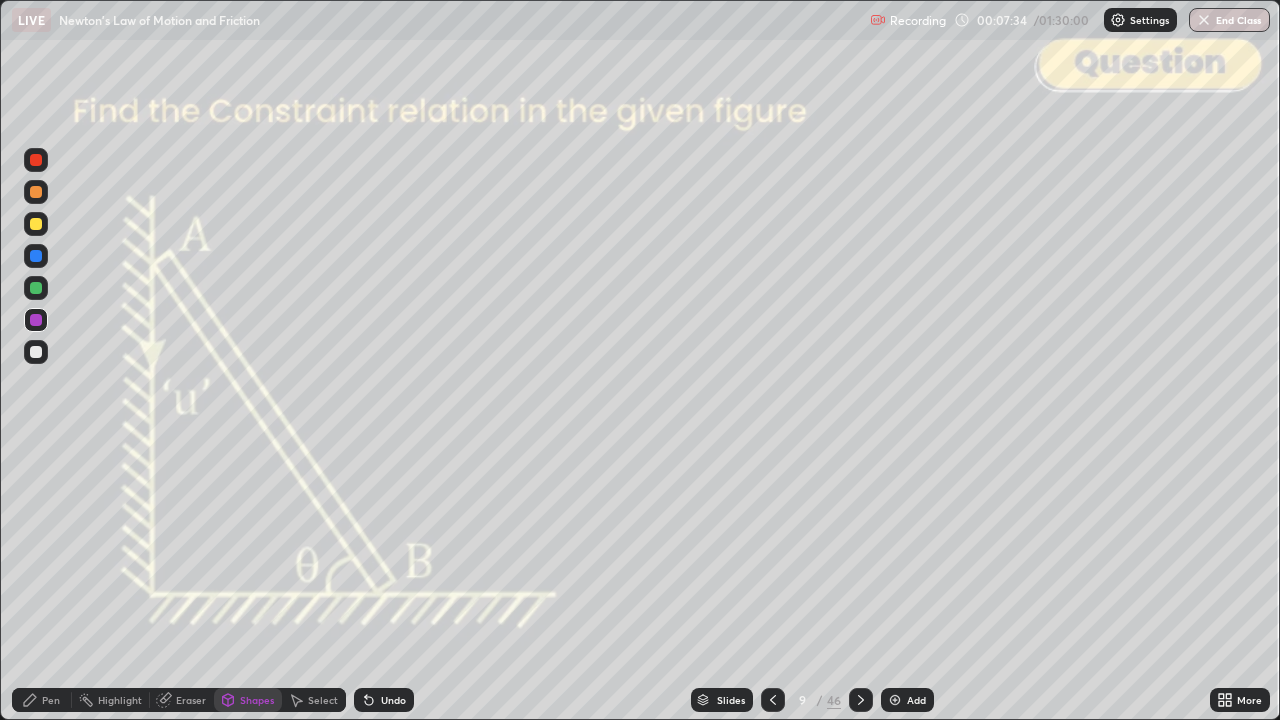 click on "Undo" at bounding box center [393, 700] 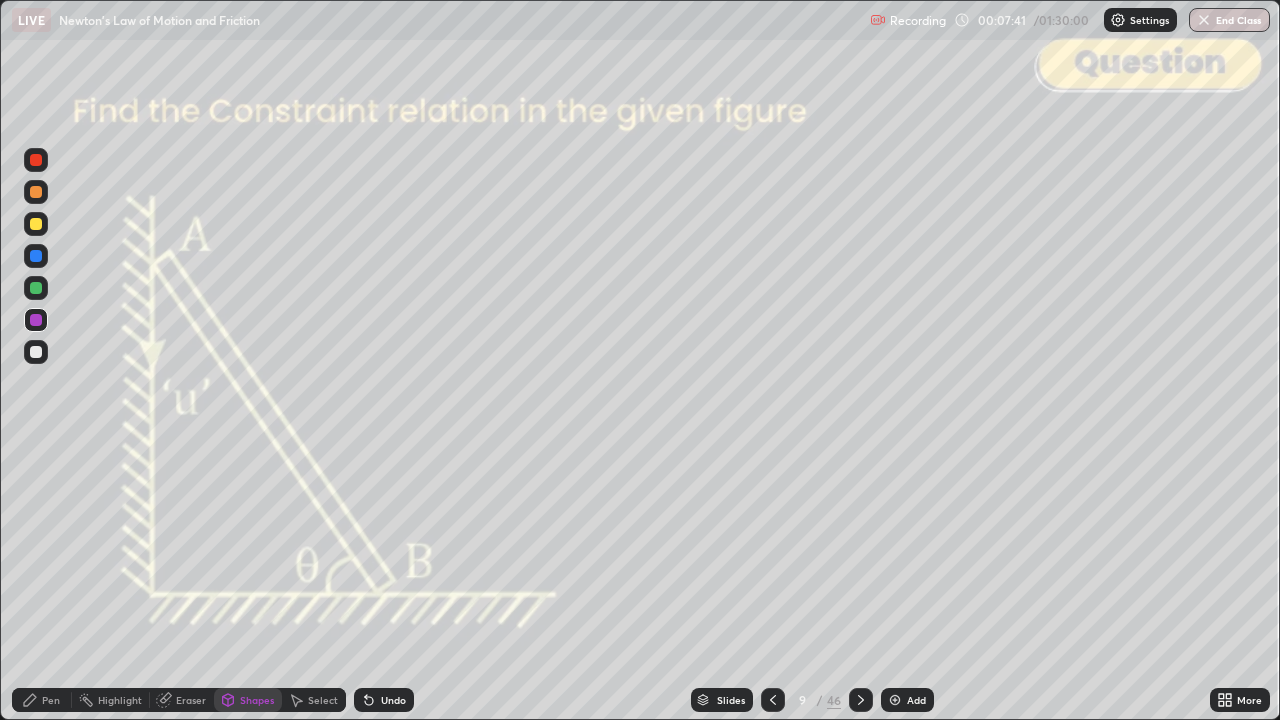 click 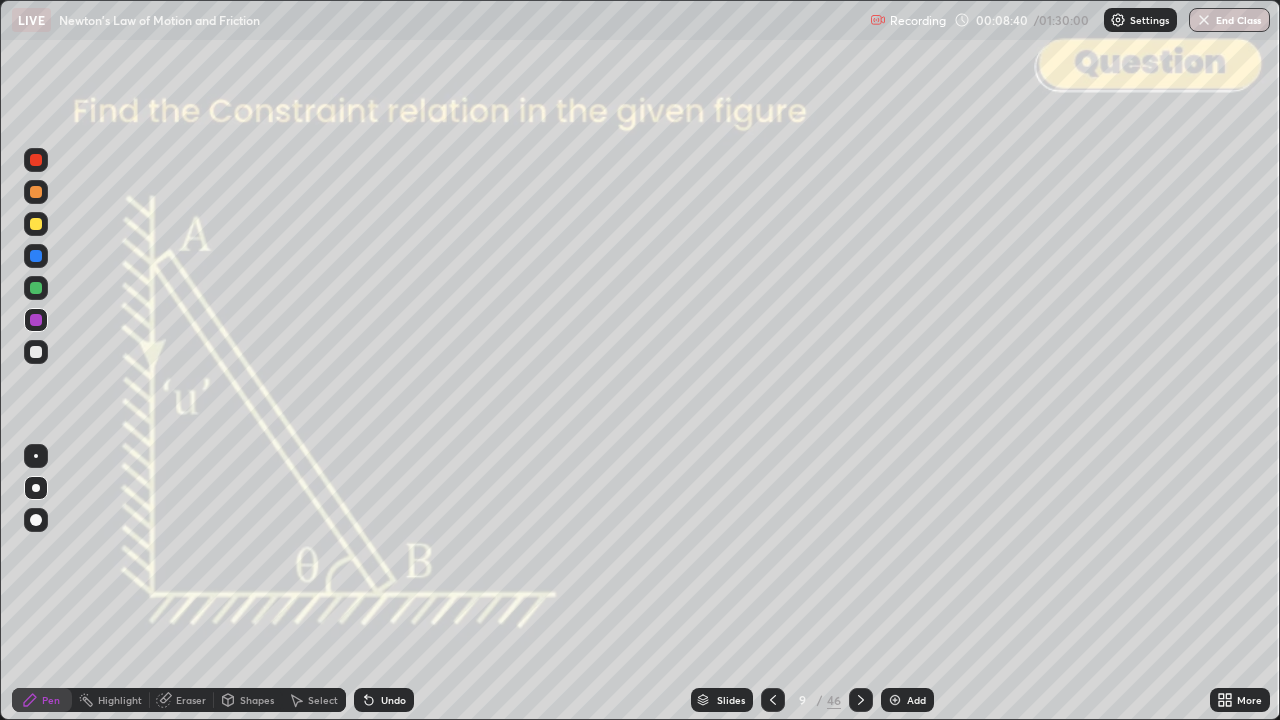 click on "Shapes" at bounding box center (248, 700) 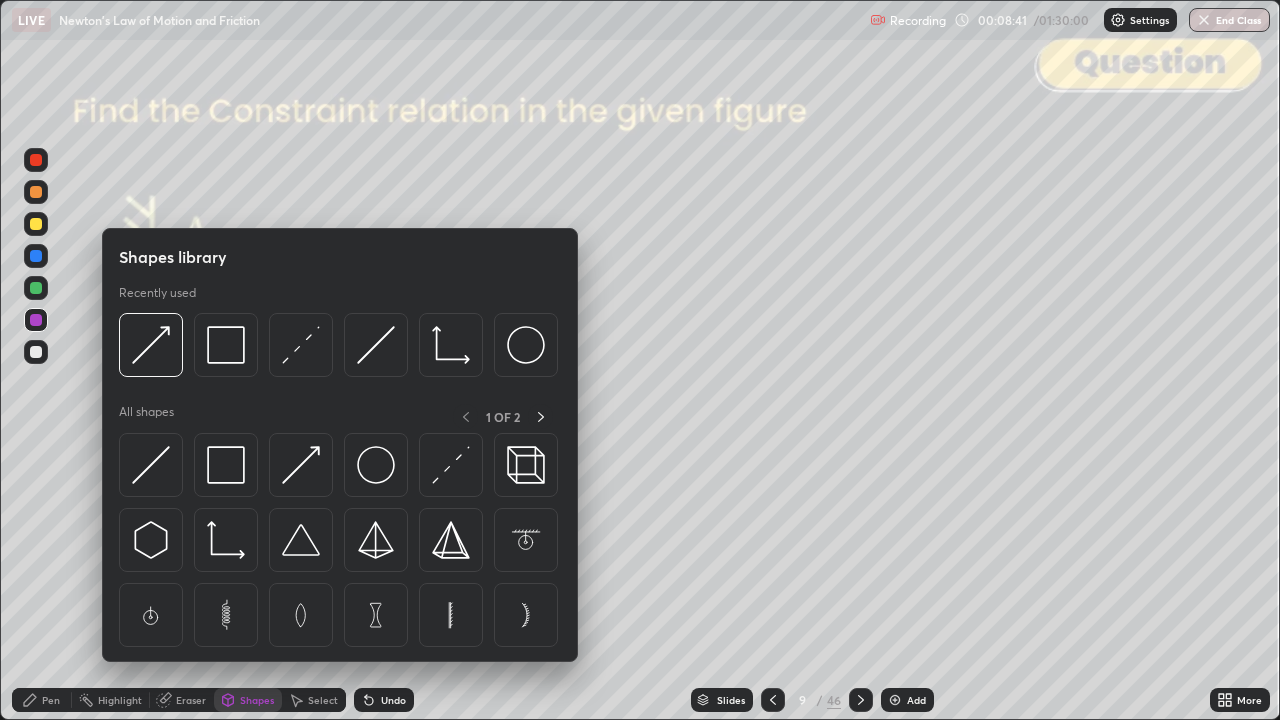 click at bounding box center [226, 345] 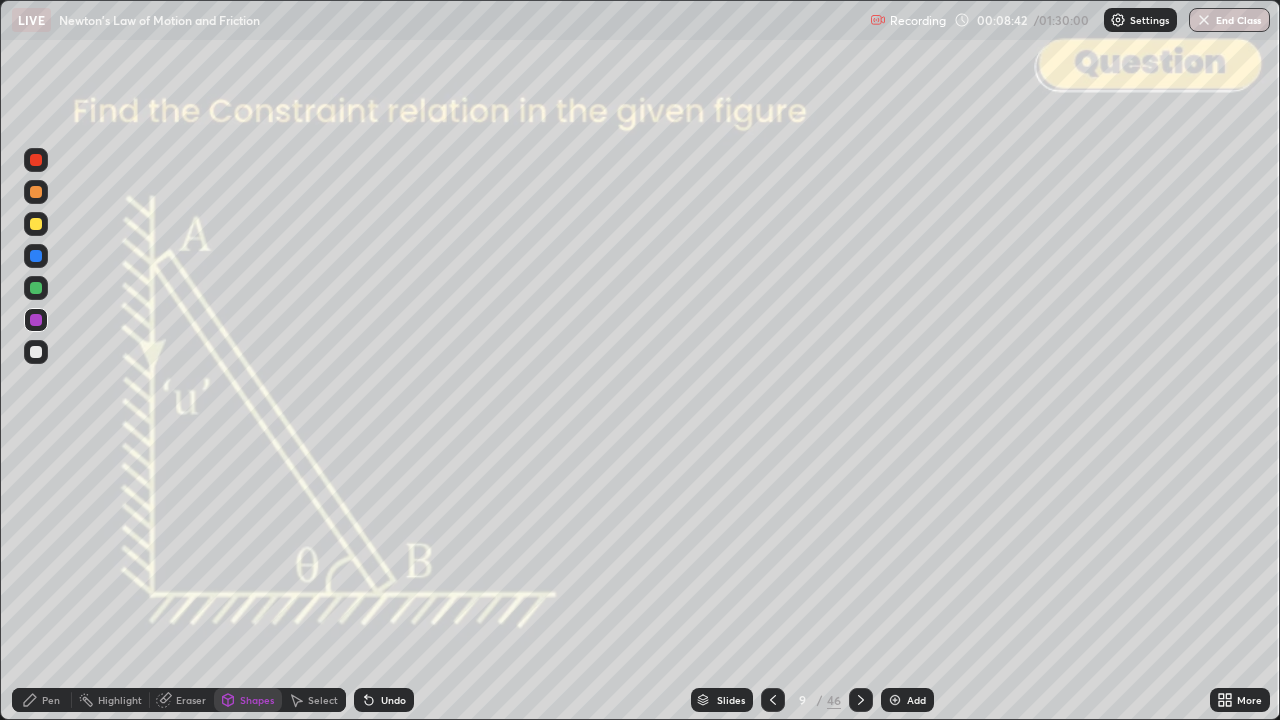 click at bounding box center [36, 160] 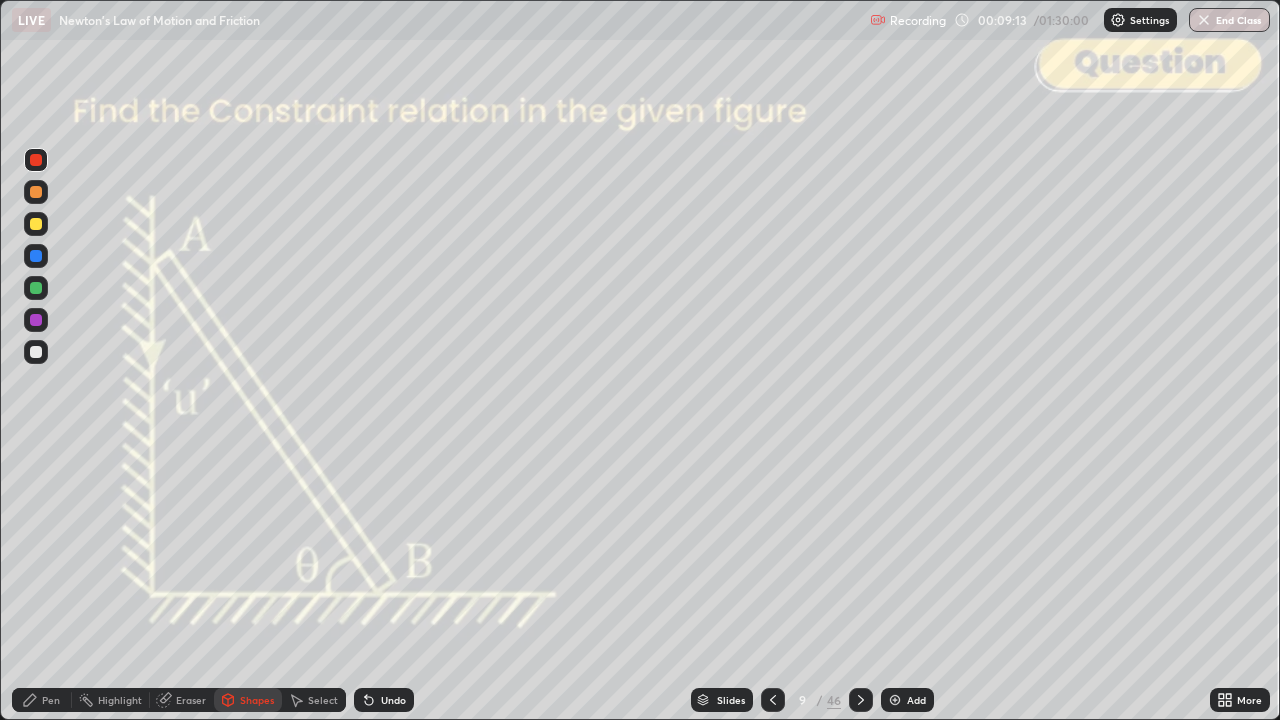click 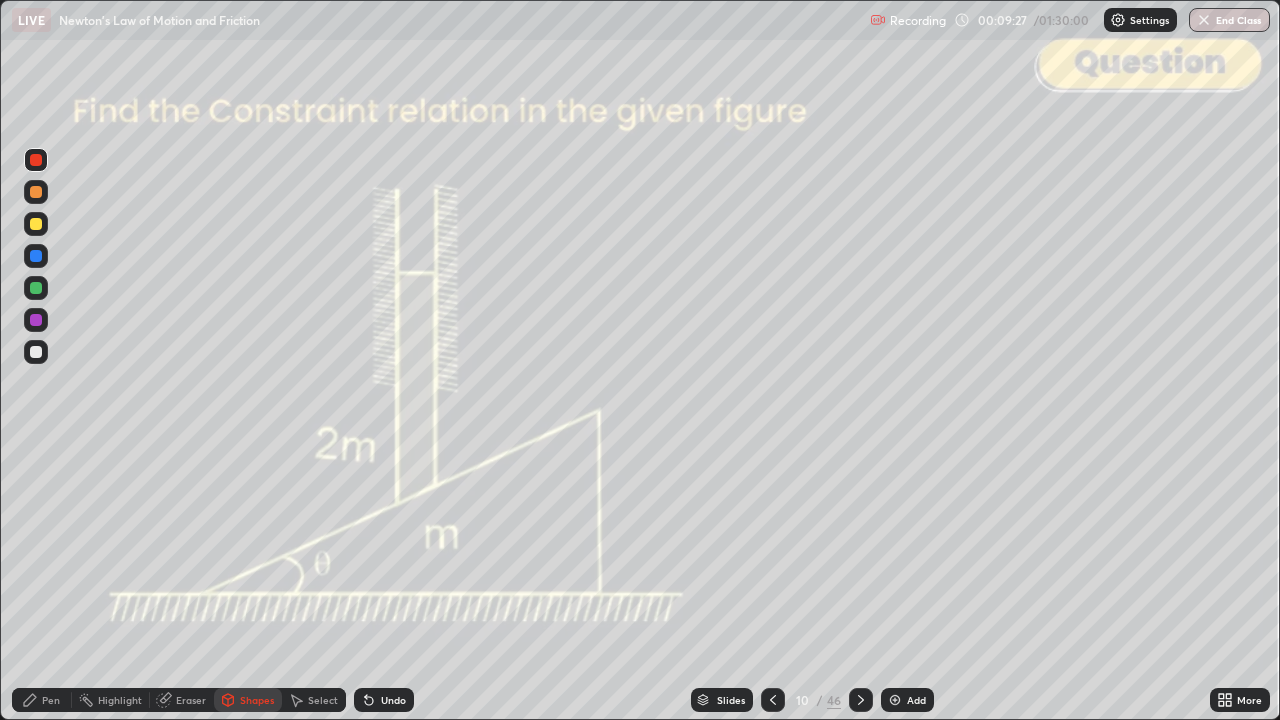 click at bounding box center (36, 192) 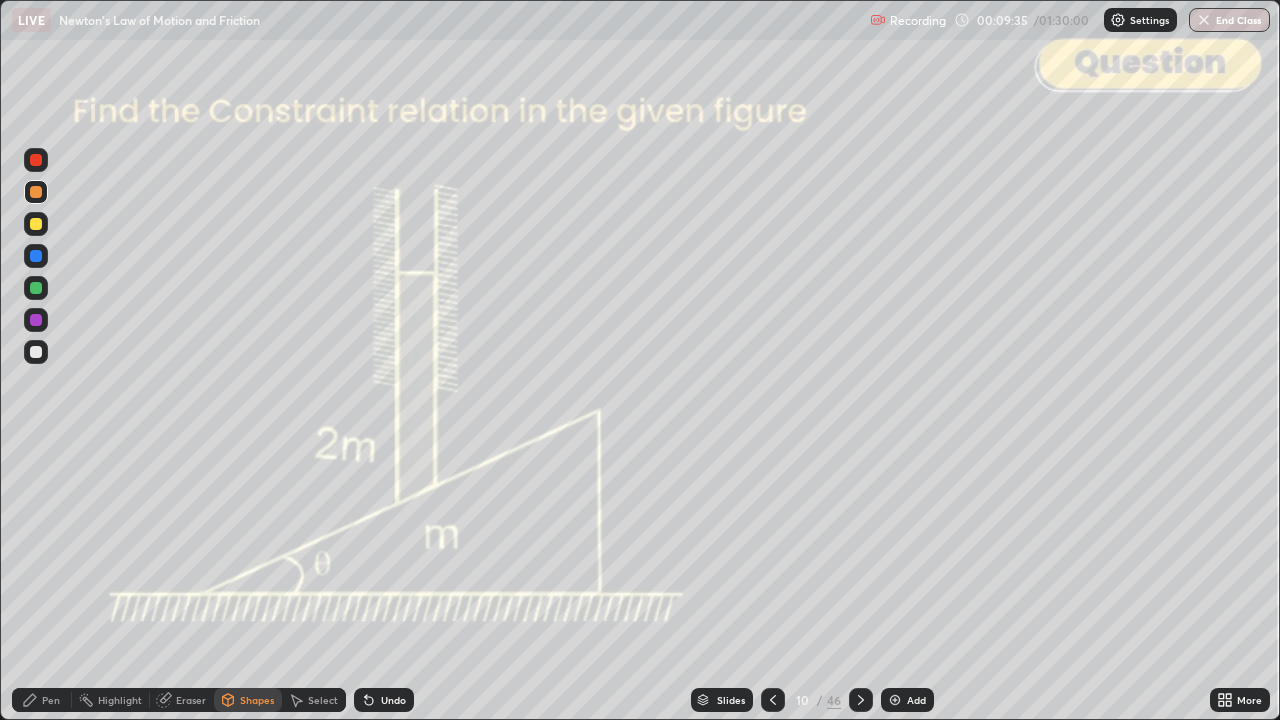 click on "Shapes" at bounding box center [257, 700] 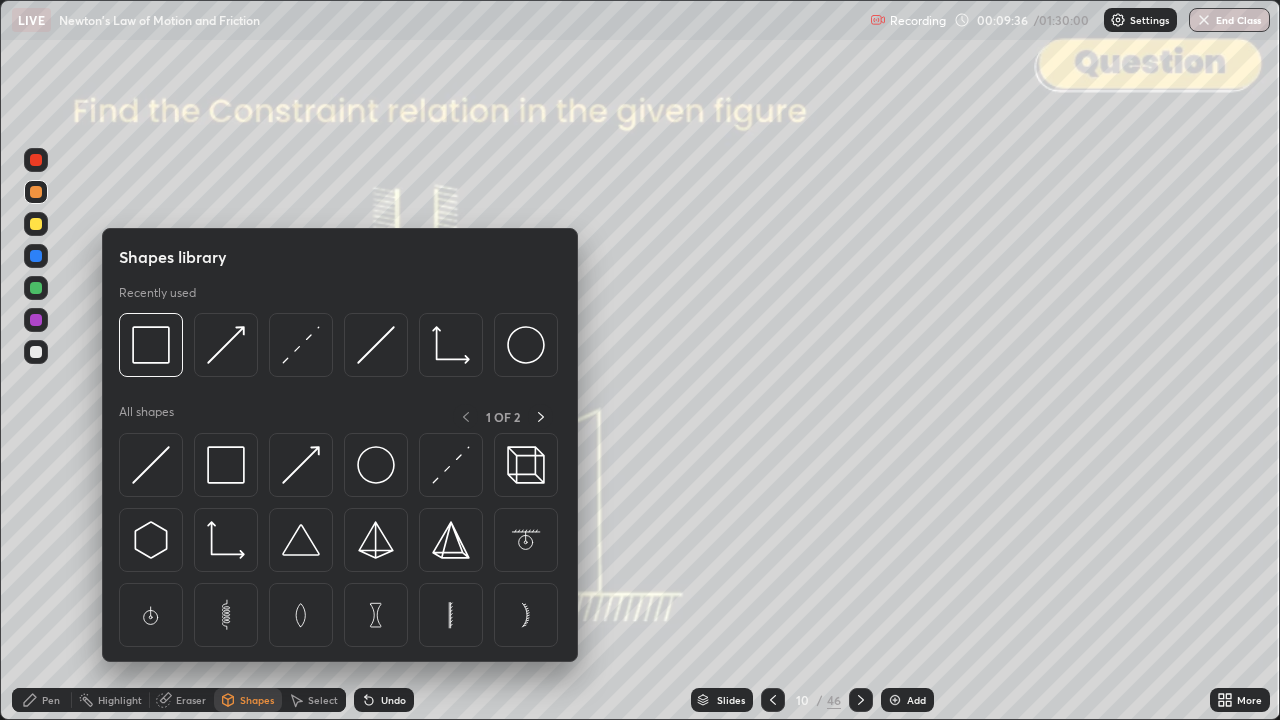 click at bounding box center [226, 345] 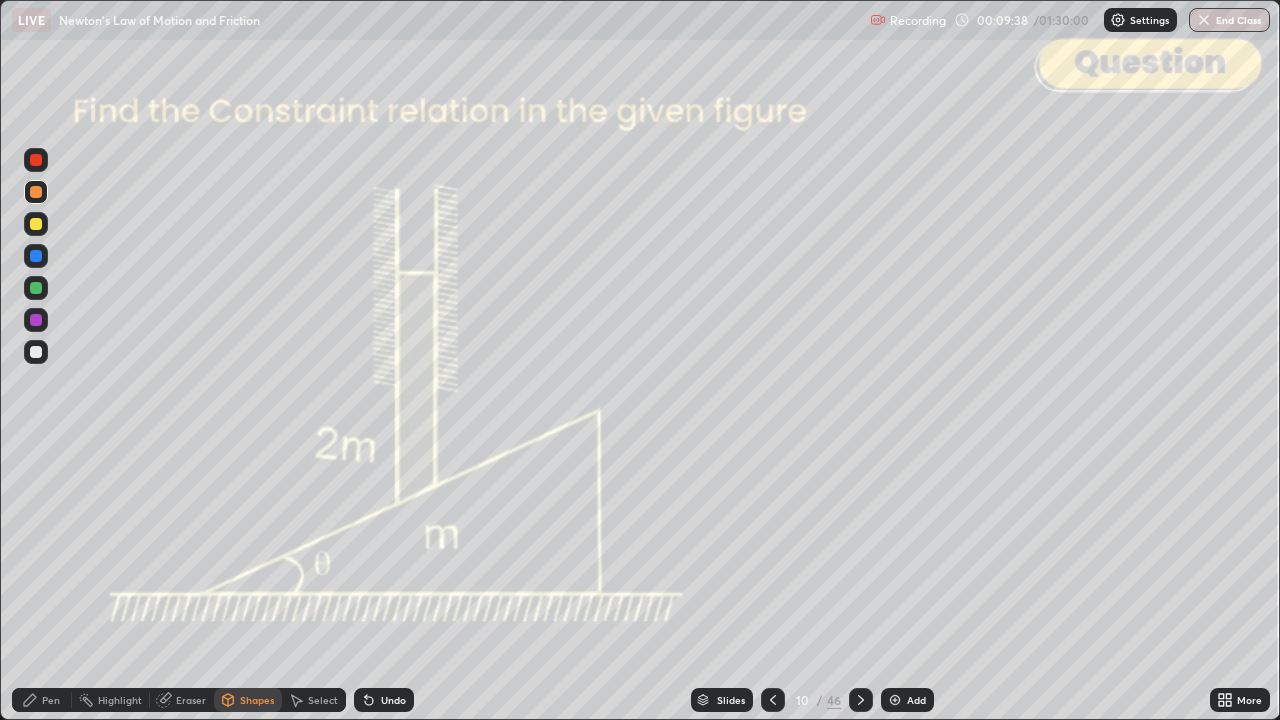 click 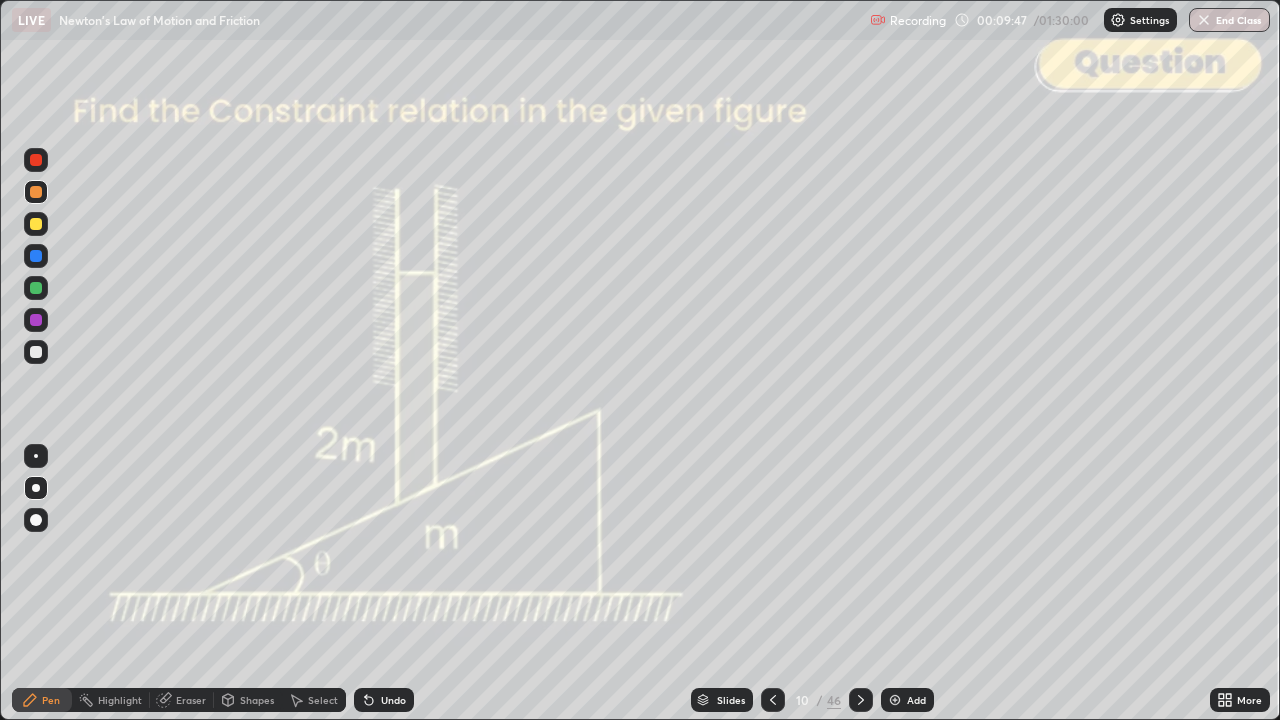 click on "Shapes" at bounding box center (248, 700) 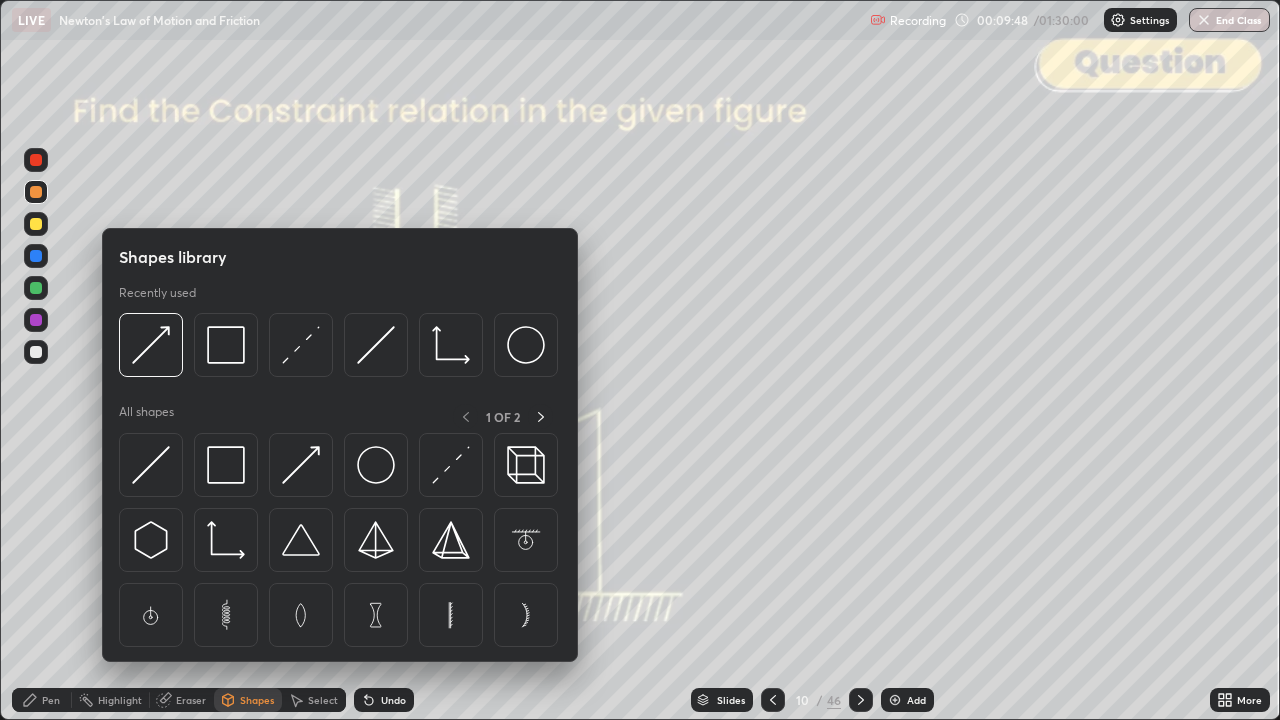 click at bounding box center (151, 345) 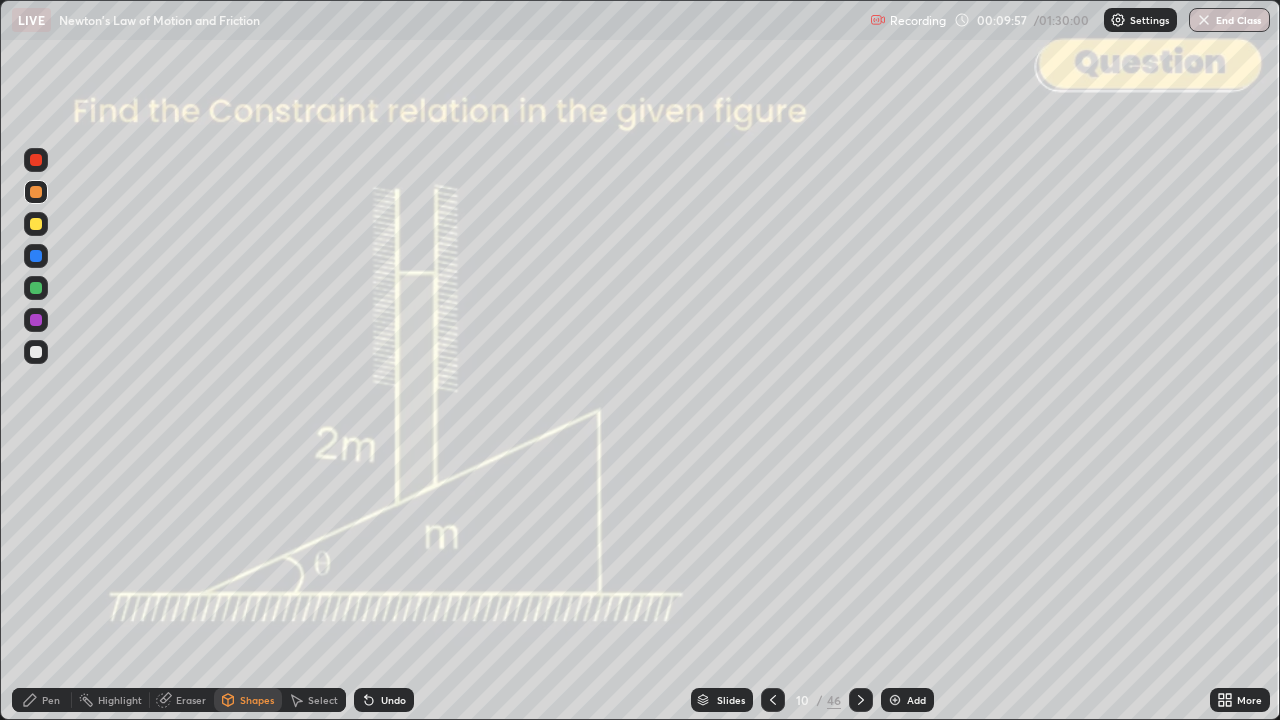 click on "Pen" at bounding box center [42, 700] 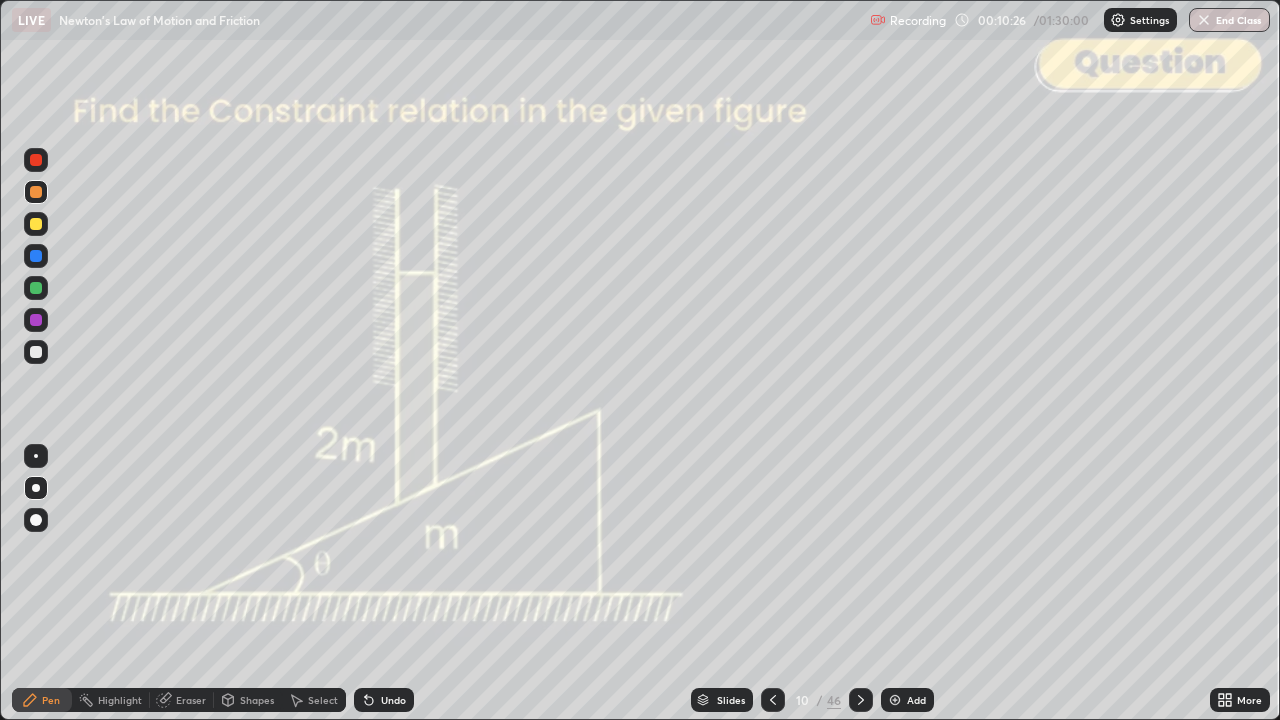 click on "Eraser" at bounding box center [191, 700] 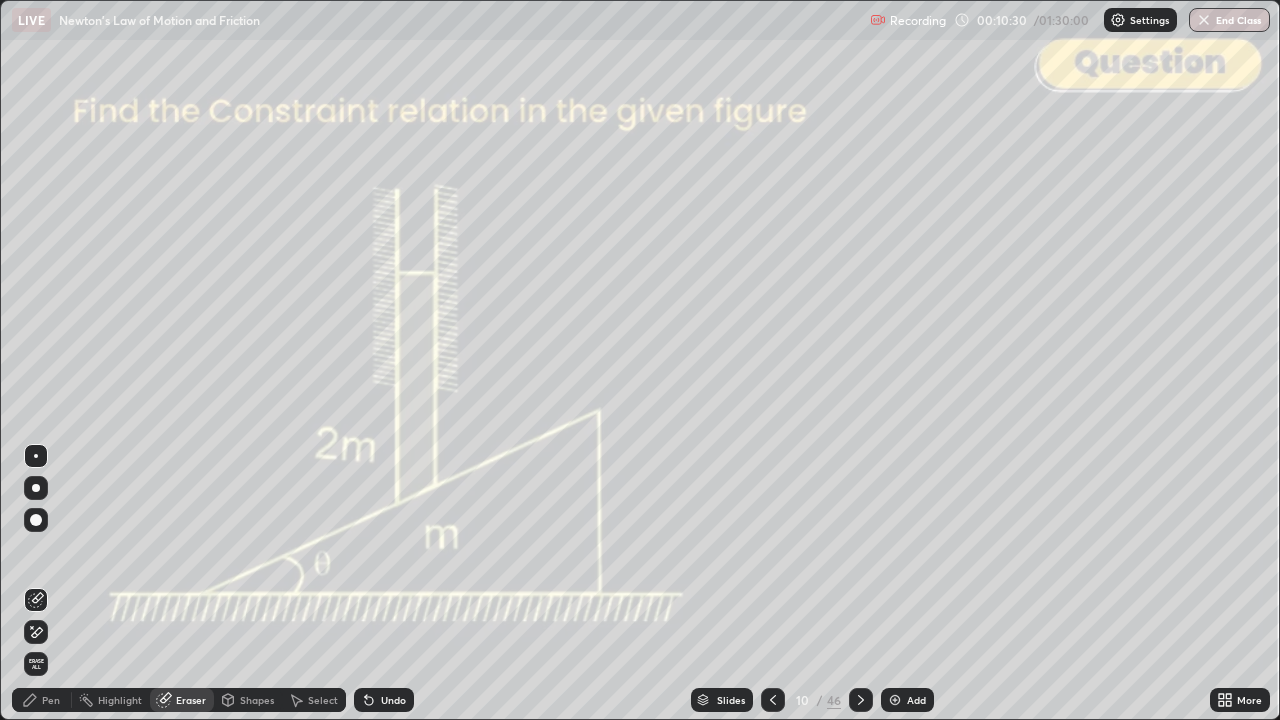 click on "Pen" at bounding box center [42, 700] 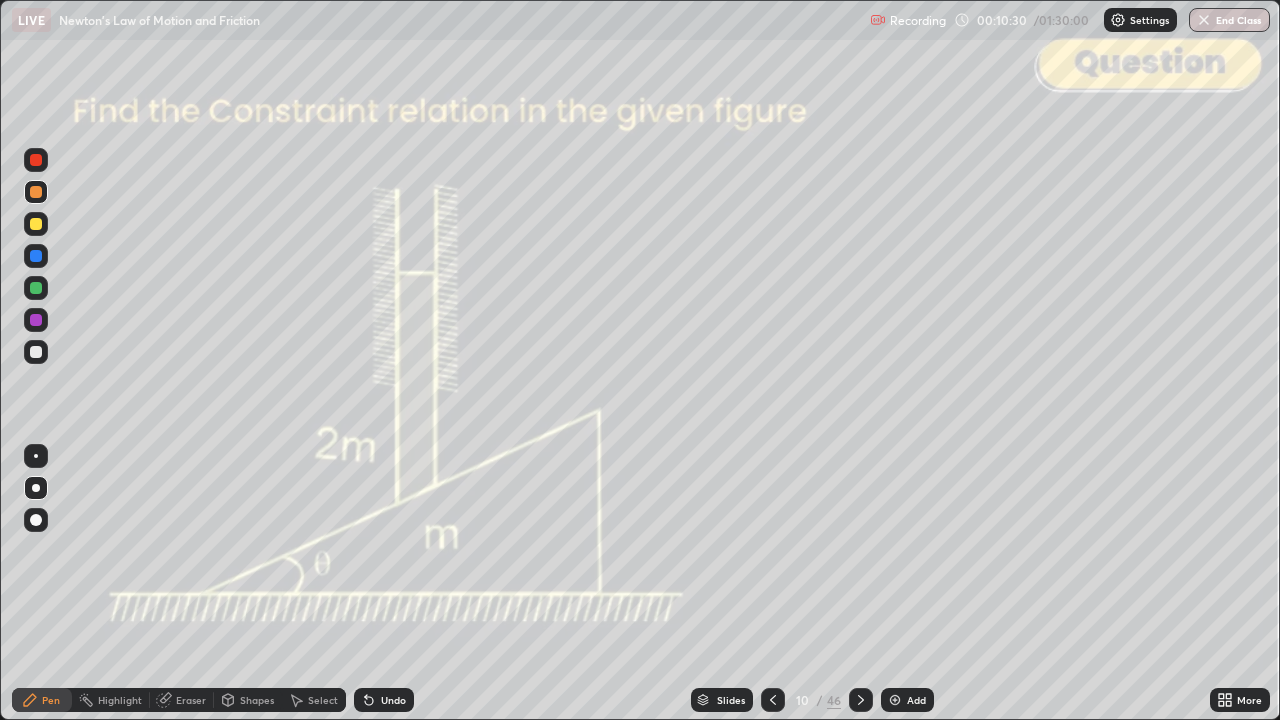 click on "Shapes" at bounding box center [257, 700] 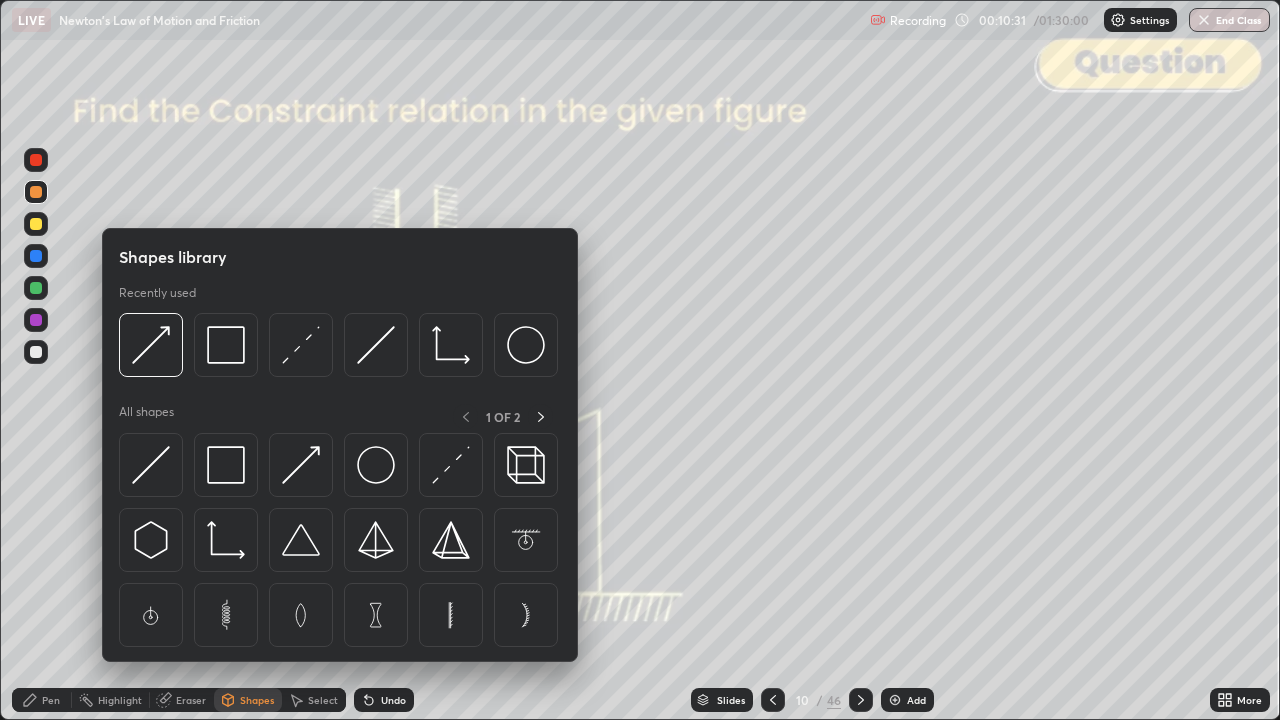 click at bounding box center [151, 345] 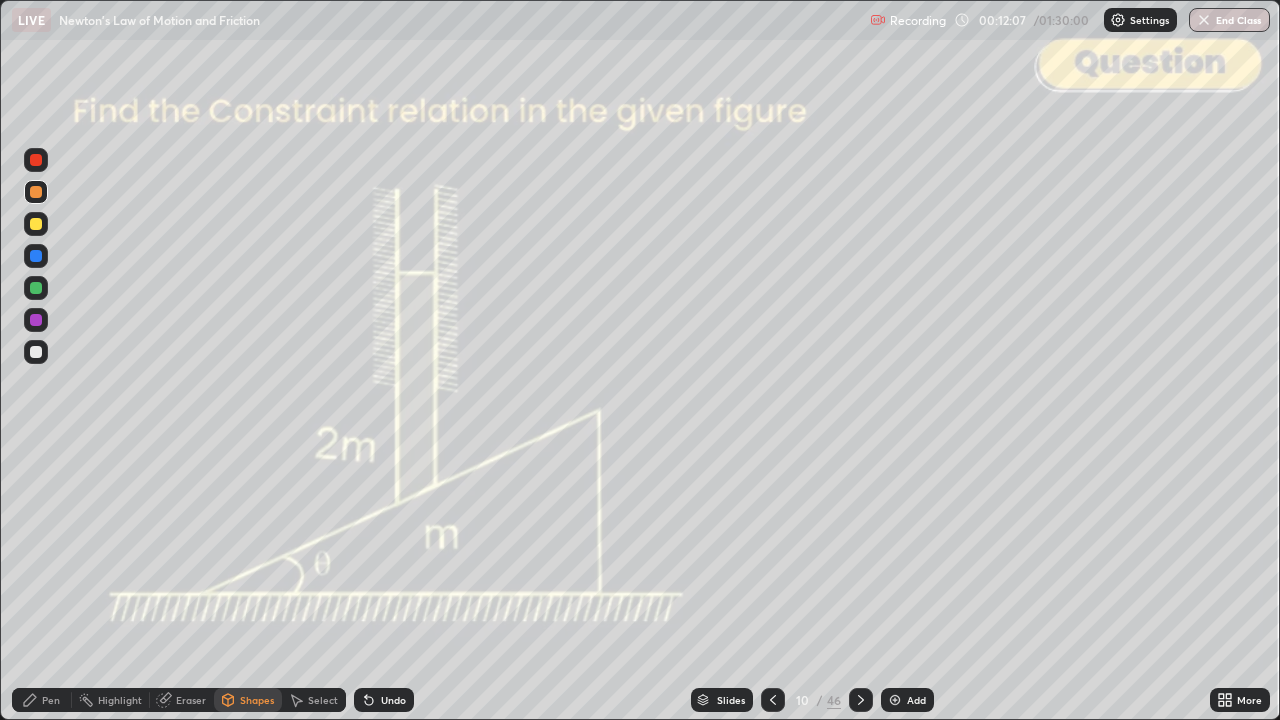 click 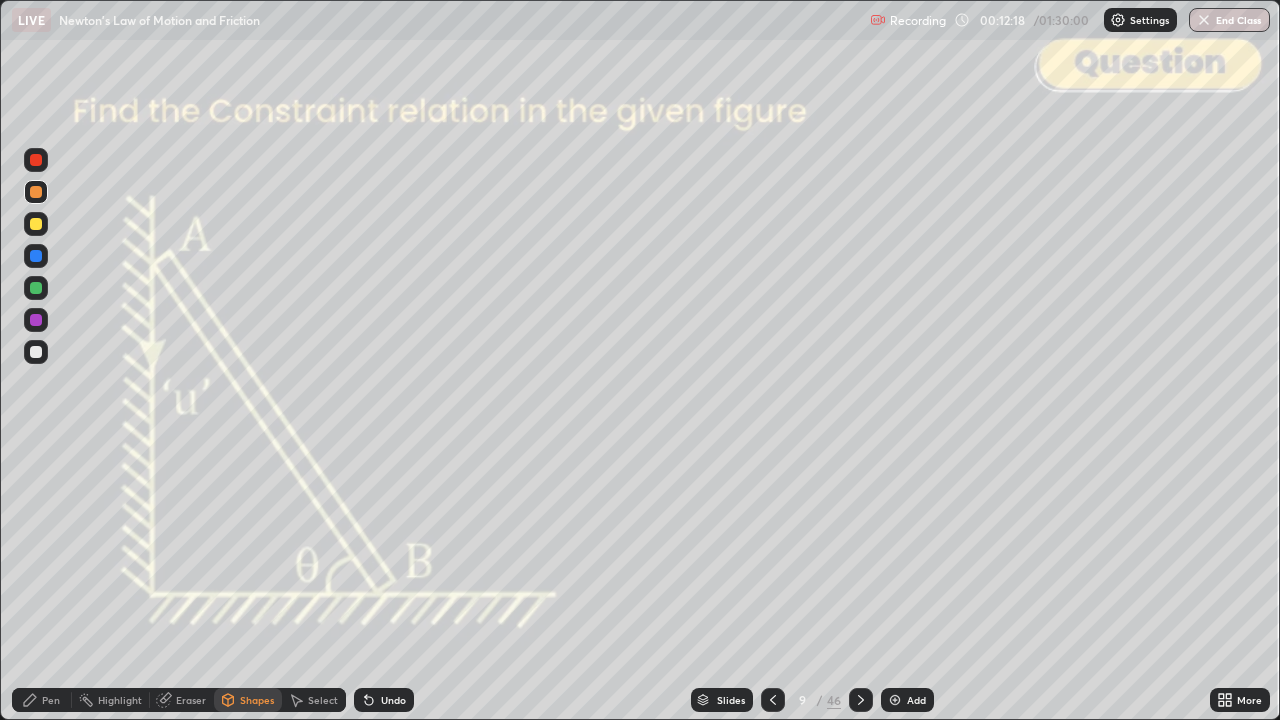 click 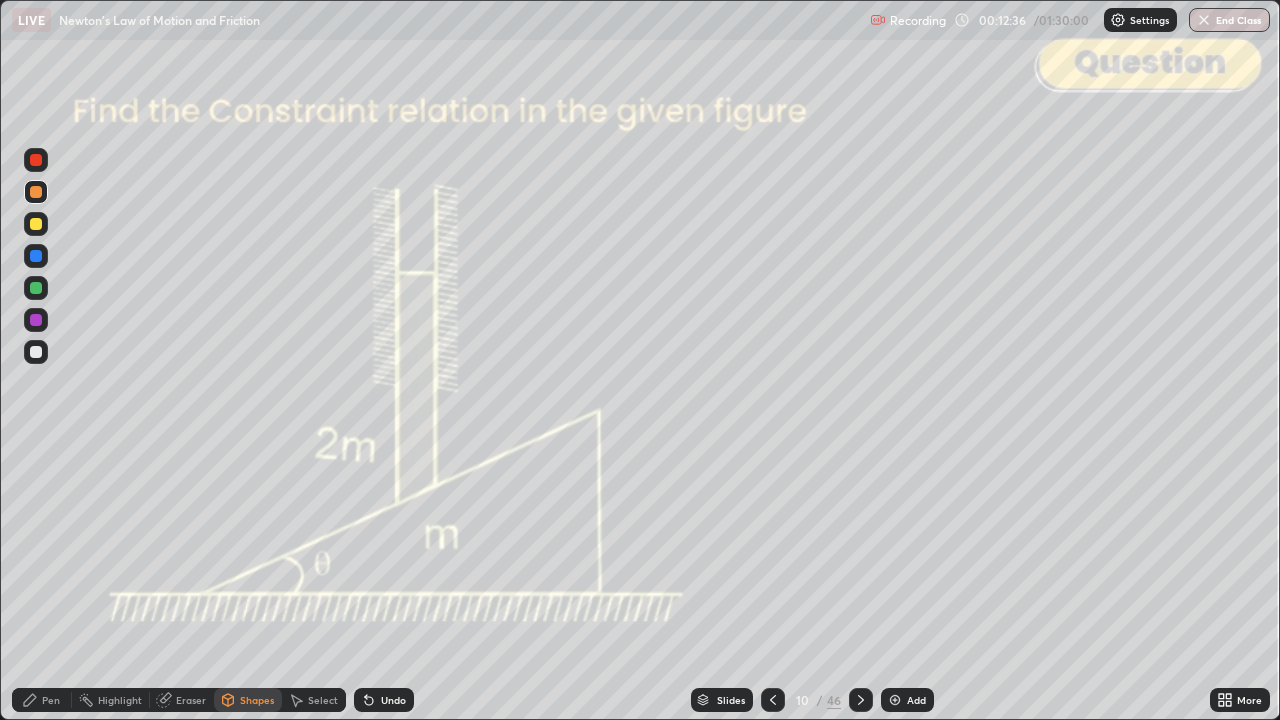 click at bounding box center [36, 288] 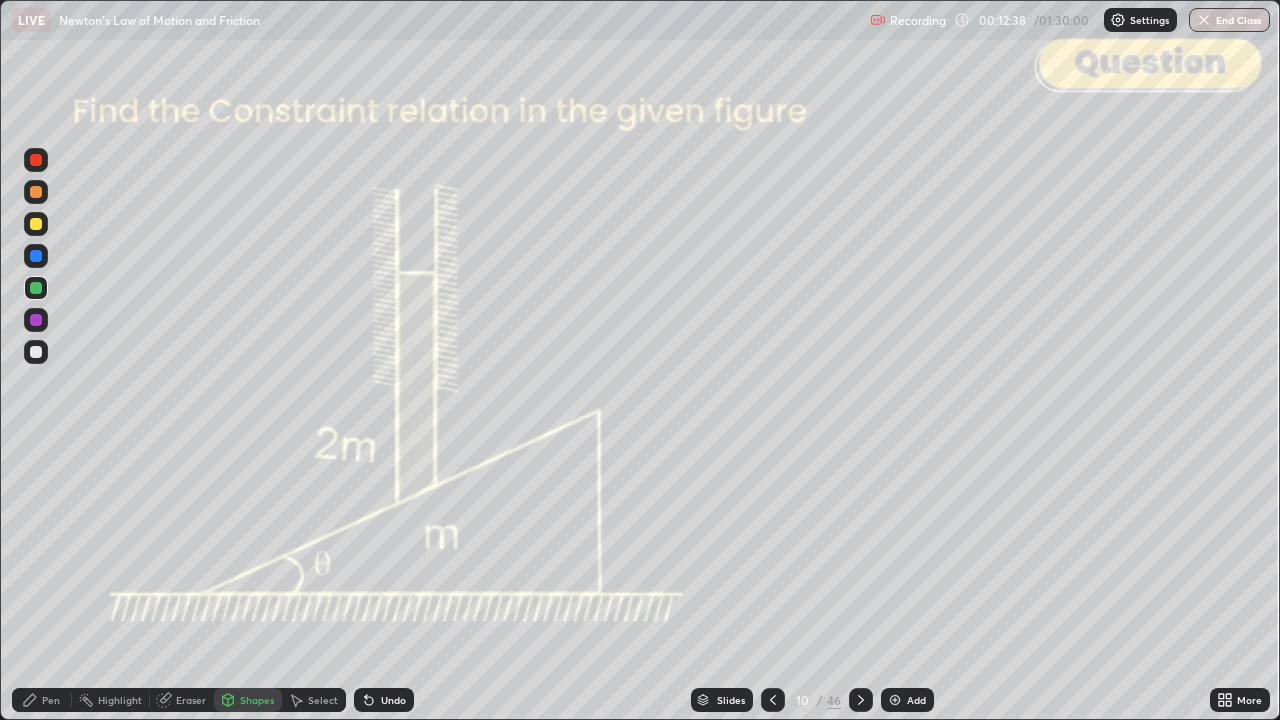click on "Shapes" at bounding box center [257, 700] 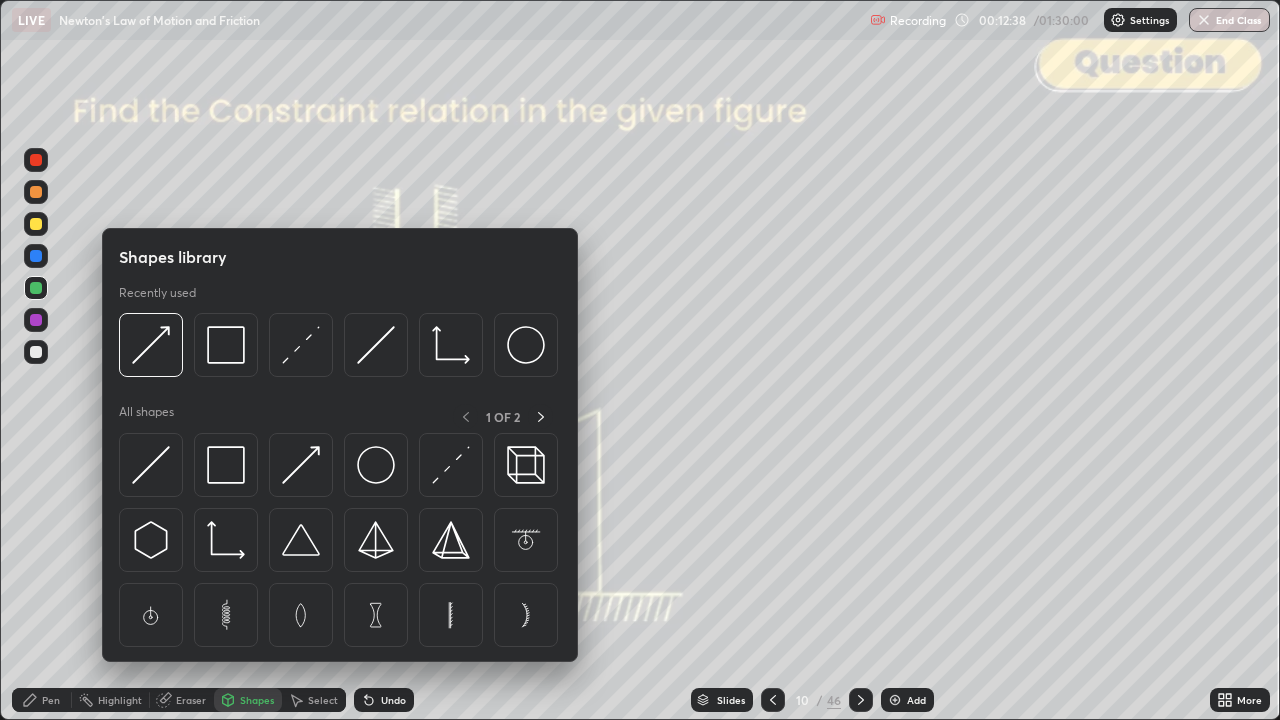 click at bounding box center [301, 345] 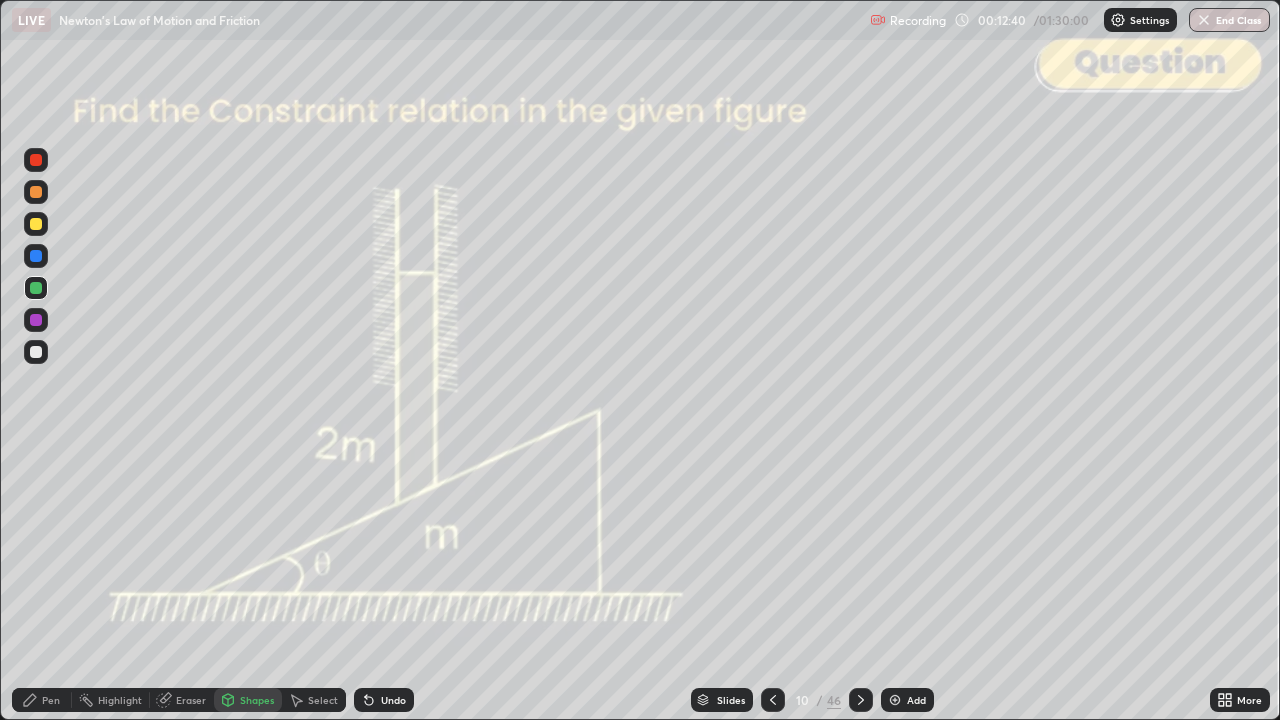 click at bounding box center [36, 352] 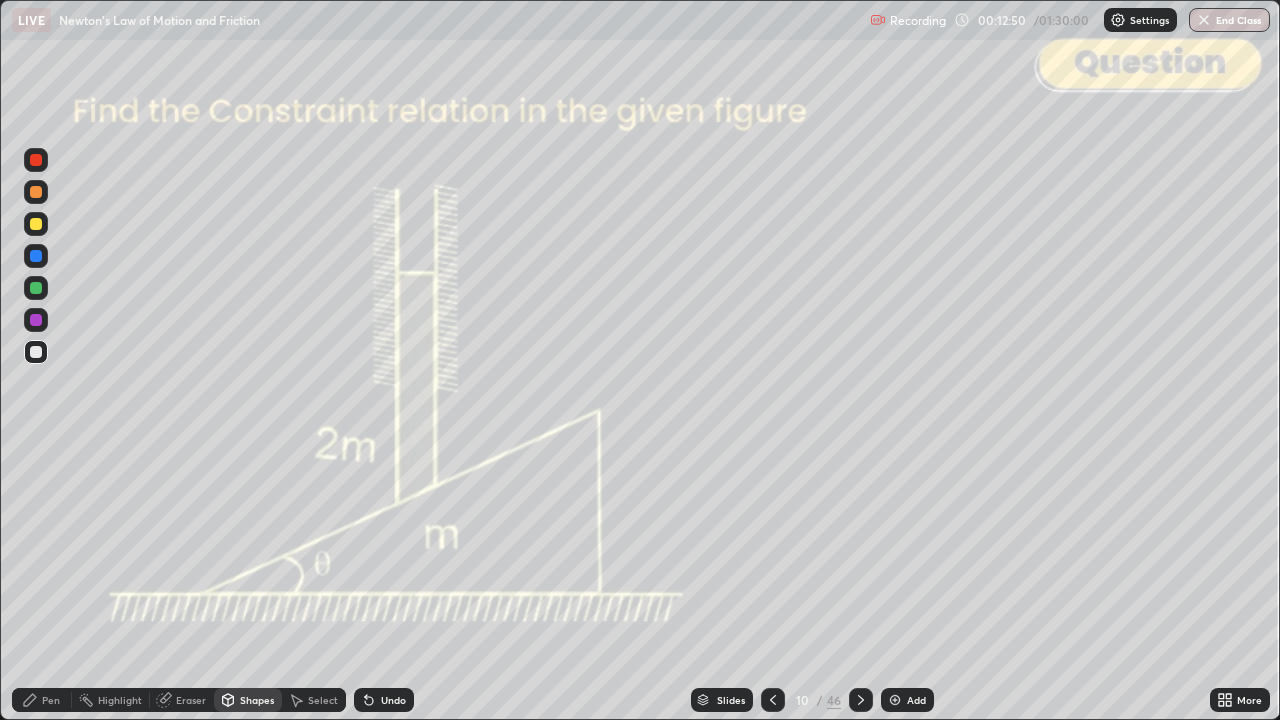 click at bounding box center [36, 288] 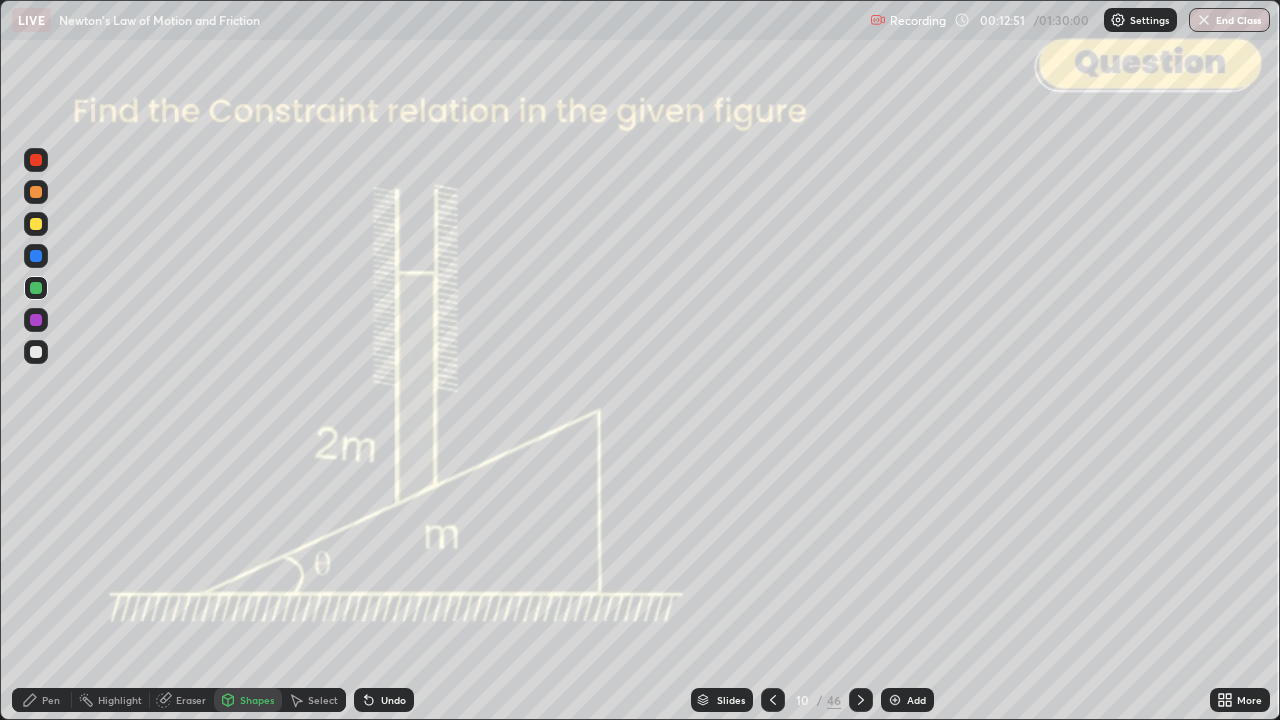 click on "Shapes" at bounding box center [257, 700] 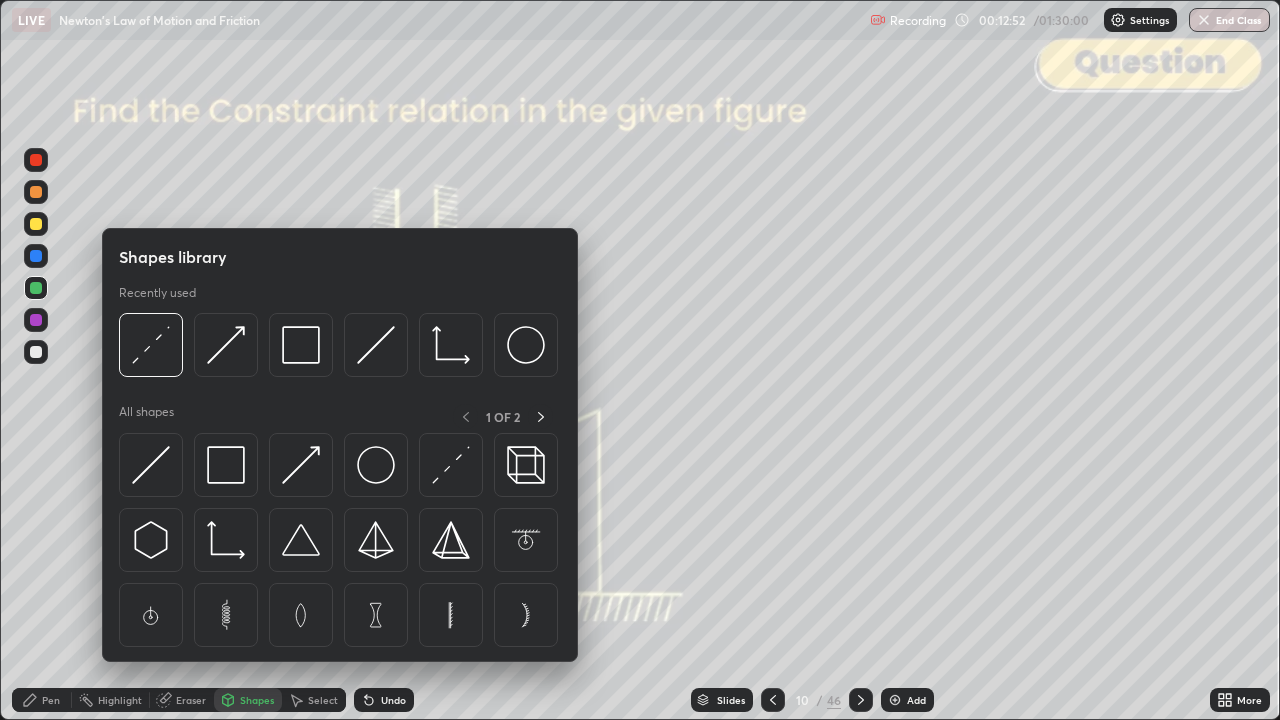 click at bounding box center (226, 345) 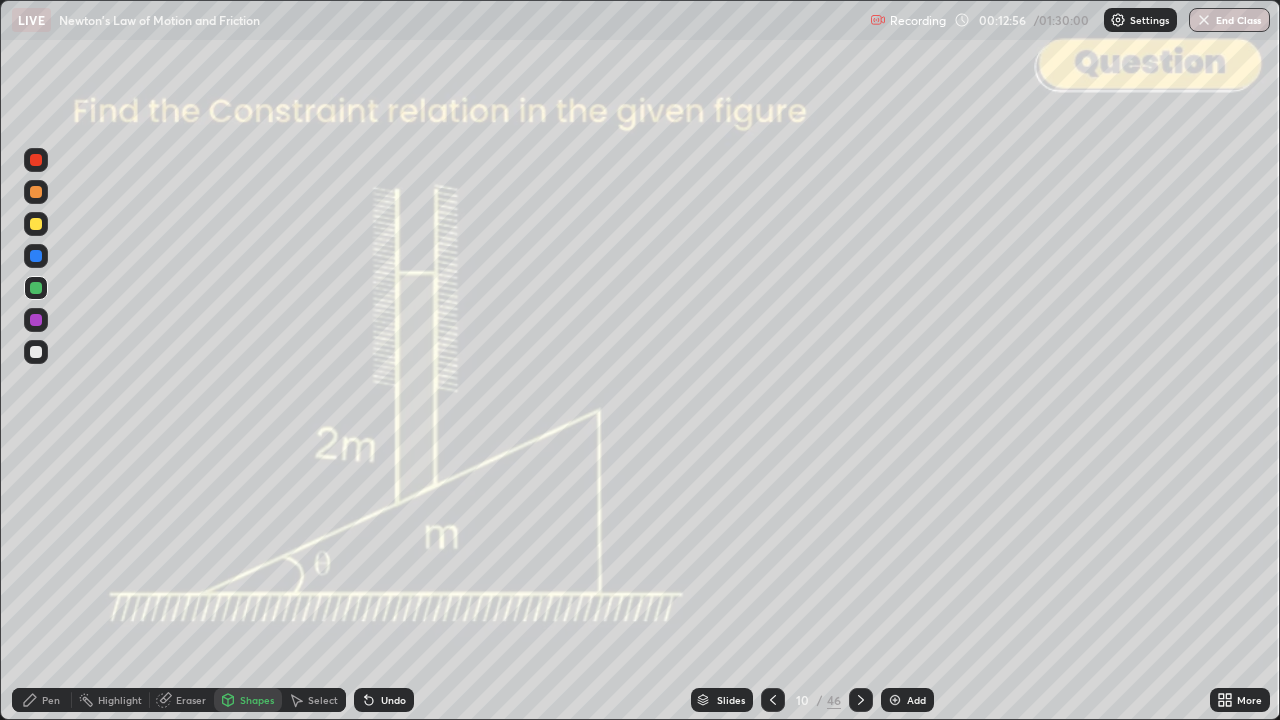 click on "Pen" at bounding box center [42, 700] 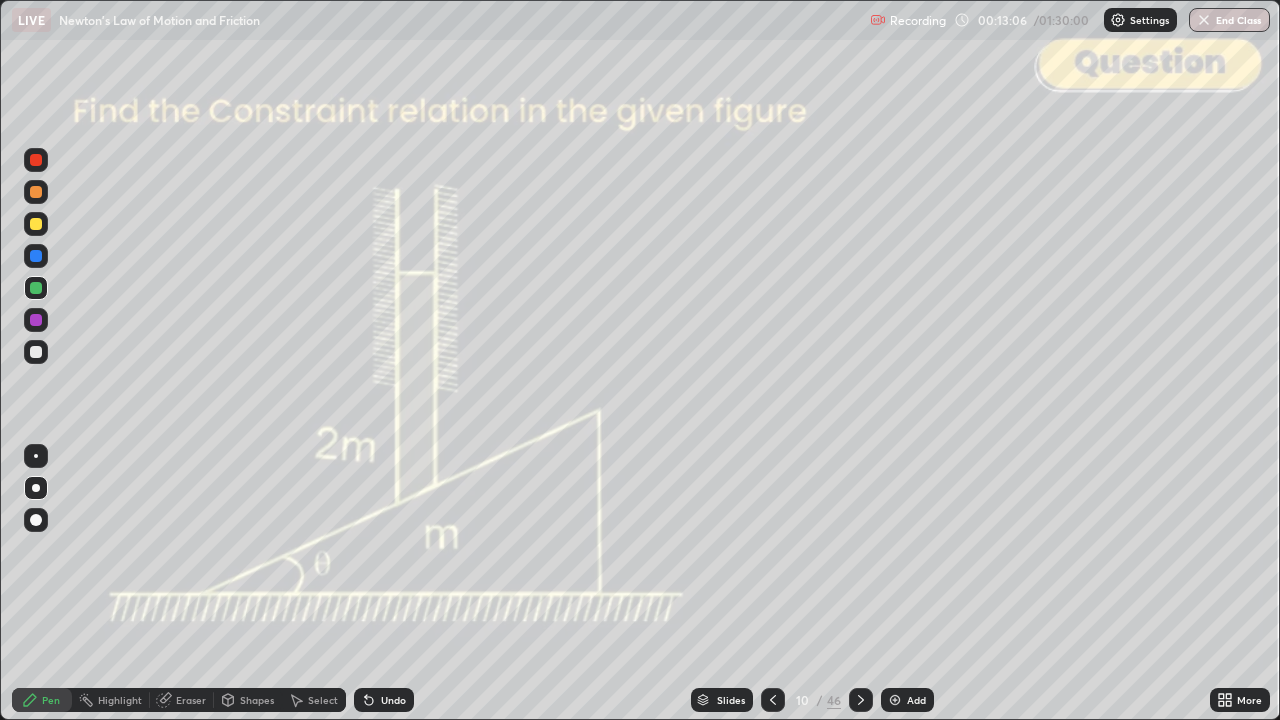 click at bounding box center (36, 288) 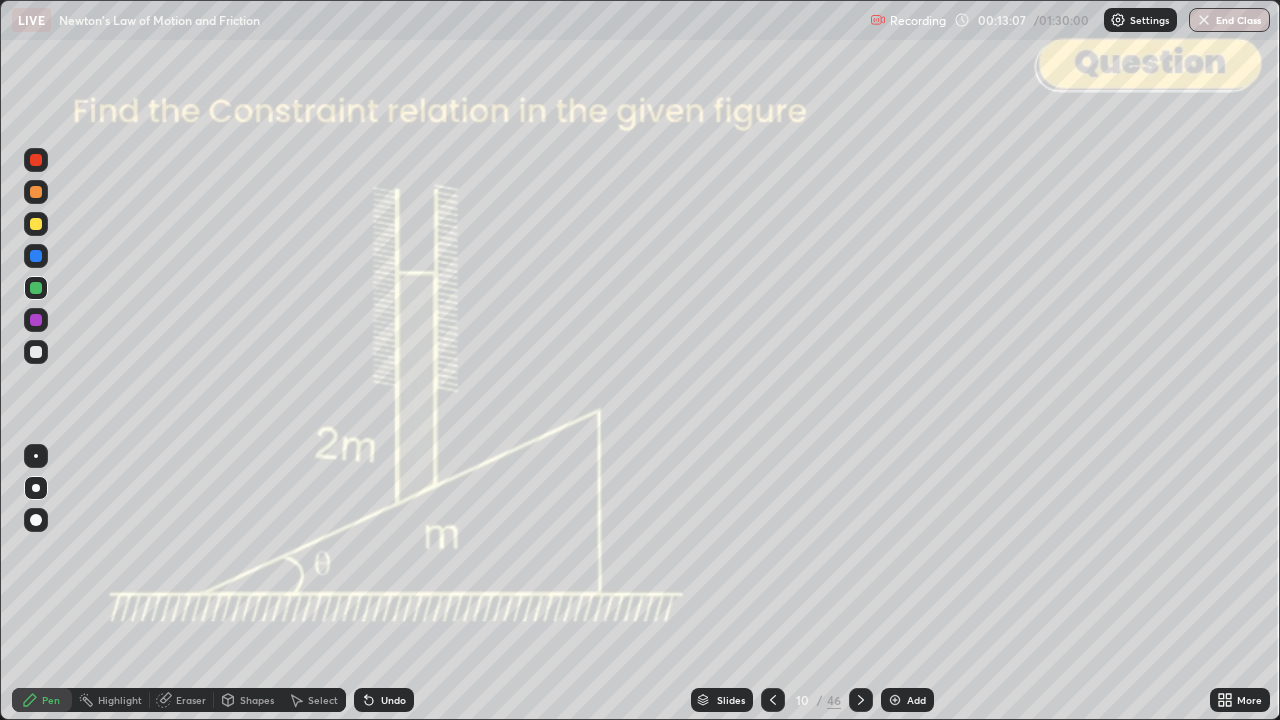 click on "Shapes" at bounding box center [257, 700] 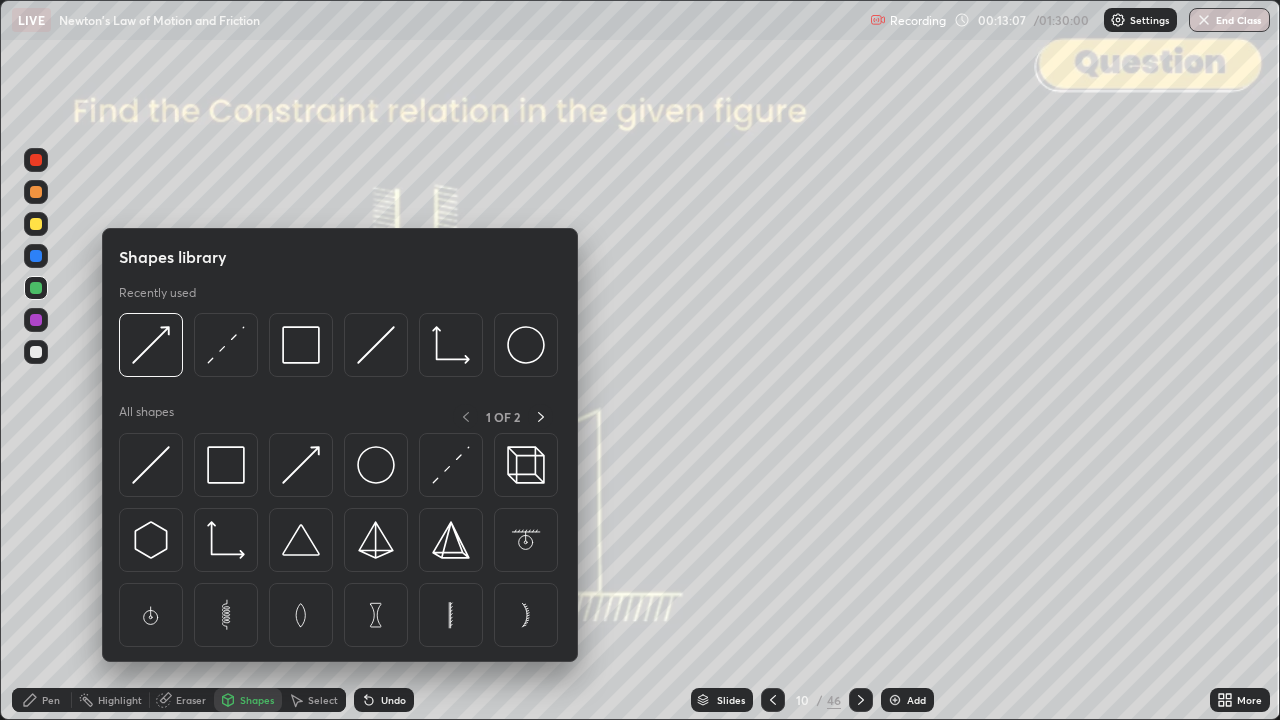 click at bounding box center [151, 345] 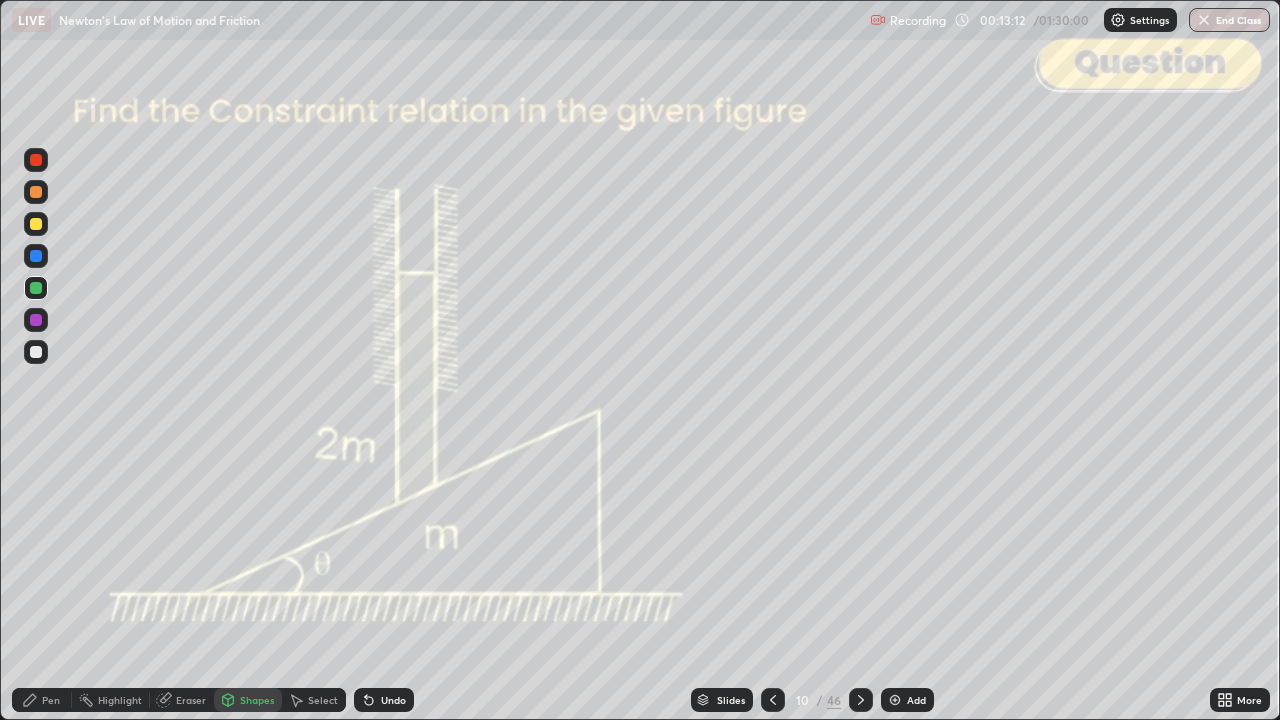 click 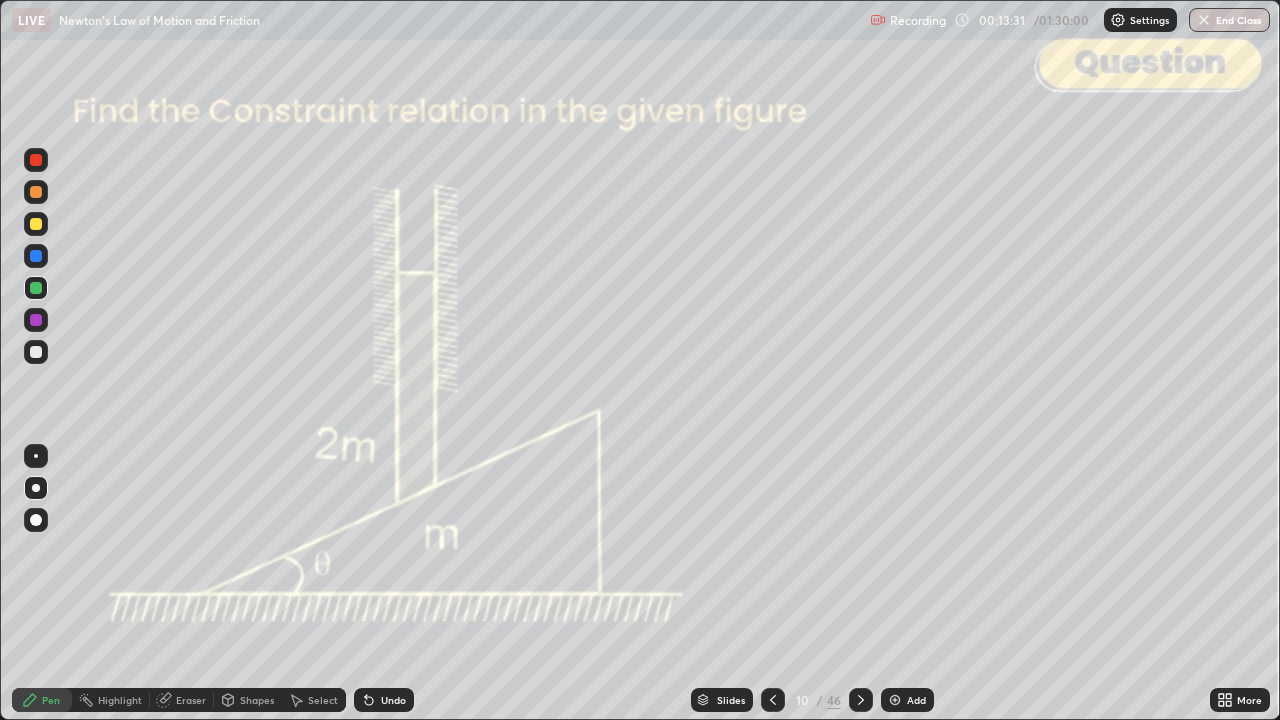 click at bounding box center [36, 320] 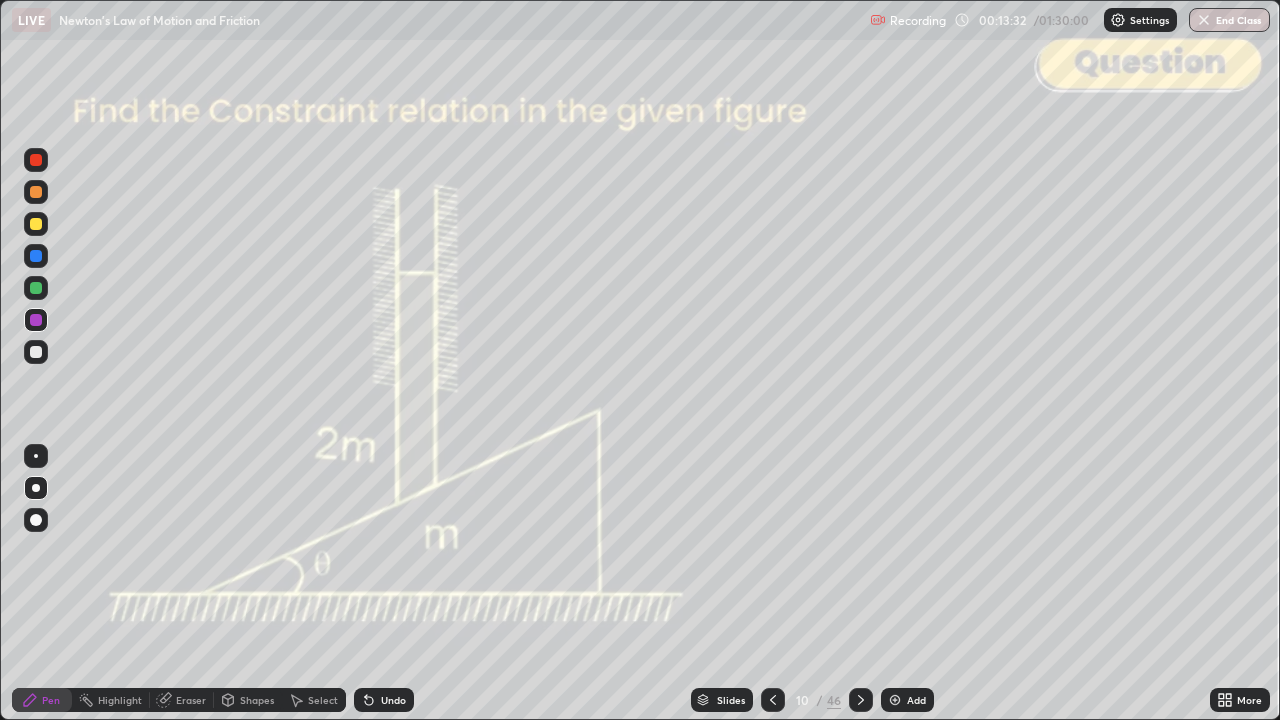 click 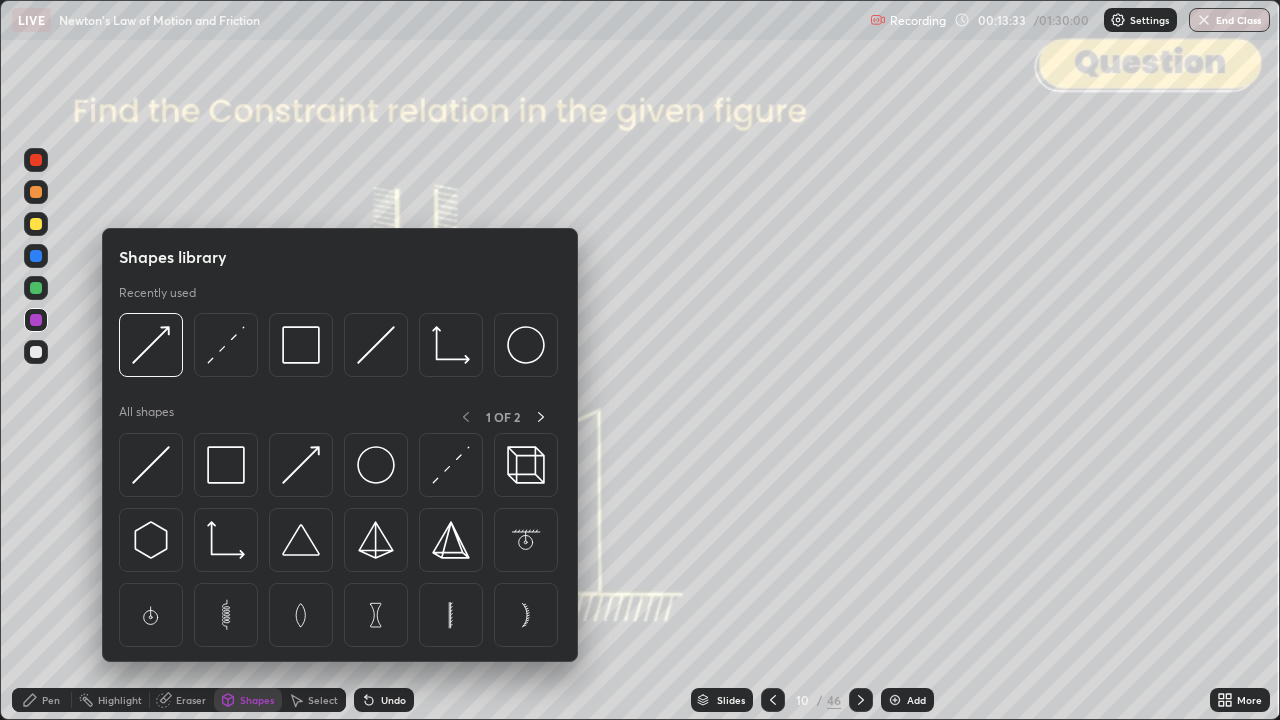 click at bounding box center (226, 345) 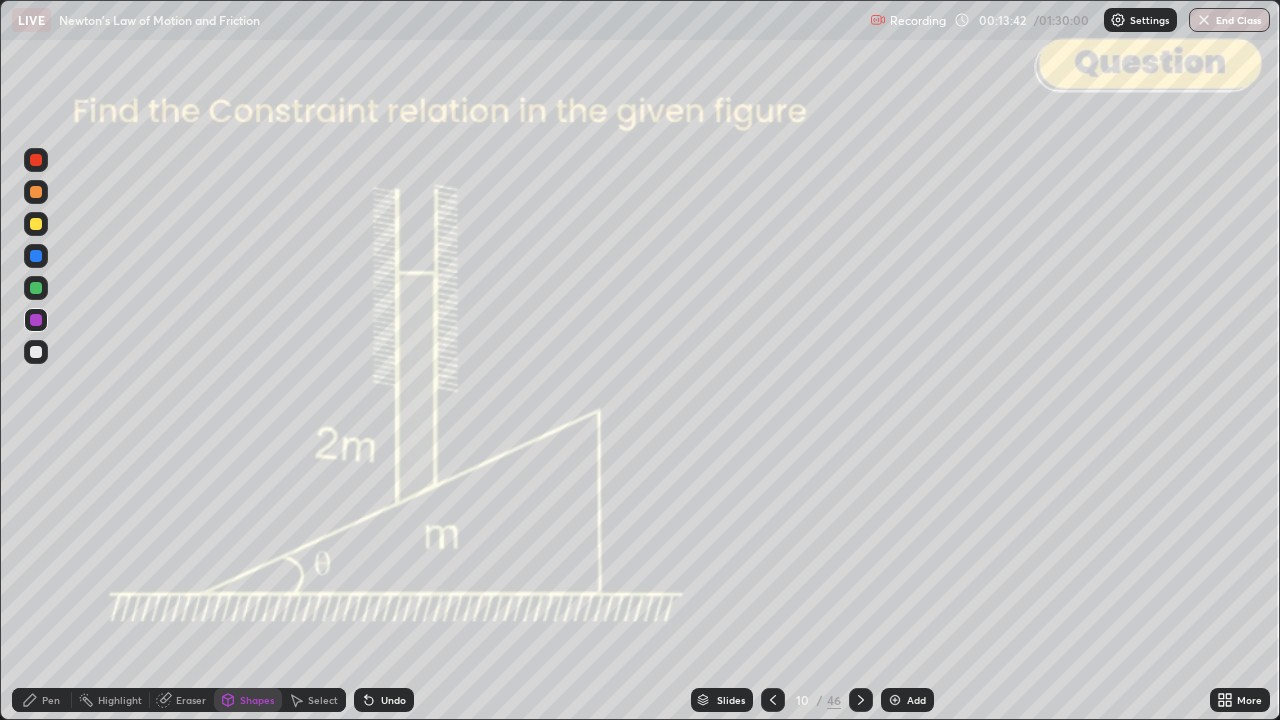 click on "Undo" at bounding box center [384, 700] 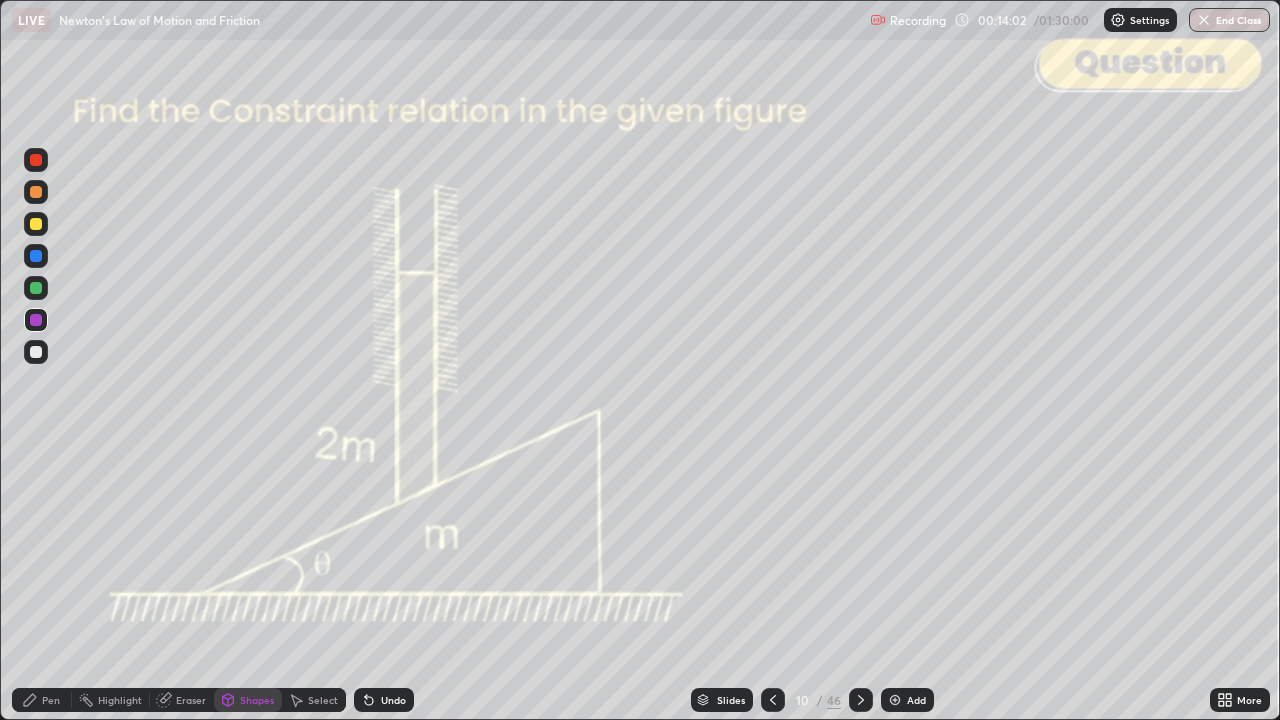 click on "Pen" at bounding box center (51, 700) 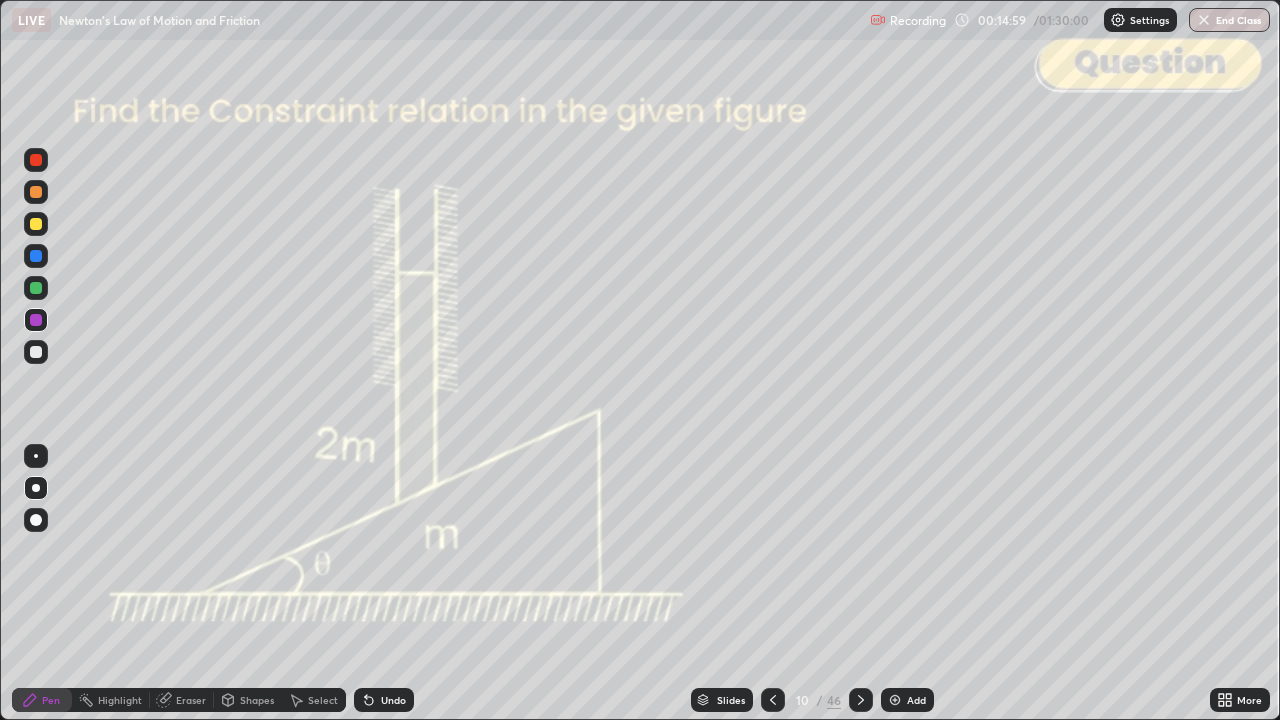 click at bounding box center (36, 224) 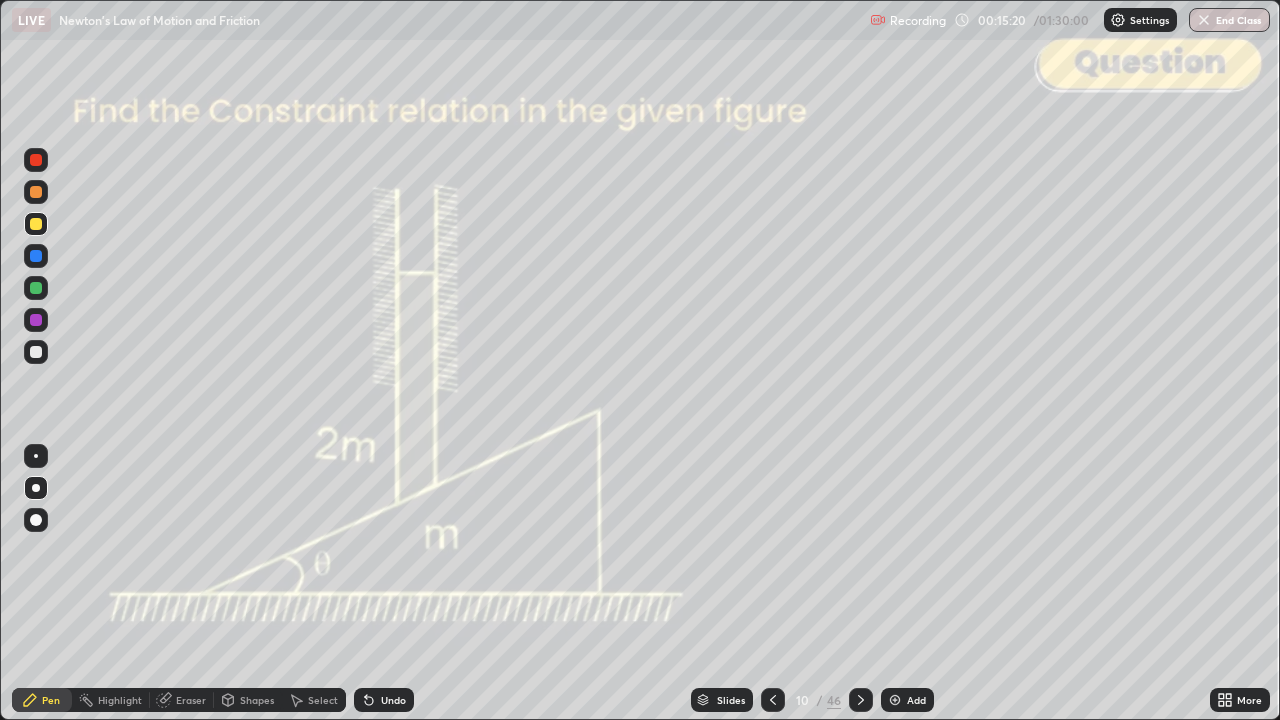 click on "Shapes" at bounding box center [257, 700] 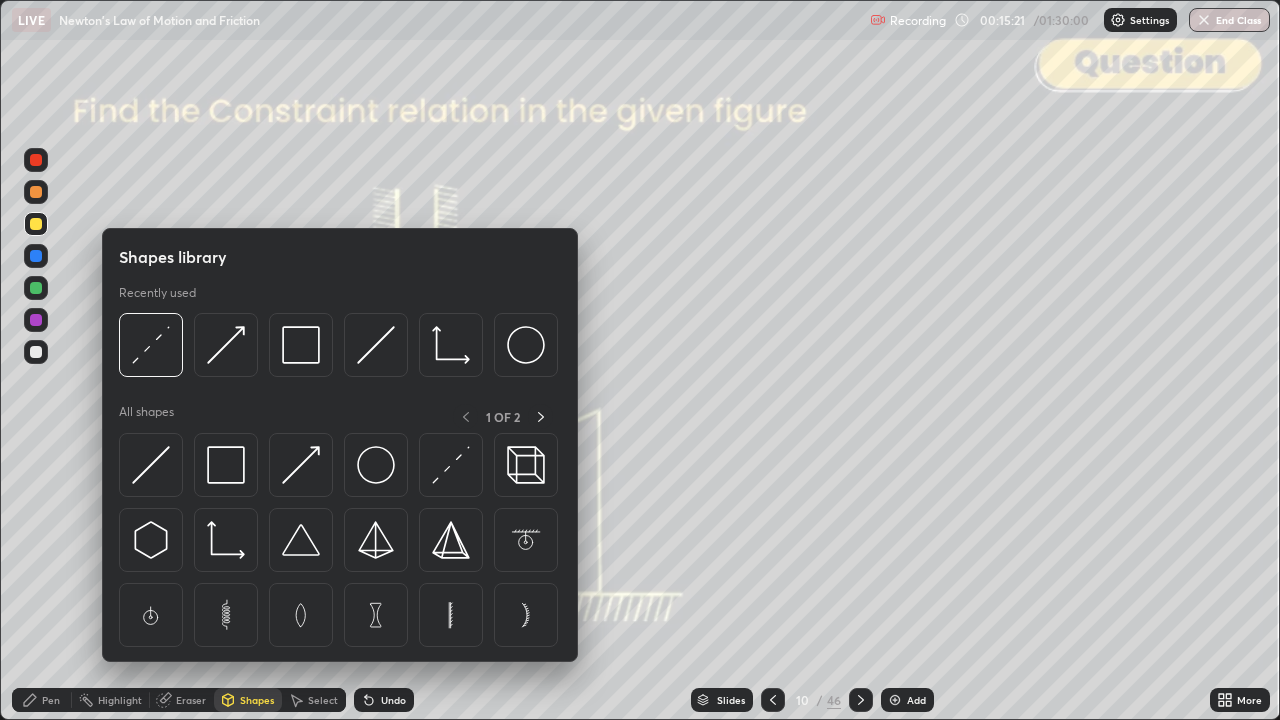click at bounding box center (301, 345) 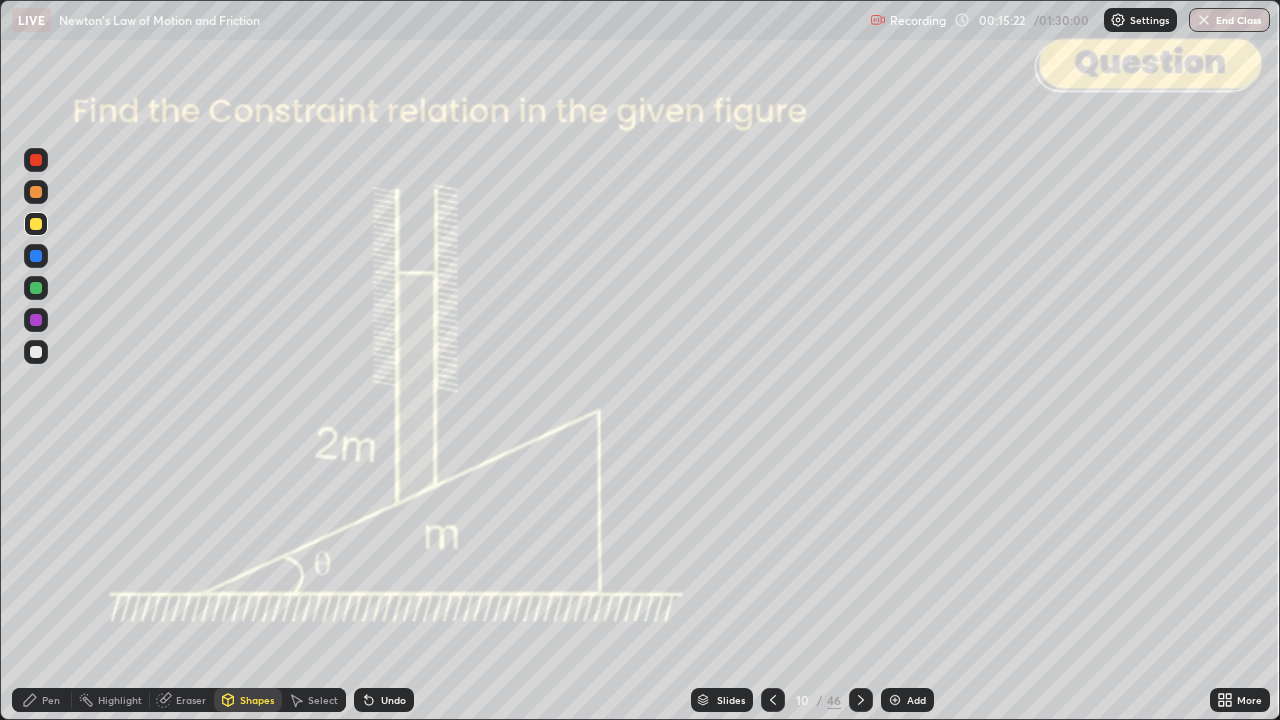 click at bounding box center [36, 160] 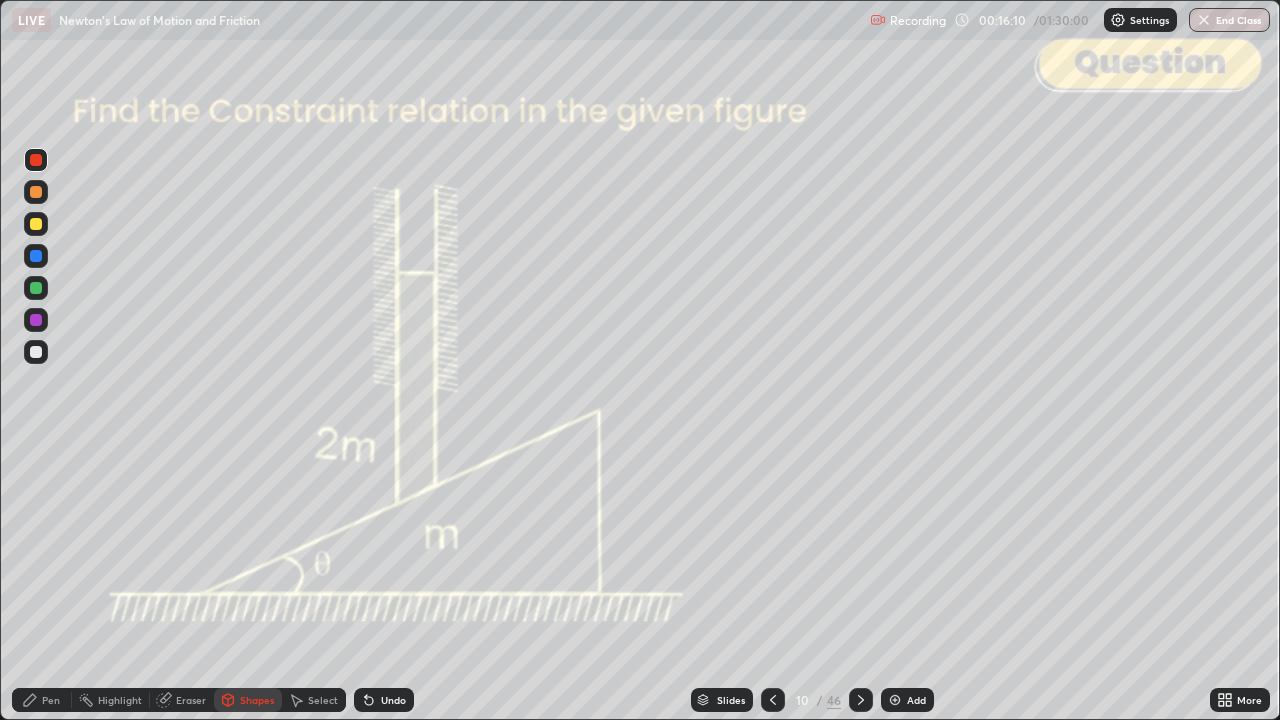 click 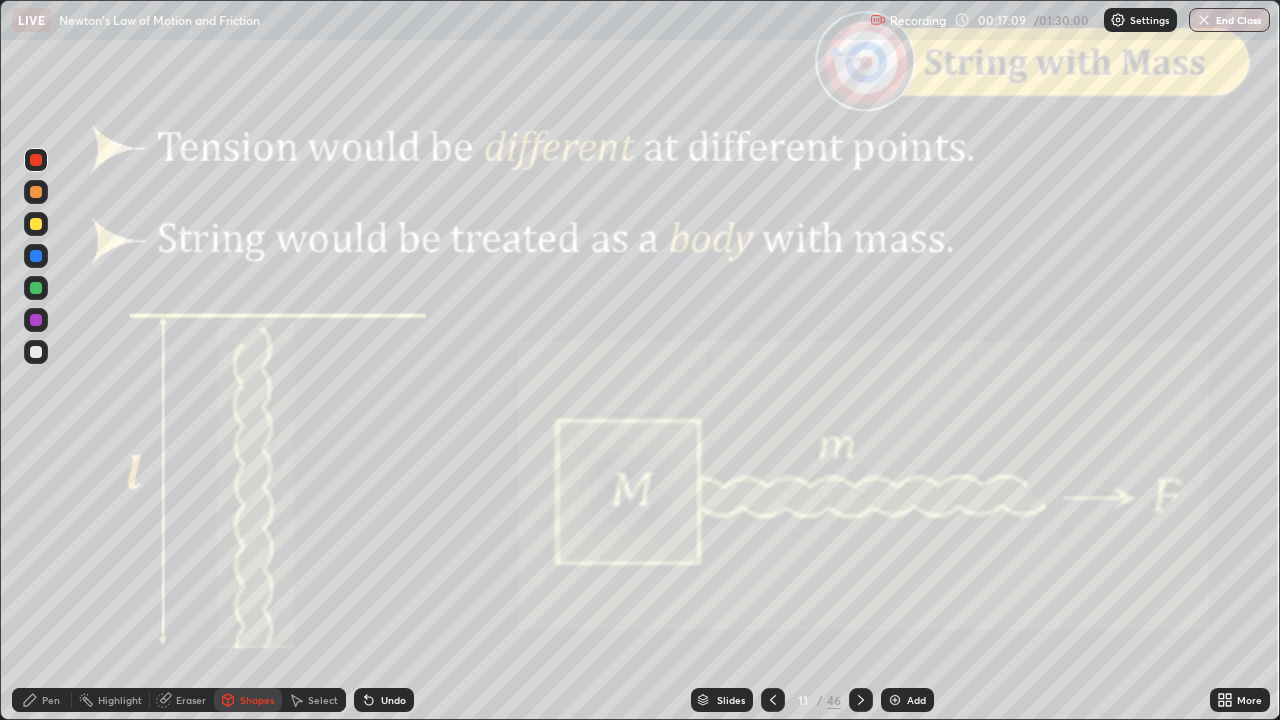 click on "Pen" at bounding box center [51, 700] 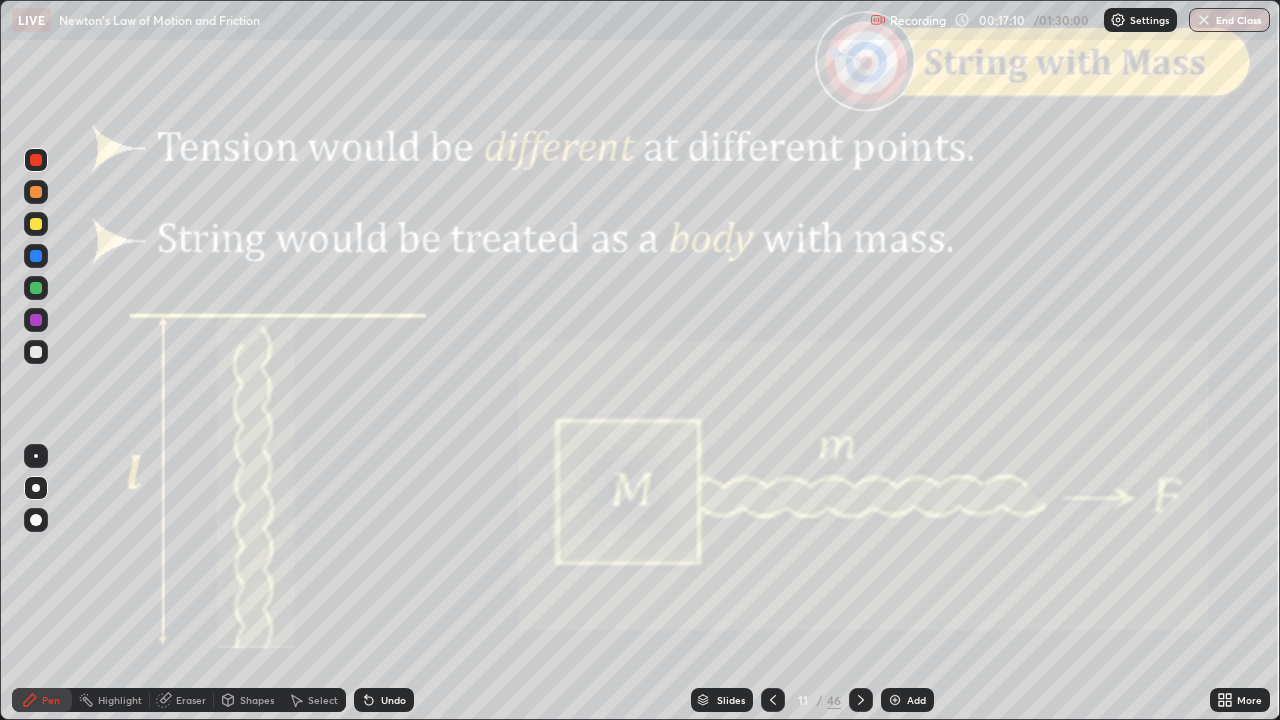 click at bounding box center (36, 224) 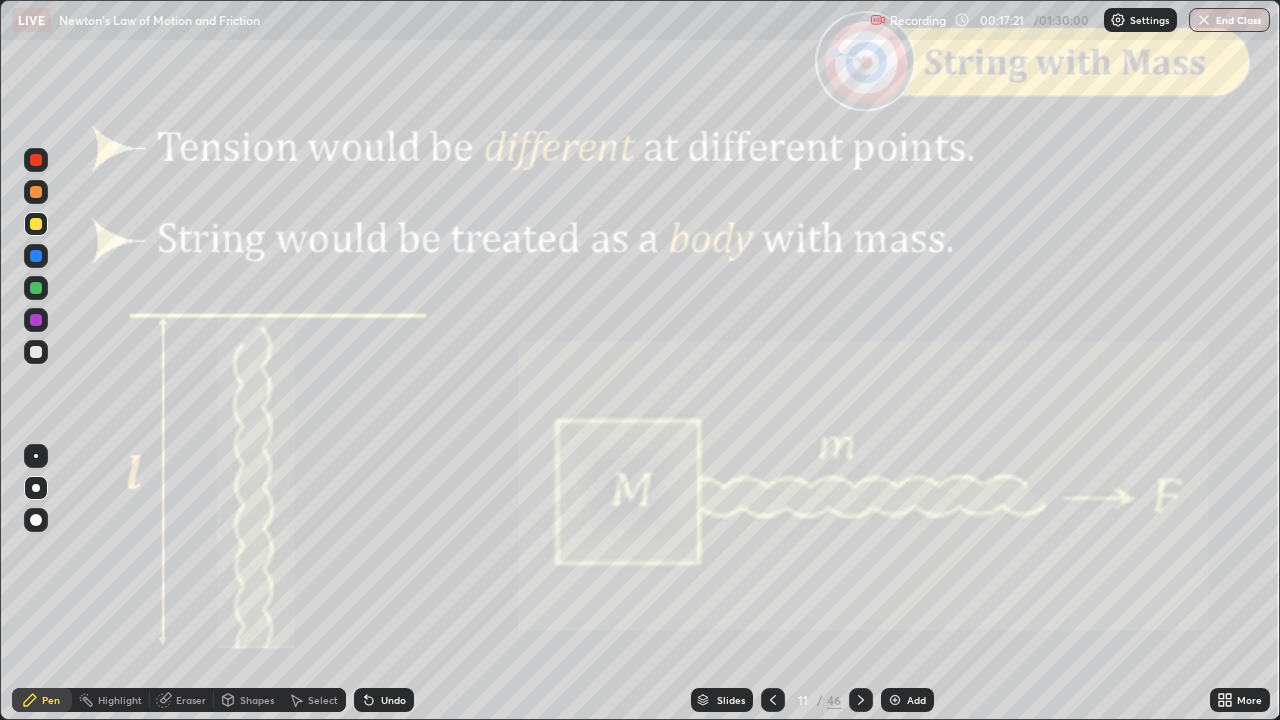 click at bounding box center [36, 352] 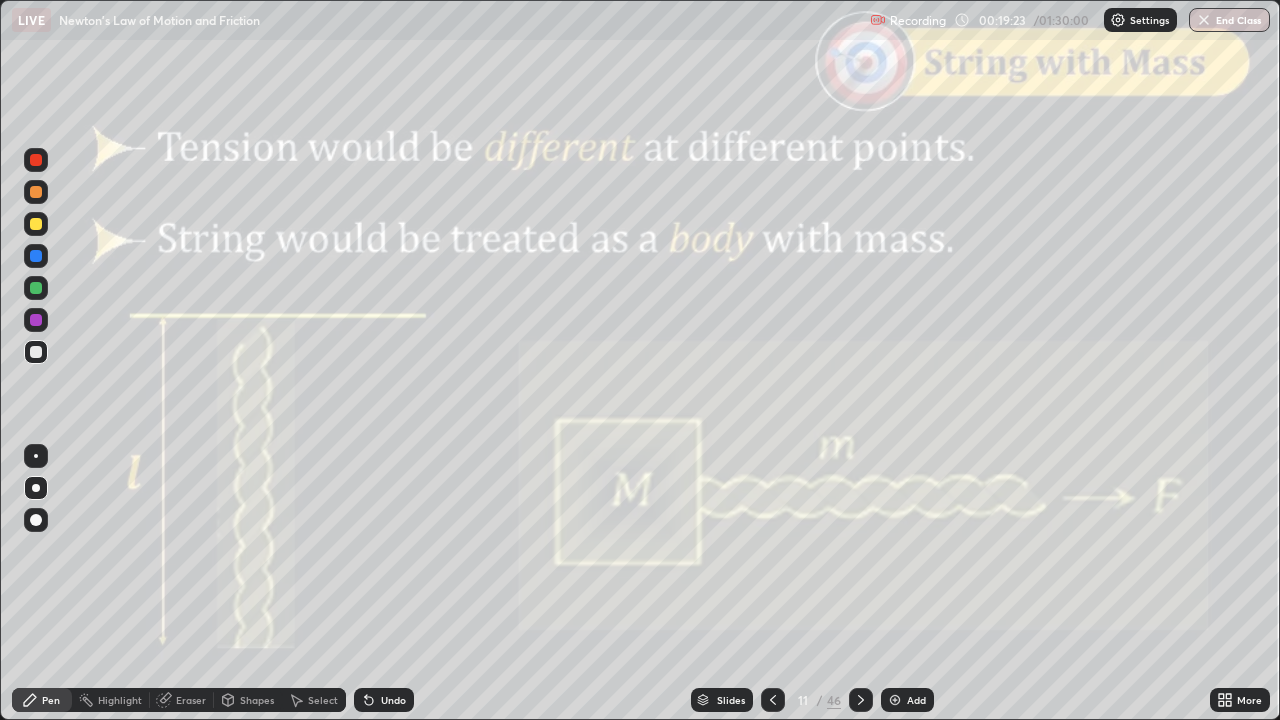 click at bounding box center (36, 288) 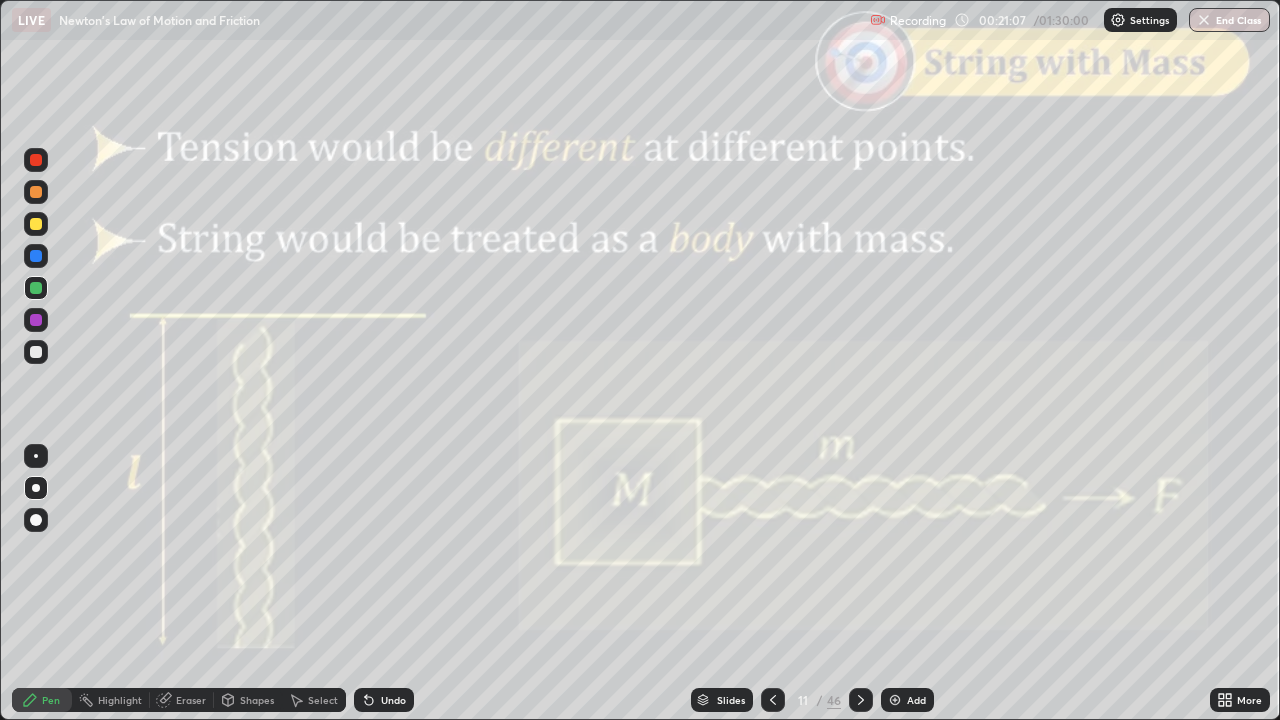 click on "Shapes" at bounding box center (248, 700) 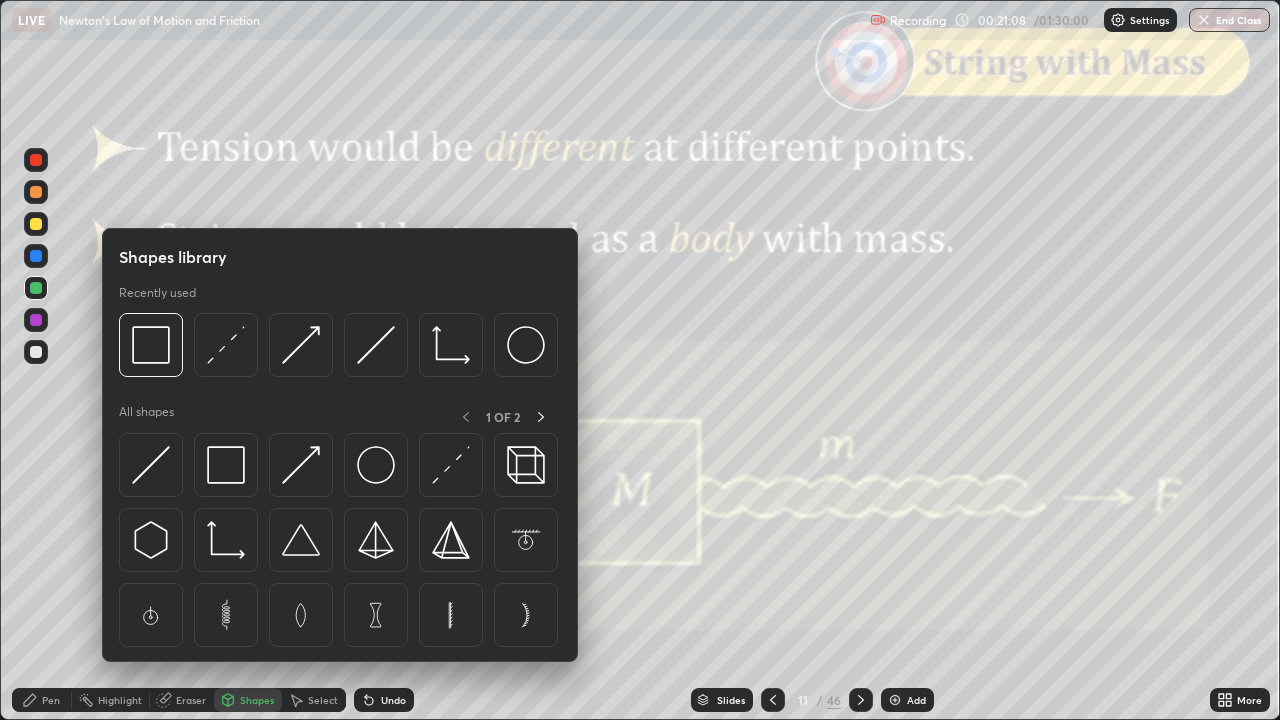 click at bounding box center [151, 345] 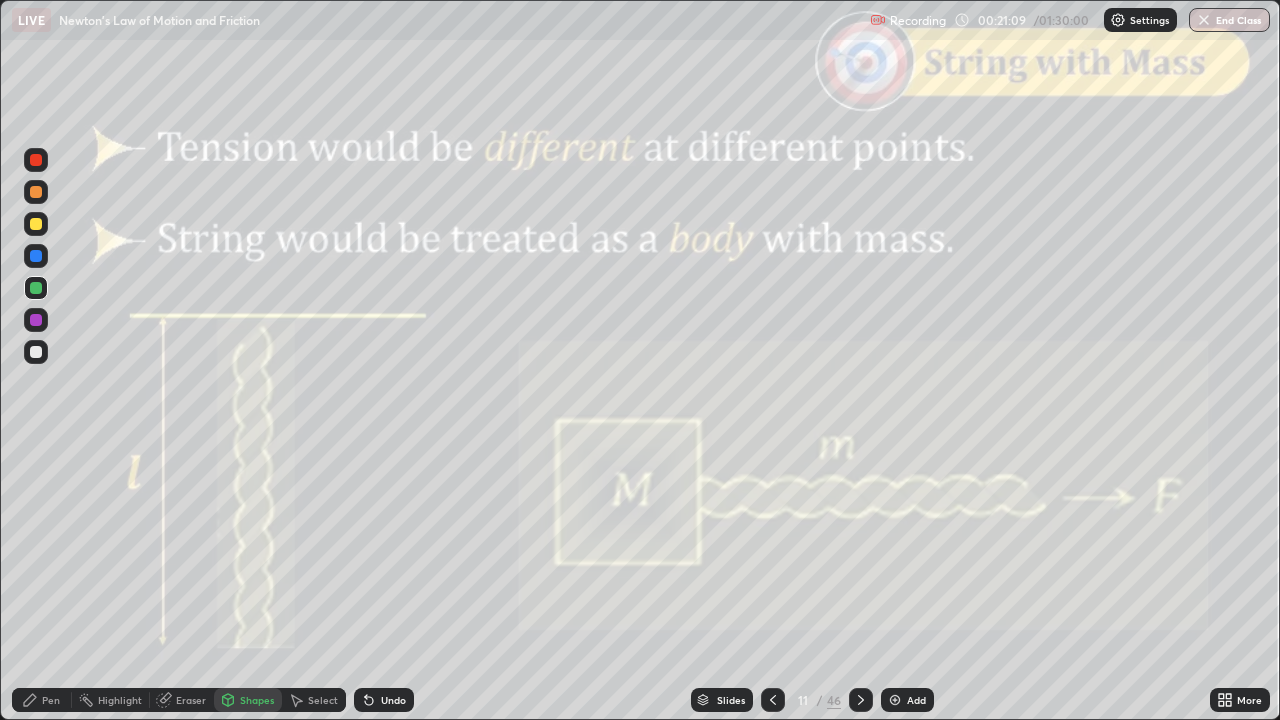 click at bounding box center [36, 160] 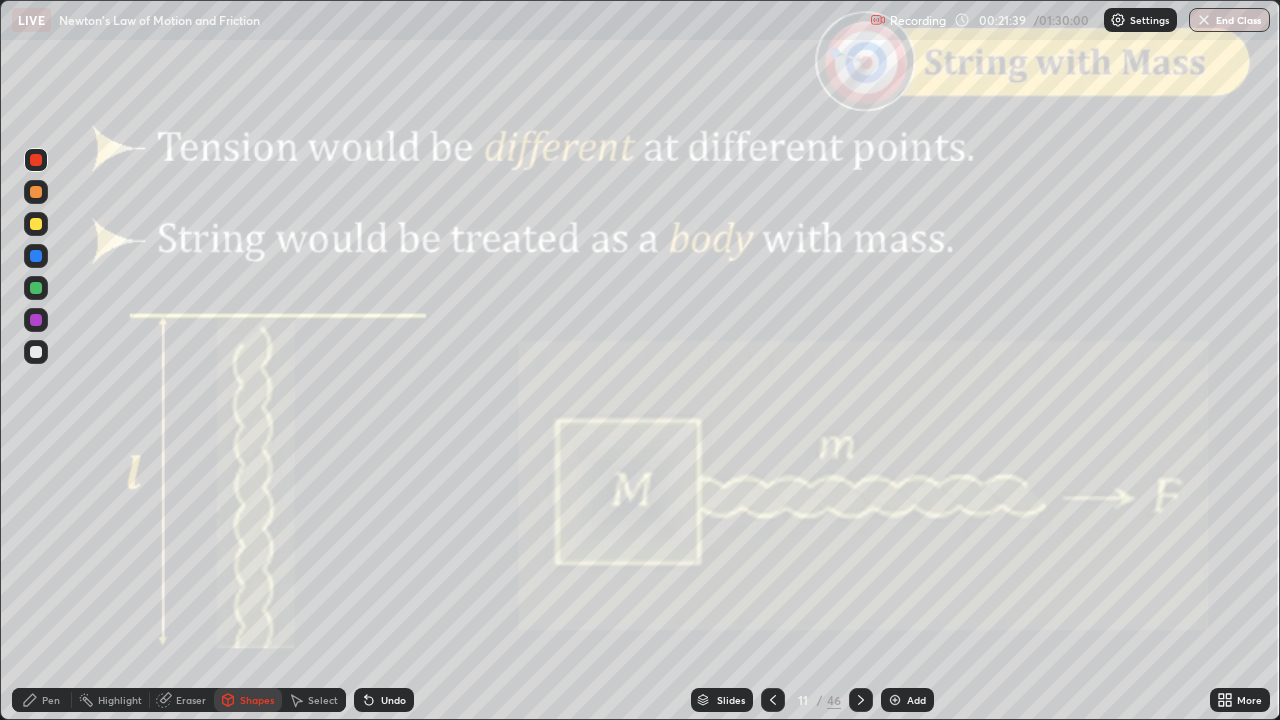 click on "Pen" at bounding box center (42, 700) 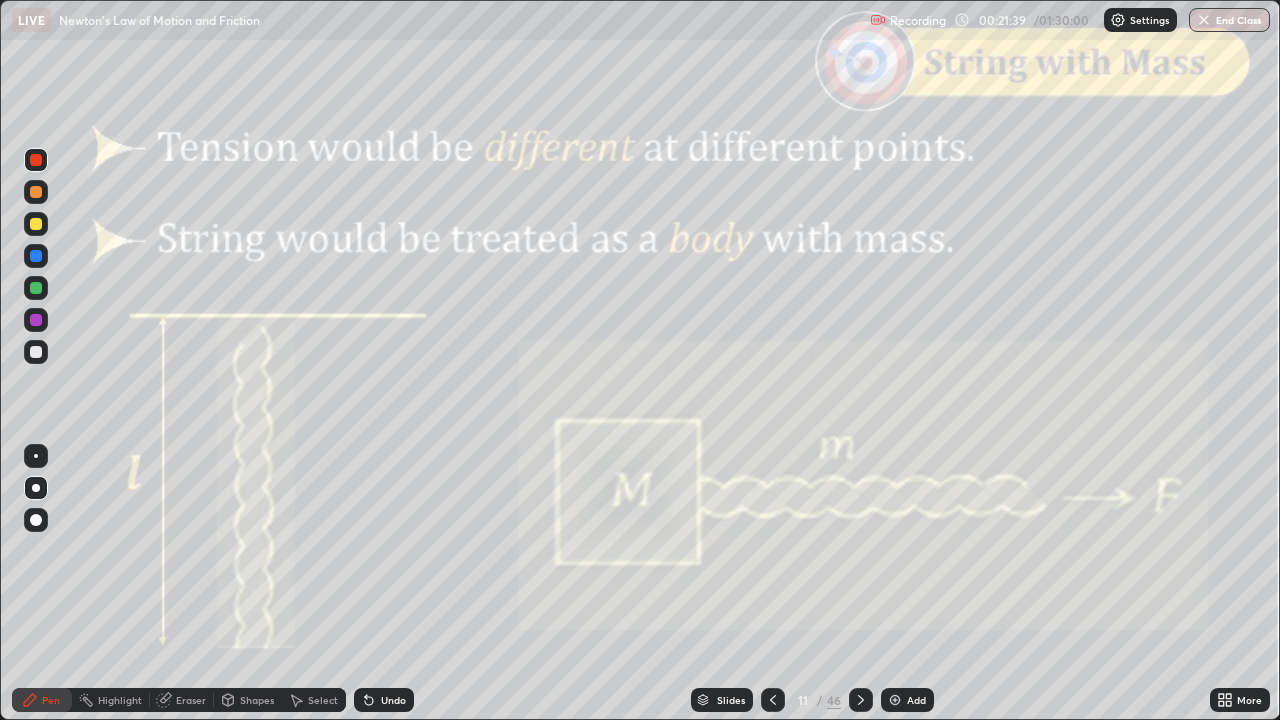 click at bounding box center [36, 352] 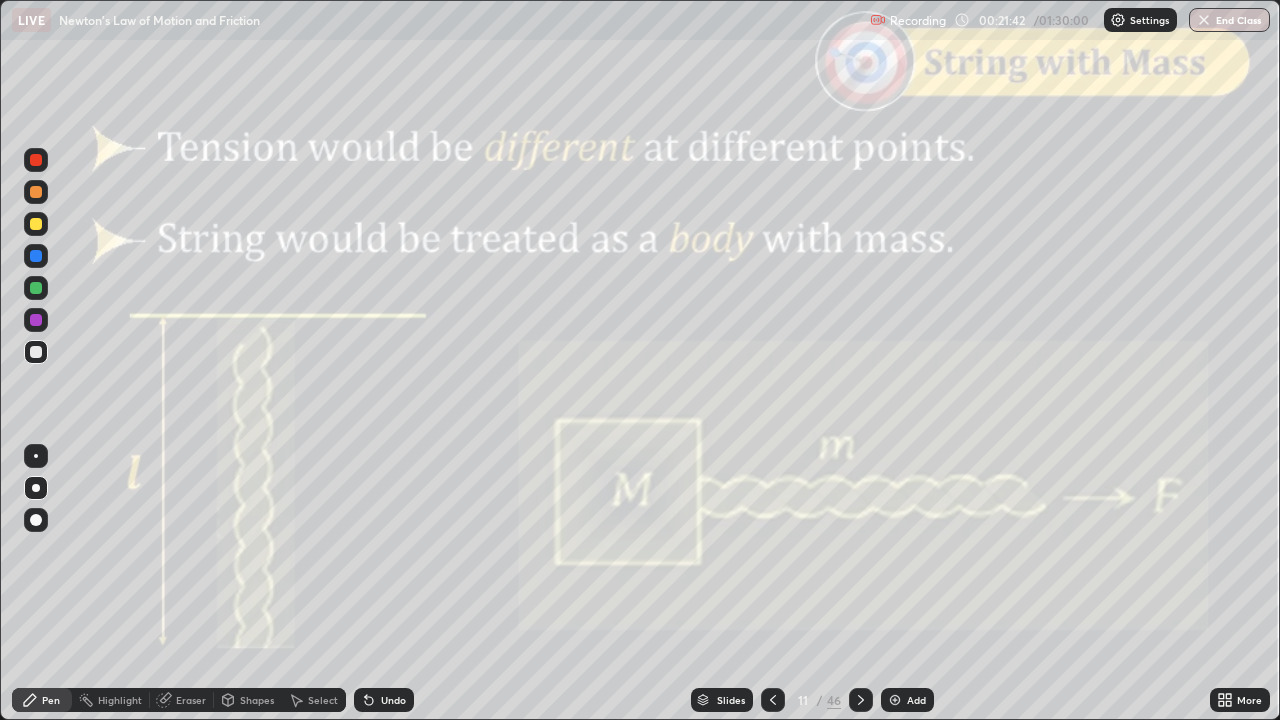 click at bounding box center [36, 224] 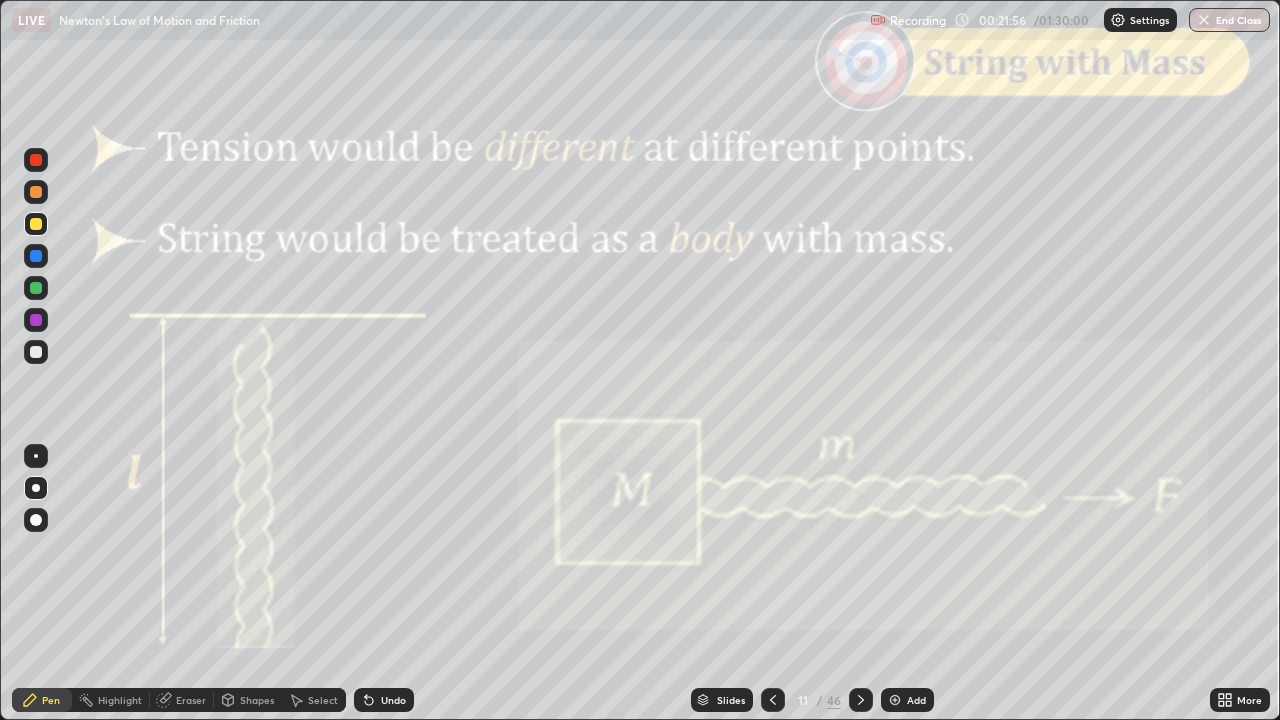 click at bounding box center (36, 352) 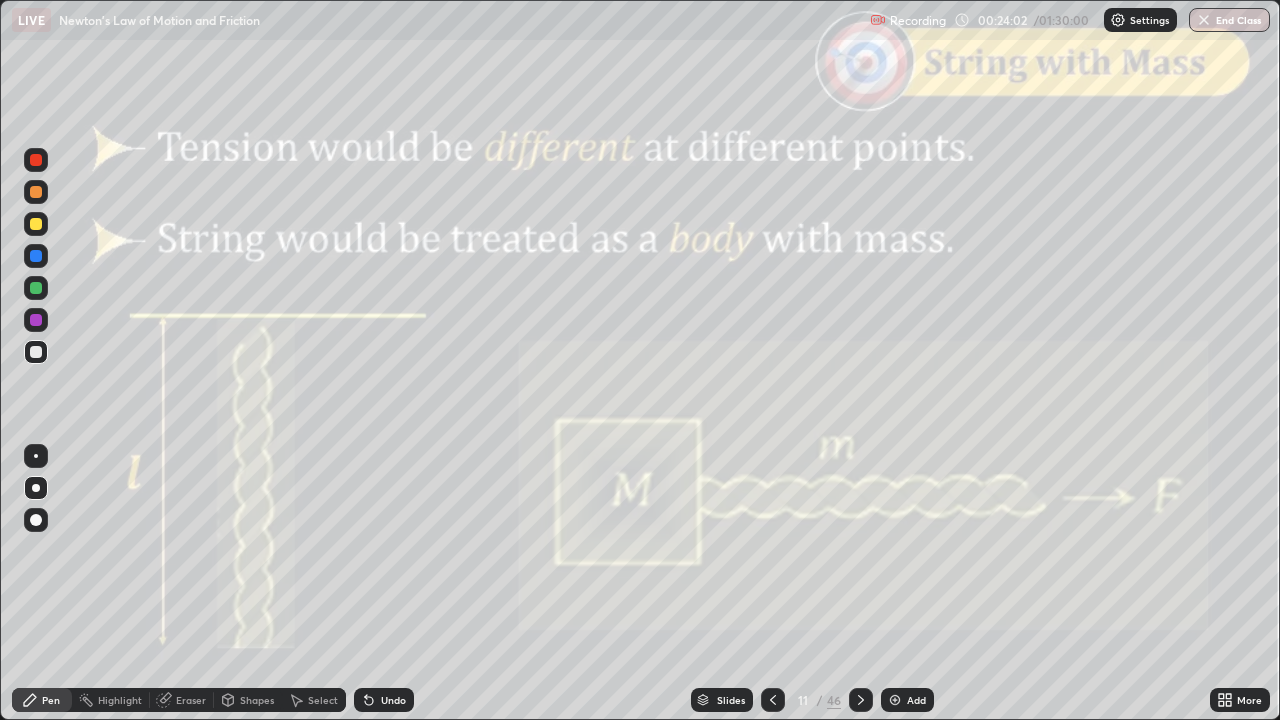 click at bounding box center [36, 320] 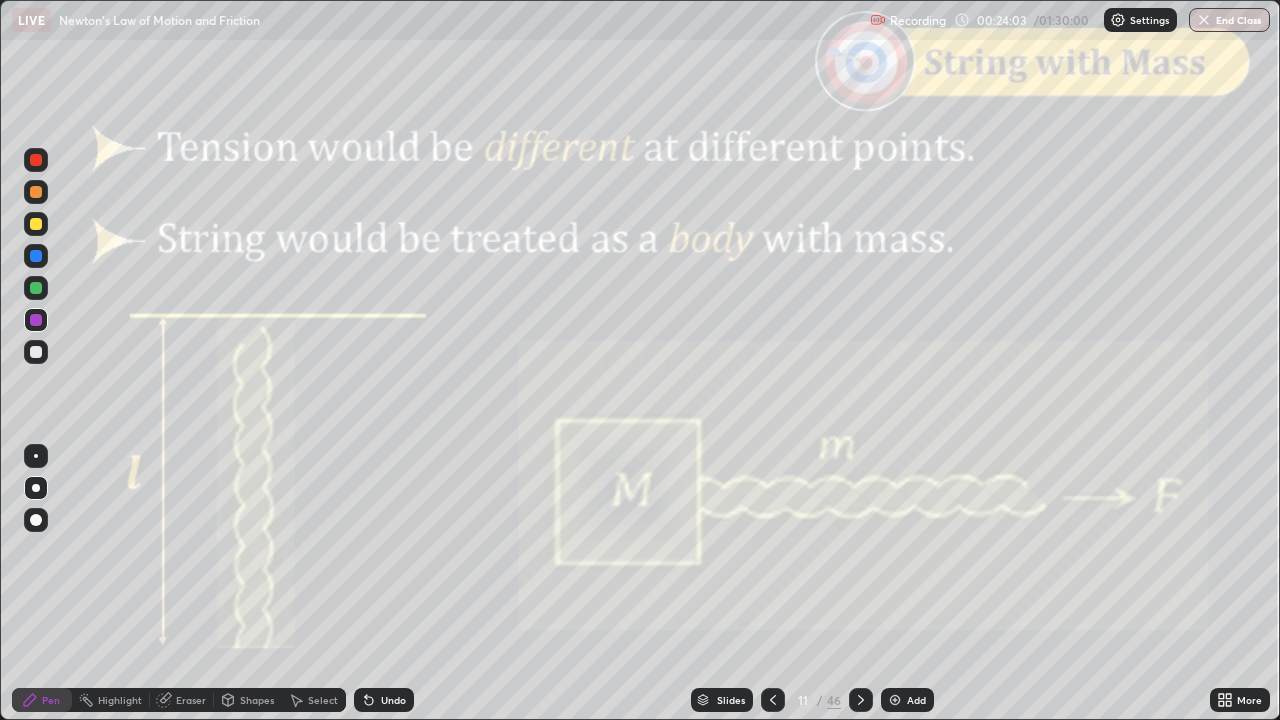 click at bounding box center (36, 160) 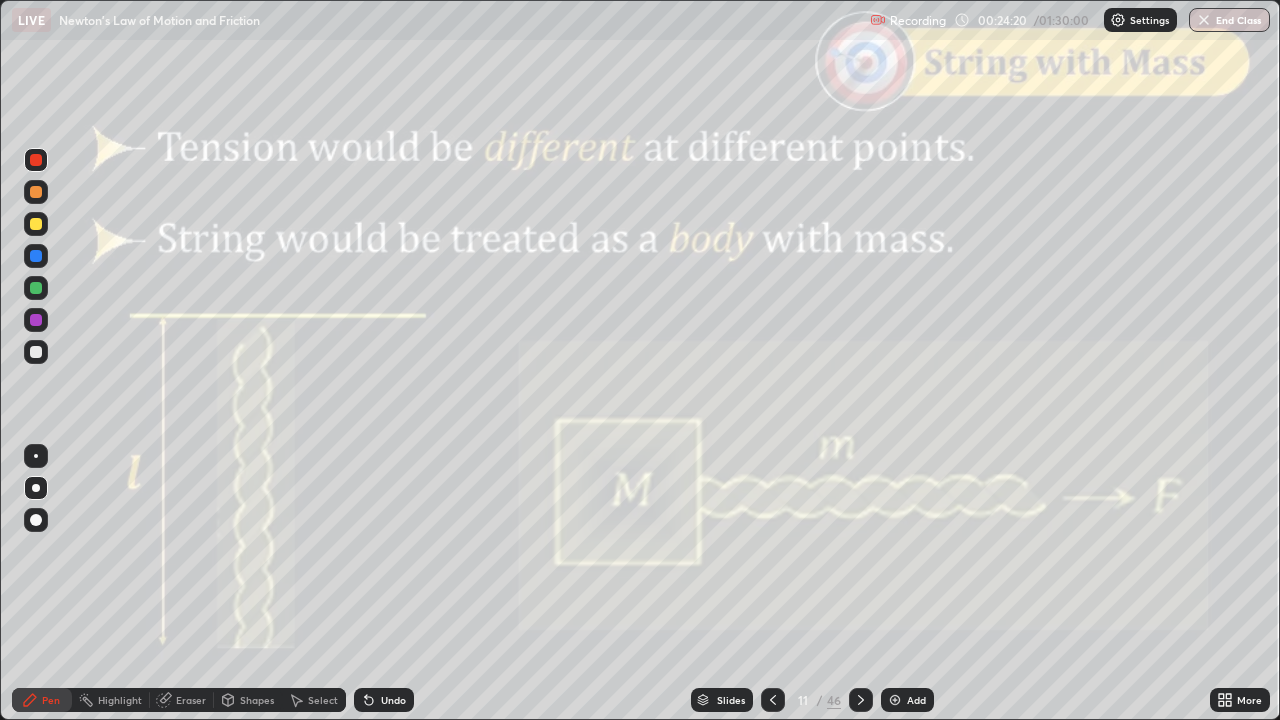 click at bounding box center [36, 320] 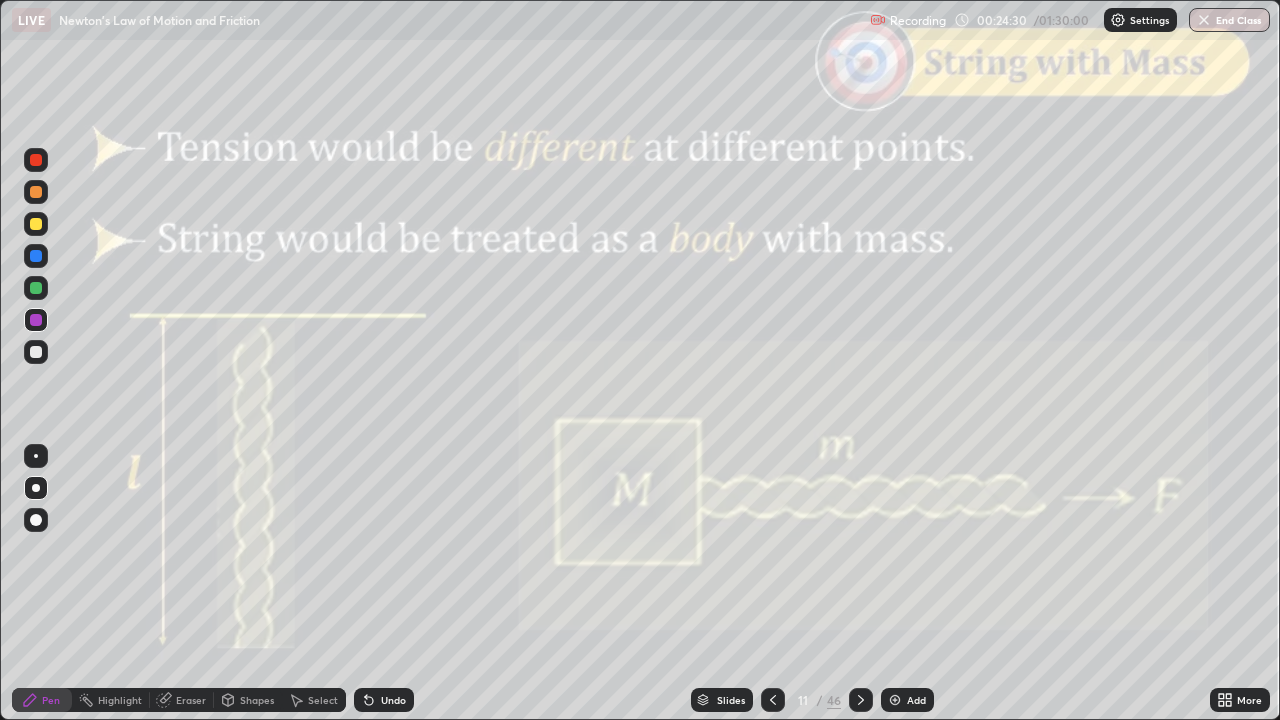 click on "Shapes" at bounding box center (257, 700) 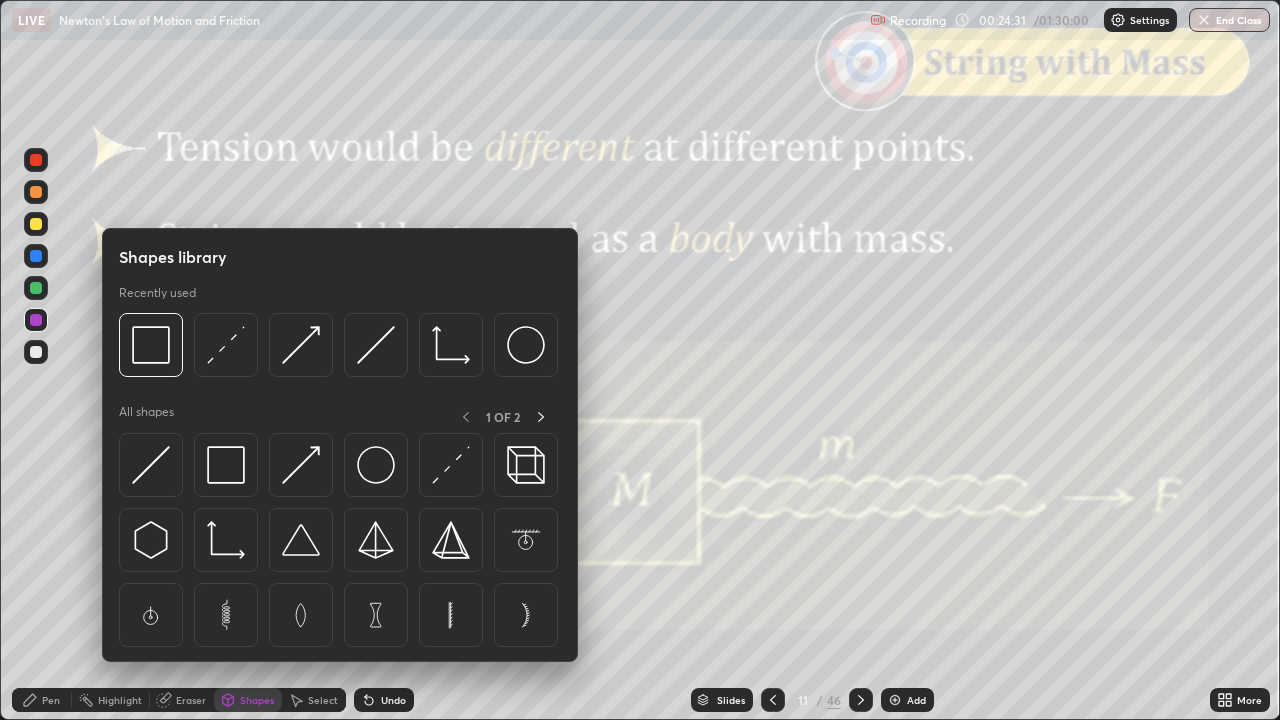 click at bounding box center [151, 345] 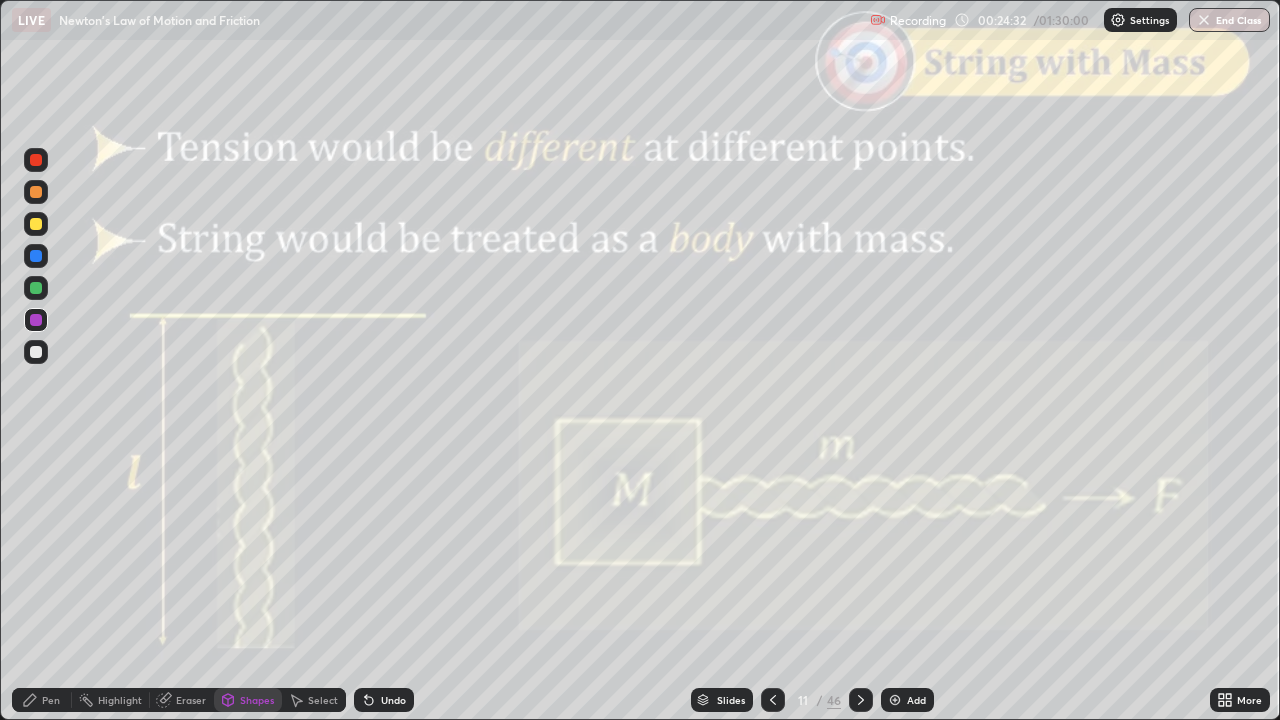 click at bounding box center (36, 160) 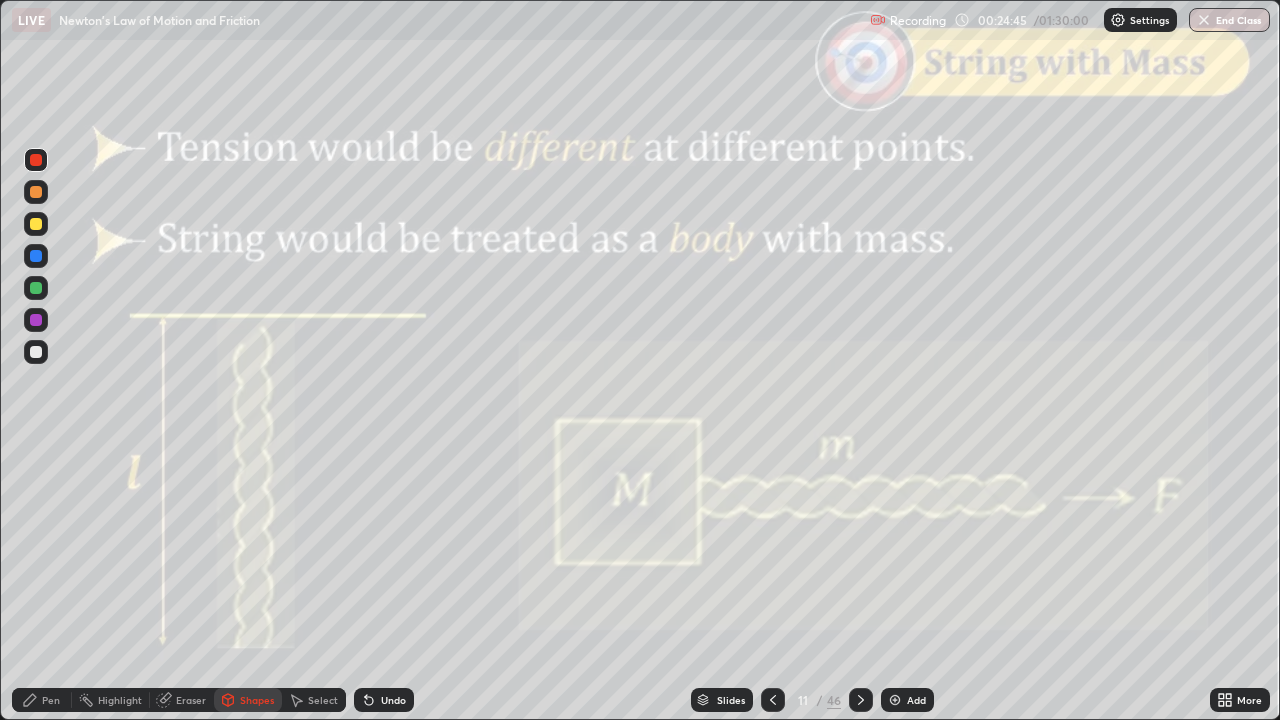 click at bounding box center [36, 320] 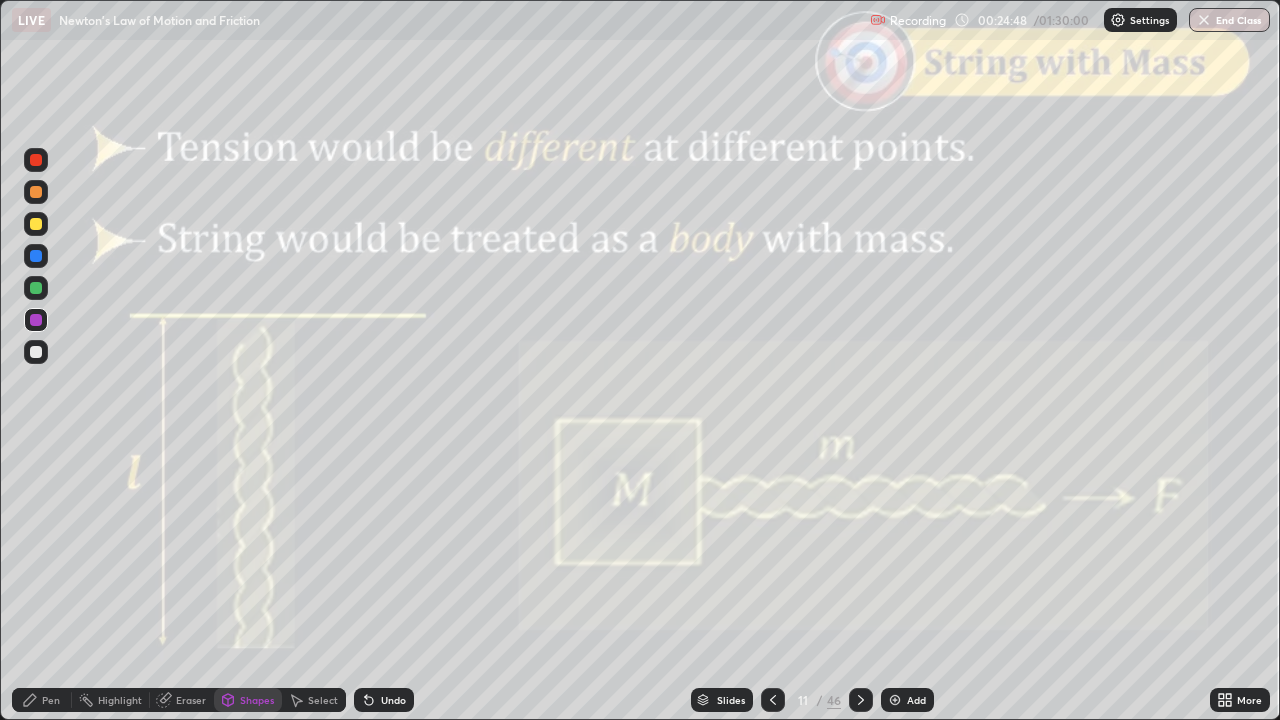 click on "Undo" at bounding box center (393, 700) 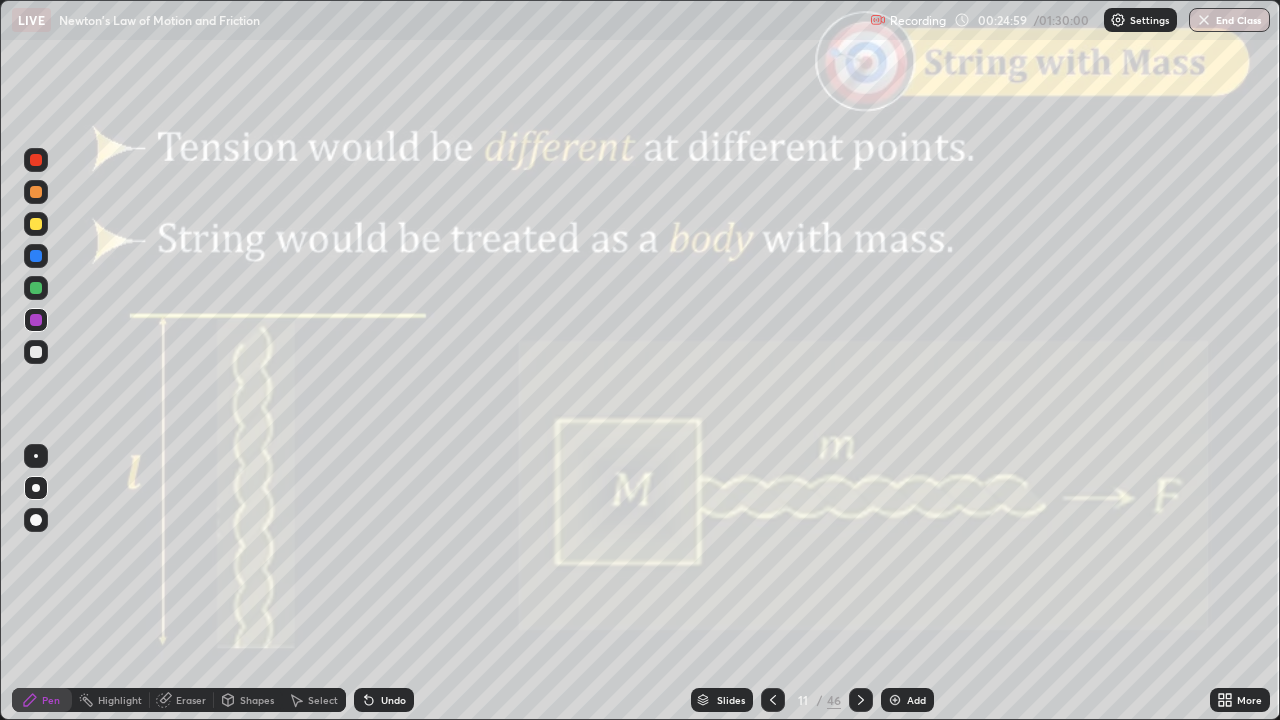 click on "Shapes" at bounding box center (248, 700) 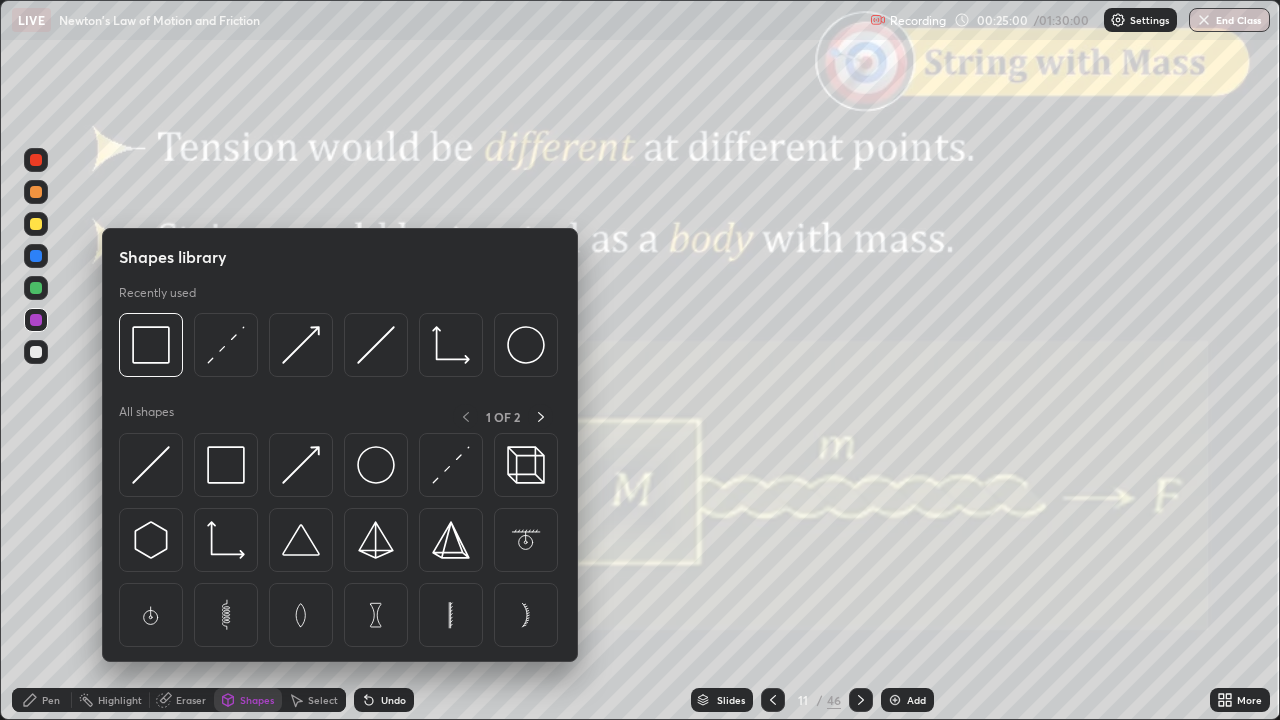 click at bounding box center [301, 345] 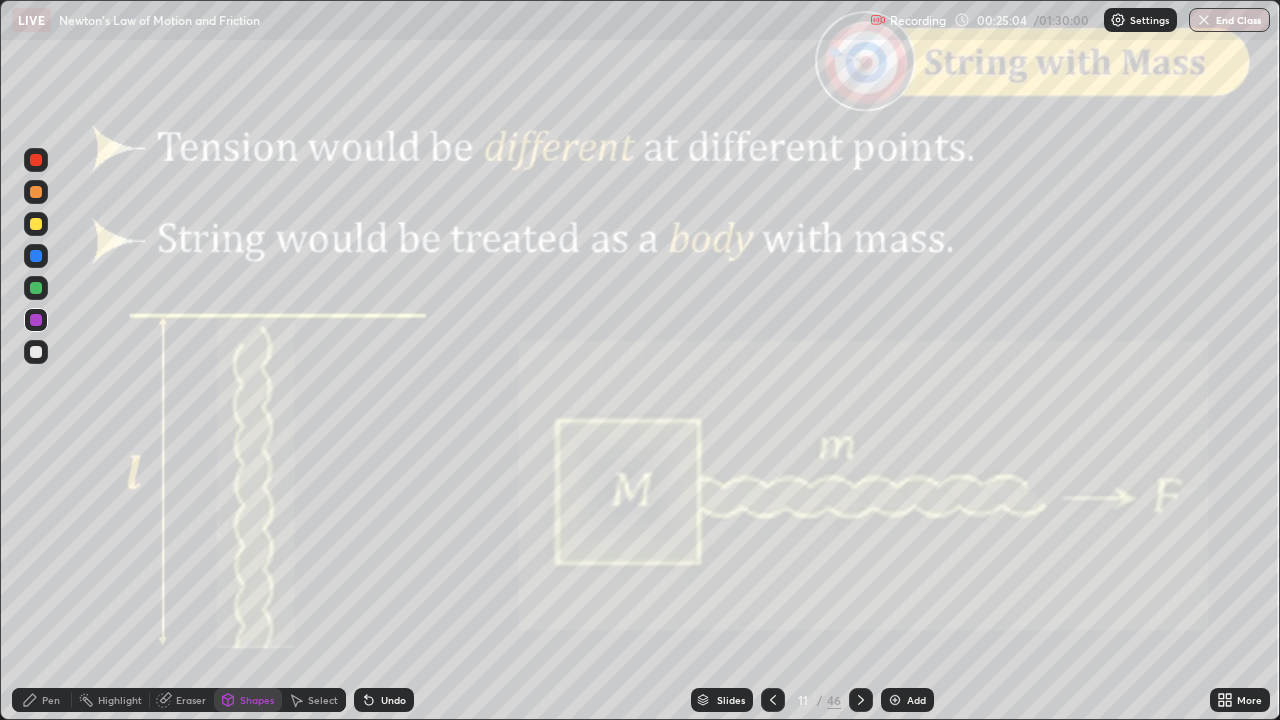 click on "Pen" at bounding box center [42, 700] 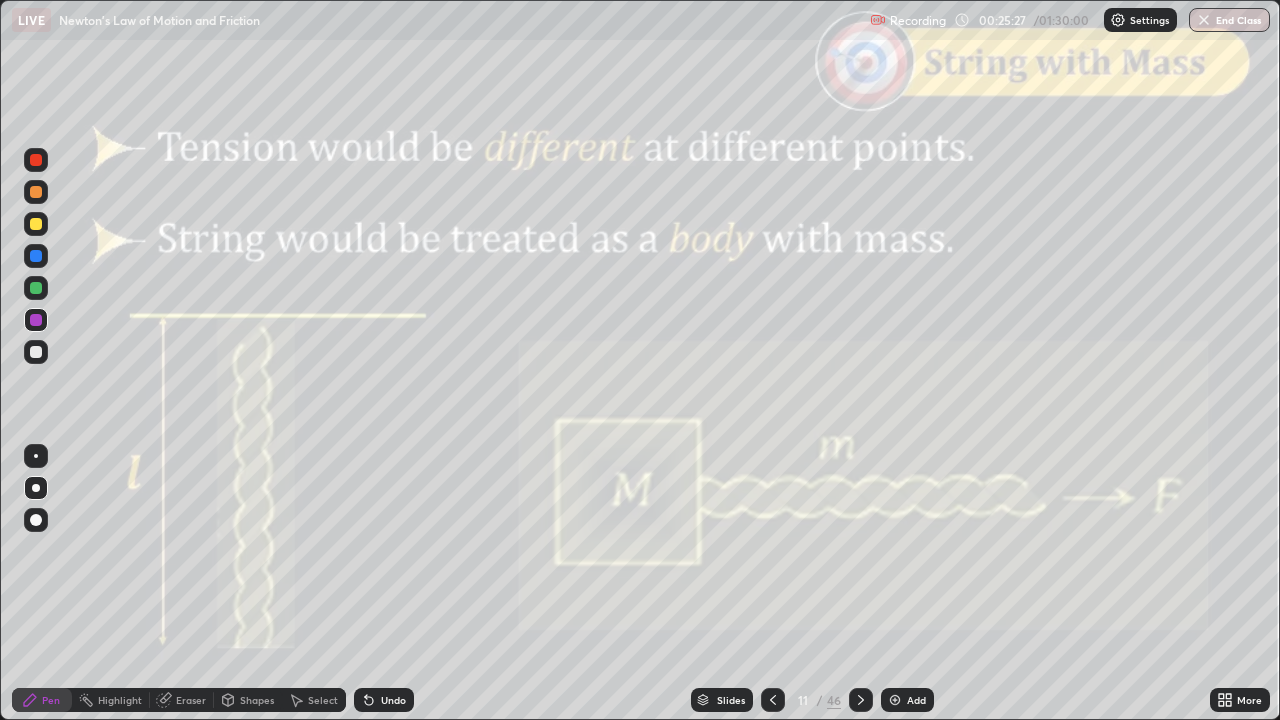 click on "Shapes" at bounding box center (257, 700) 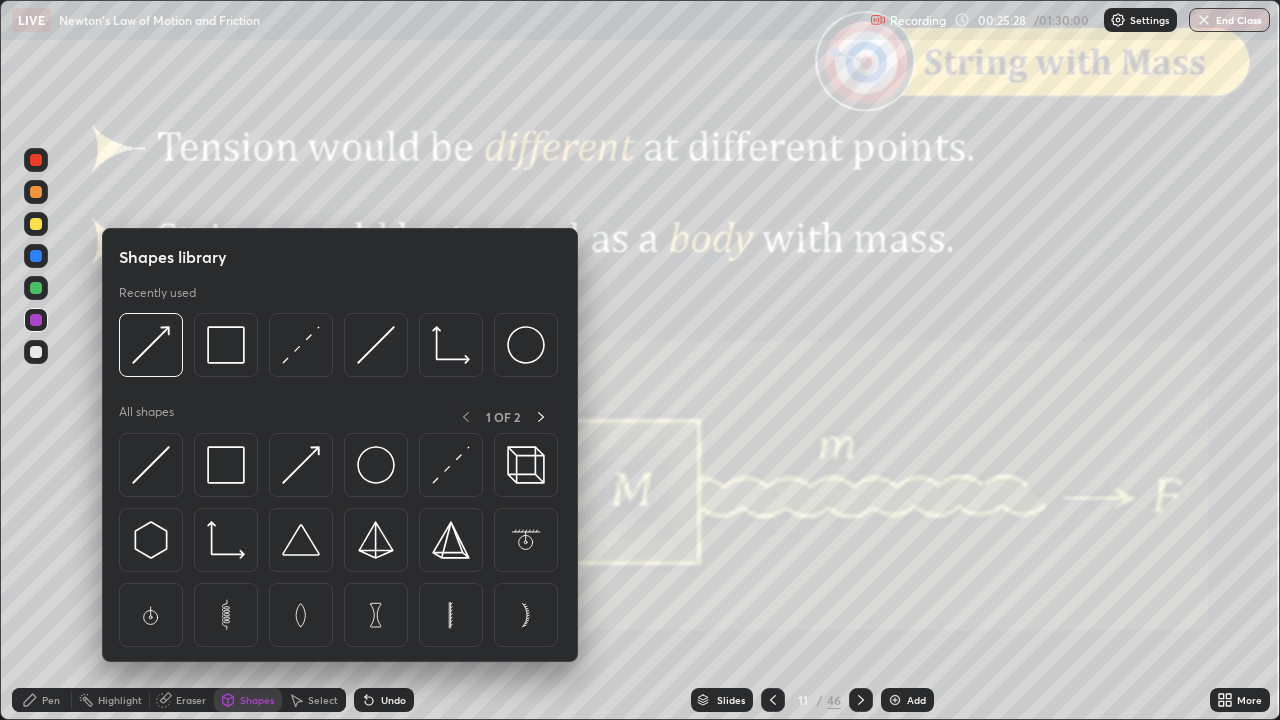 click at bounding box center (226, 345) 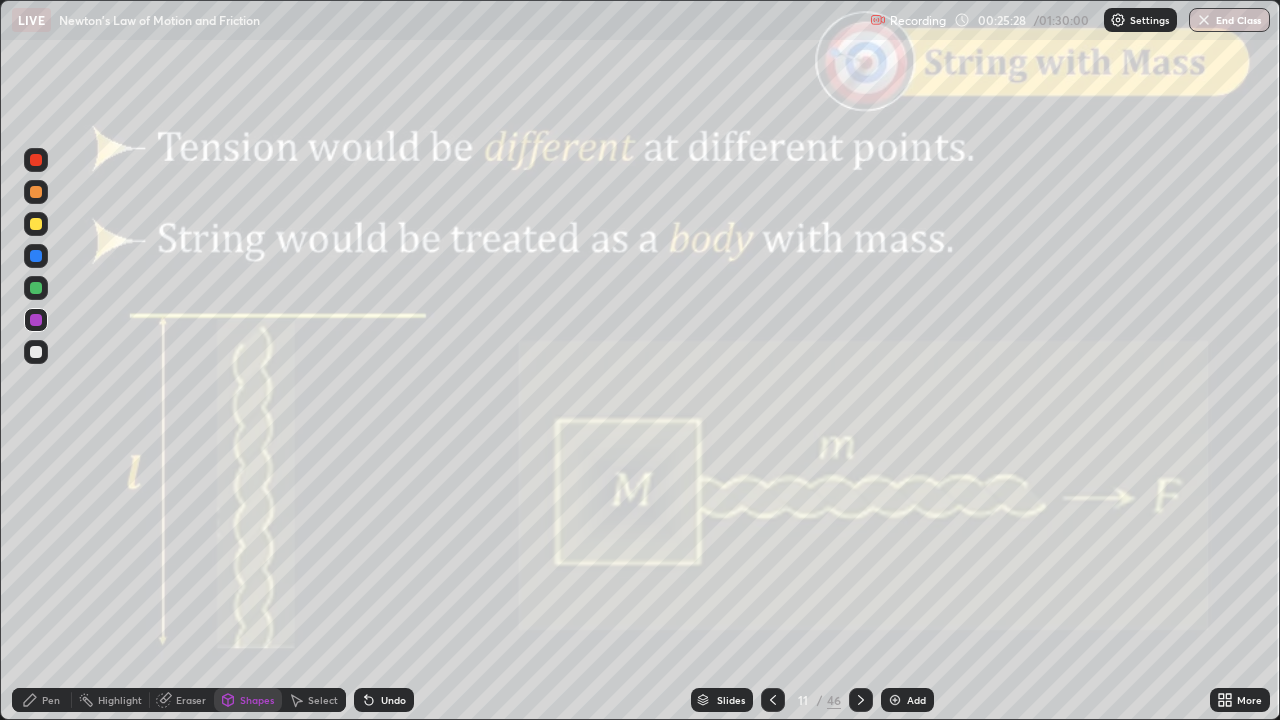 click at bounding box center [36, 160] 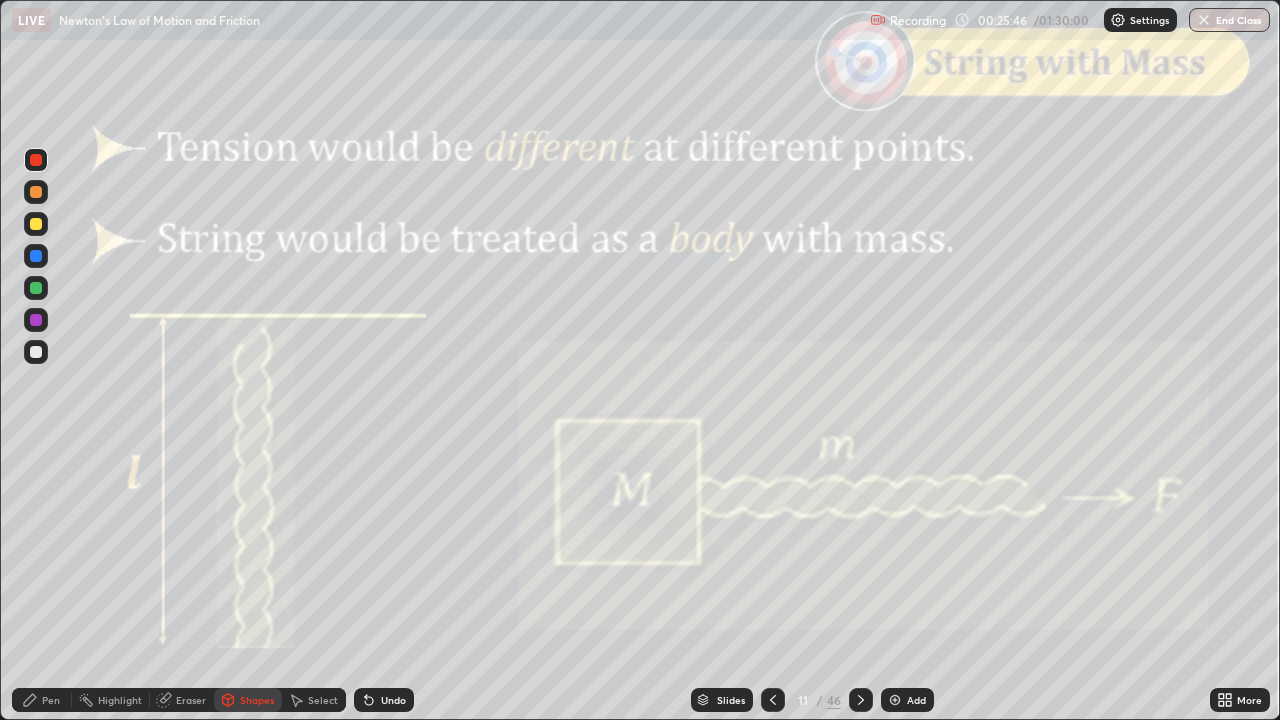 click at bounding box center [36, 288] 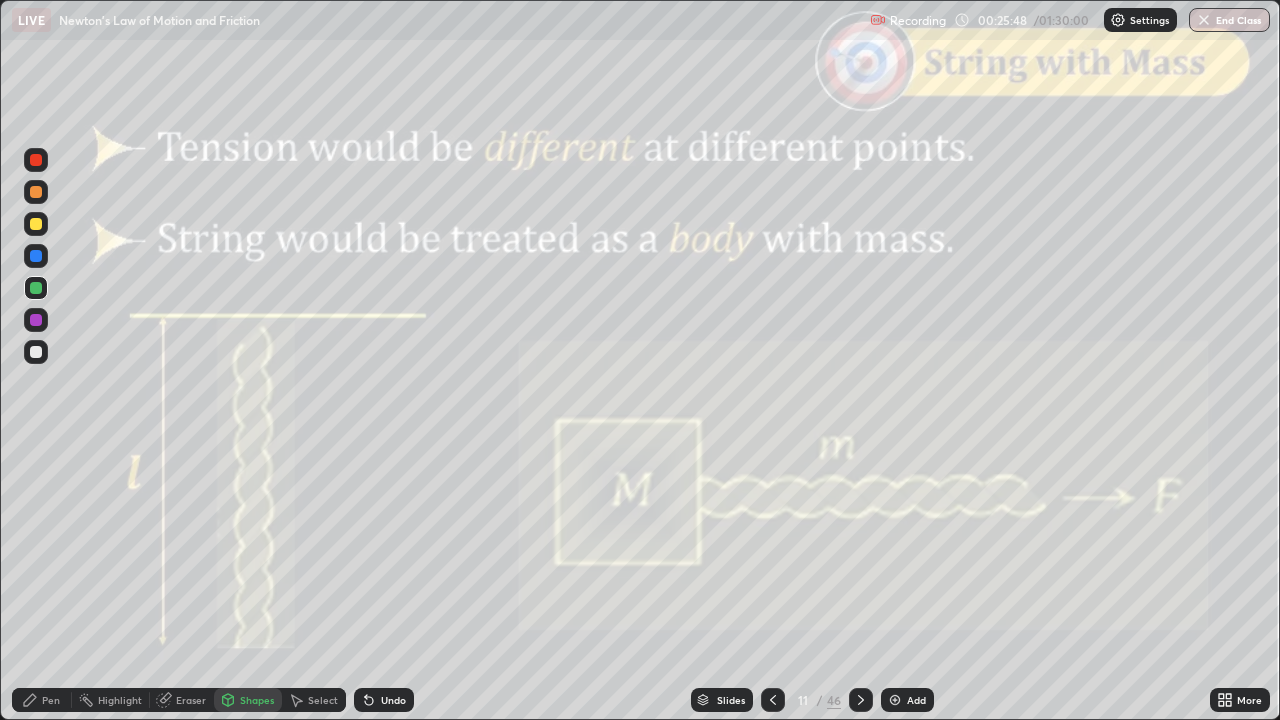 click 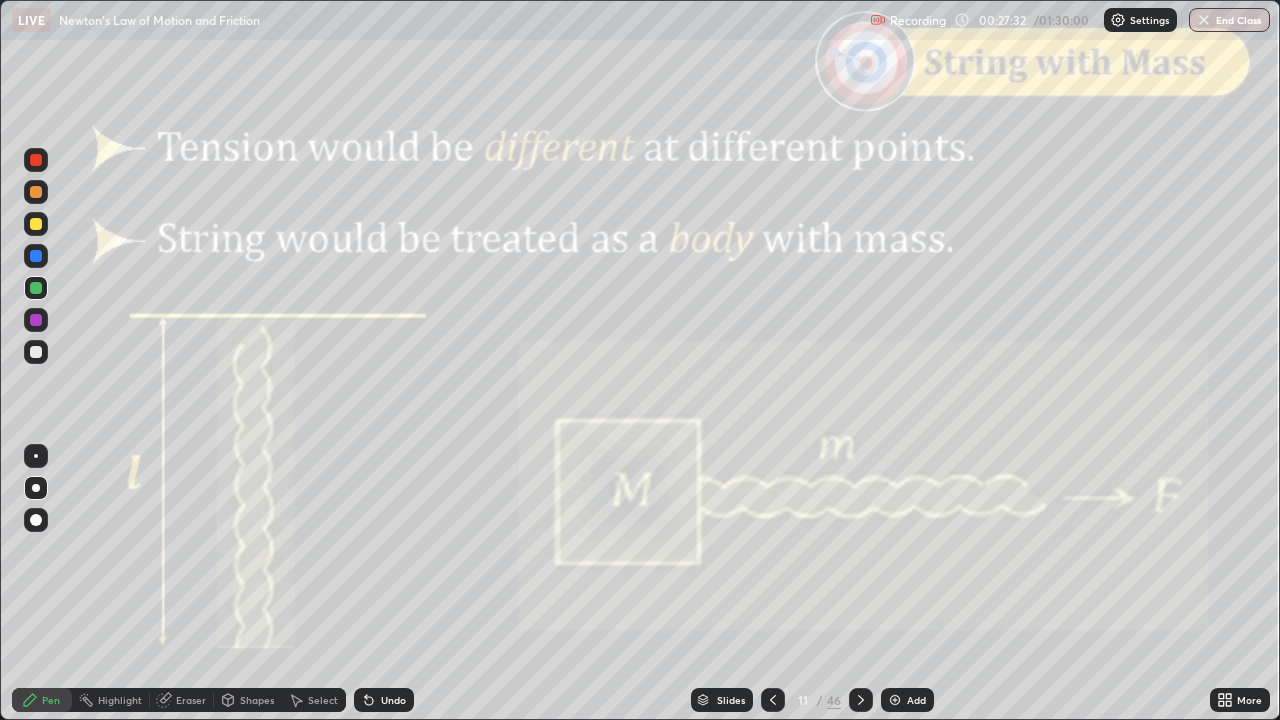 click on "Shapes" at bounding box center (248, 700) 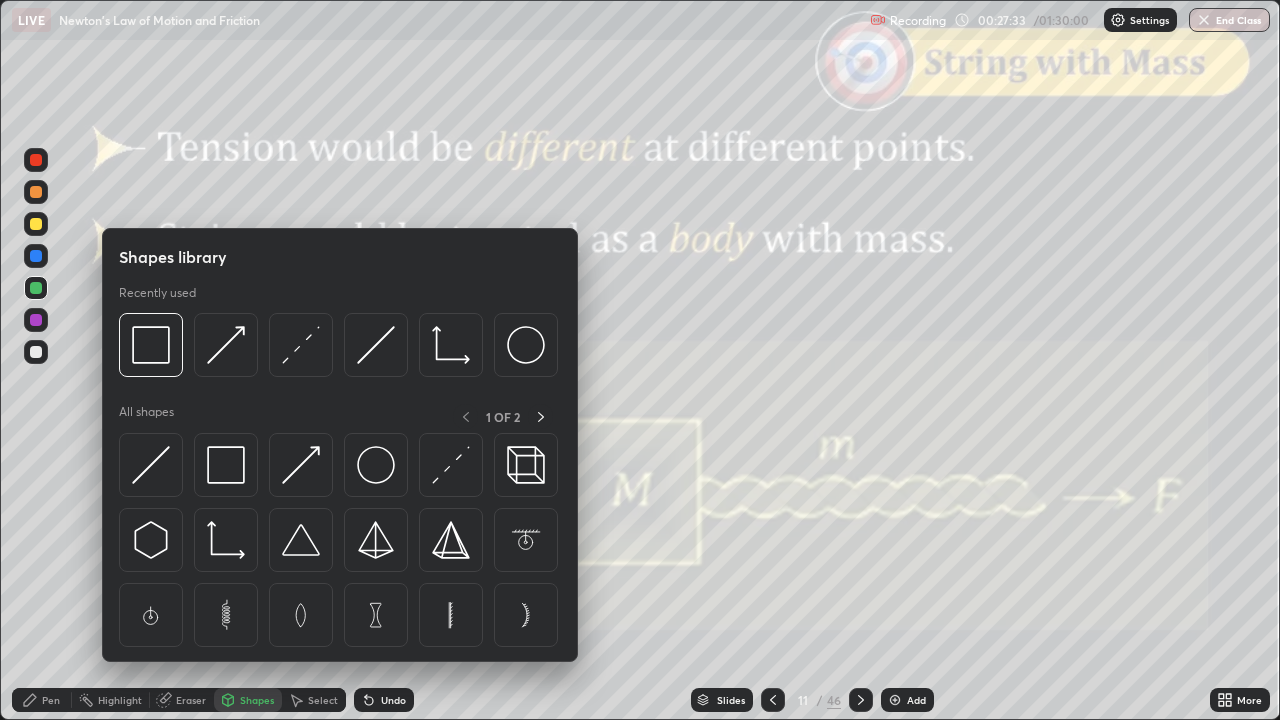 click at bounding box center (226, 345) 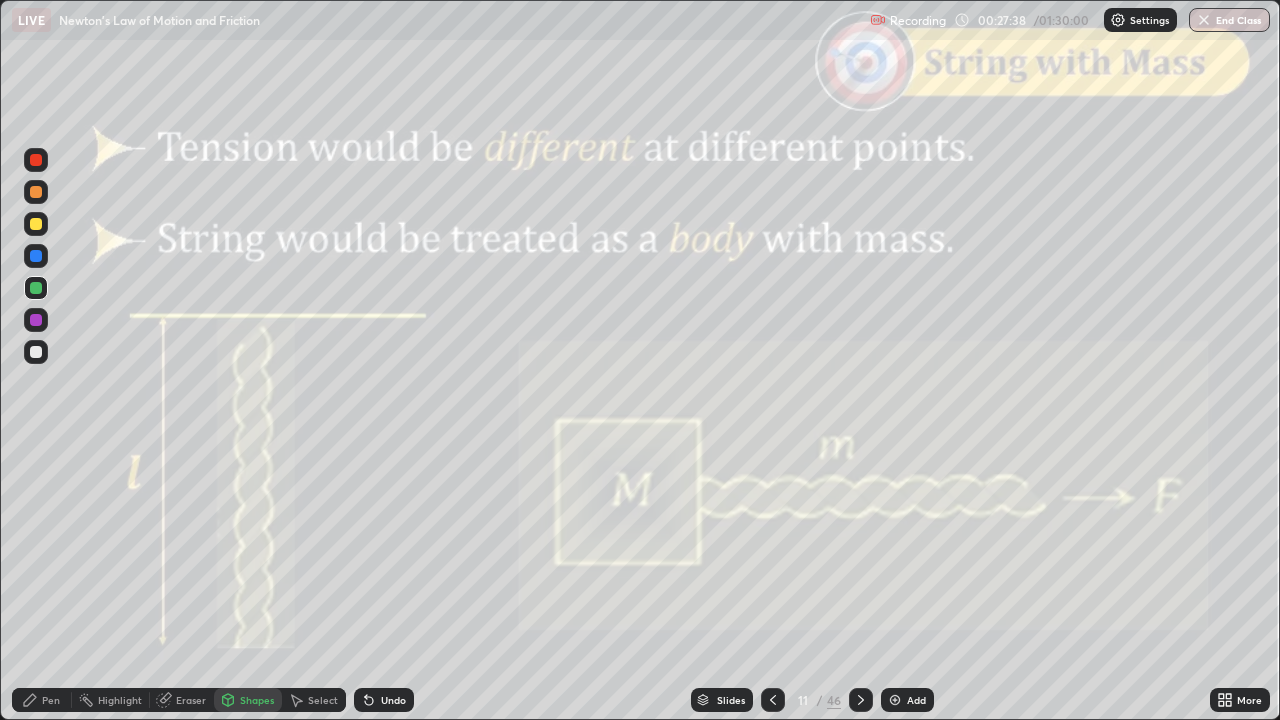 click 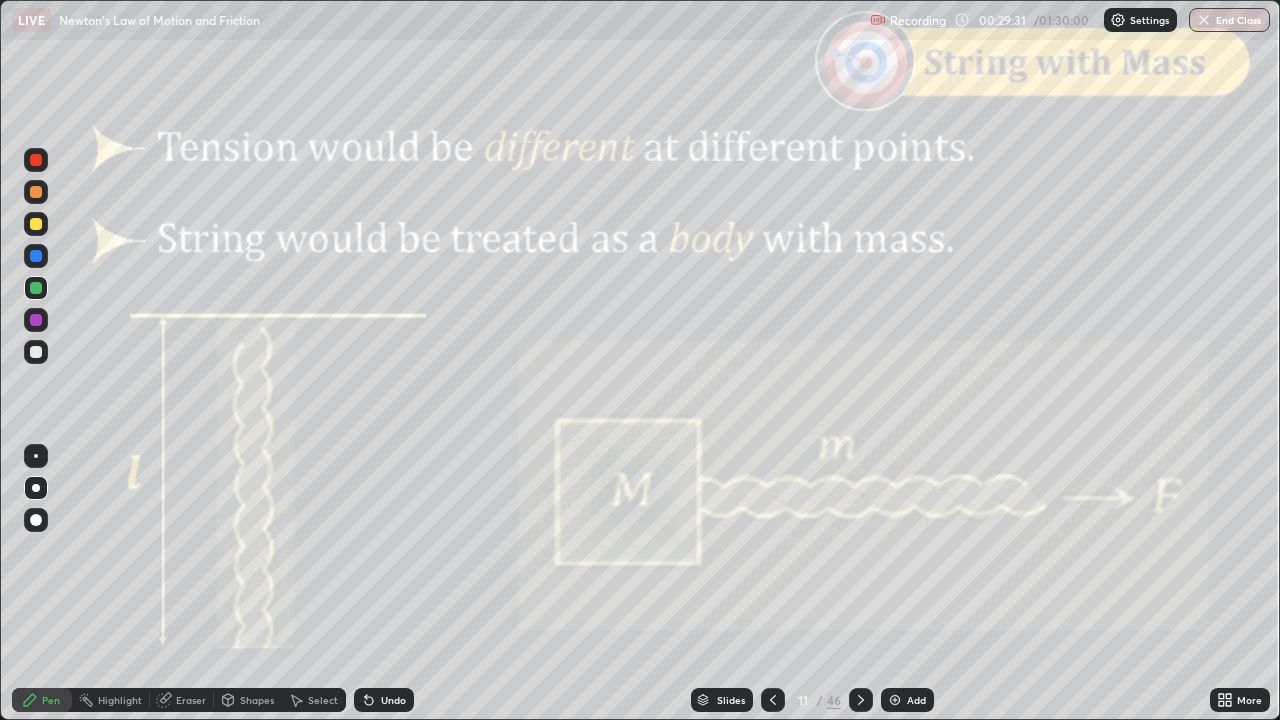 click 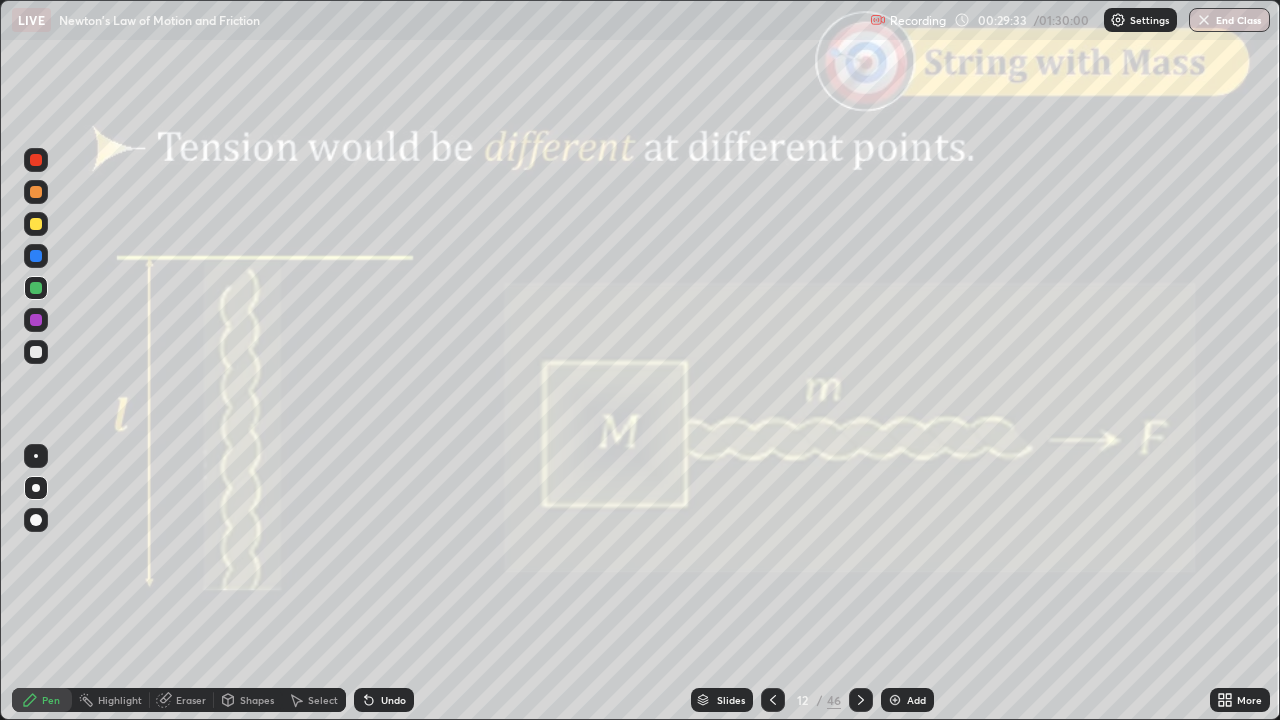 click 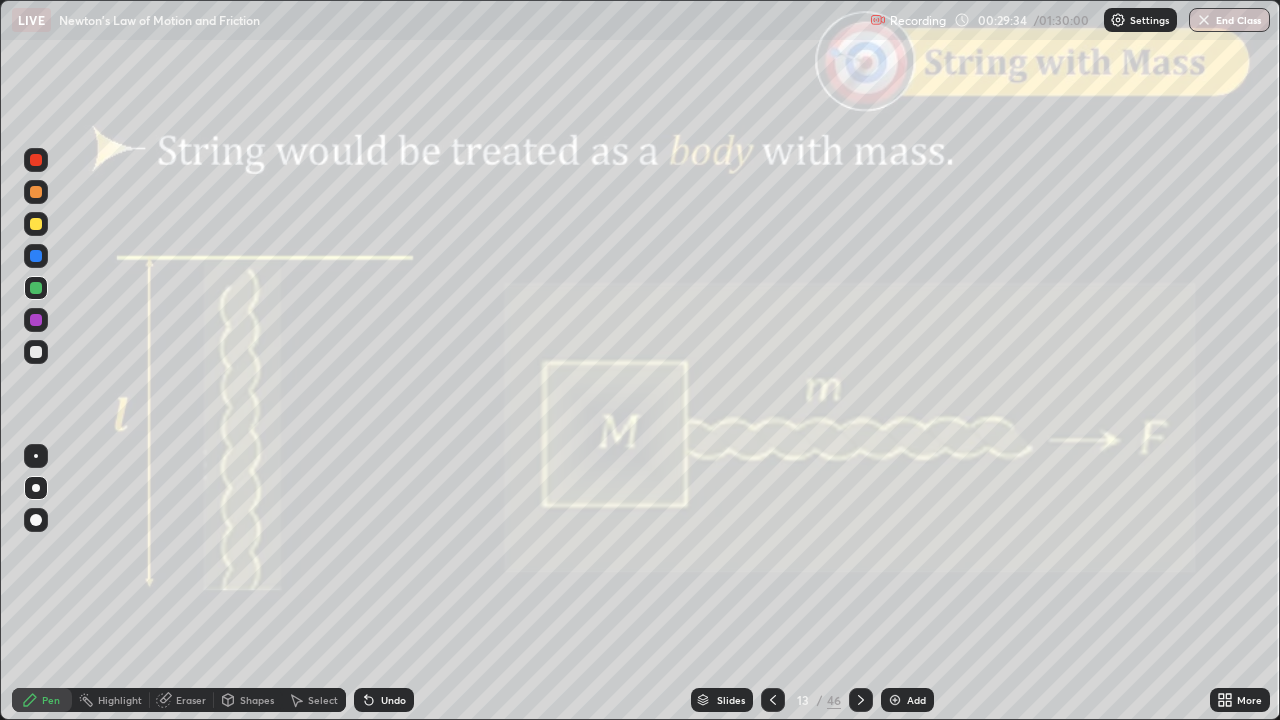 click 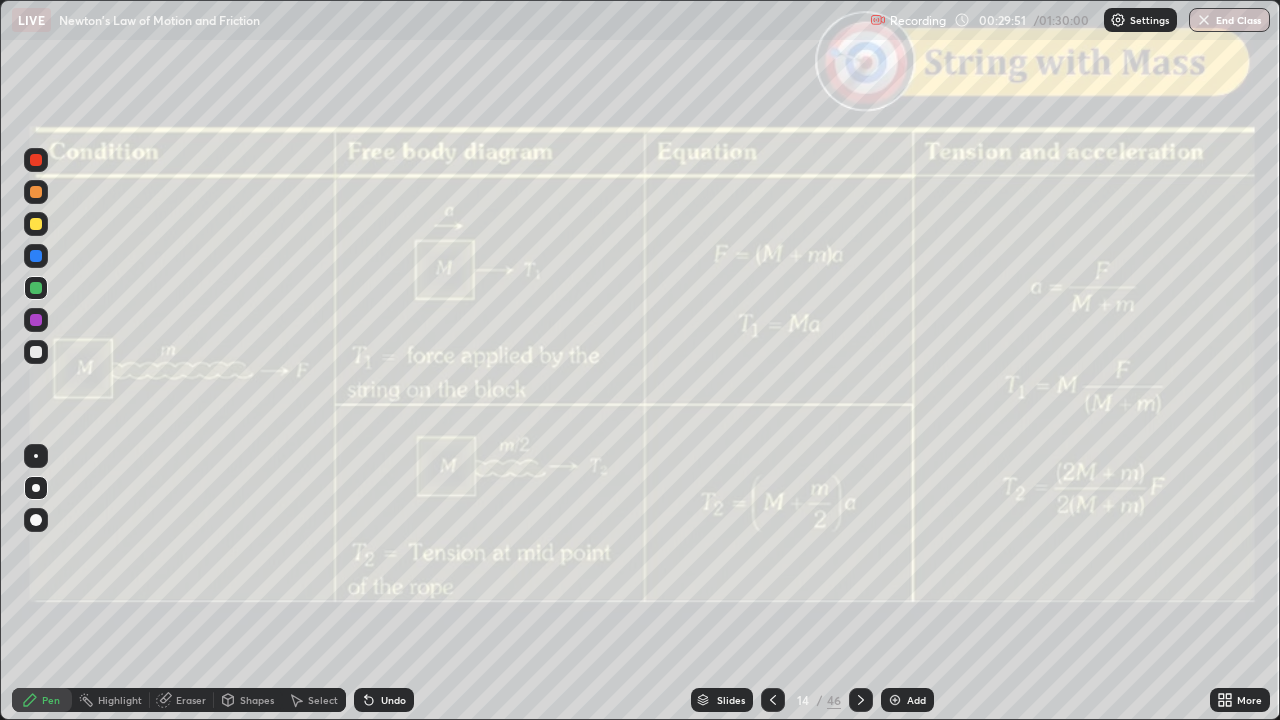 click 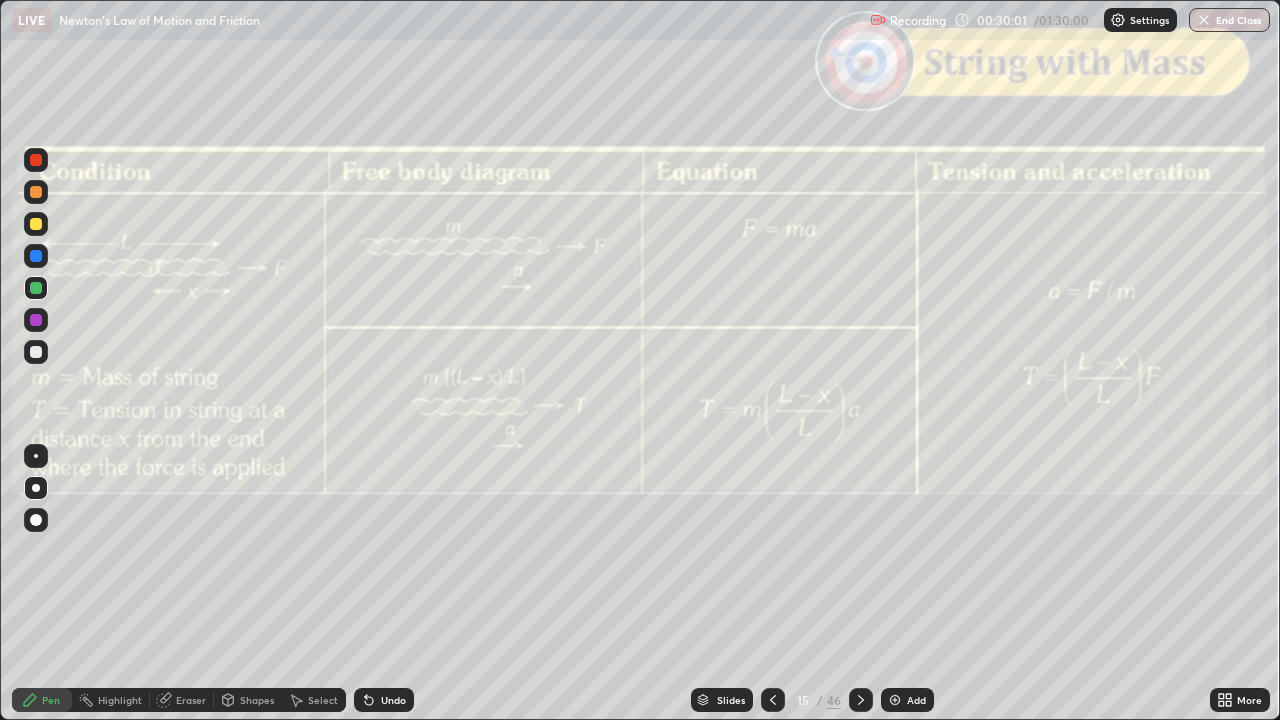 click 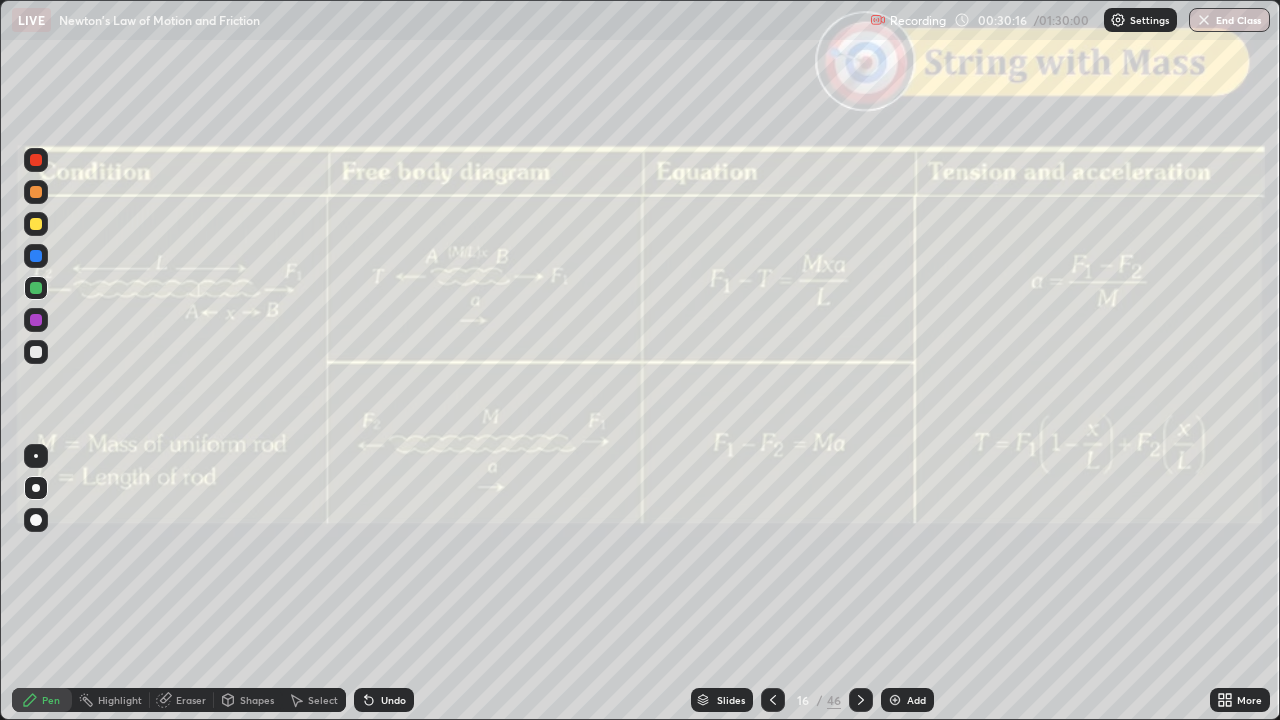 click 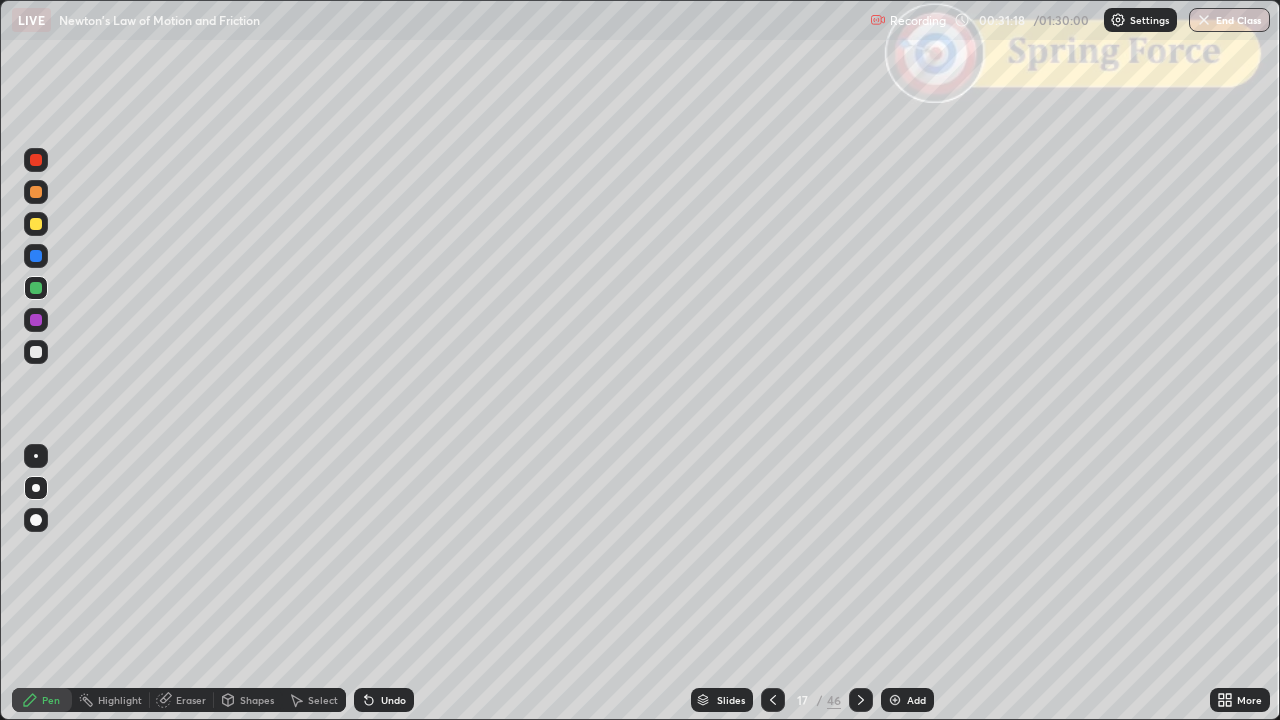 click at bounding box center [36, 352] 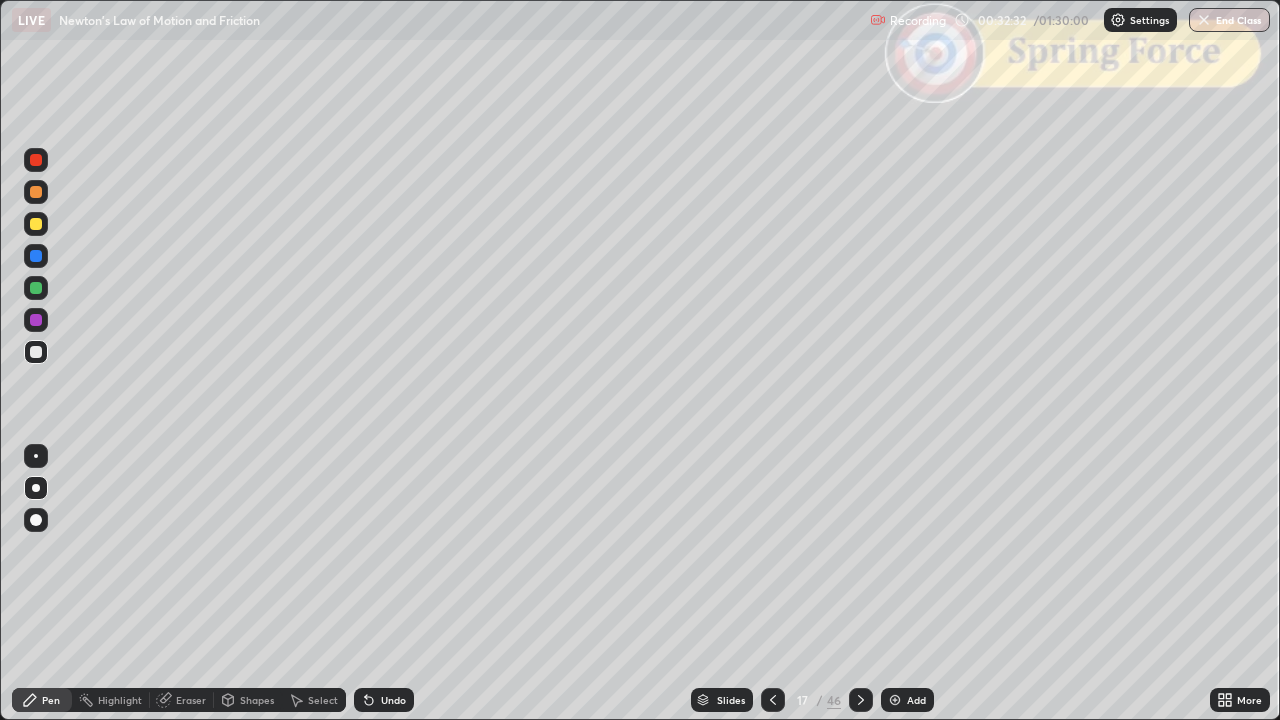 click 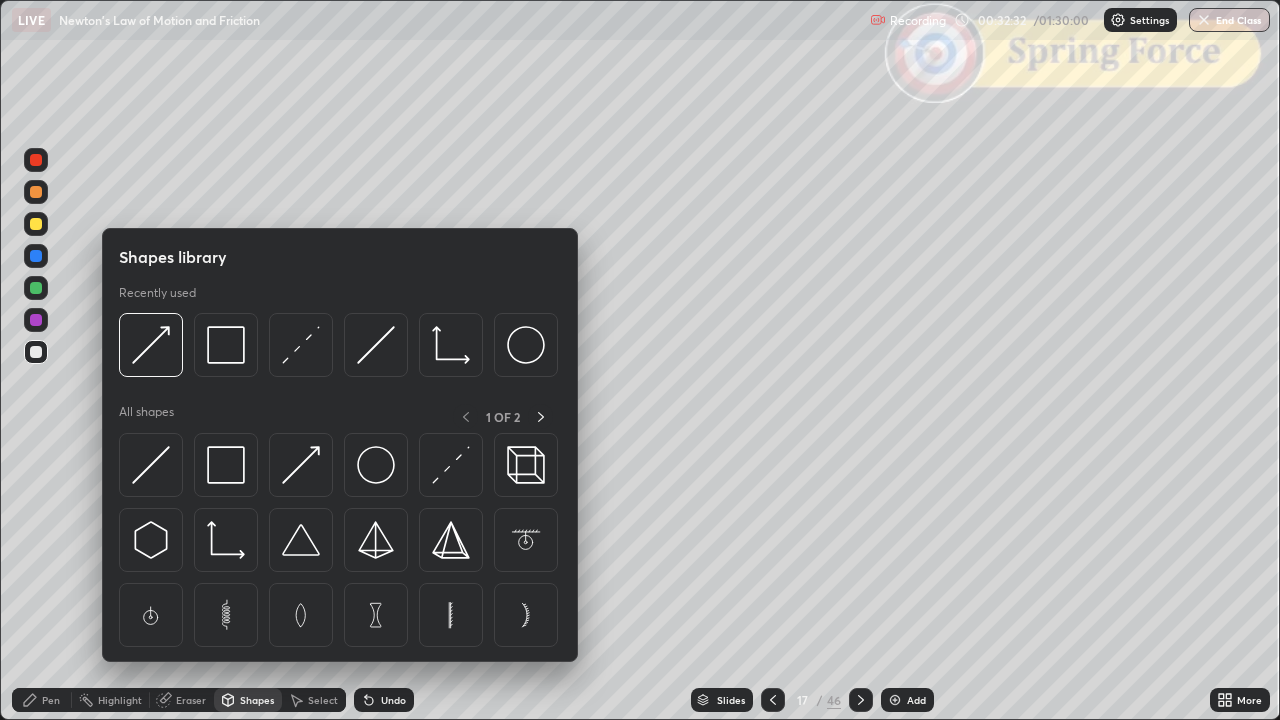 click at bounding box center [151, 345] 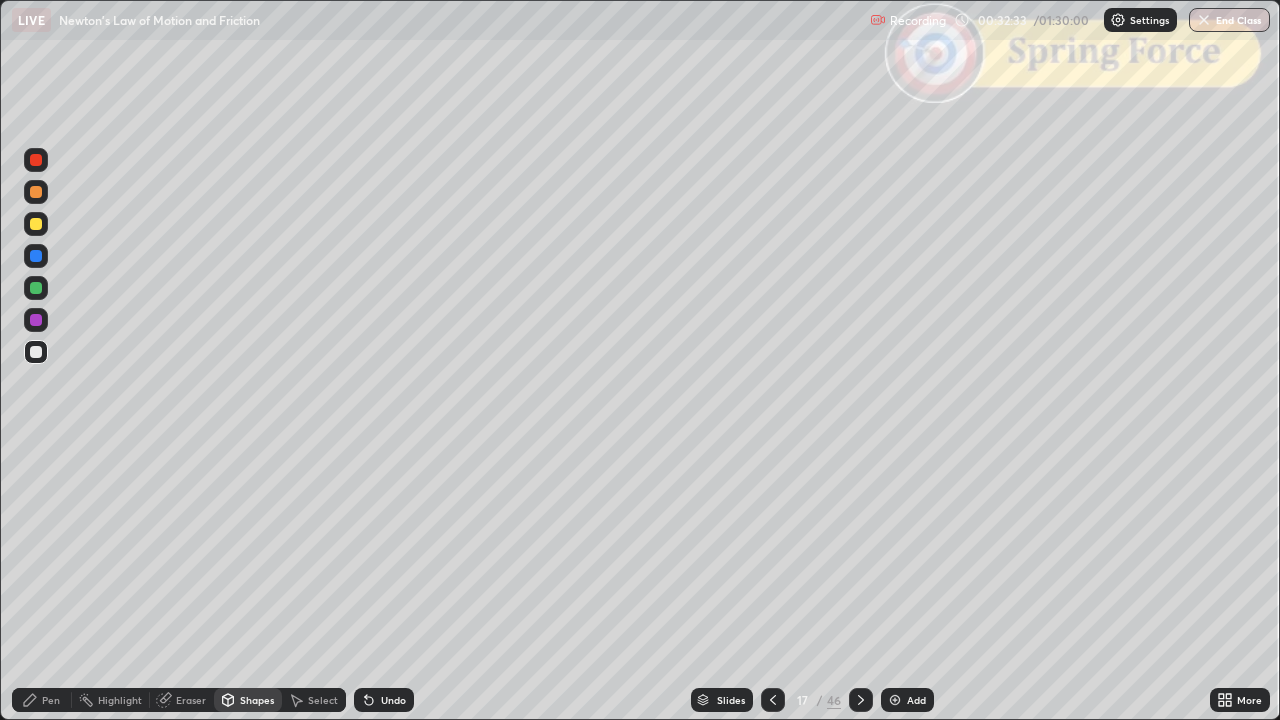 click at bounding box center (36, 192) 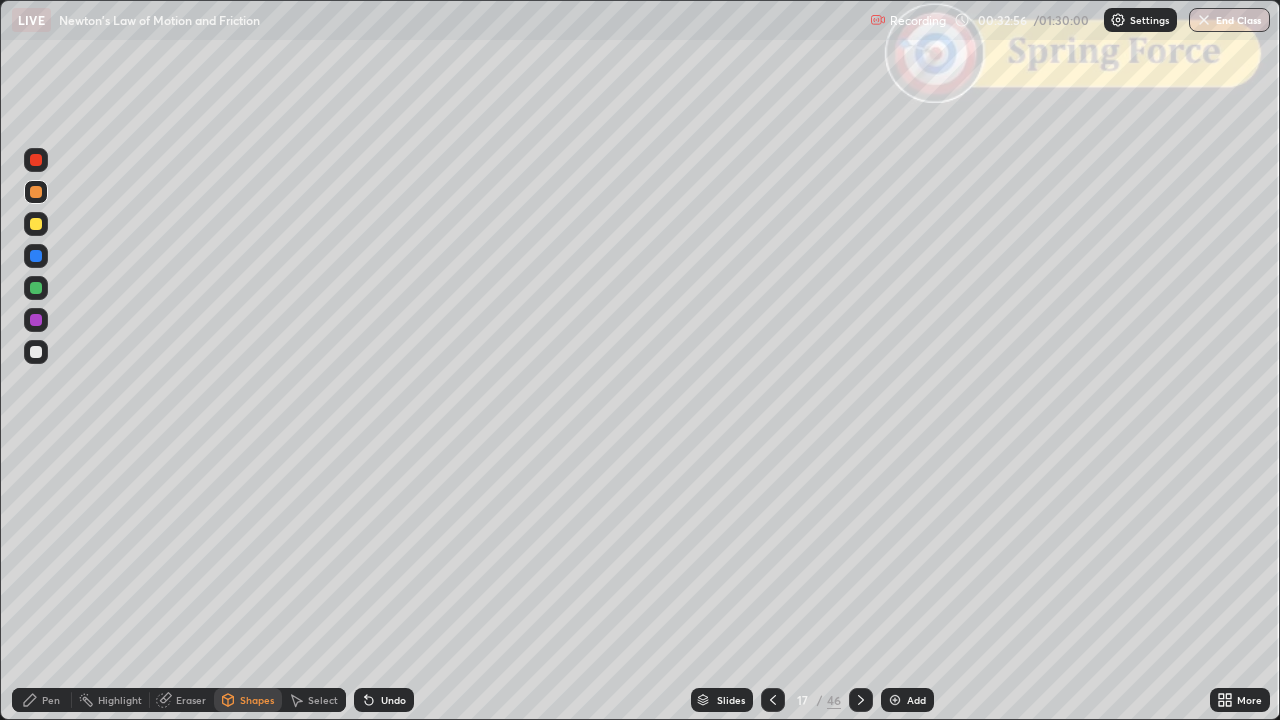 click on "Pen" at bounding box center [42, 700] 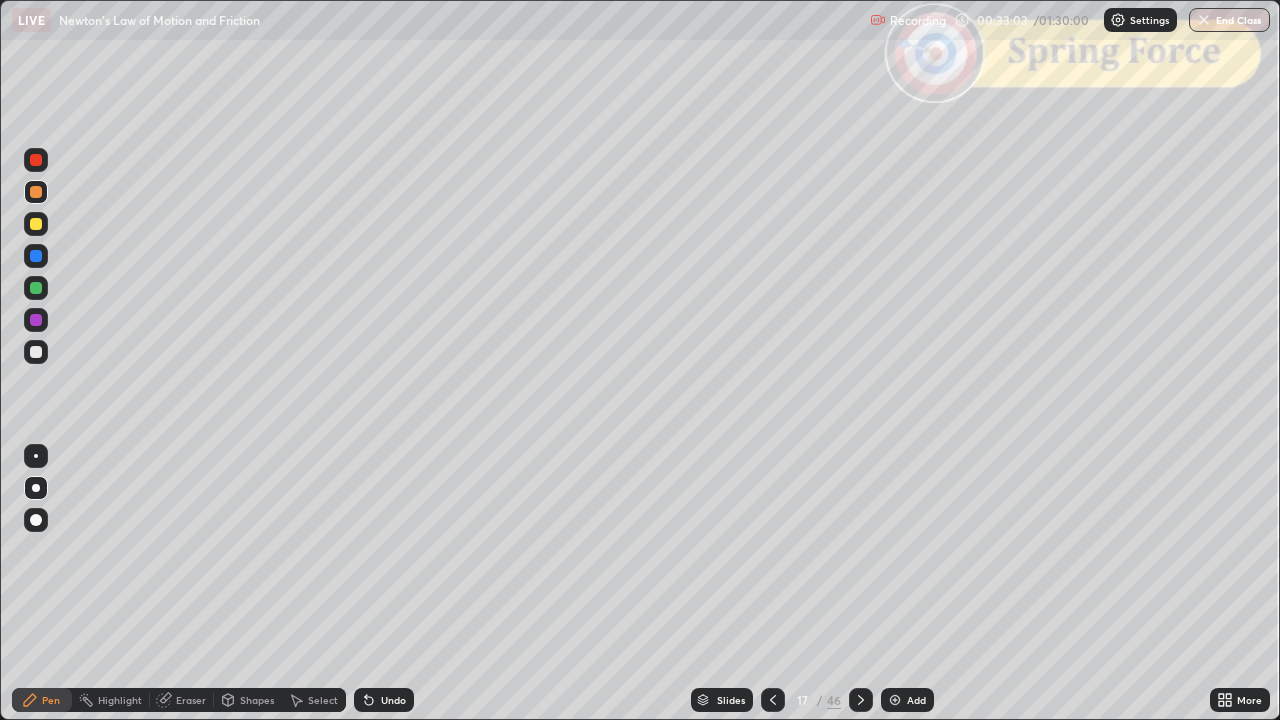 click on "Undo" at bounding box center [393, 700] 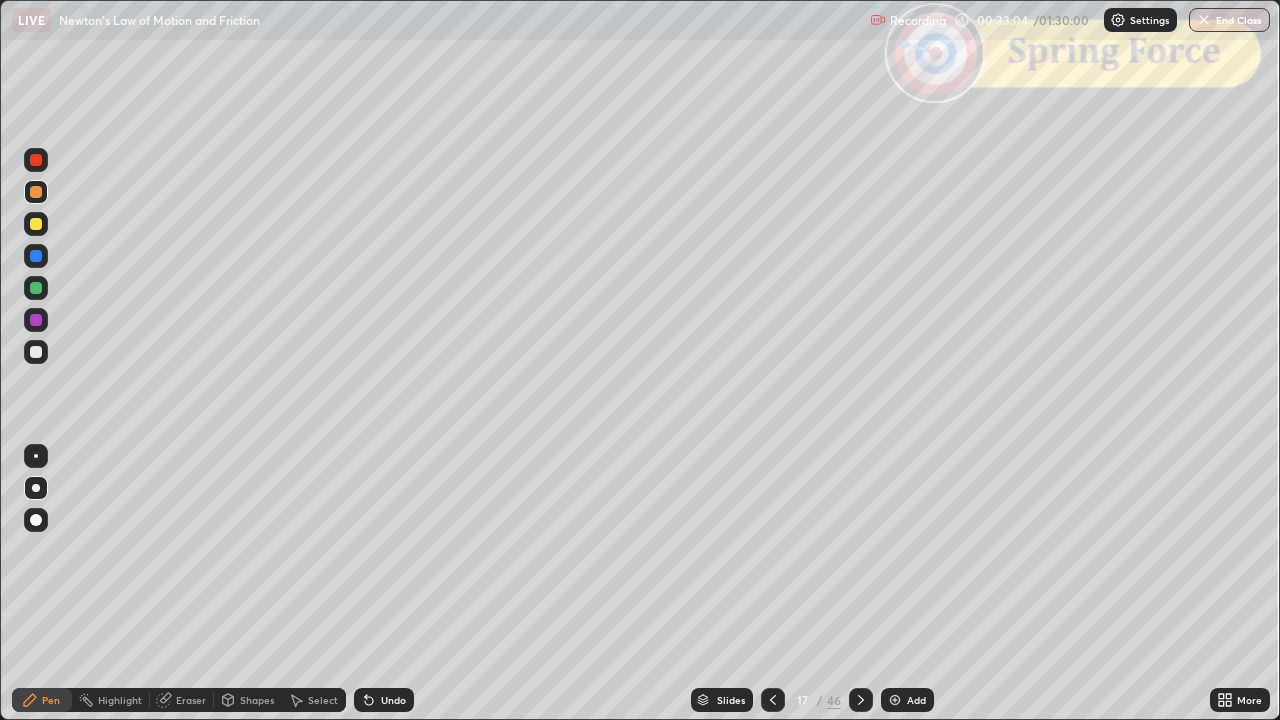 click on "Undo" at bounding box center (384, 700) 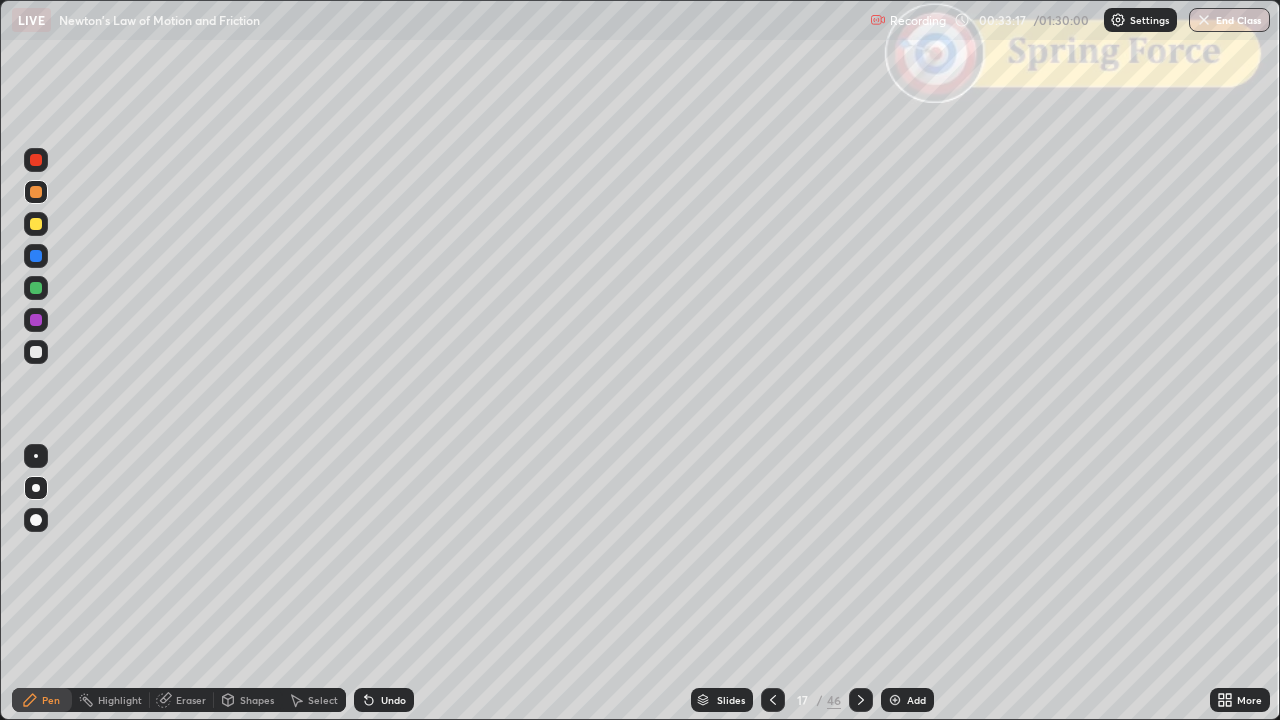 click on "Shapes" at bounding box center (257, 700) 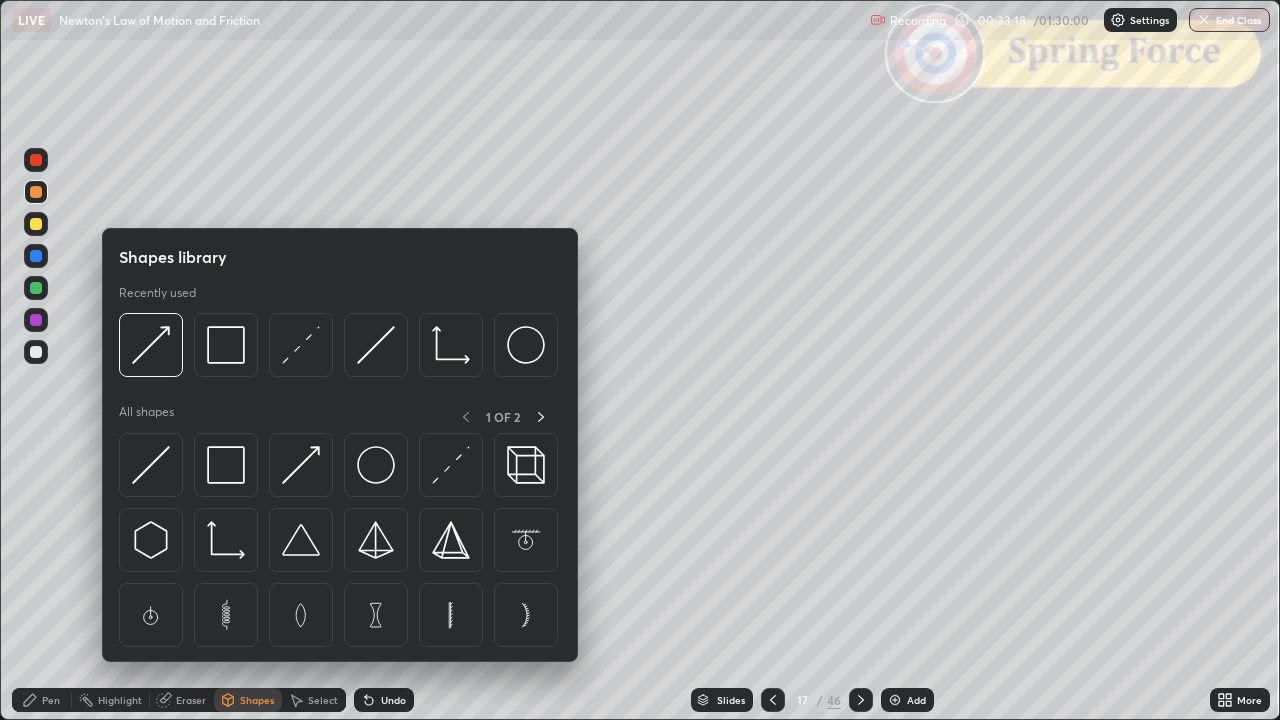 click at bounding box center [301, 345] 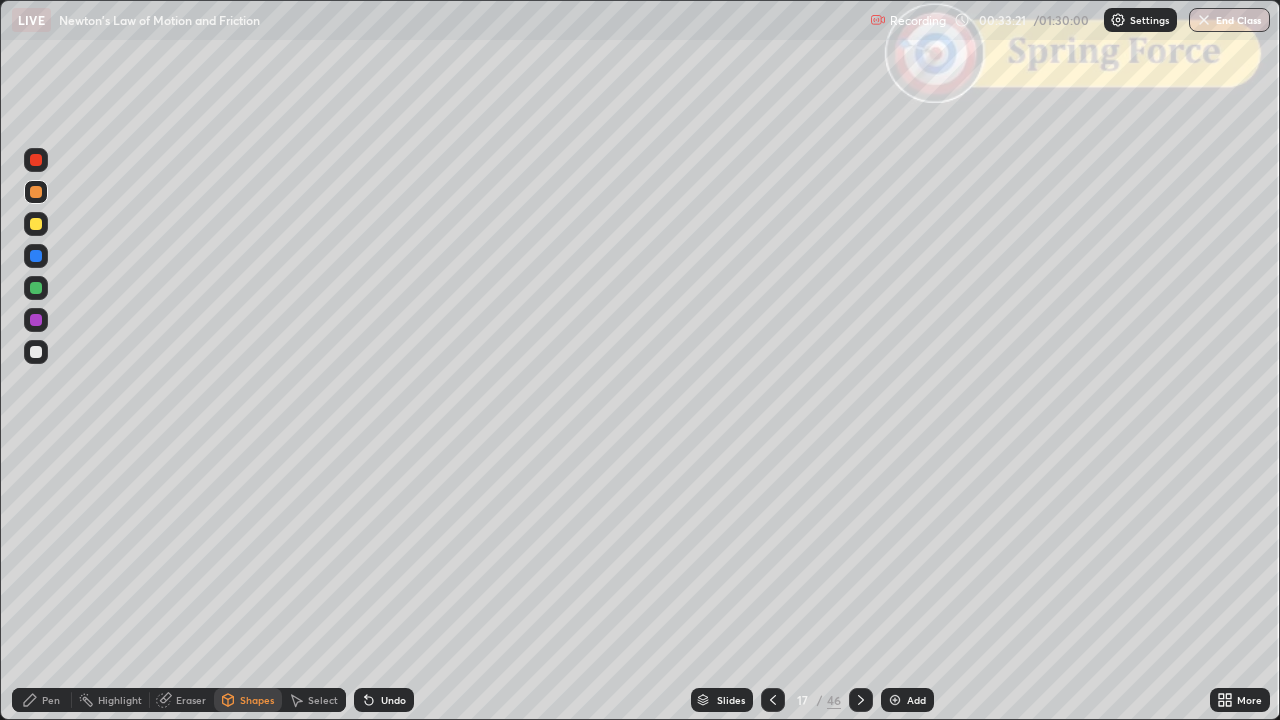 click on "Shapes" at bounding box center (248, 700) 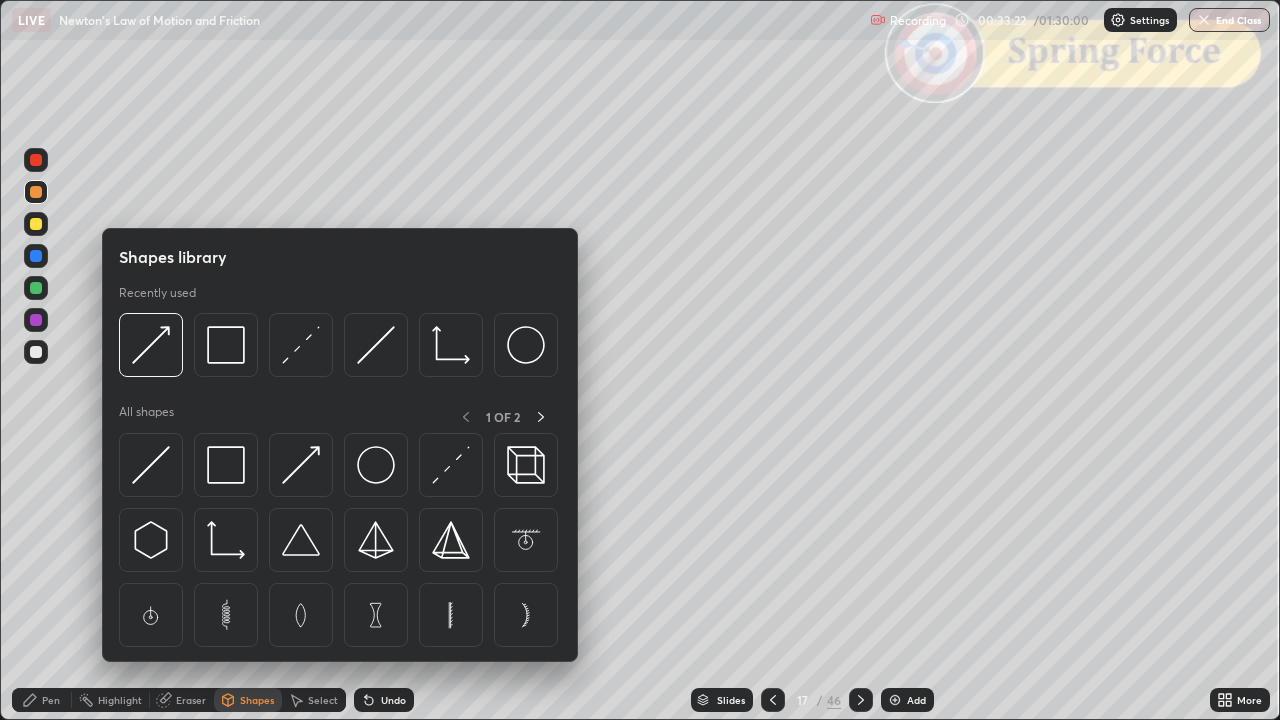 click at bounding box center (301, 345) 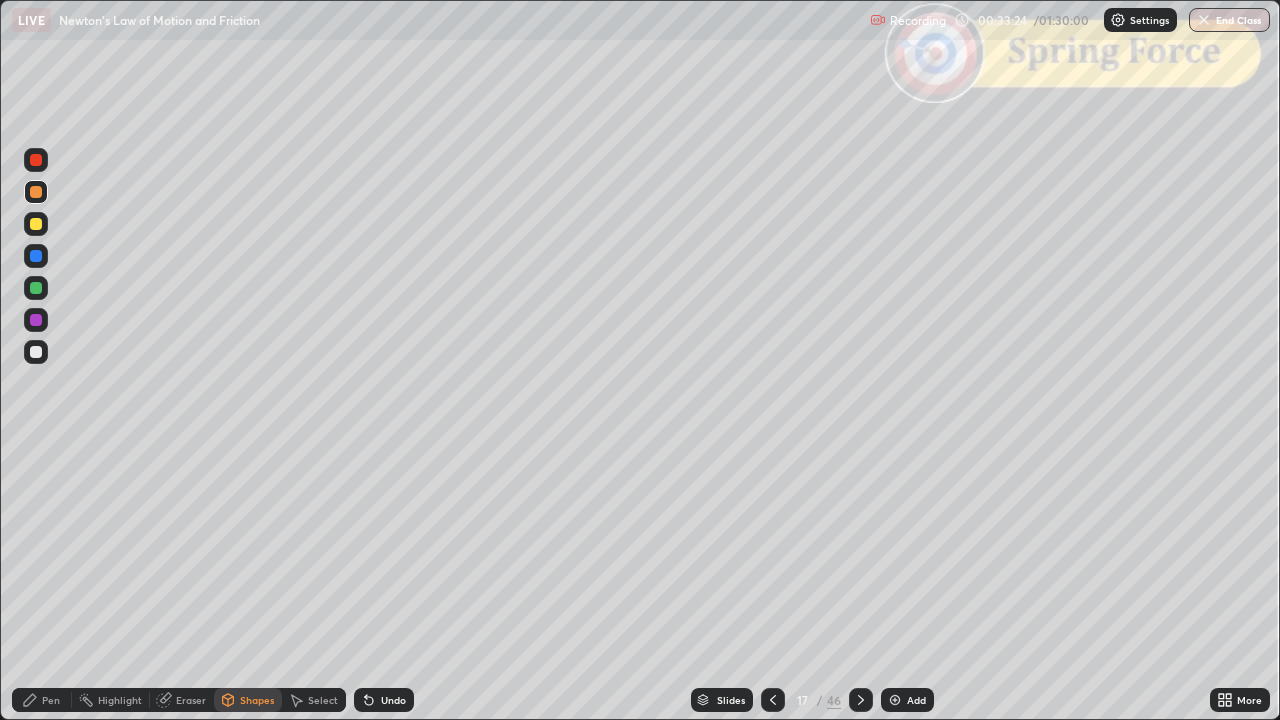 click on "Pen" at bounding box center (42, 700) 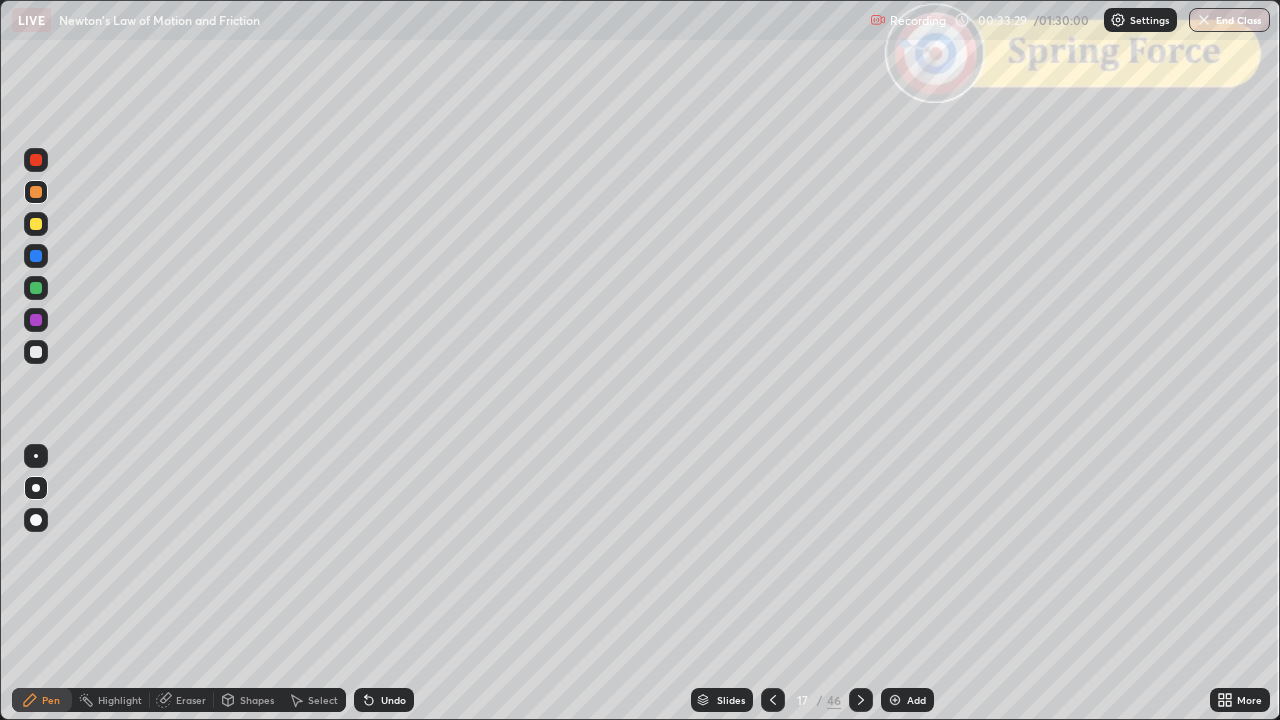 click on "Shapes" at bounding box center (248, 700) 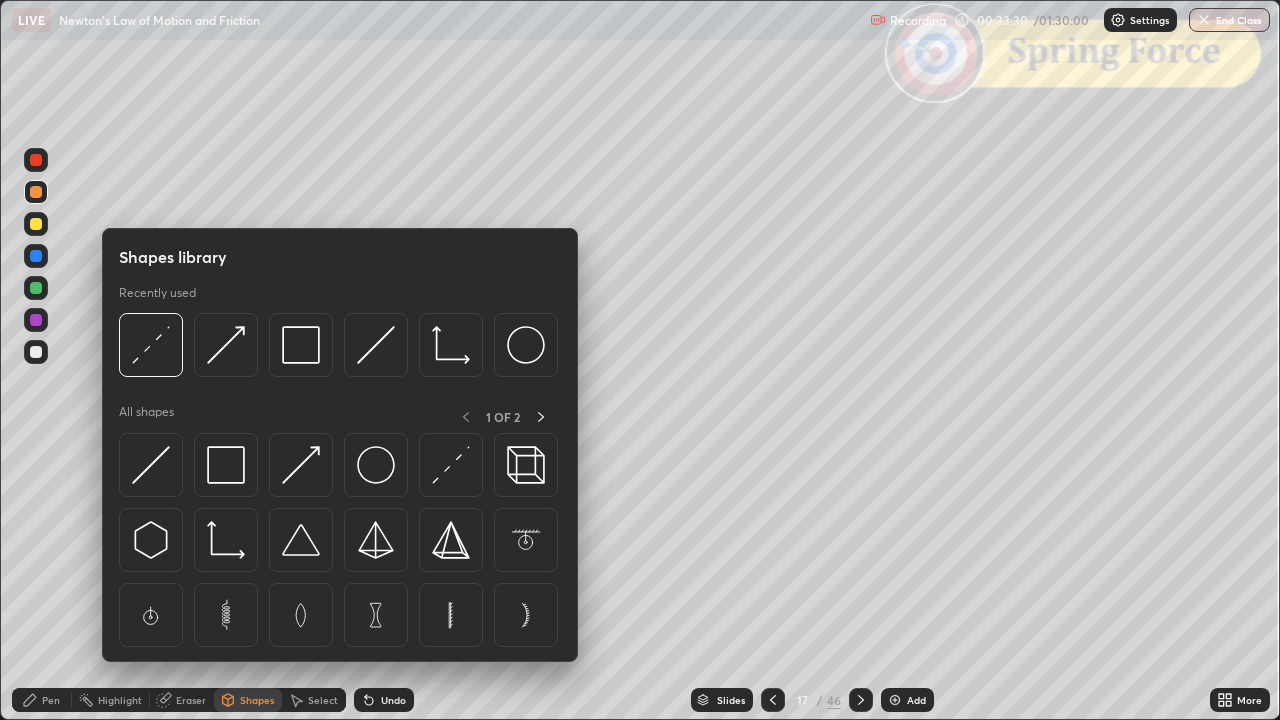 click at bounding box center [151, 345] 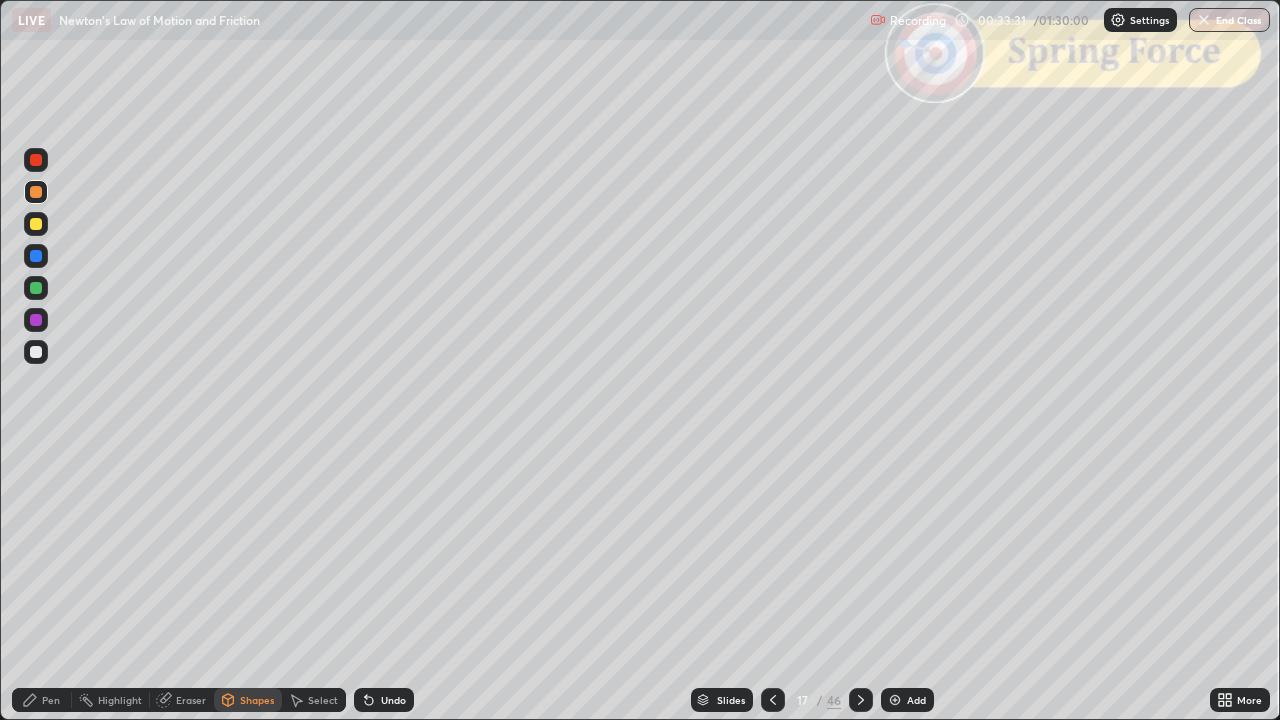 click at bounding box center (36, 160) 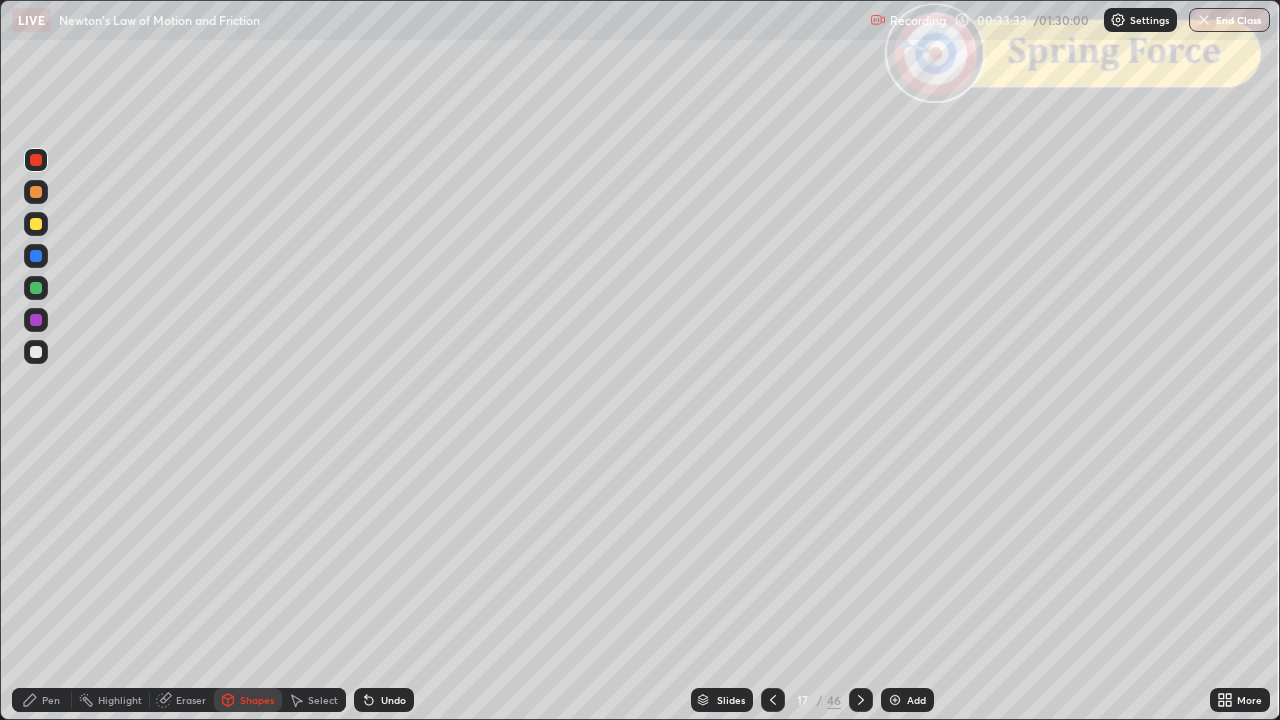 click on "Pen" at bounding box center (42, 700) 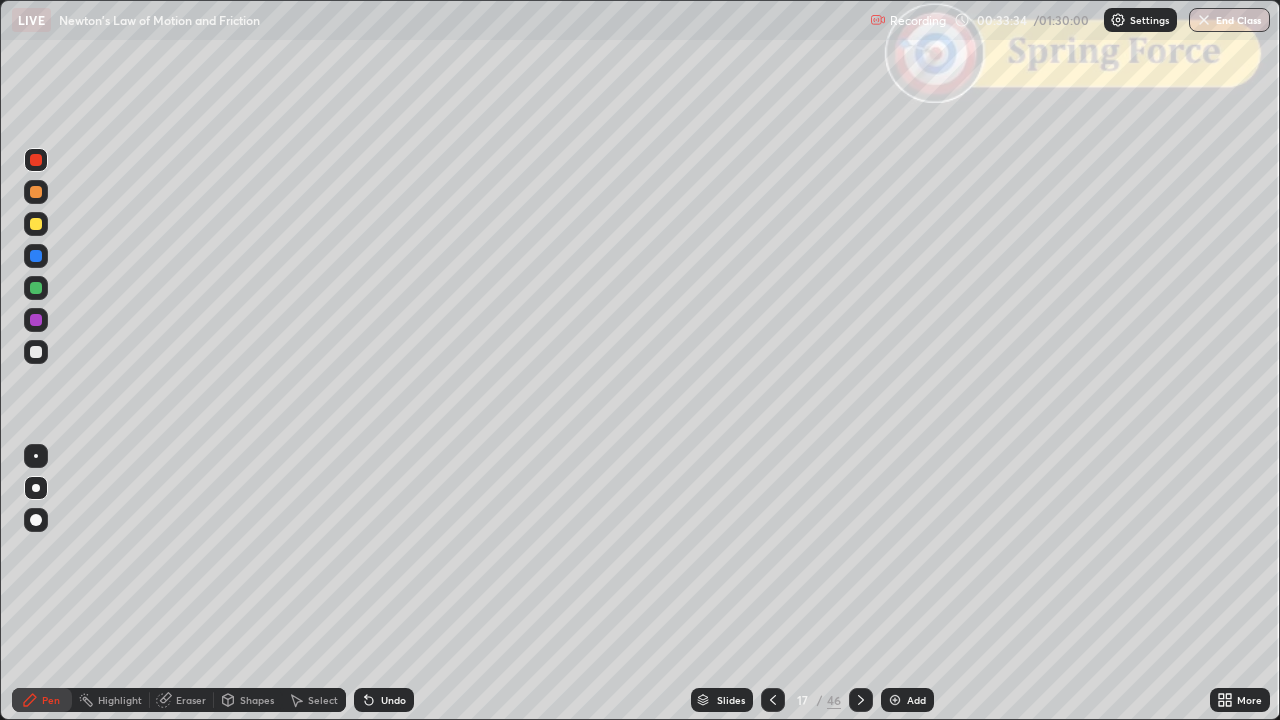click at bounding box center (36, 192) 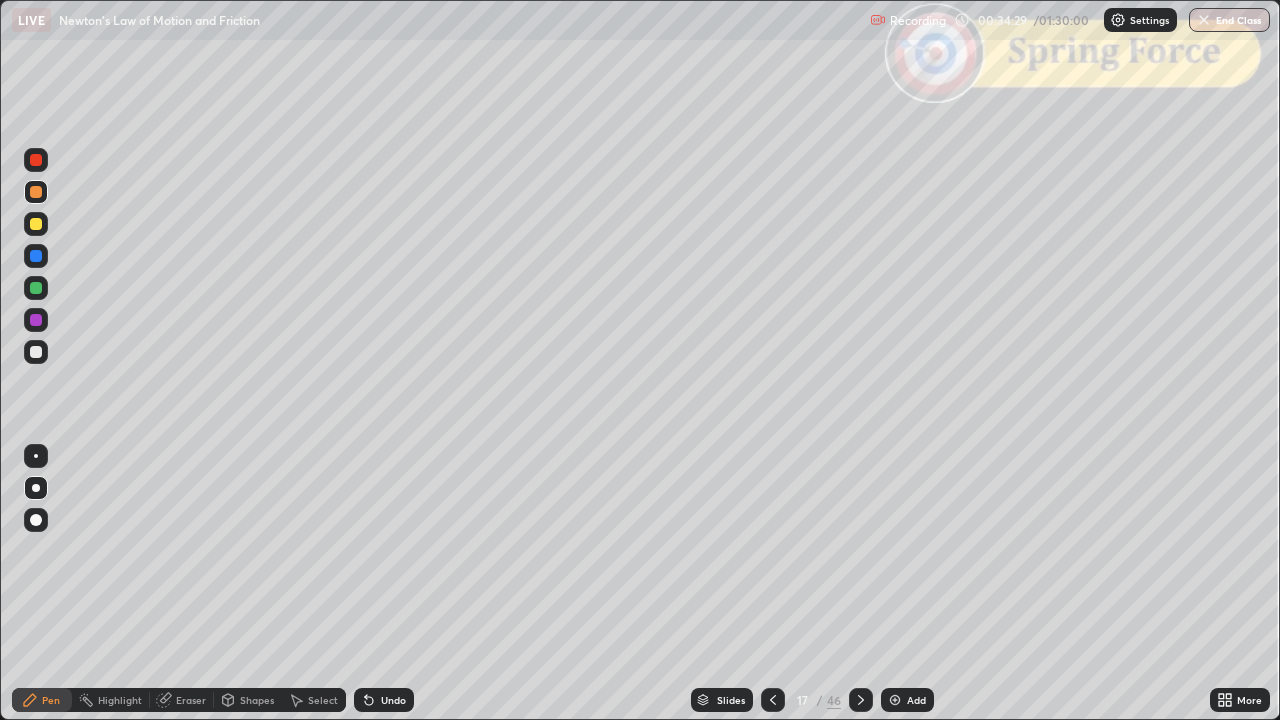 click on "Shapes" at bounding box center (257, 700) 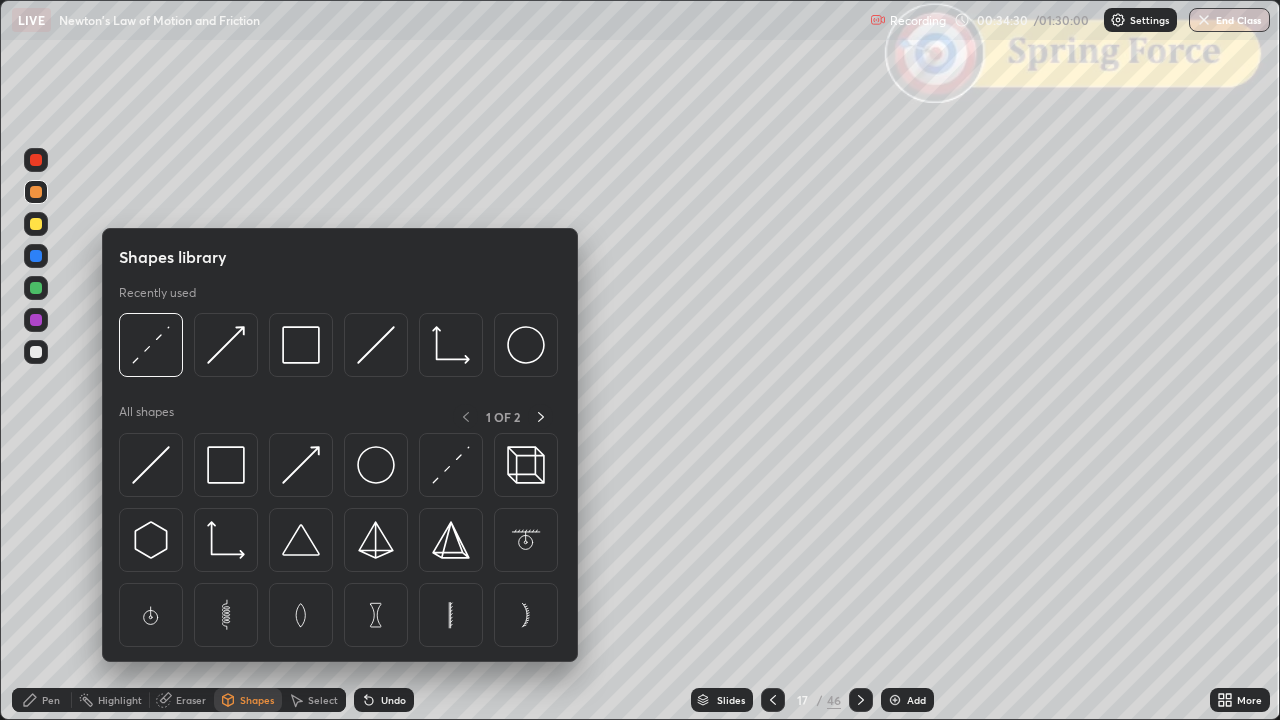 click at bounding box center (151, 345) 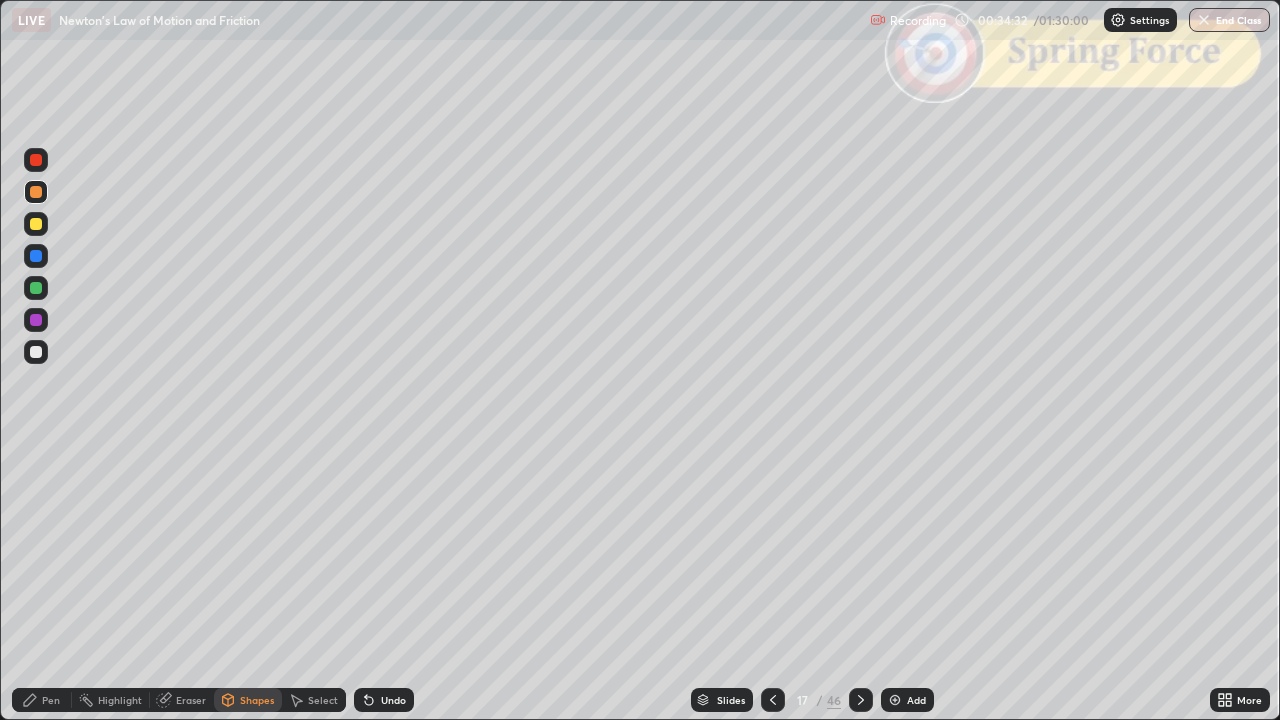 click on "Shapes" at bounding box center (257, 700) 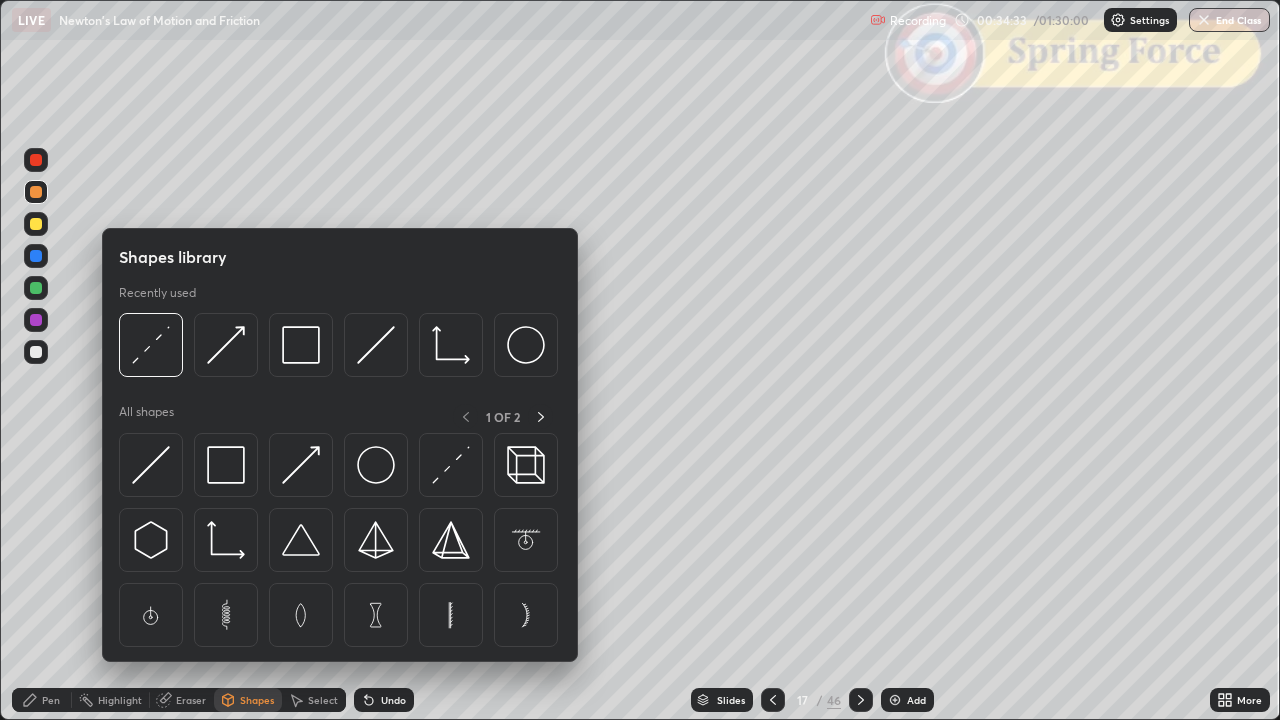 click at bounding box center (151, 345) 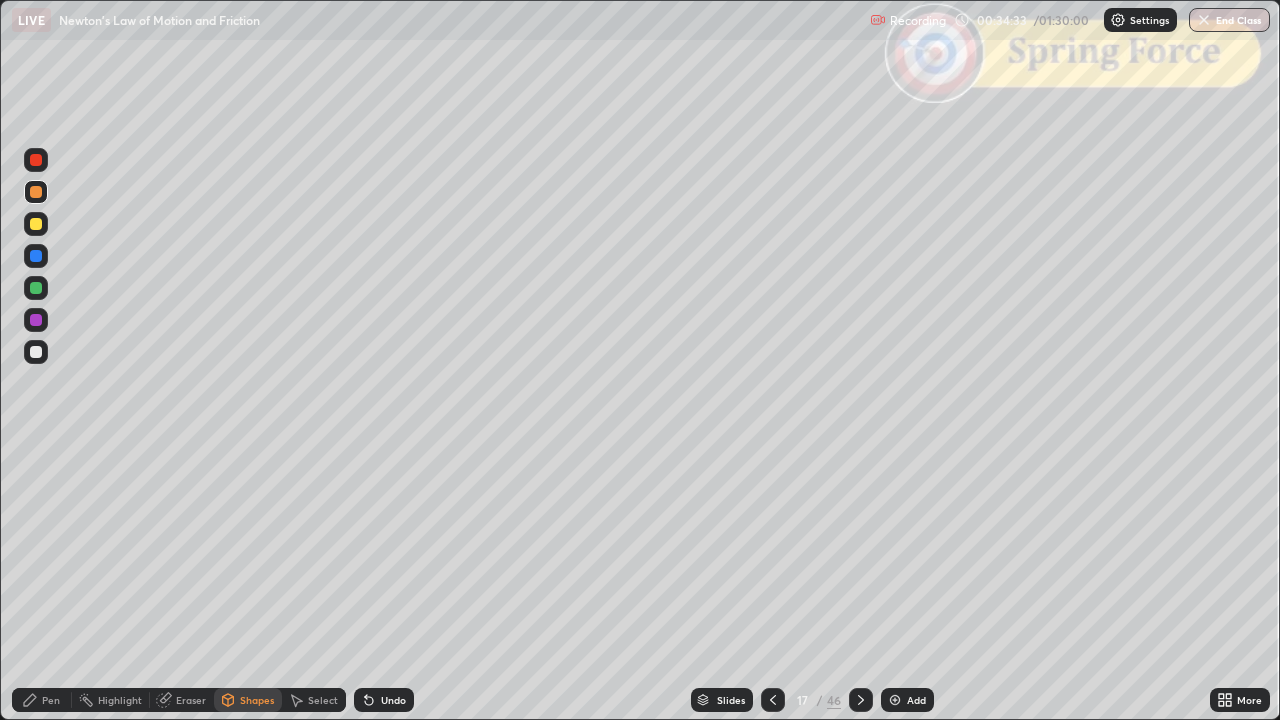 click at bounding box center (36, 288) 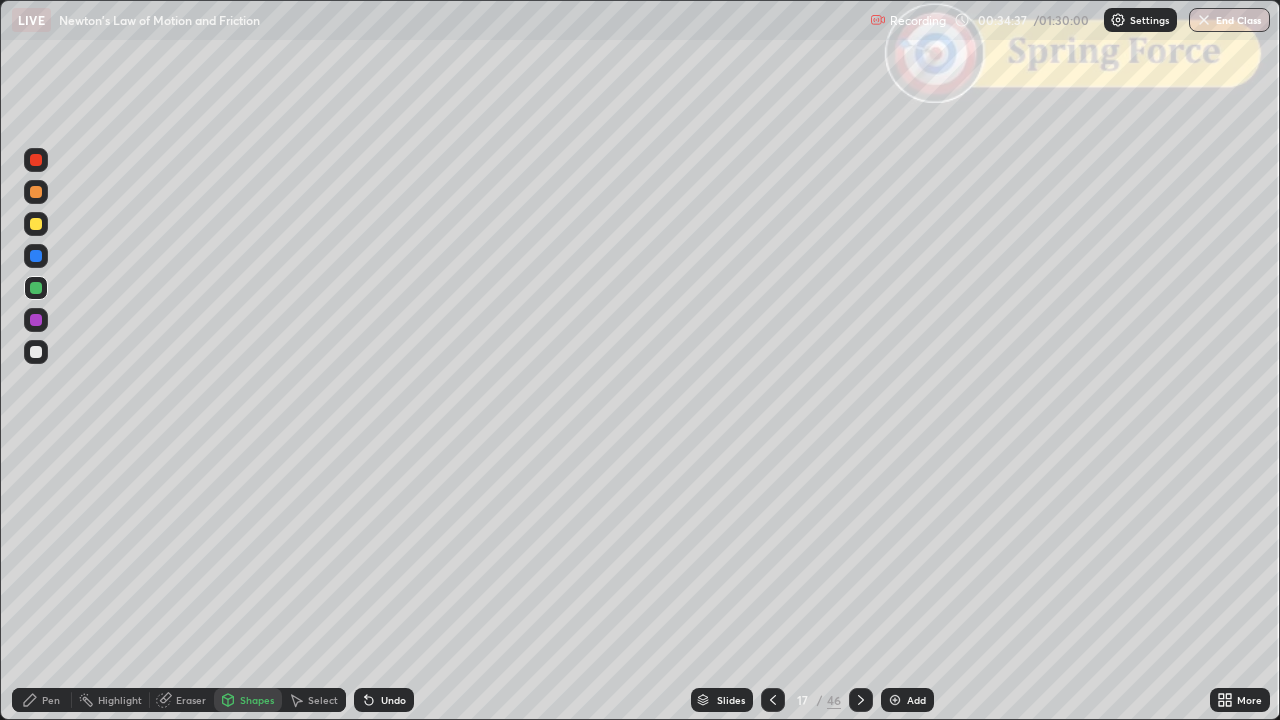 click 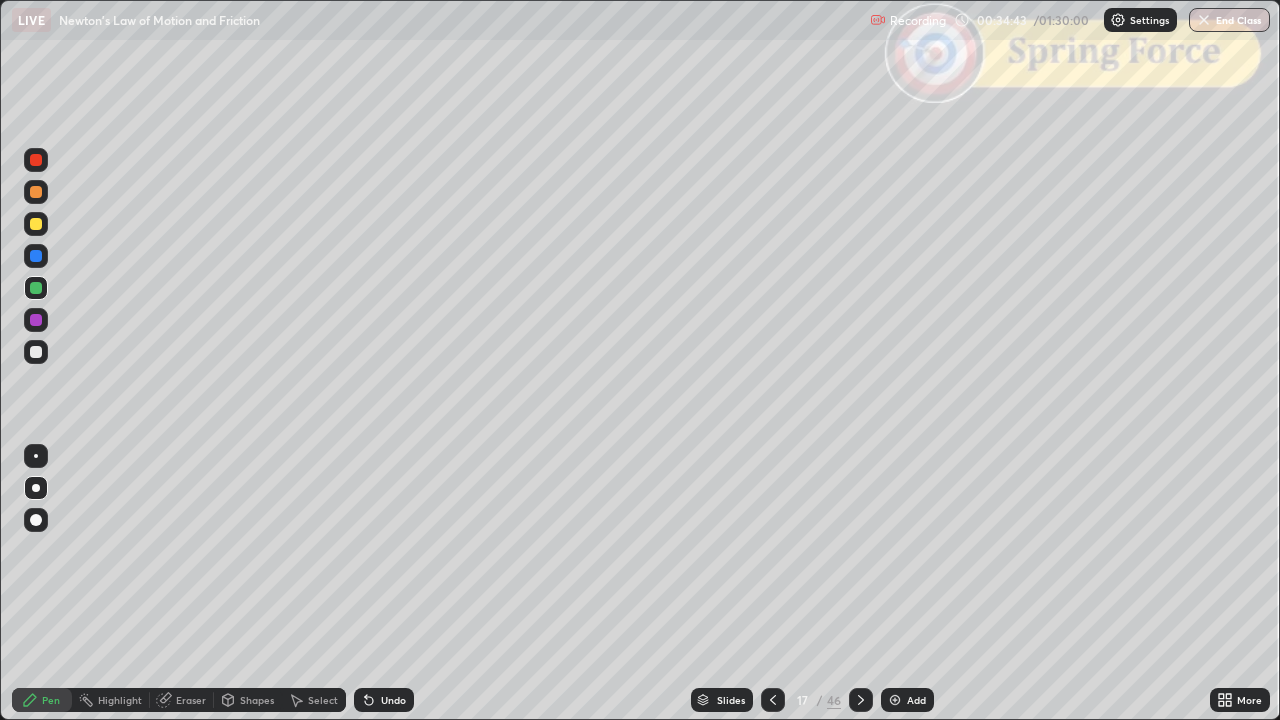 click on "Shapes" at bounding box center (257, 700) 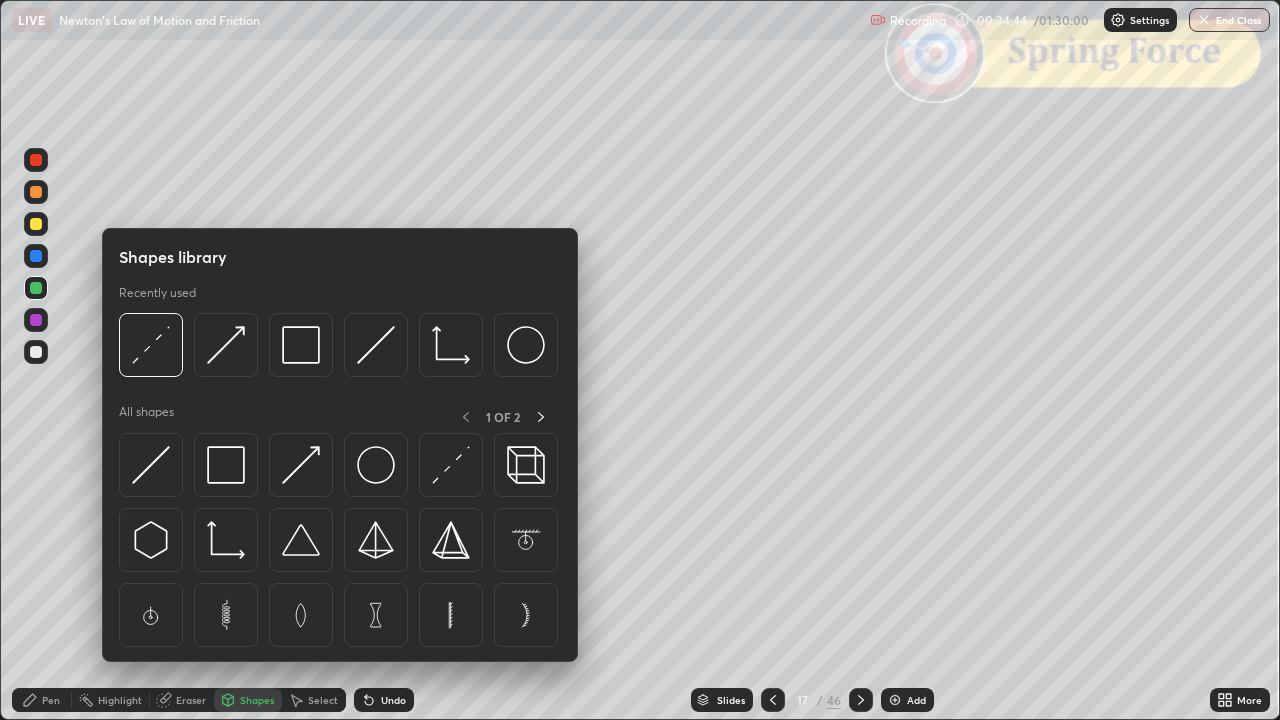 click at bounding box center [226, 345] 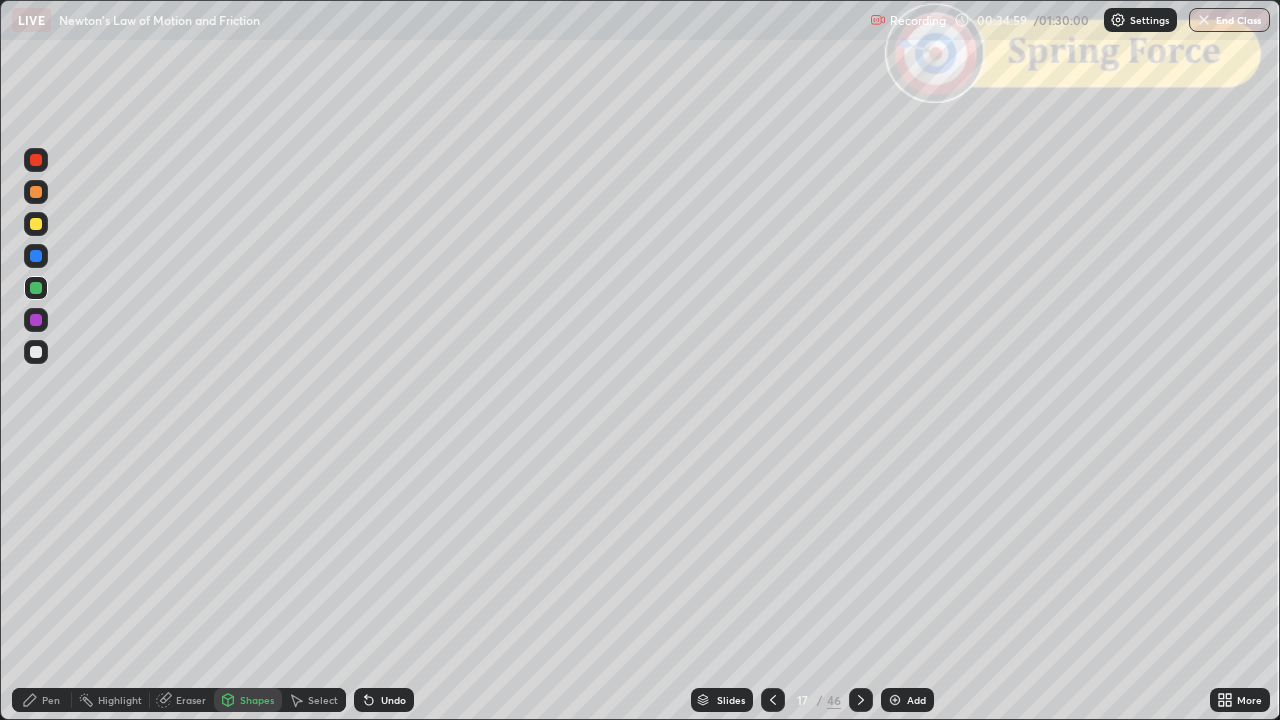 click on "Pen" at bounding box center (42, 700) 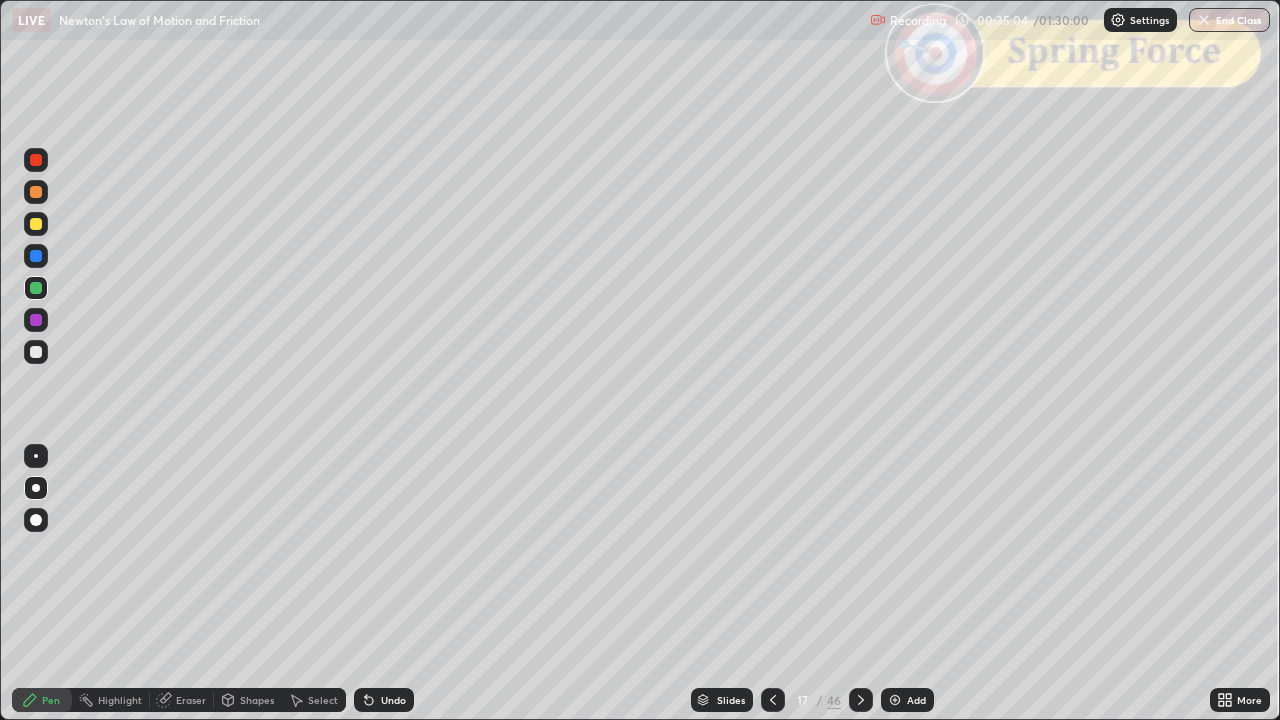 click at bounding box center [36, 192] 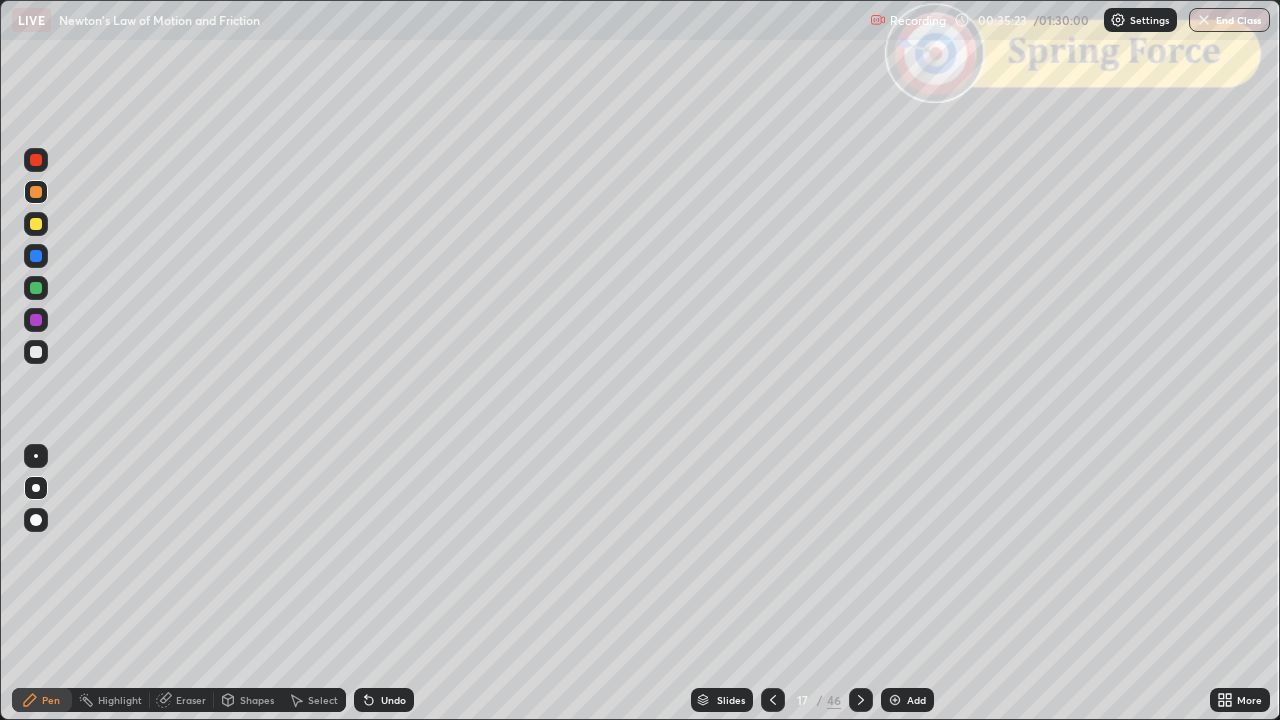 click at bounding box center (36, 352) 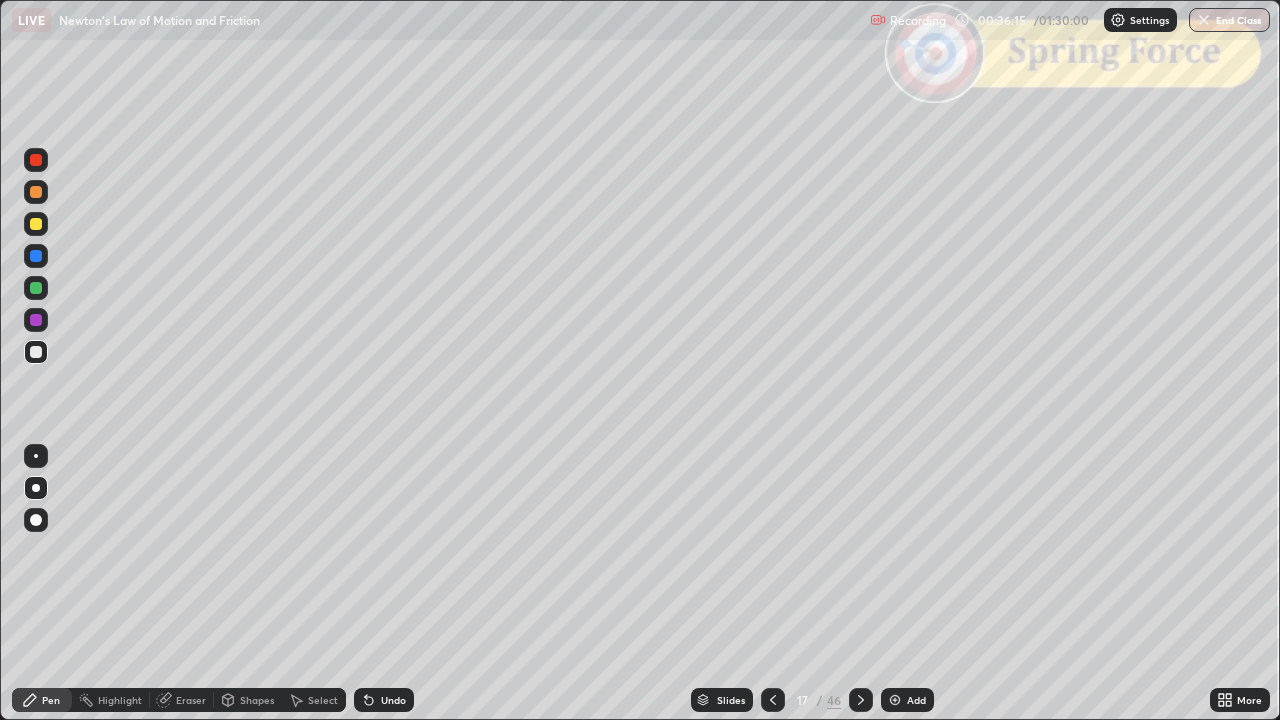 click 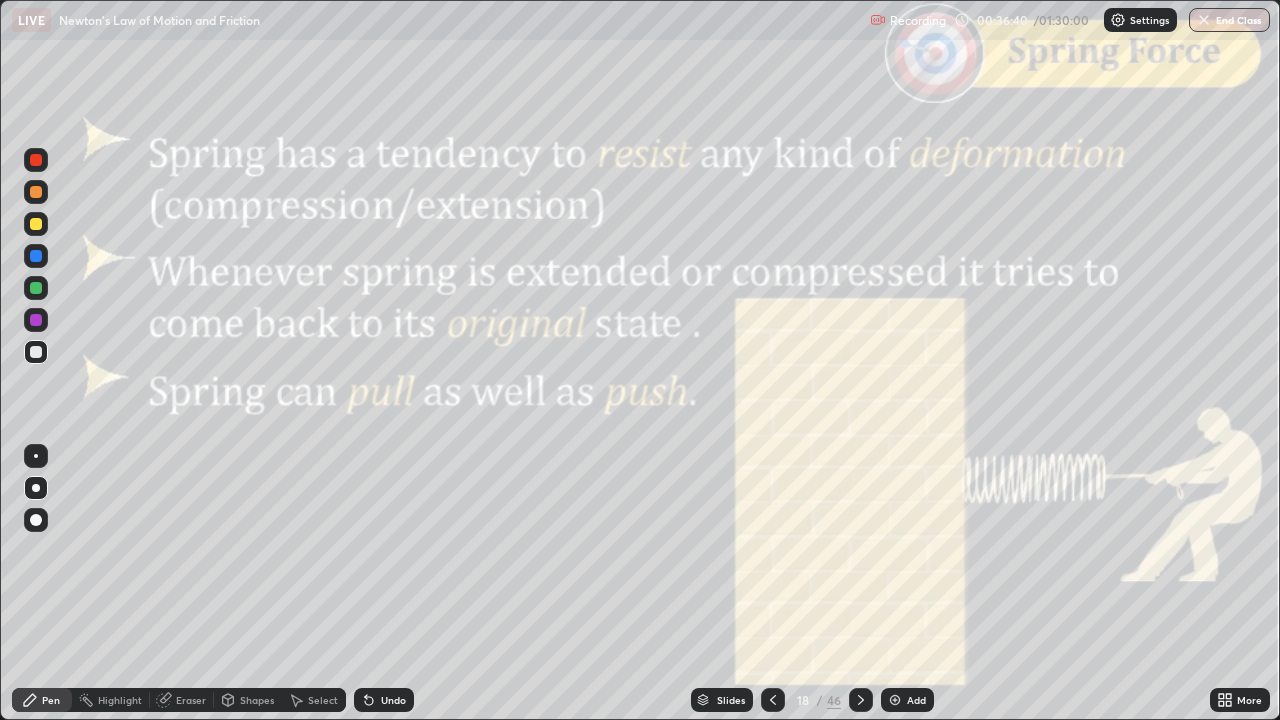 click at bounding box center (861, 700) 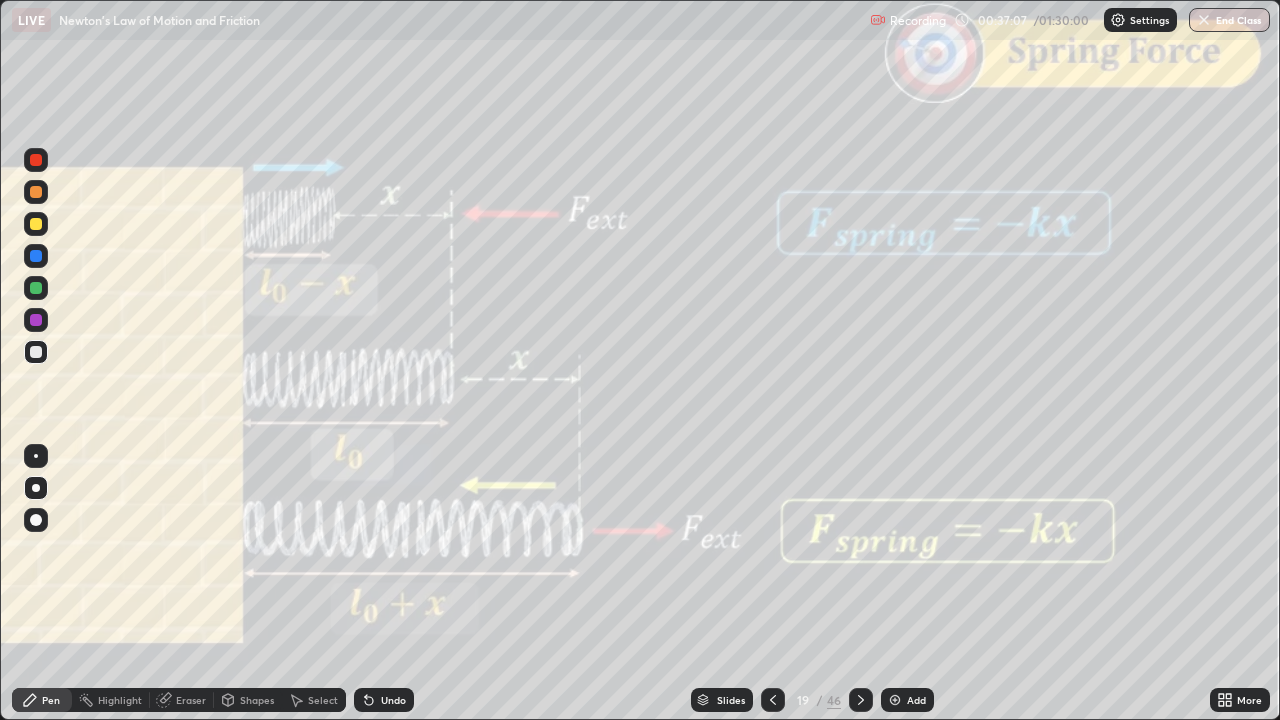 click 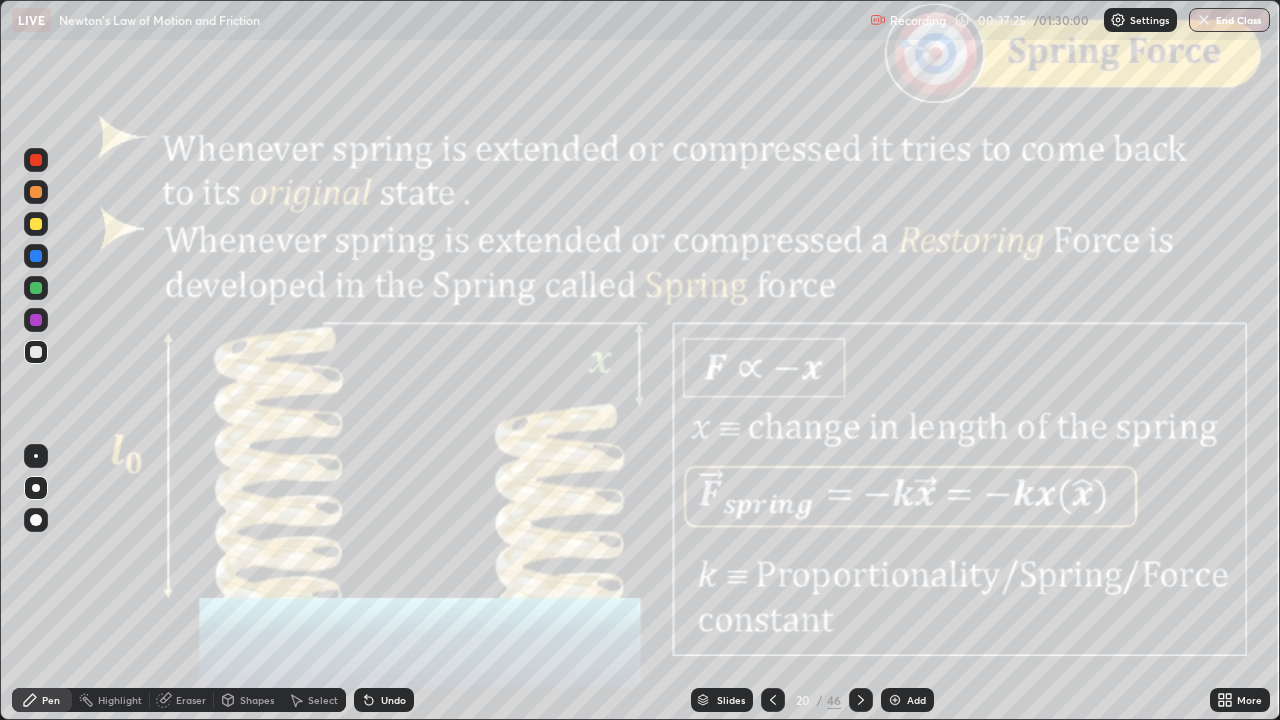 click 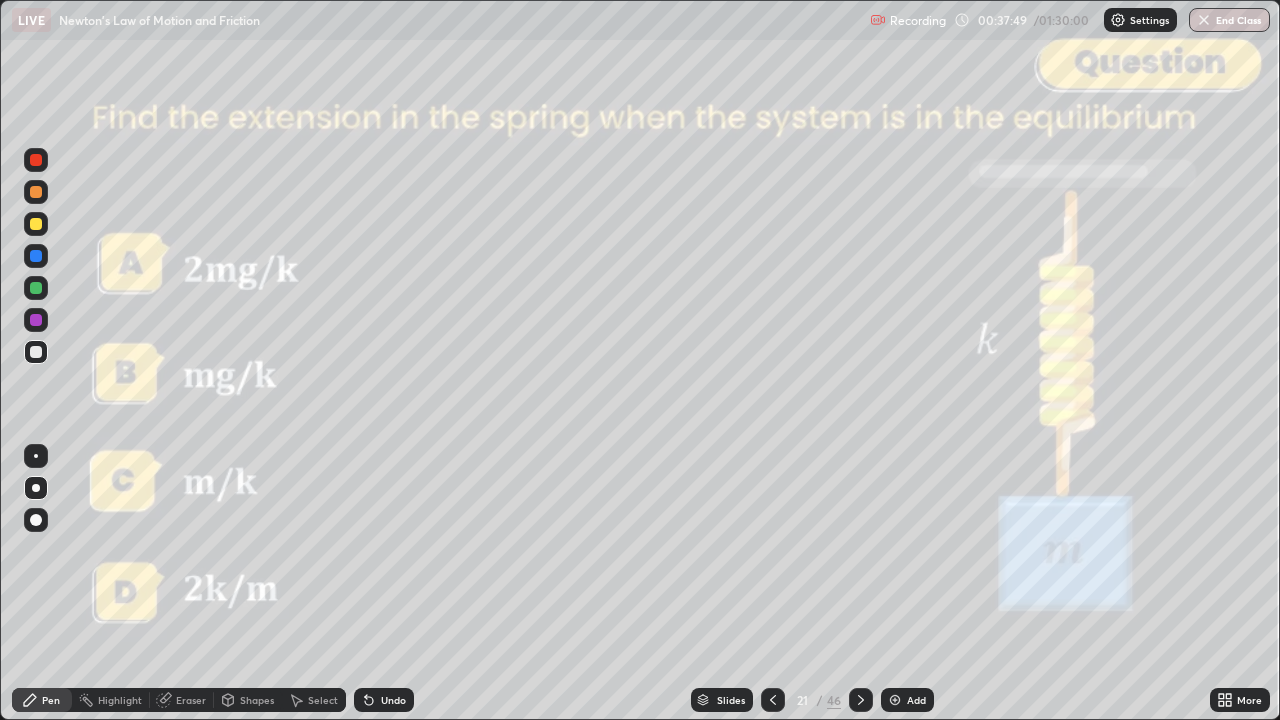 click 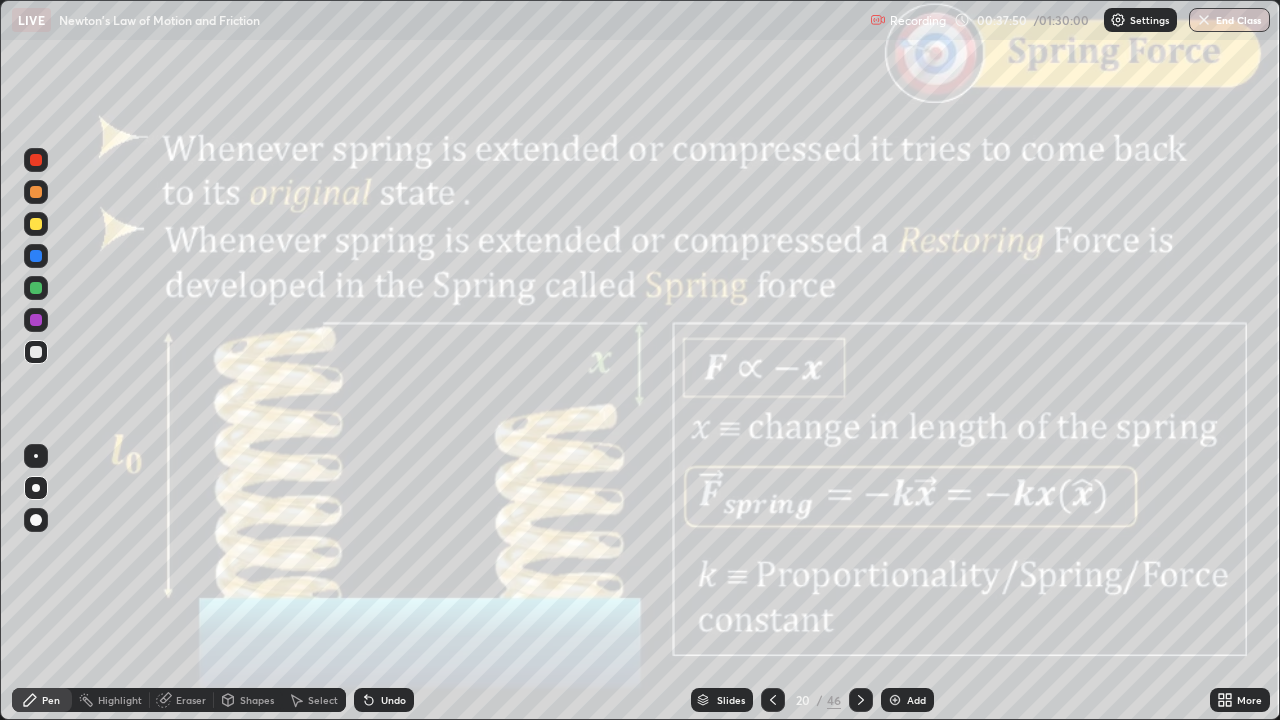 click 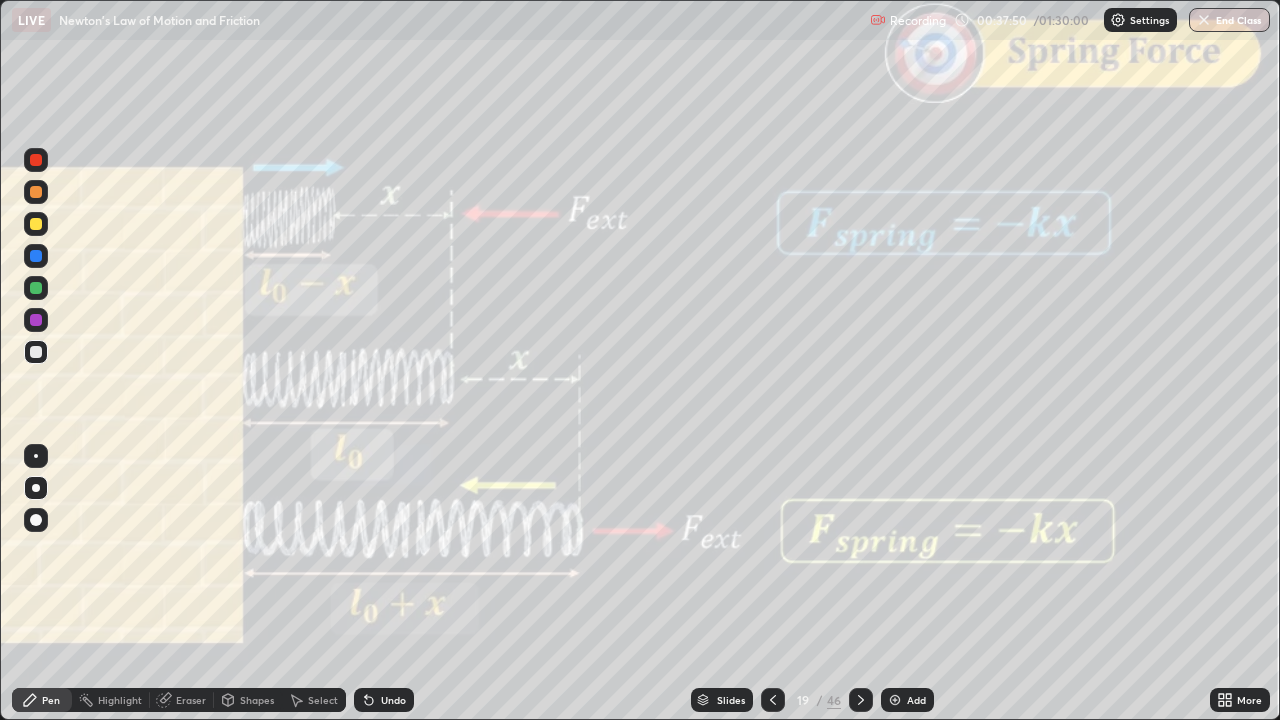 click 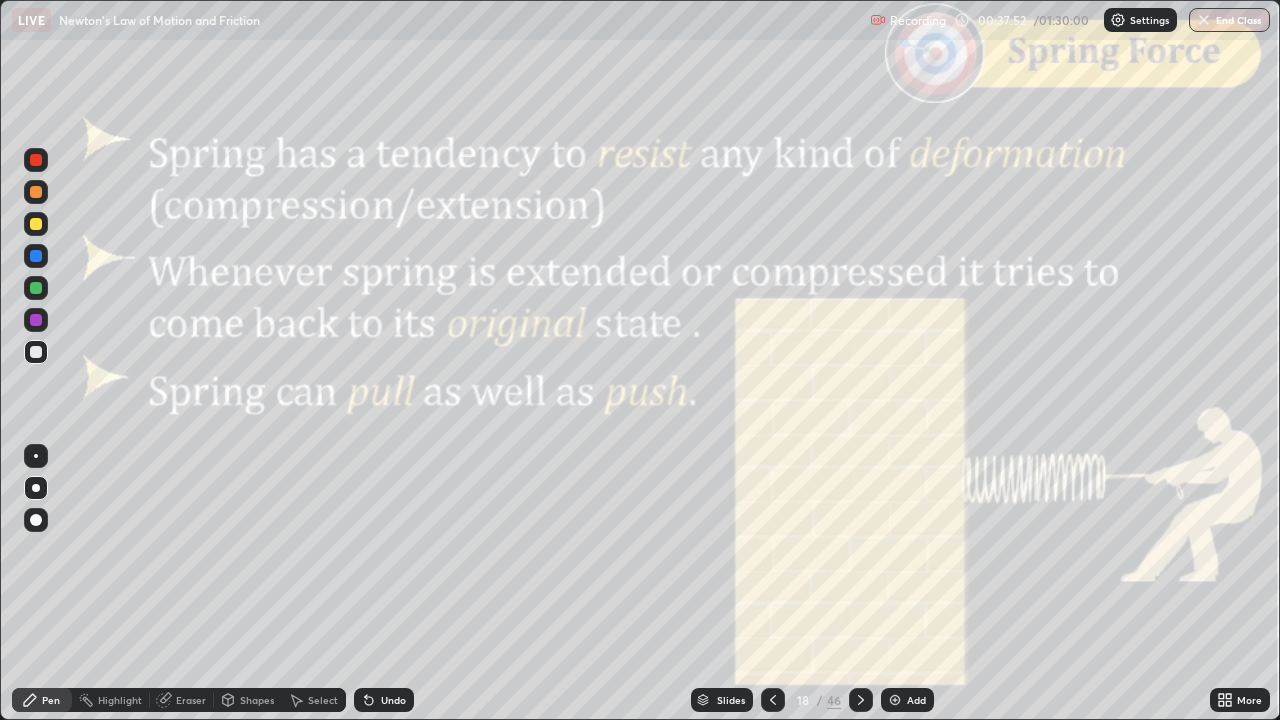click at bounding box center [773, 700] 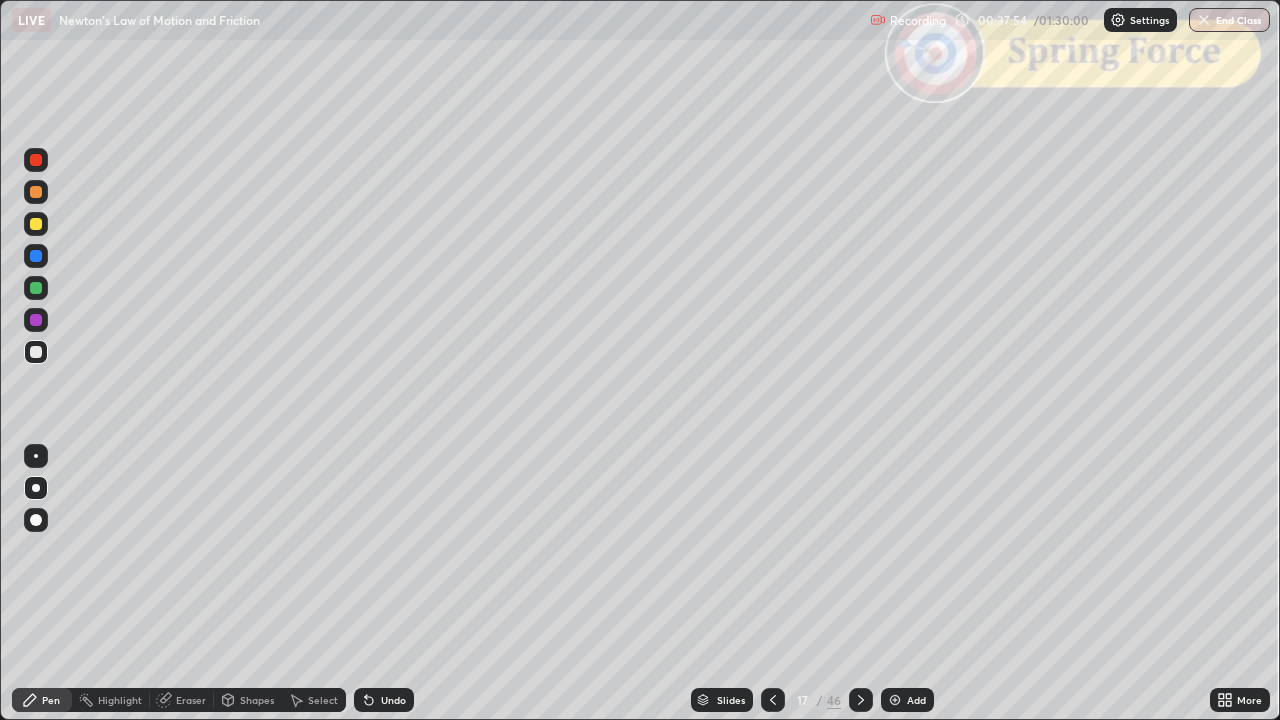 click 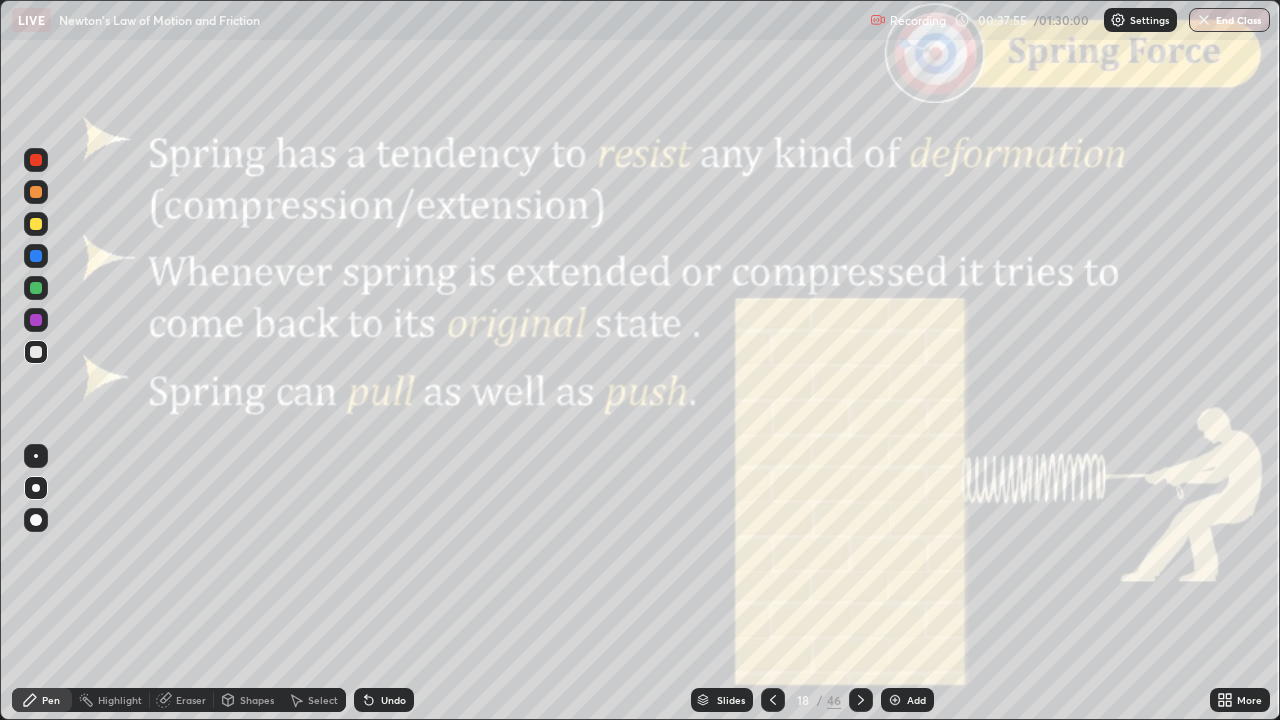 click 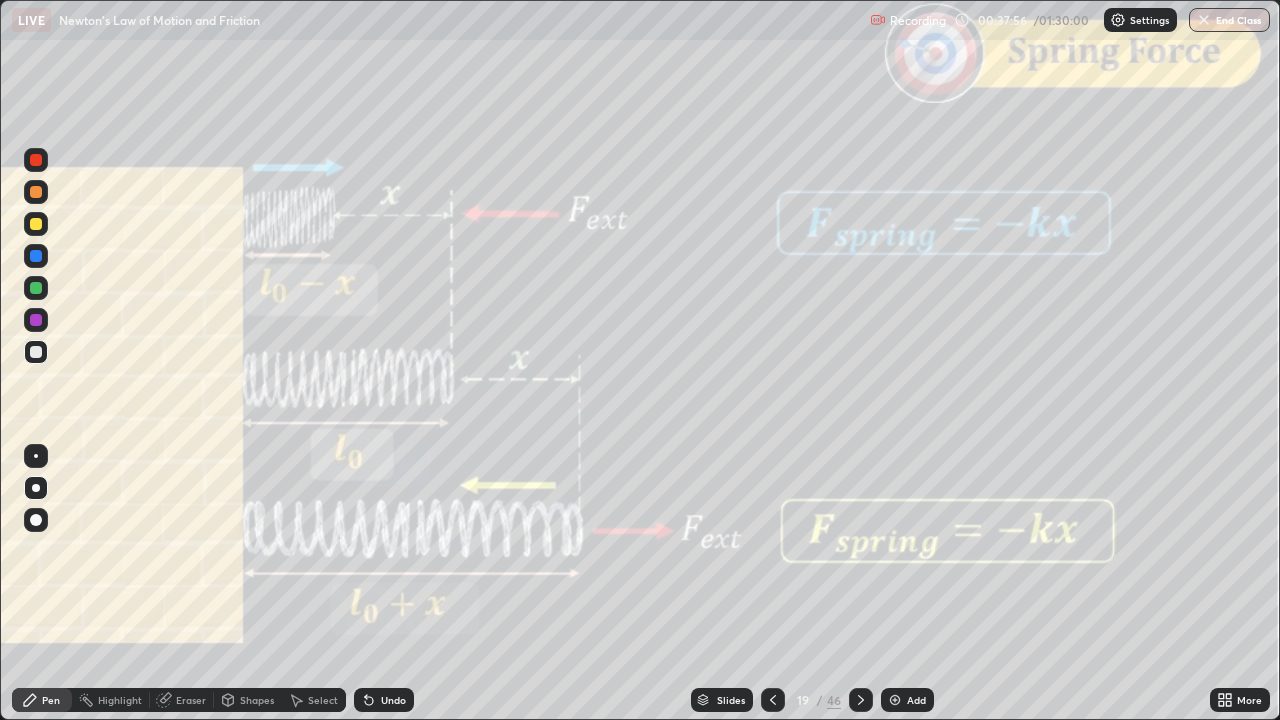 click 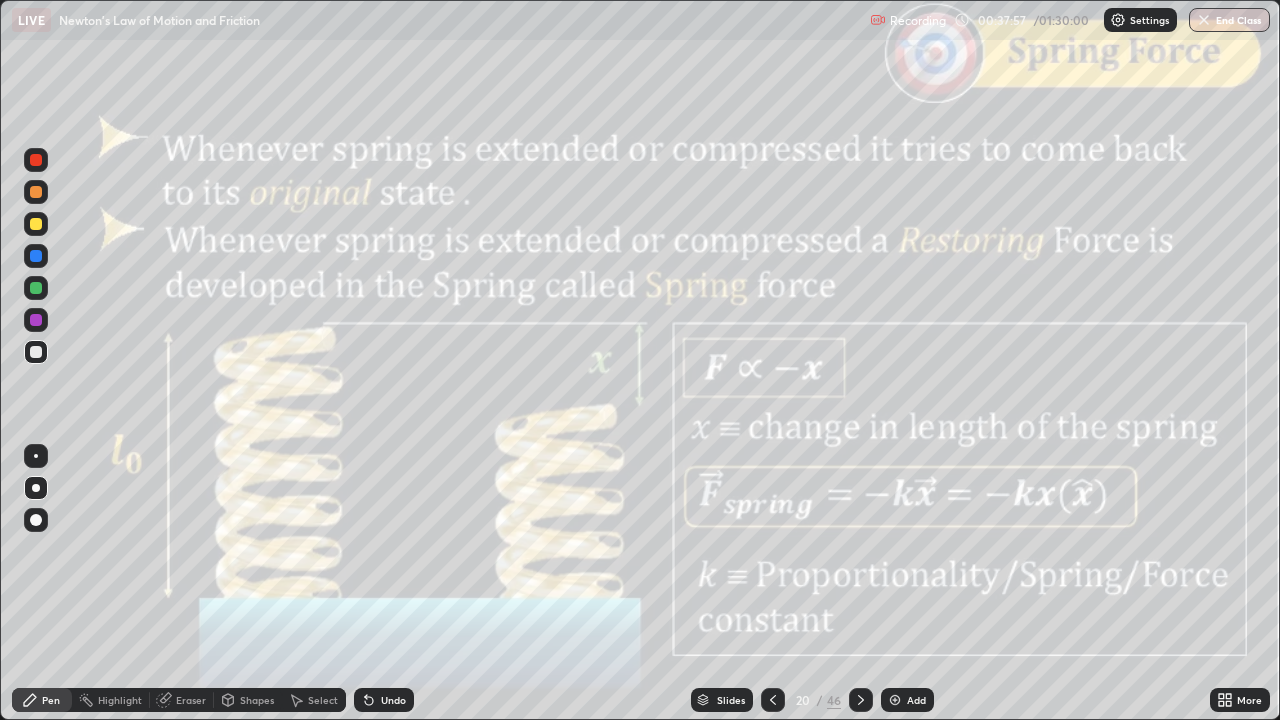 click 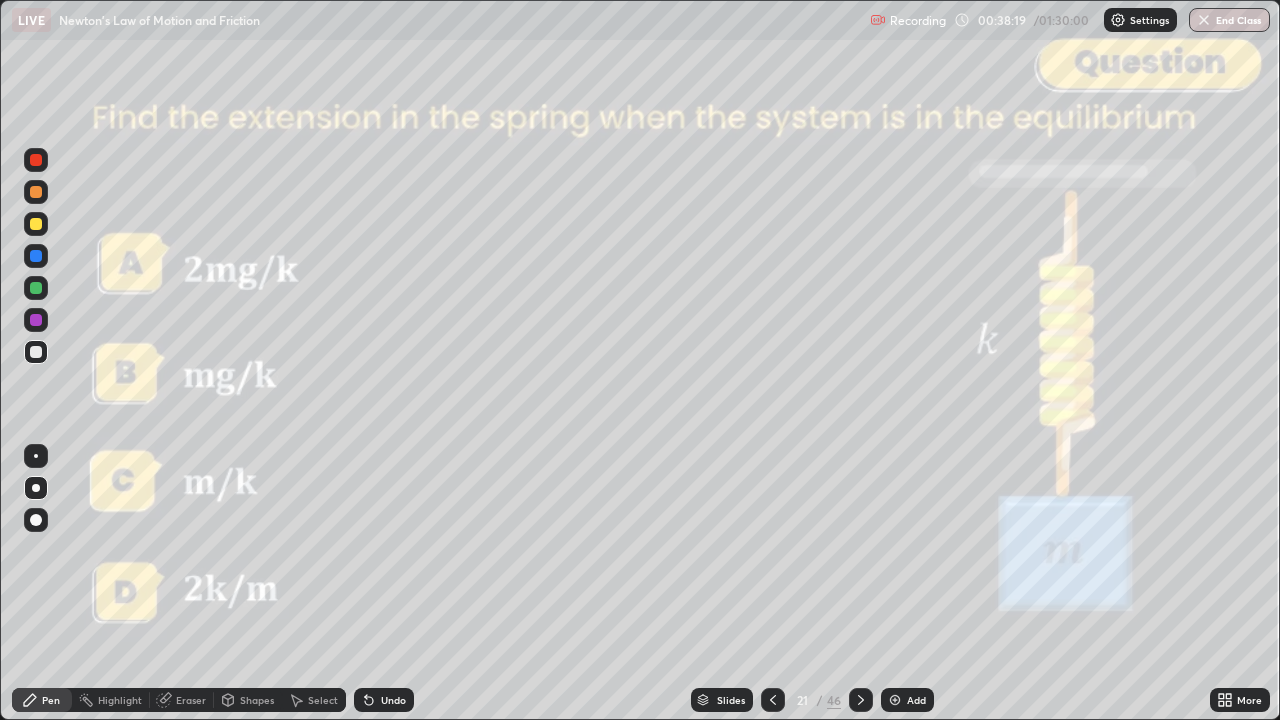 click at bounding box center (36, 352) 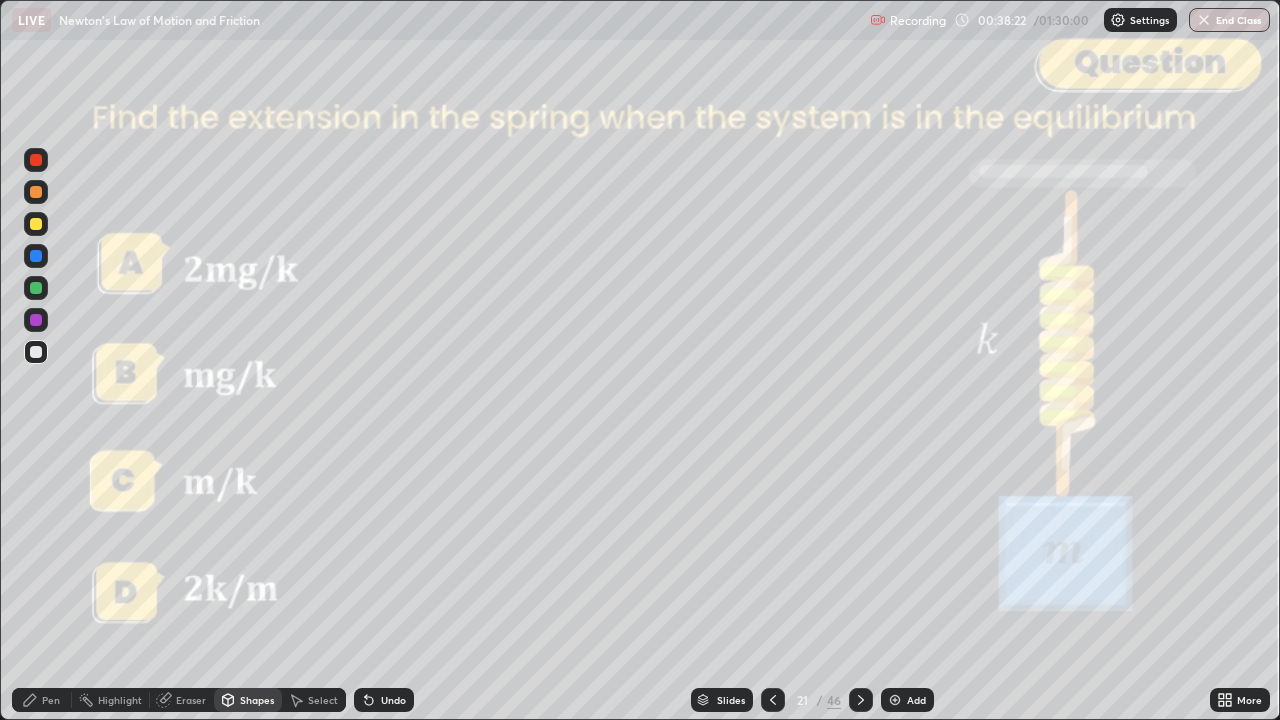 click on "Pen" at bounding box center [51, 700] 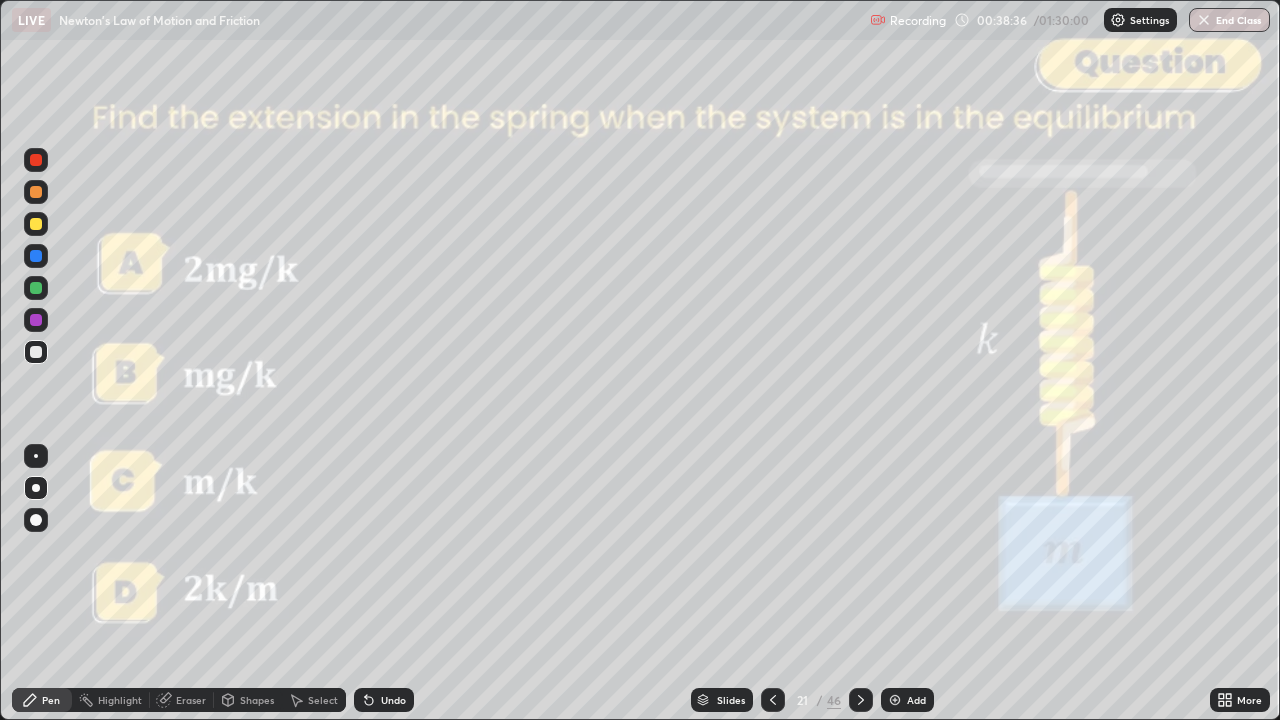 click at bounding box center [36, 160] 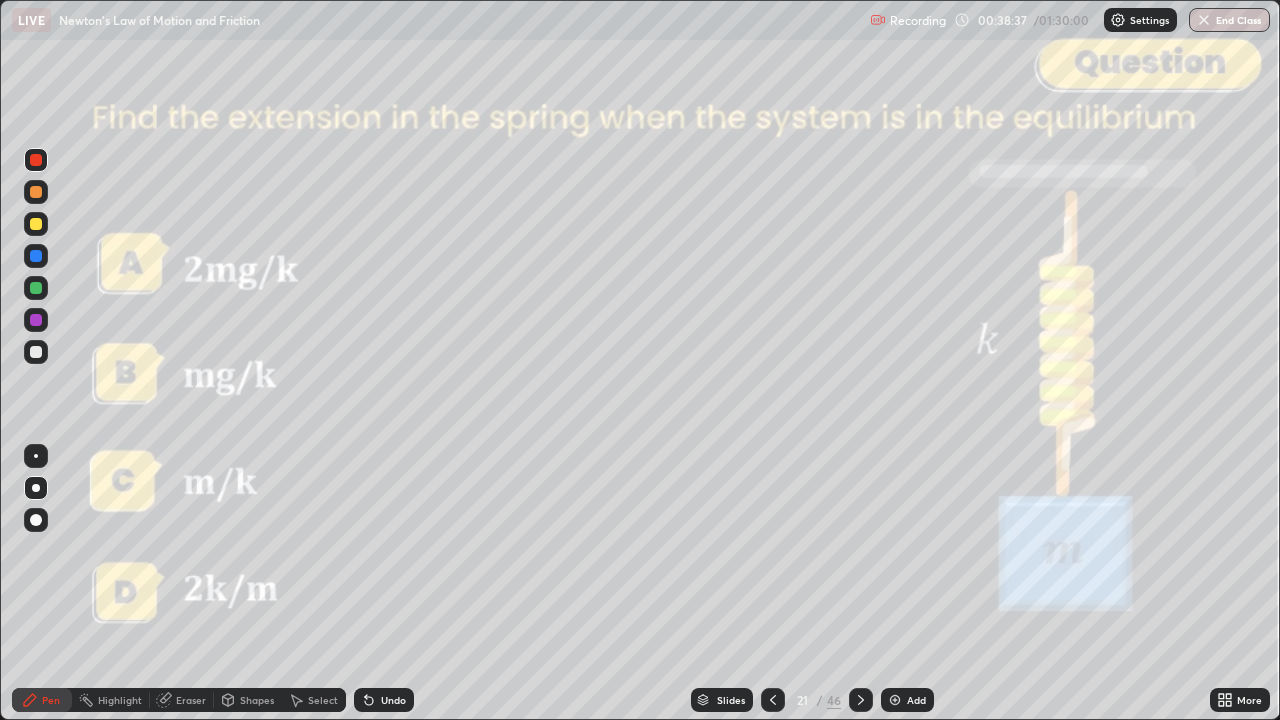 click on "Shapes" at bounding box center [257, 700] 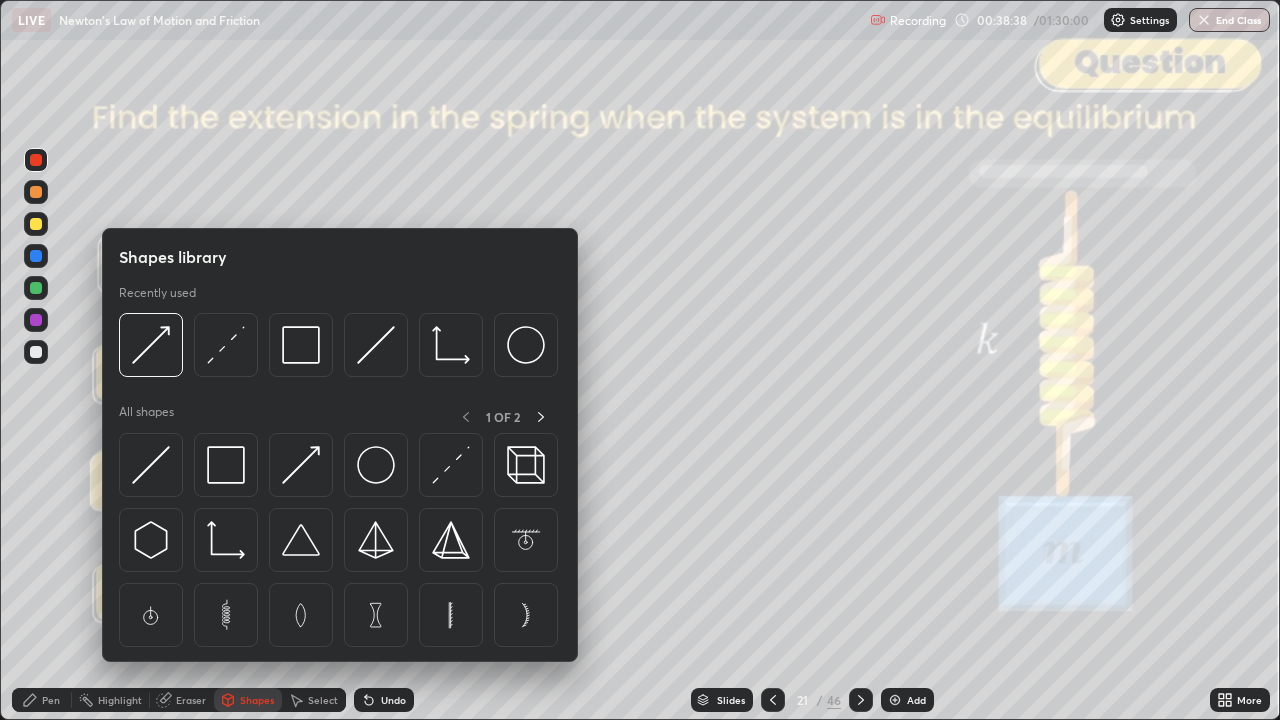 click at bounding box center (151, 345) 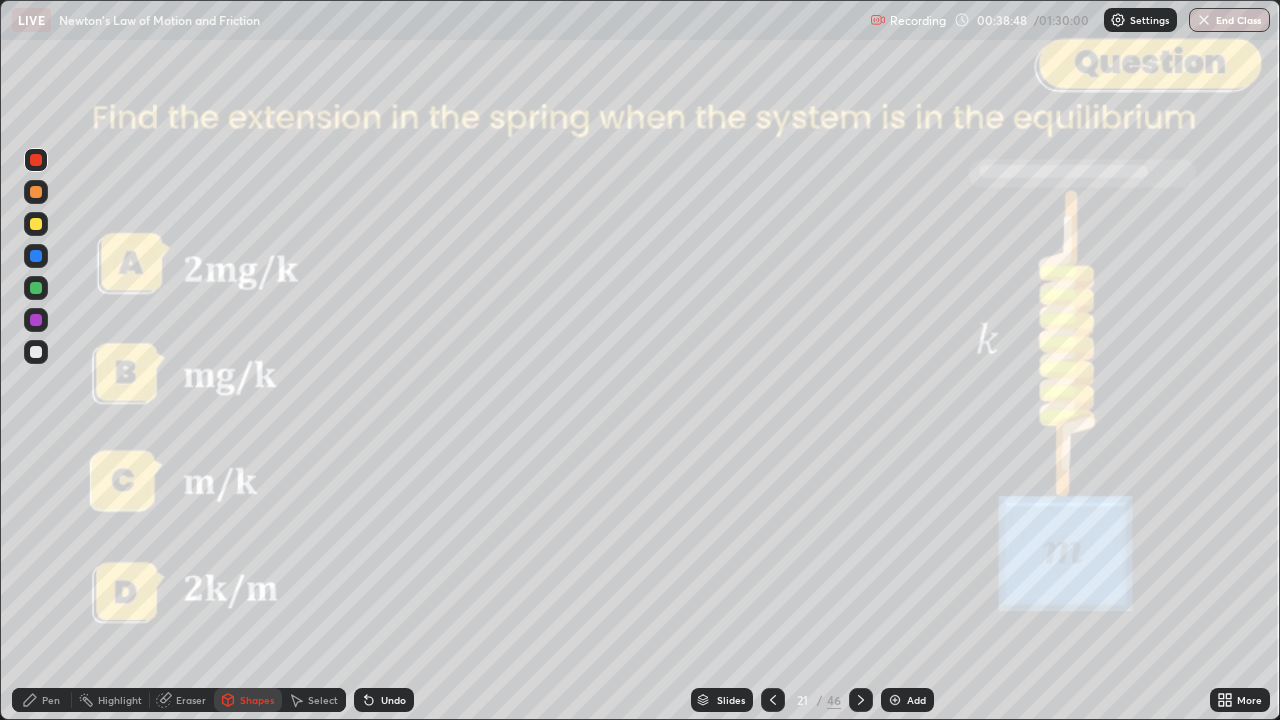 click on "Undo" at bounding box center [393, 700] 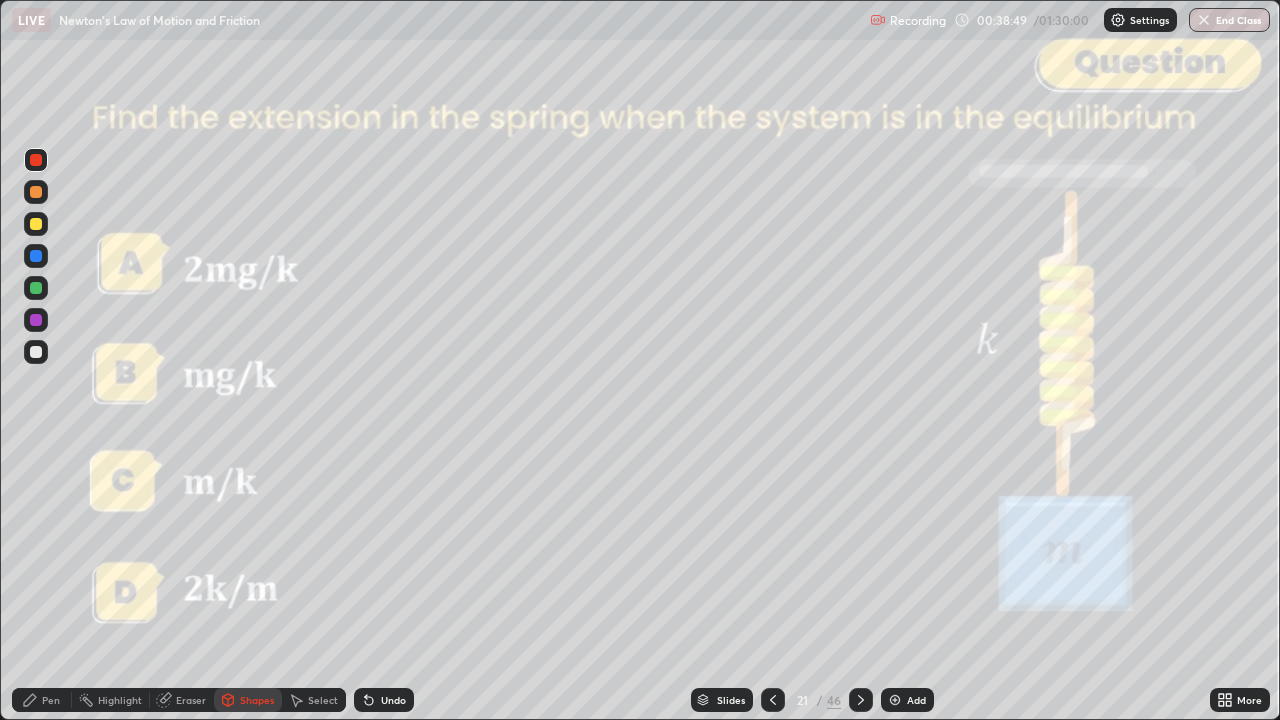 click on "Pen" at bounding box center [51, 700] 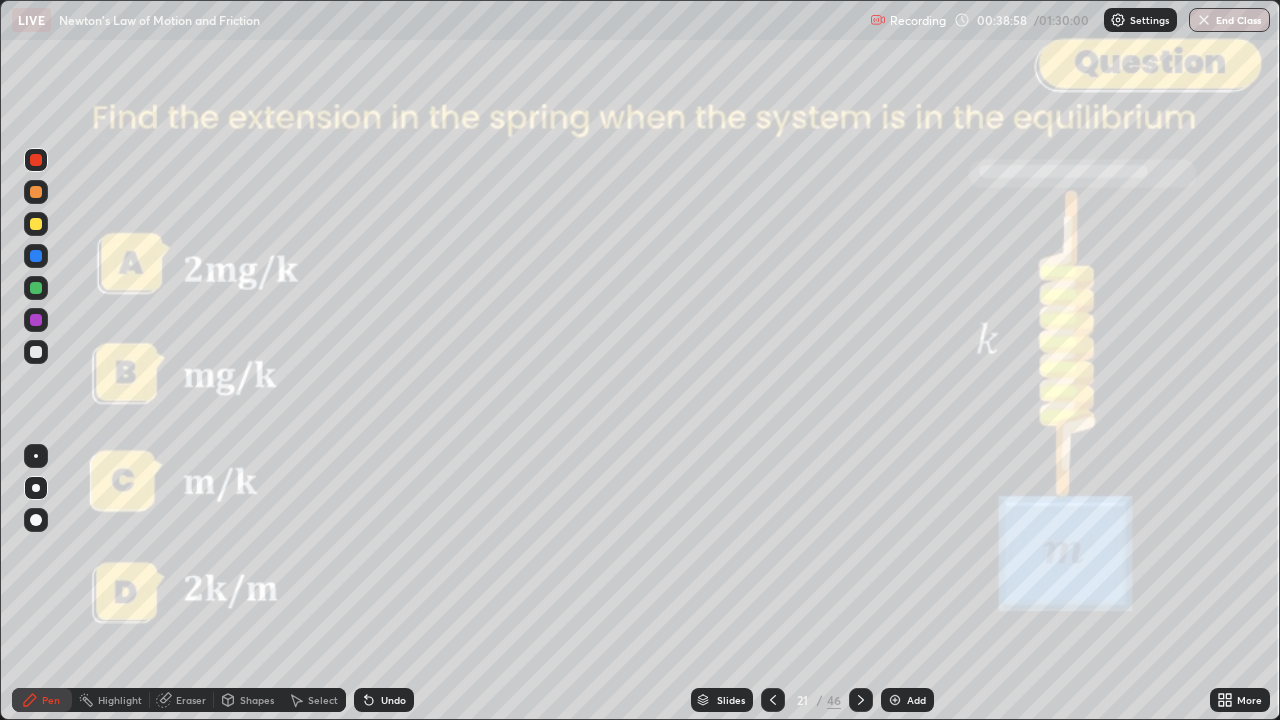 click at bounding box center (36, 288) 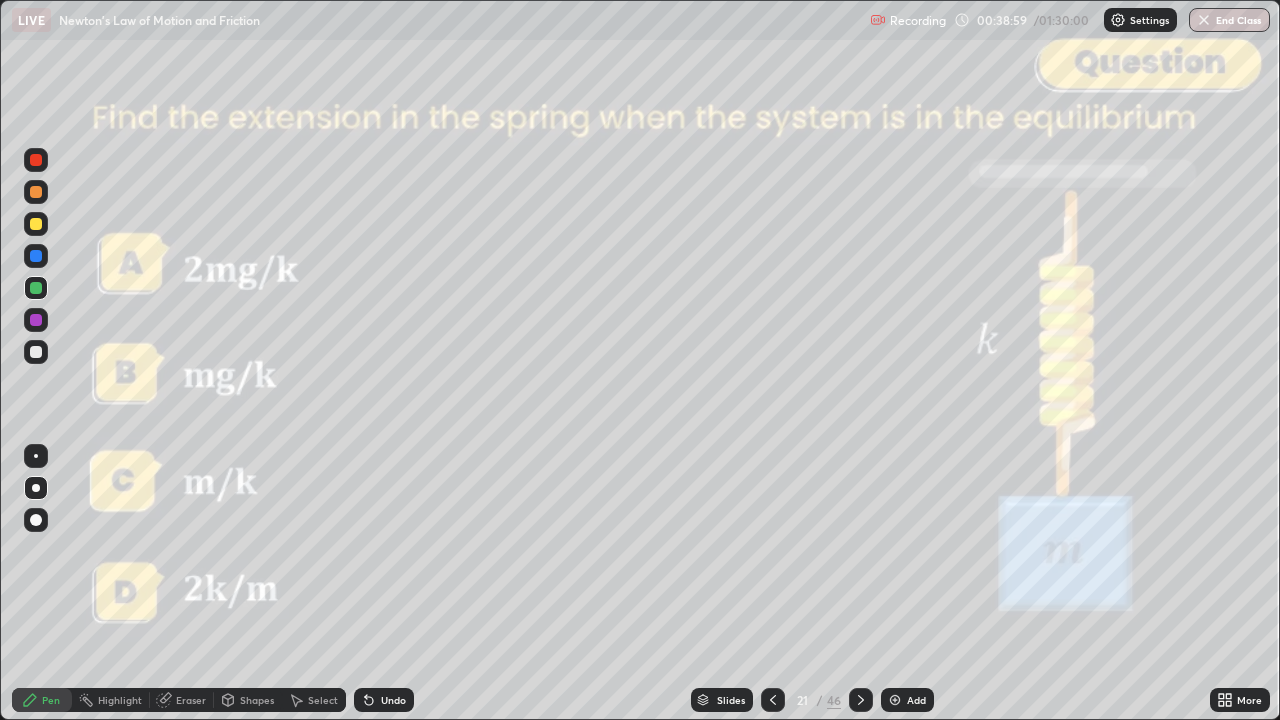 click on "Shapes" at bounding box center [257, 700] 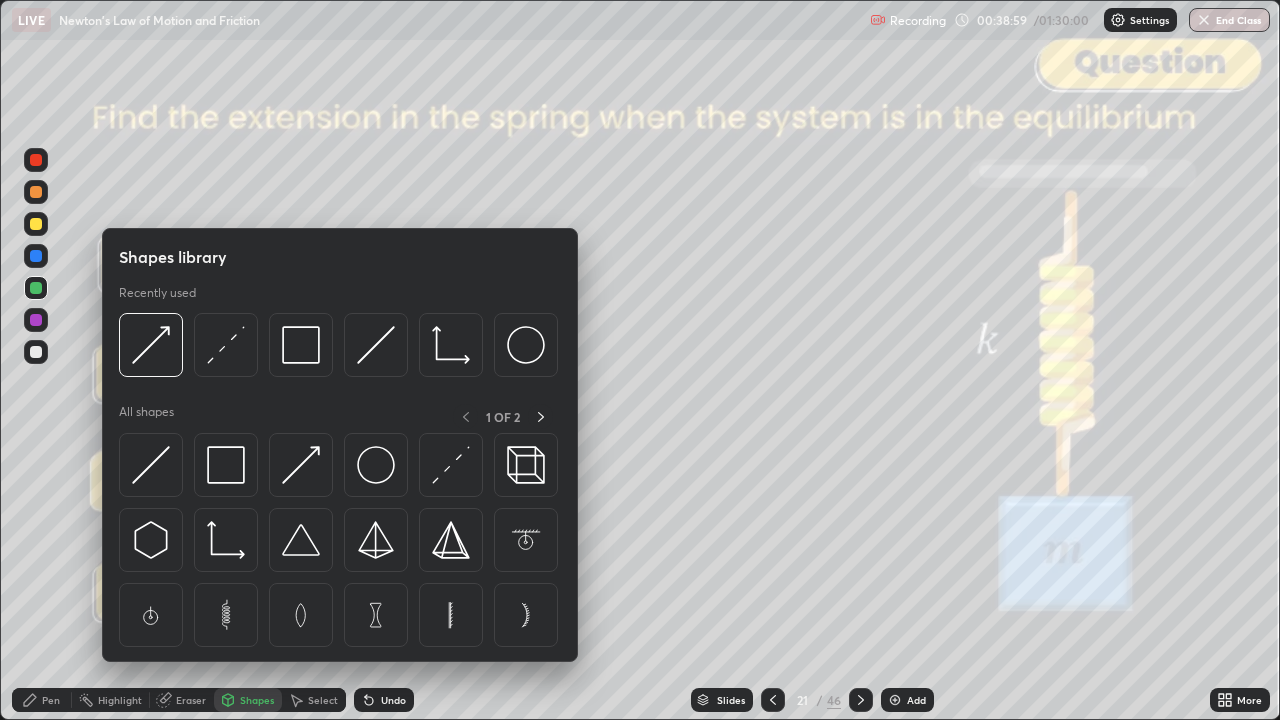 click at bounding box center (151, 345) 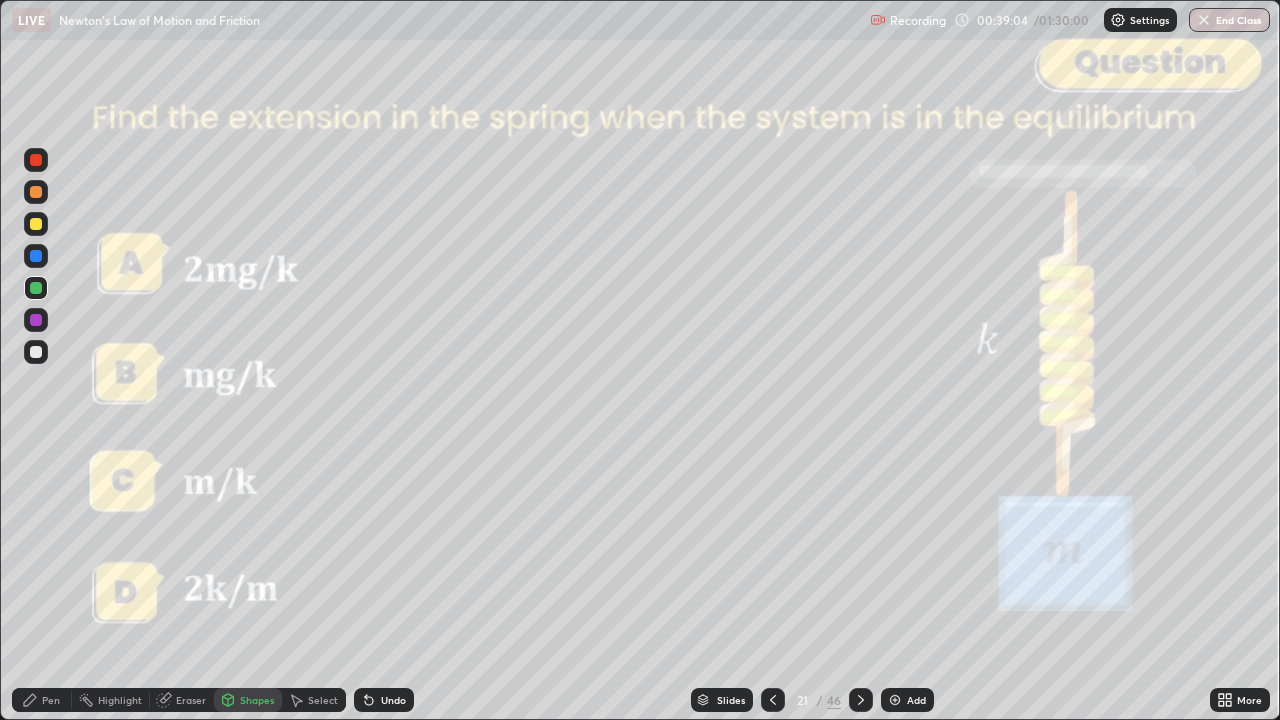 click on "Pen" at bounding box center (51, 700) 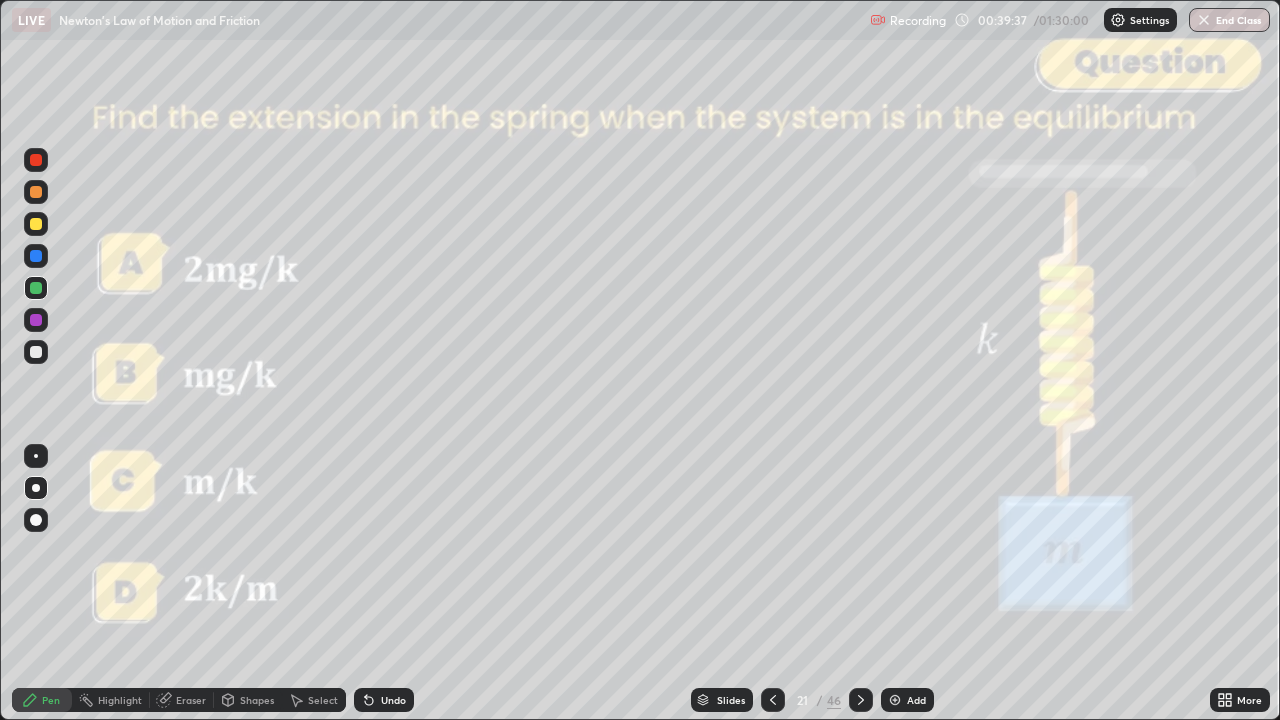 click on "Shapes" at bounding box center (257, 700) 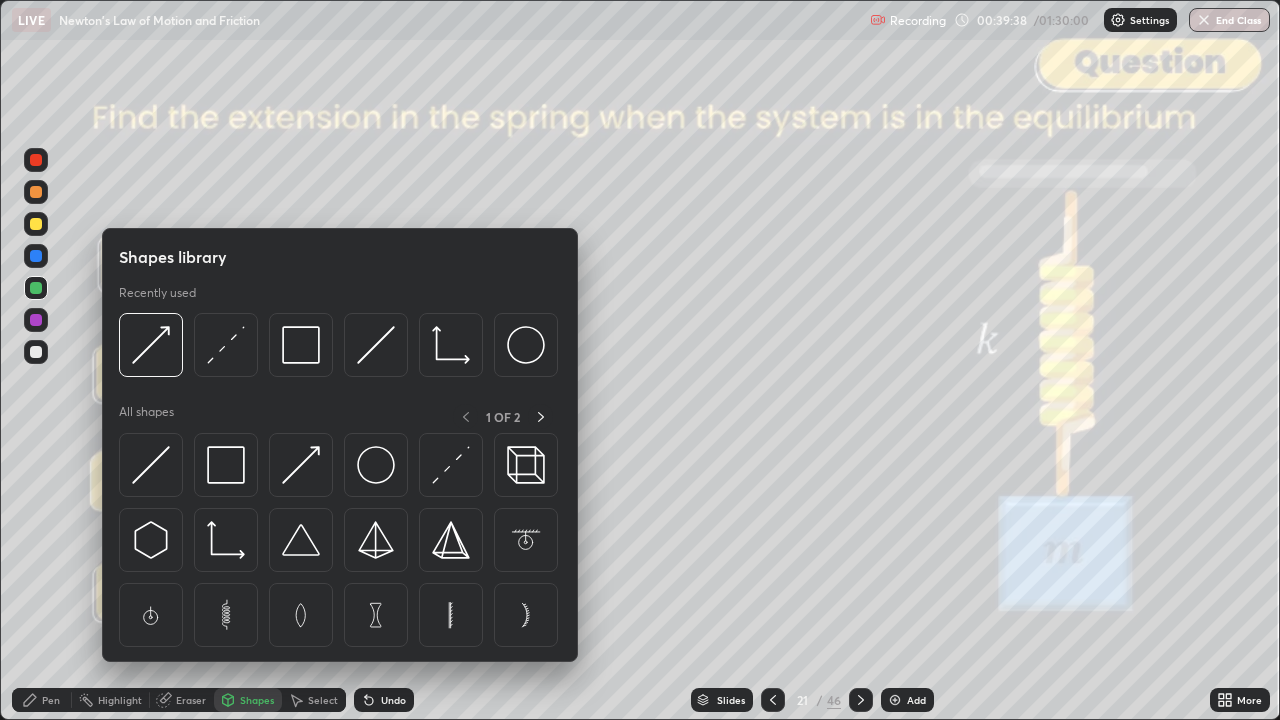 click at bounding box center (301, 345) 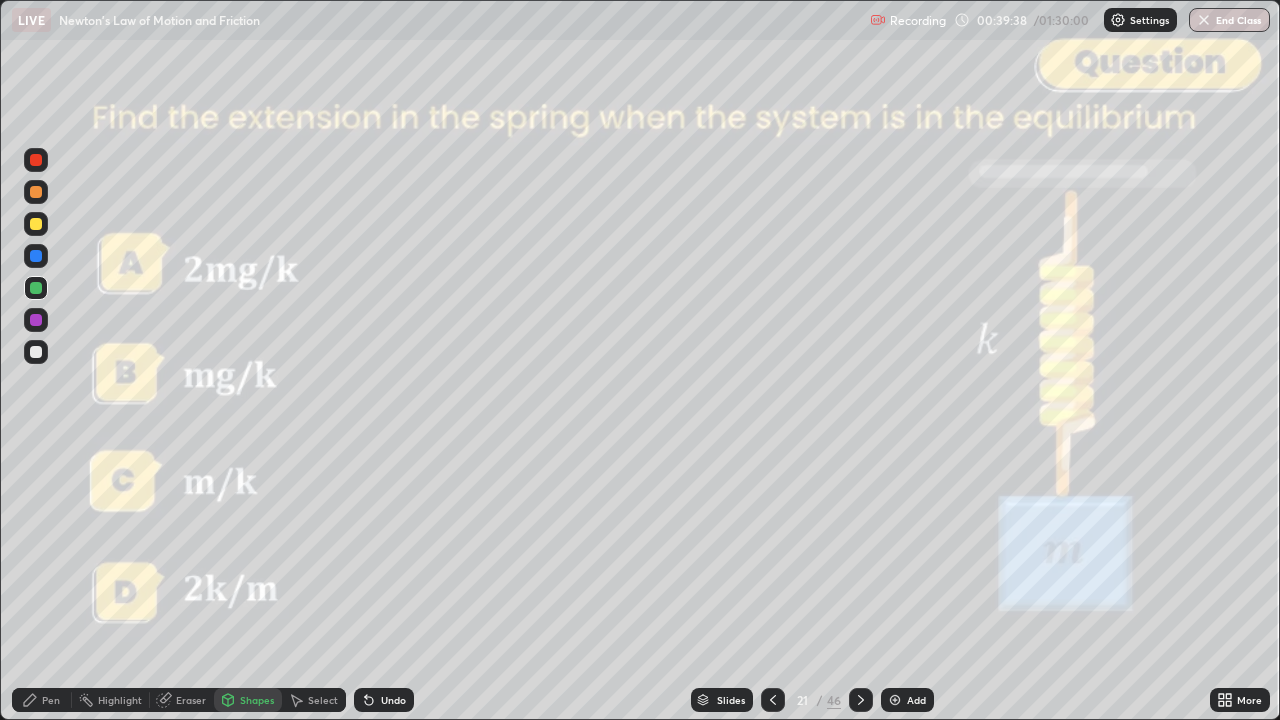 click at bounding box center [36, 160] 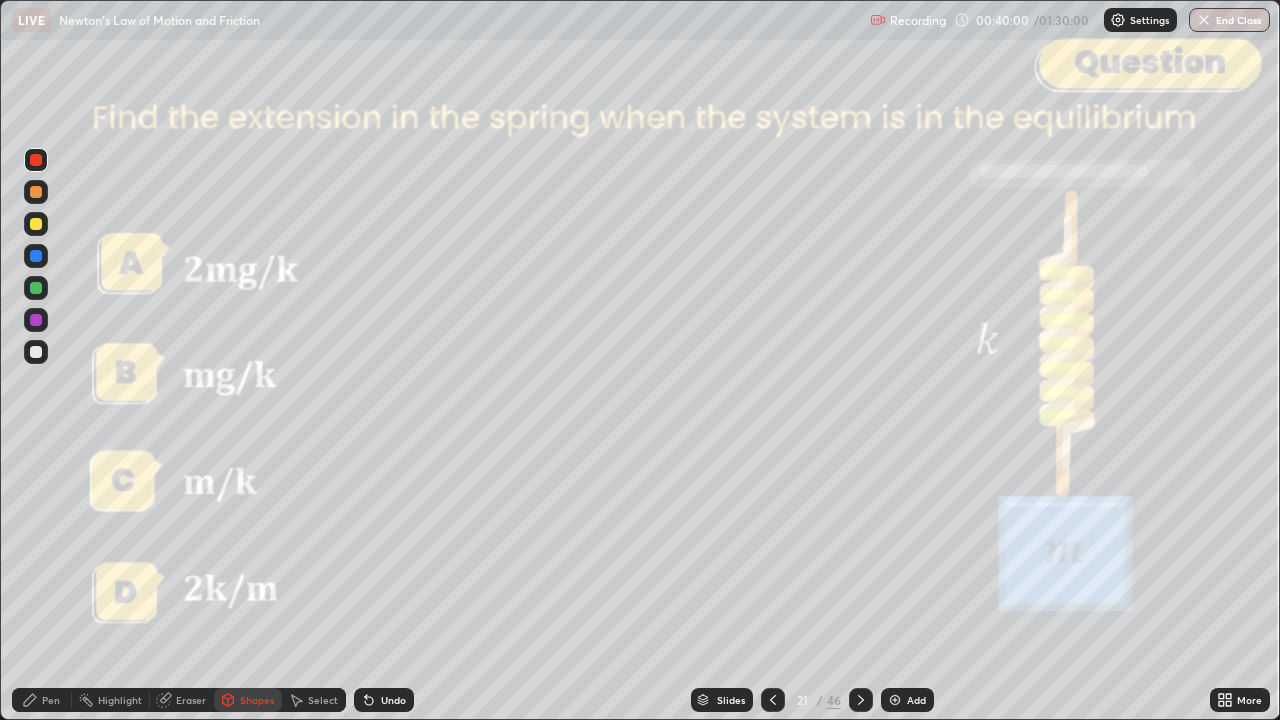 click at bounding box center (36, 256) 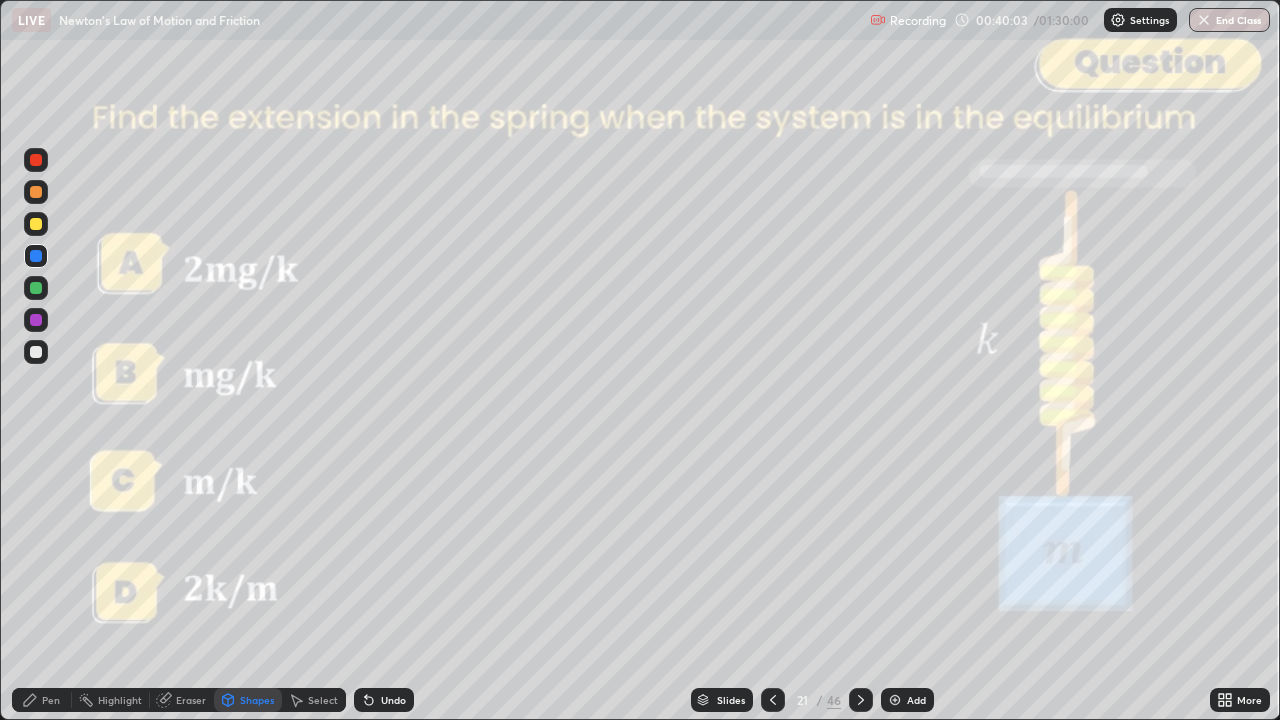 click on "Undo" at bounding box center [393, 700] 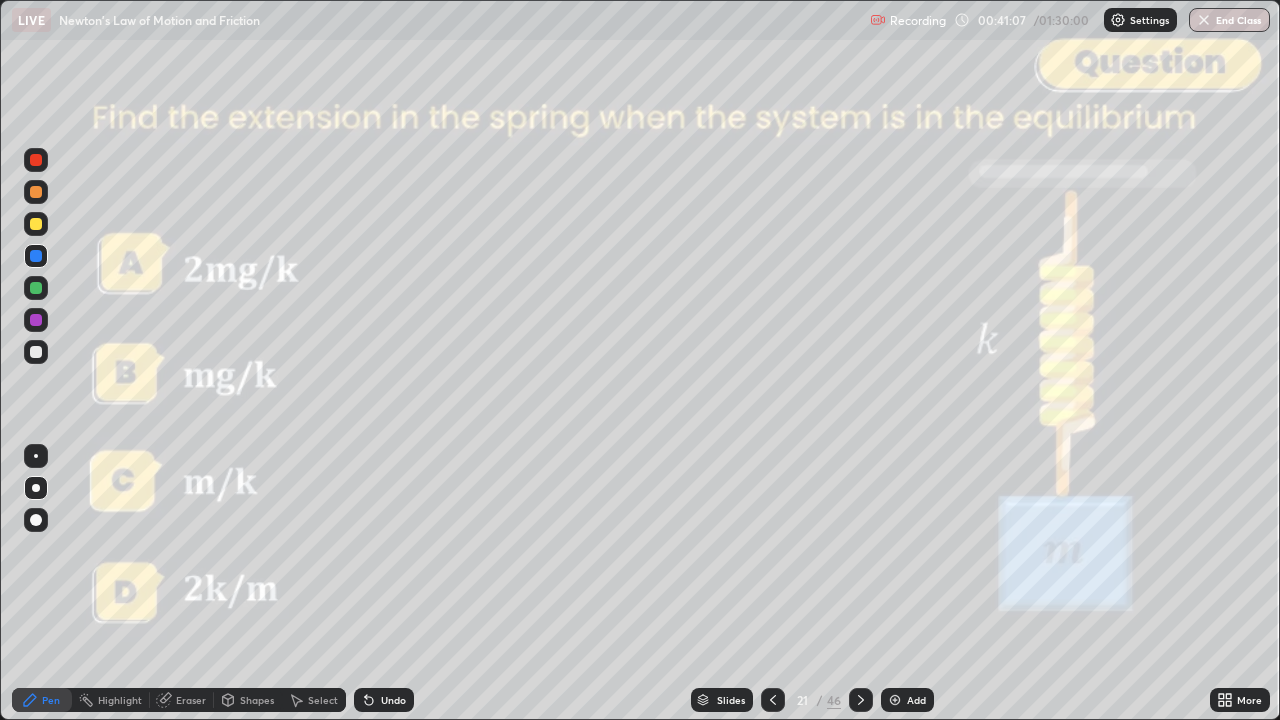 click at bounding box center (36, 288) 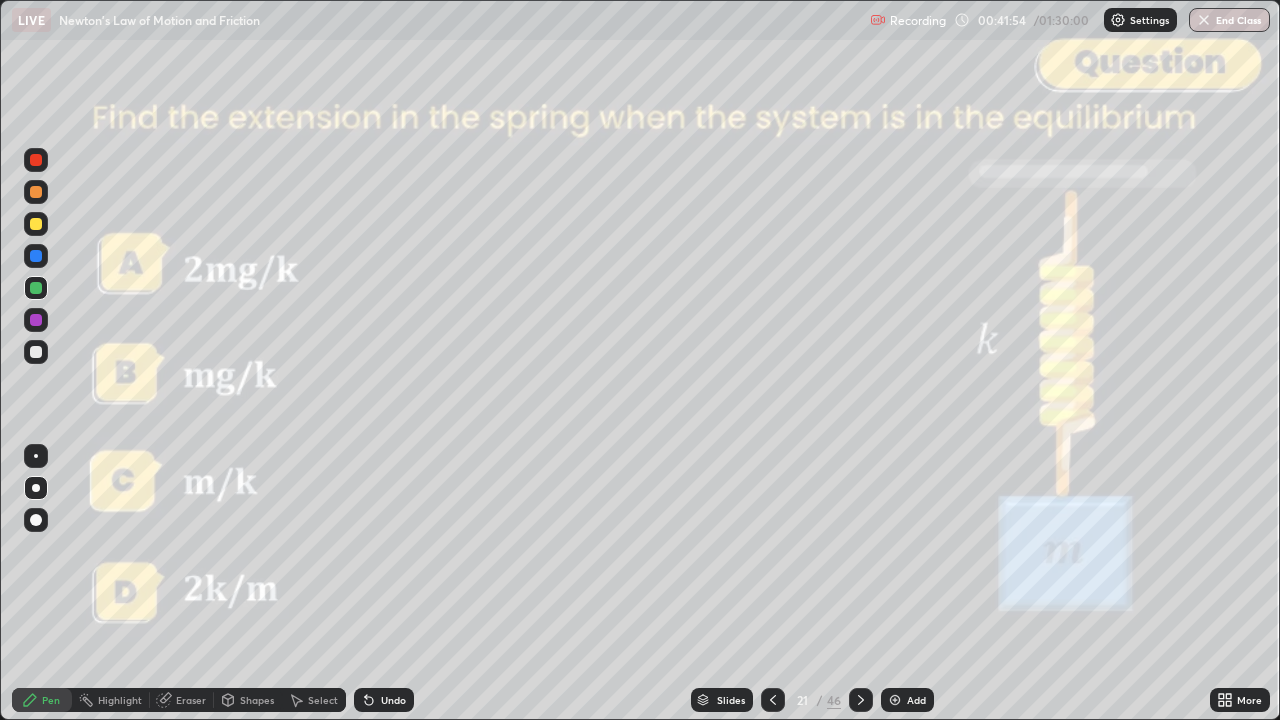 click 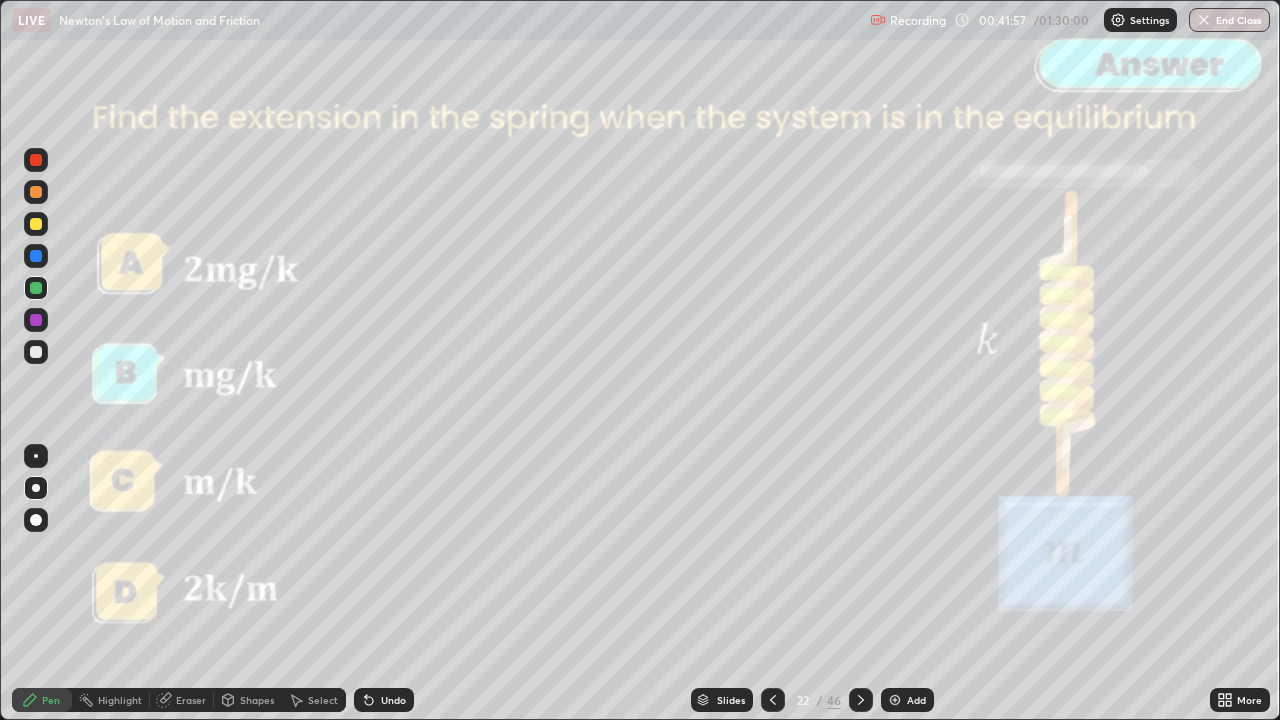 click at bounding box center (861, 700) 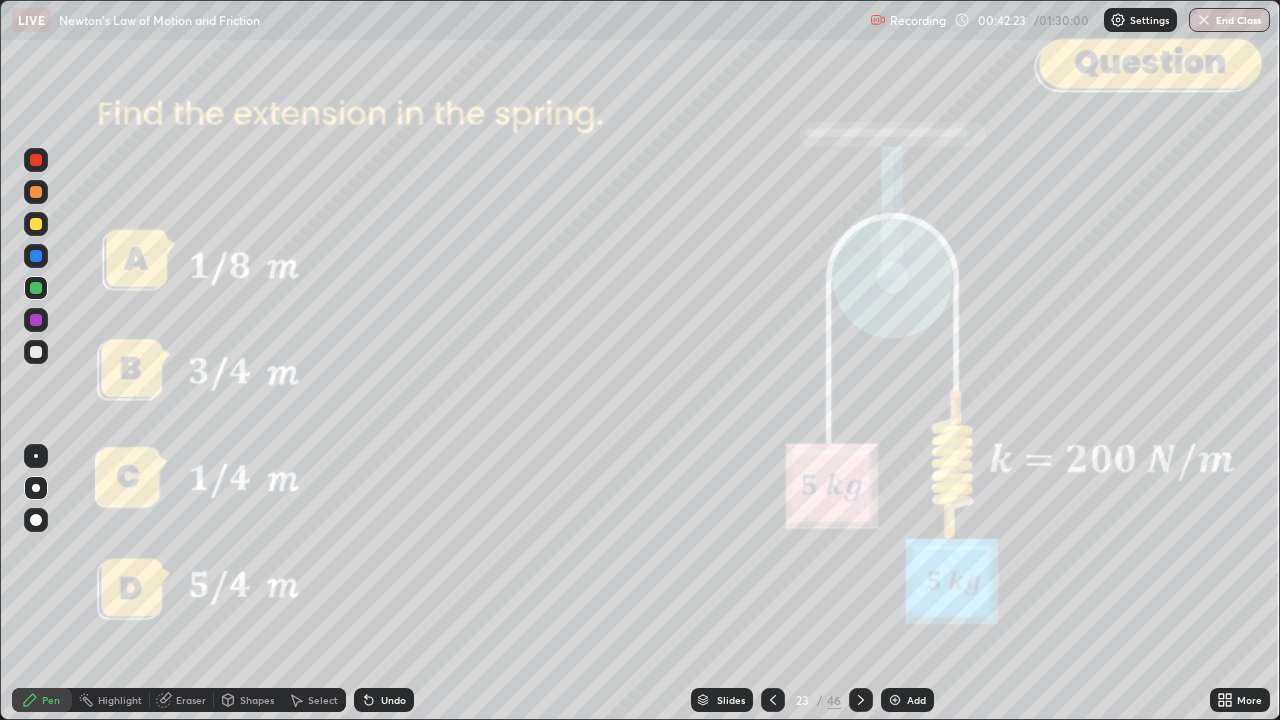 click at bounding box center (36, 224) 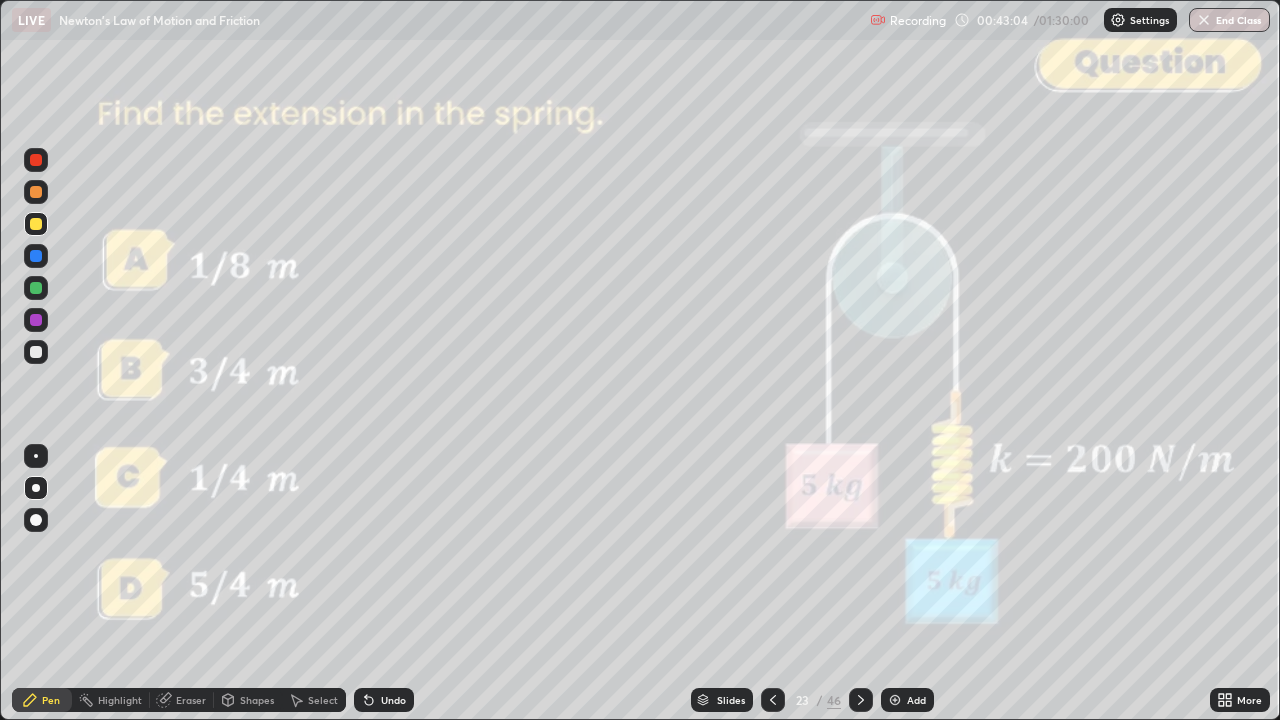 click at bounding box center (36, 288) 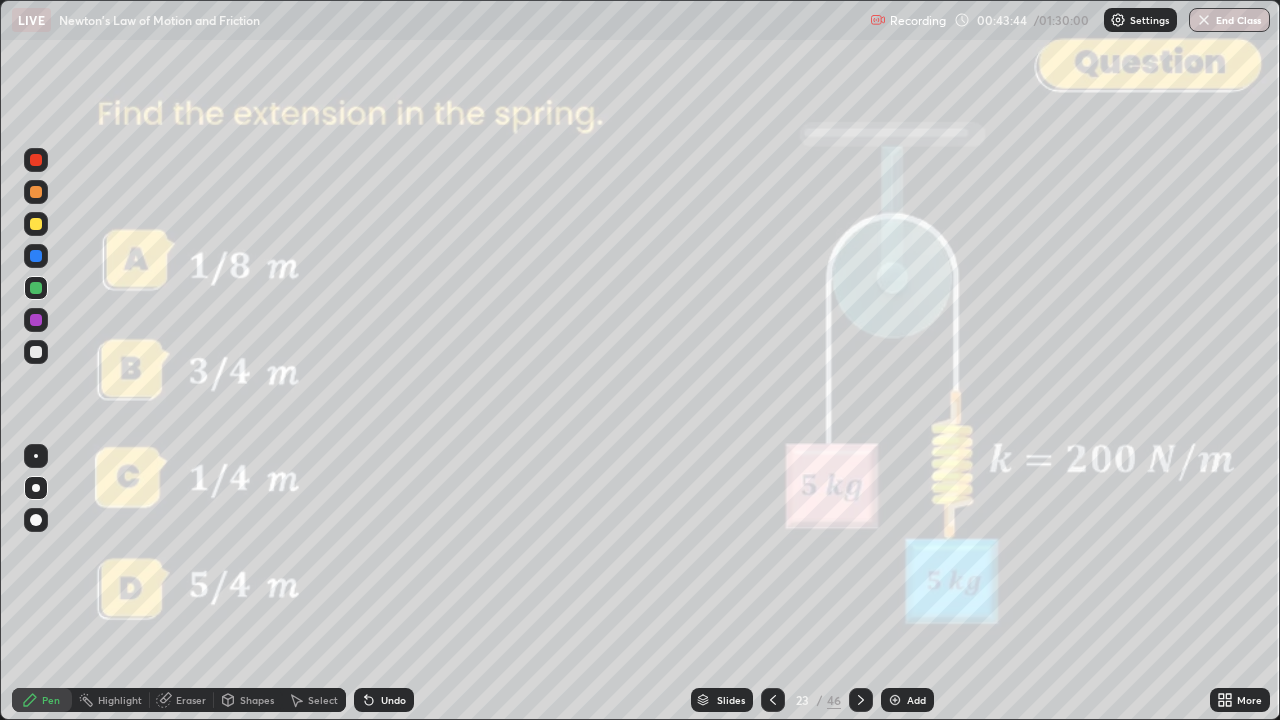 click 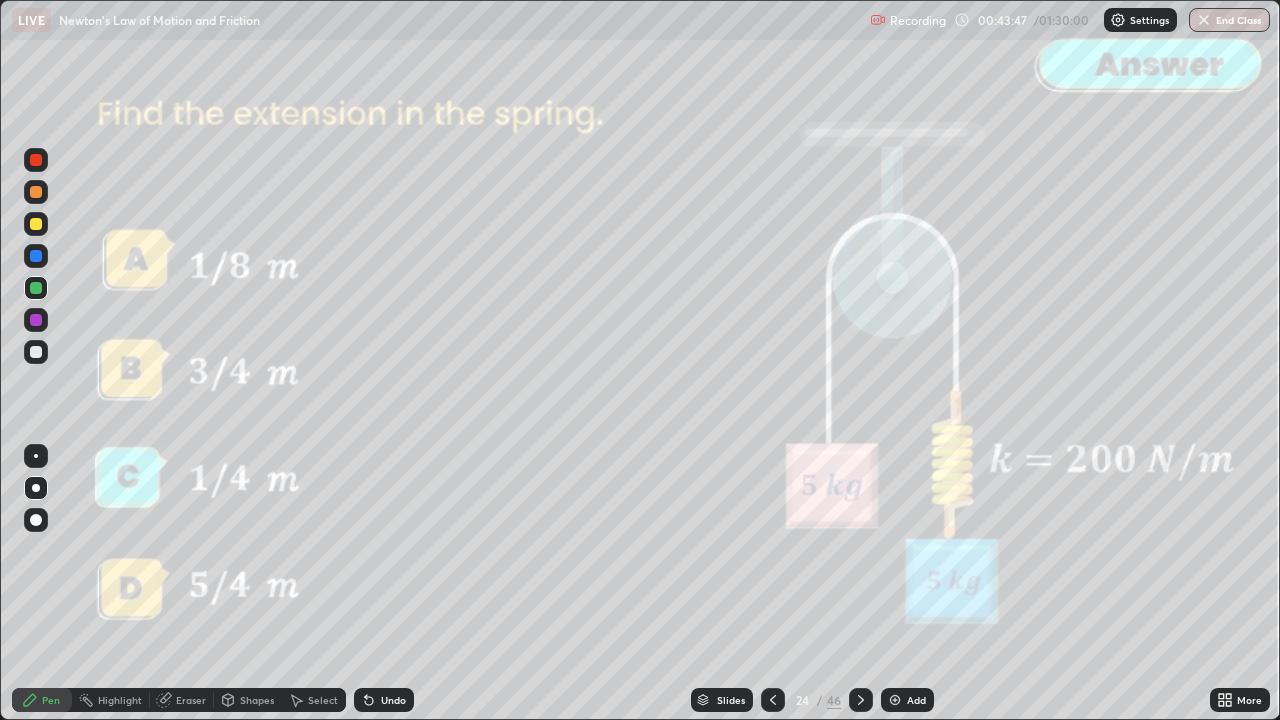 click 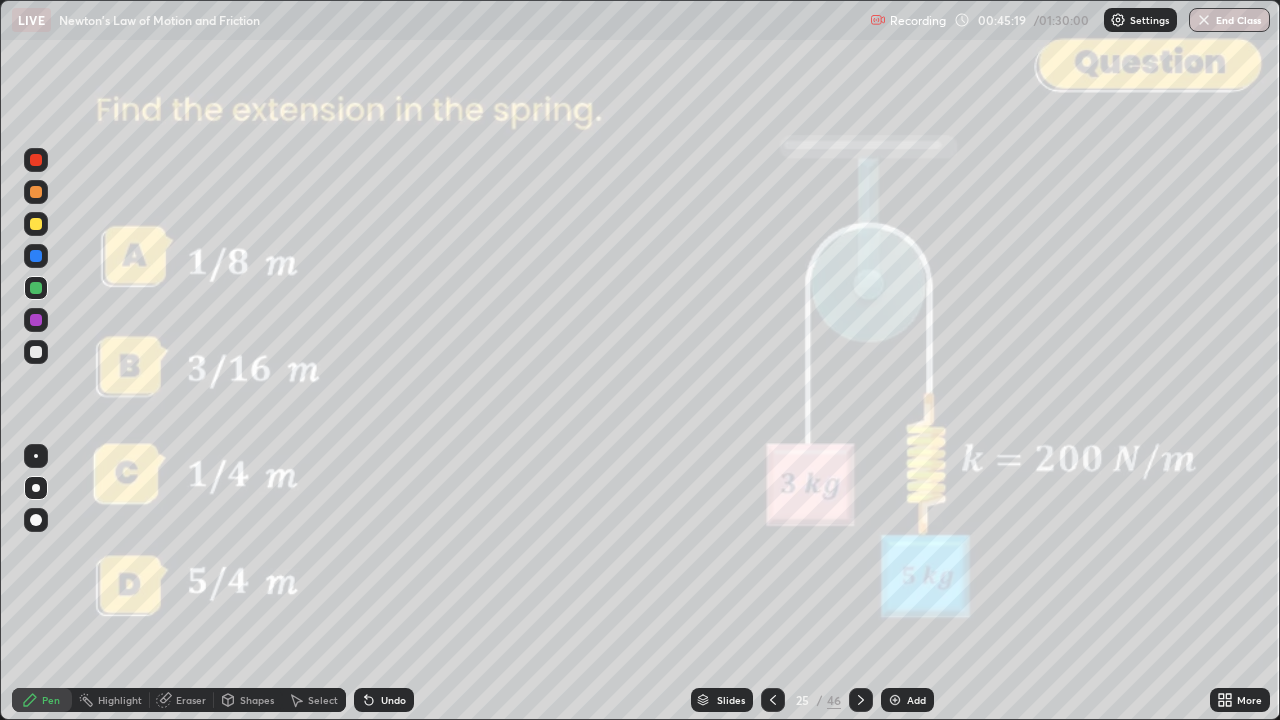 click 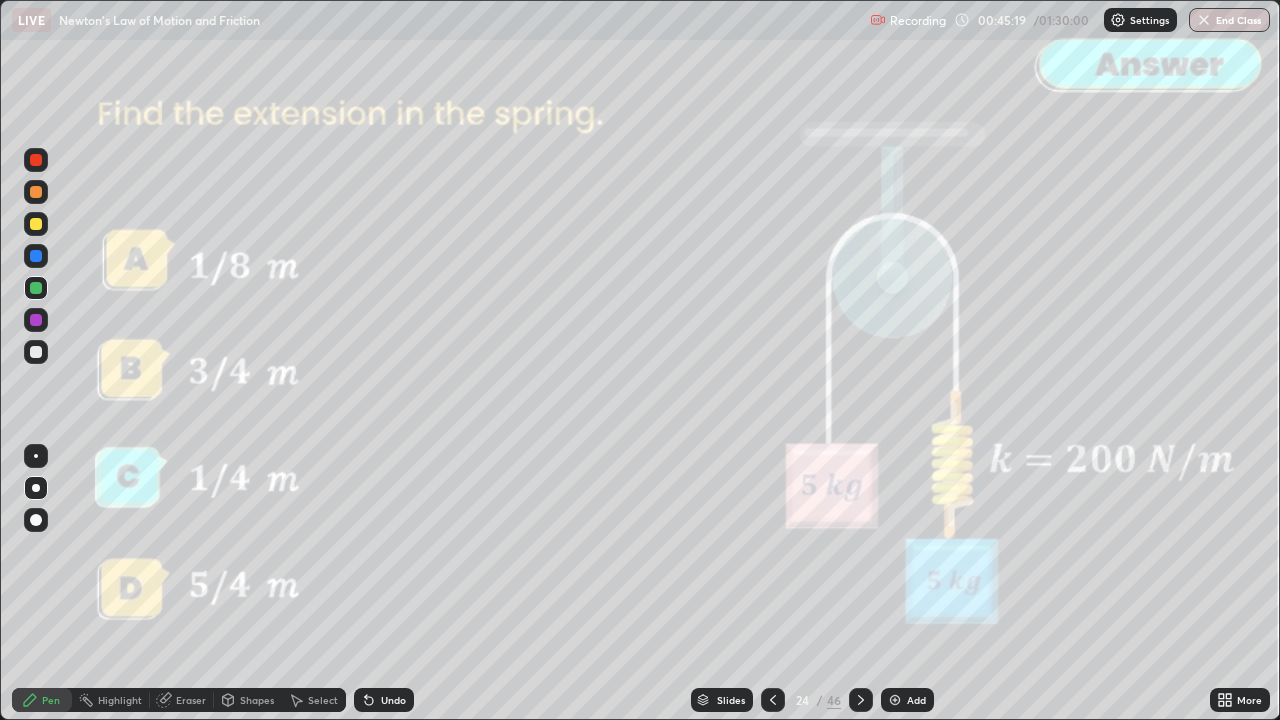 click 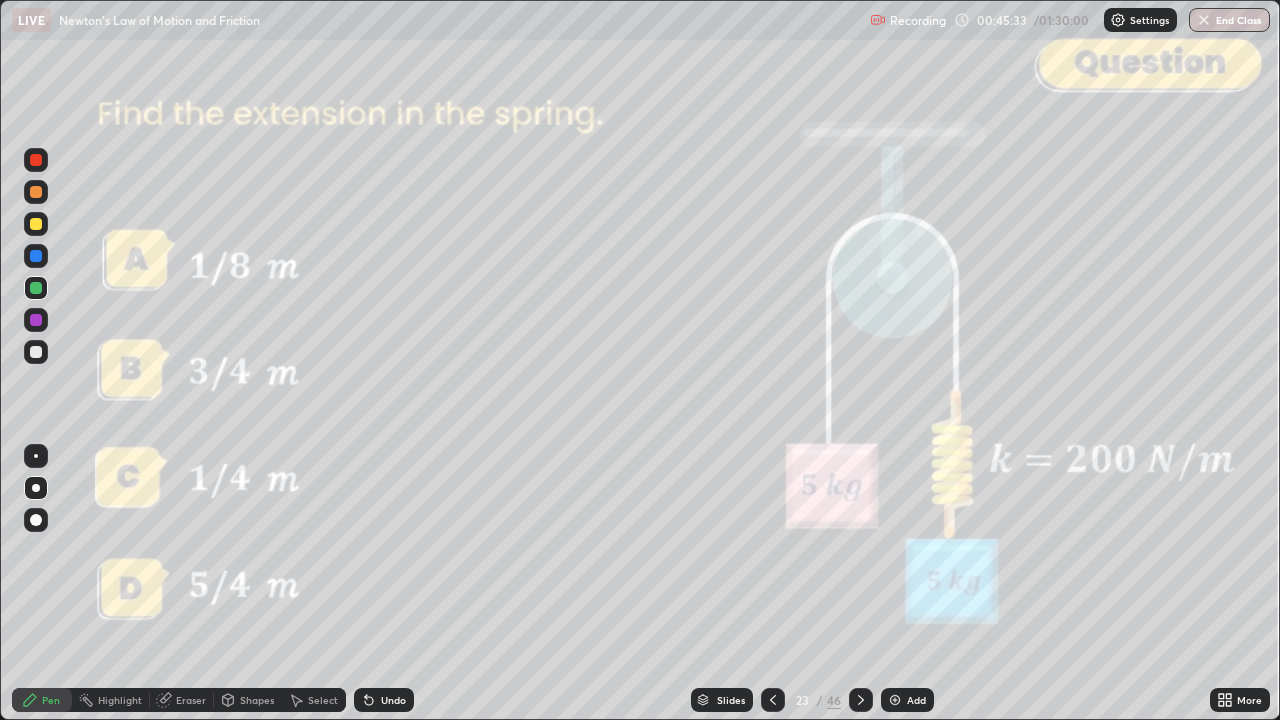 click on "Shapes" at bounding box center (257, 700) 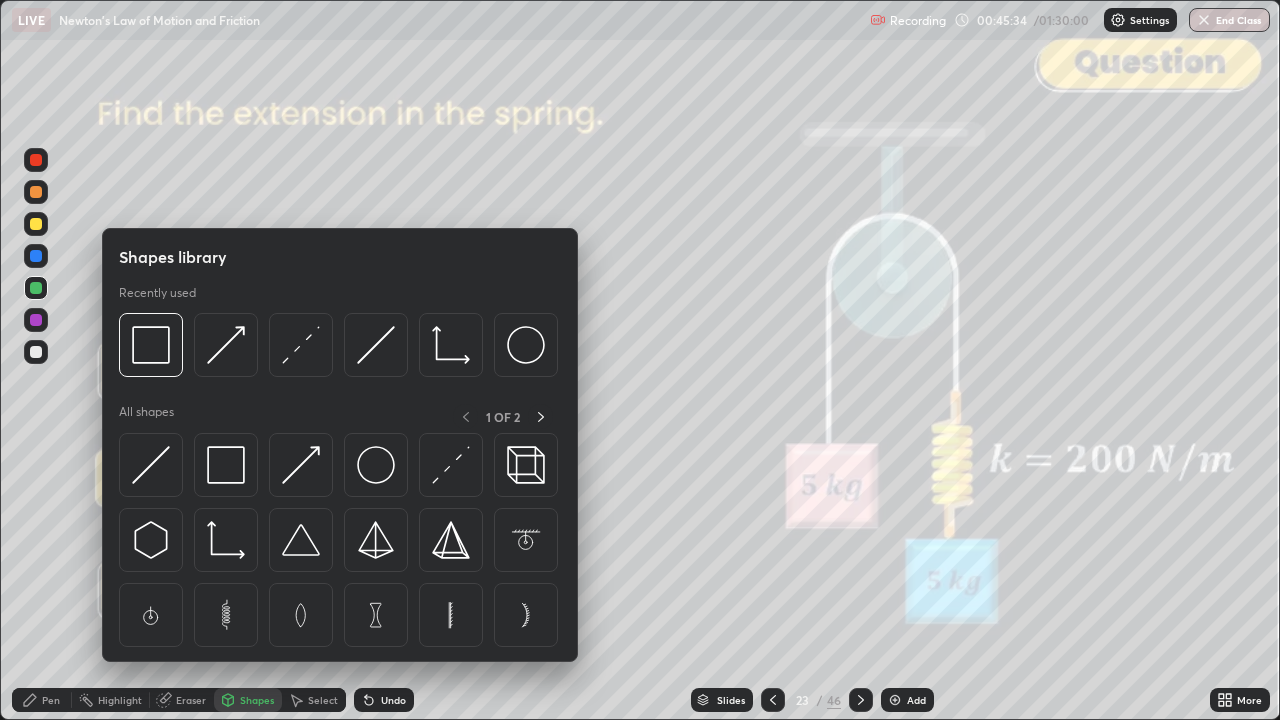 click at bounding box center [151, 345] 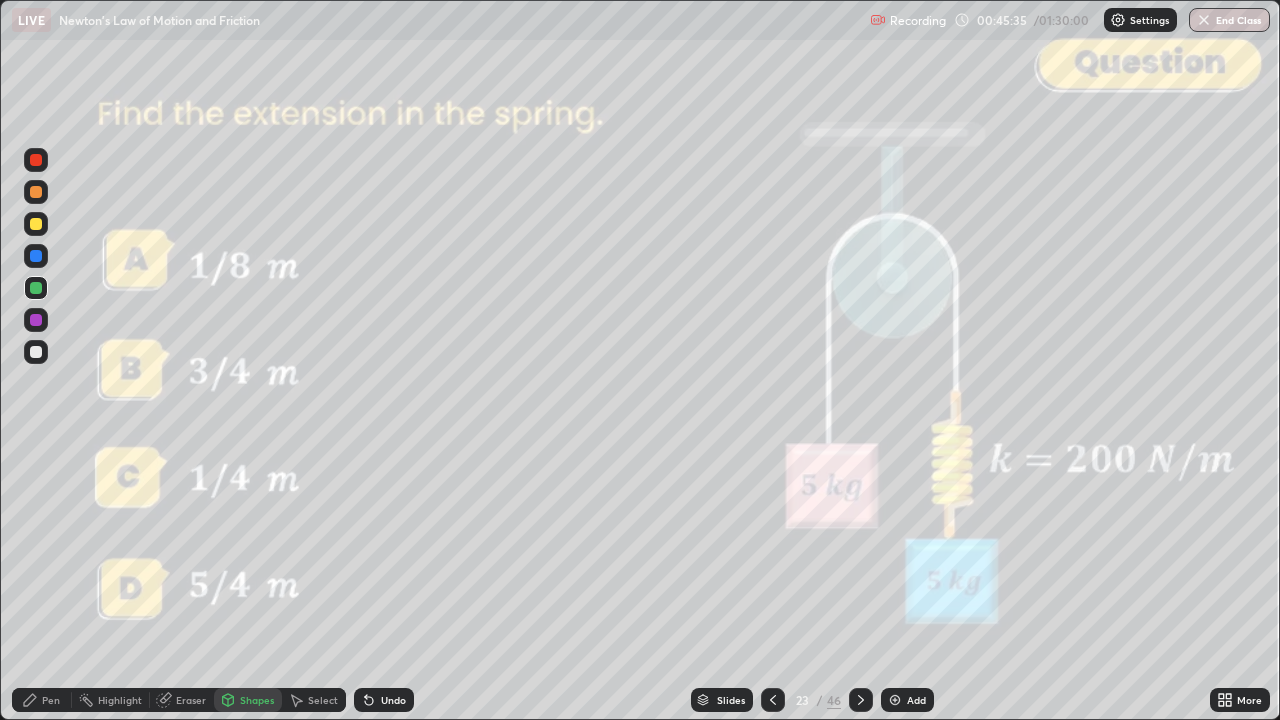 click at bounding box center (36, 160) 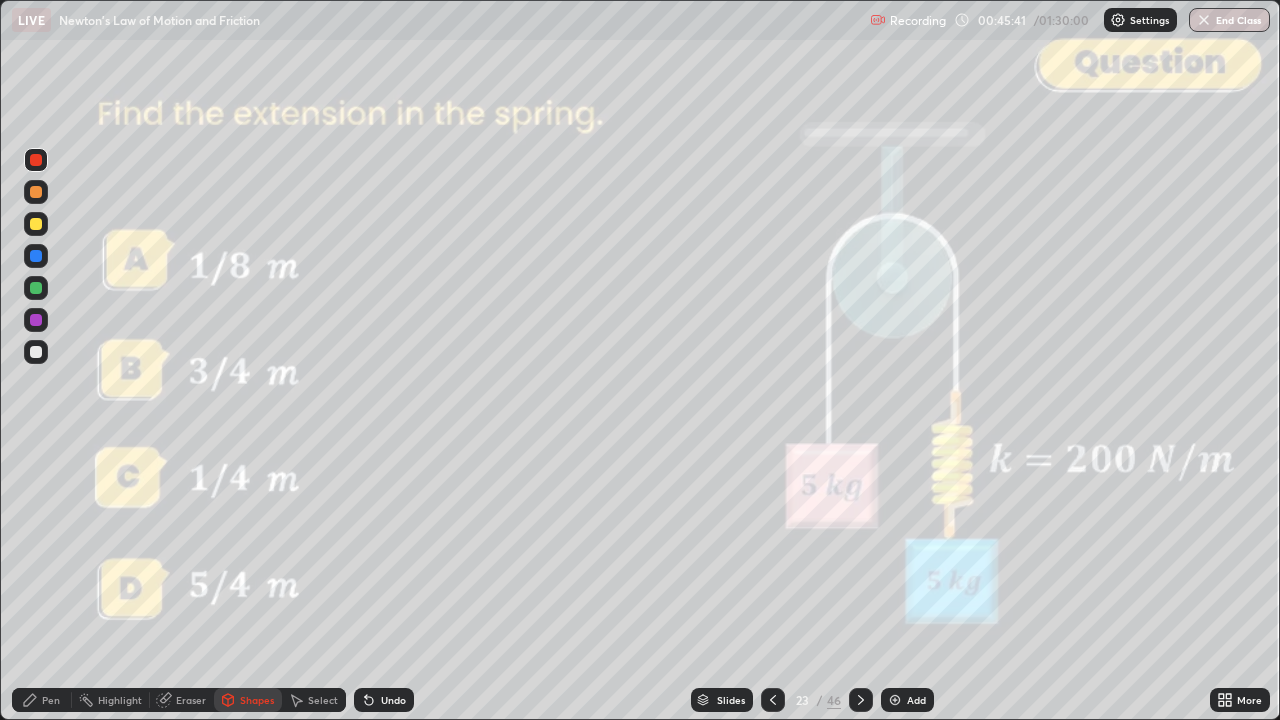 click 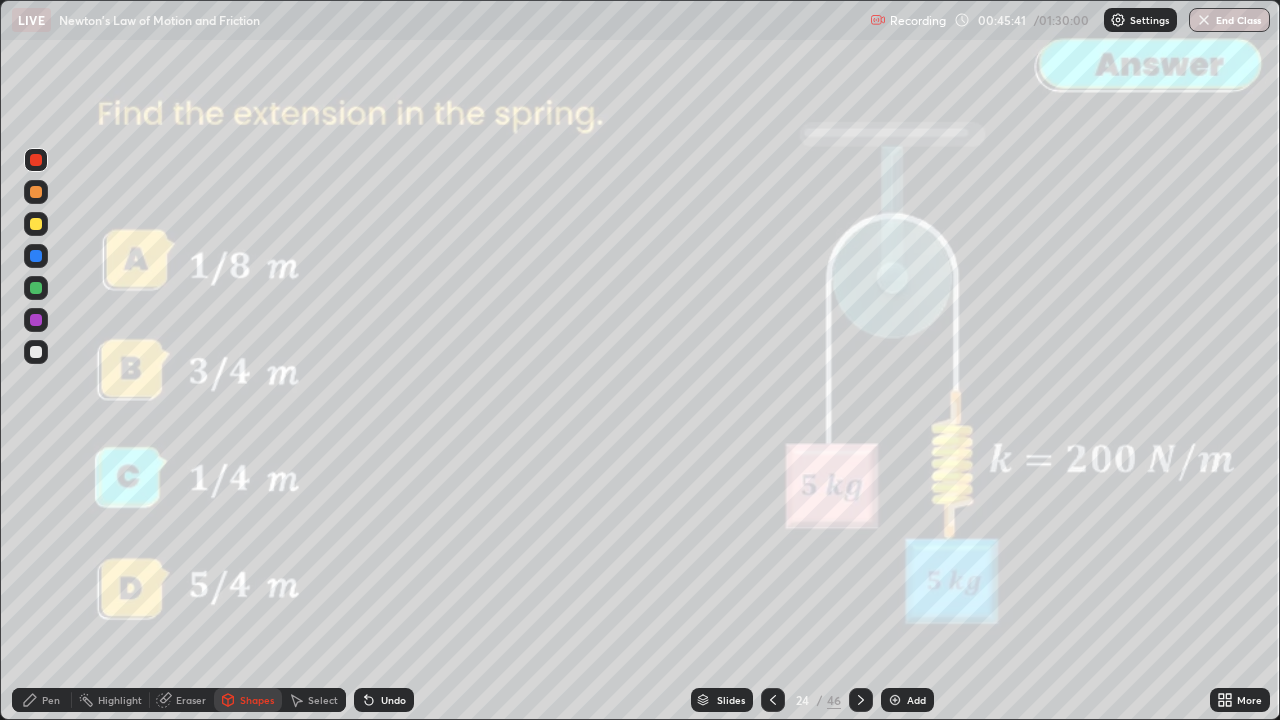 click at bounding box center [861, 700] 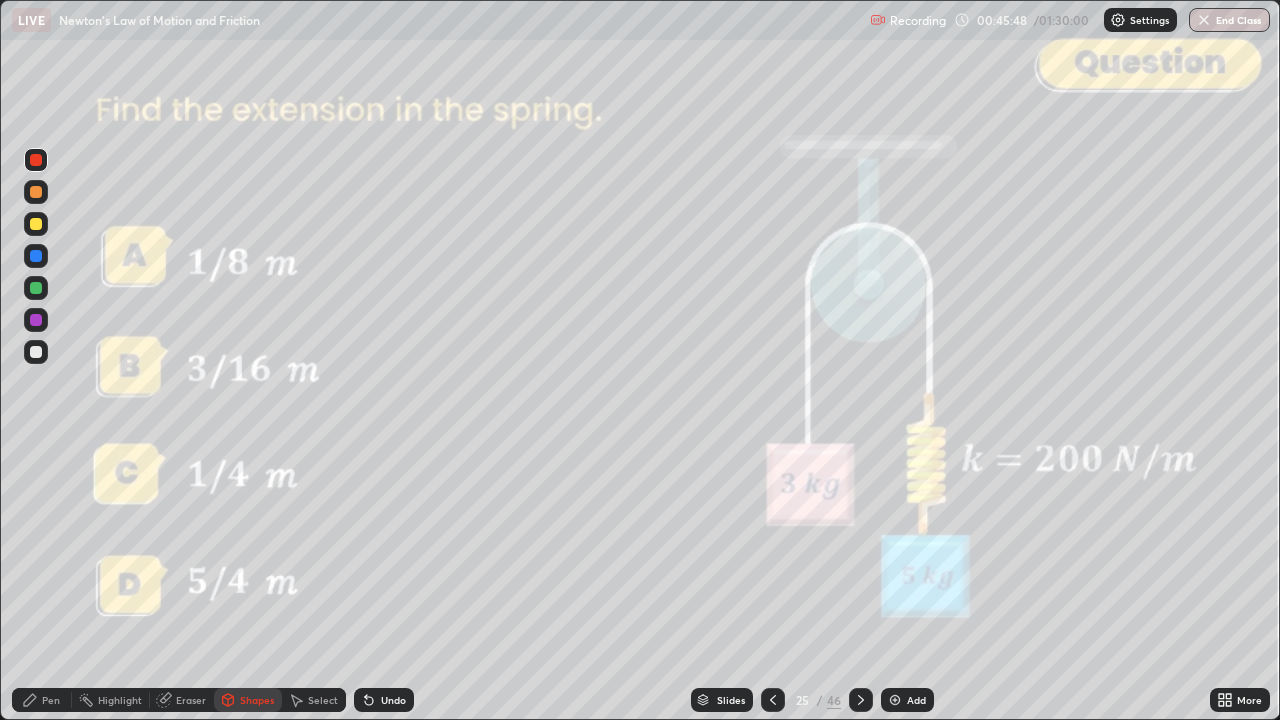 click on "Shapes" at bounding box center [257, 700] 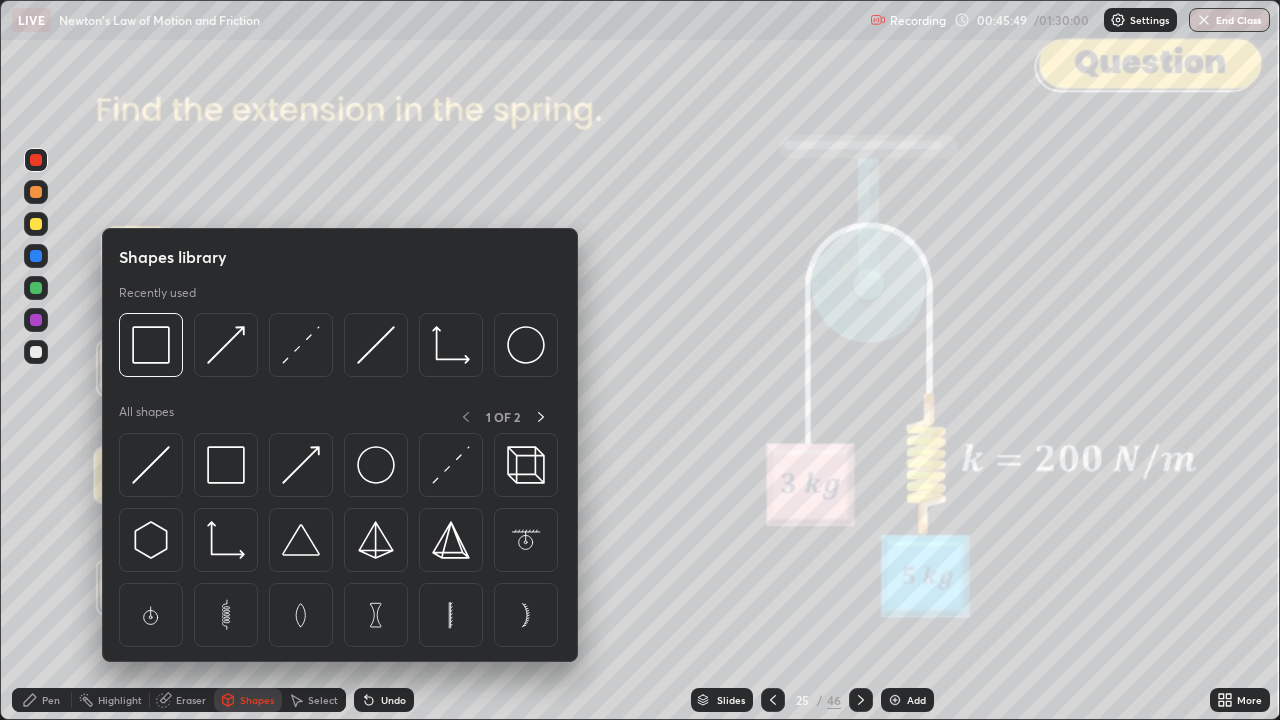 click at bounding box center [226, 345] 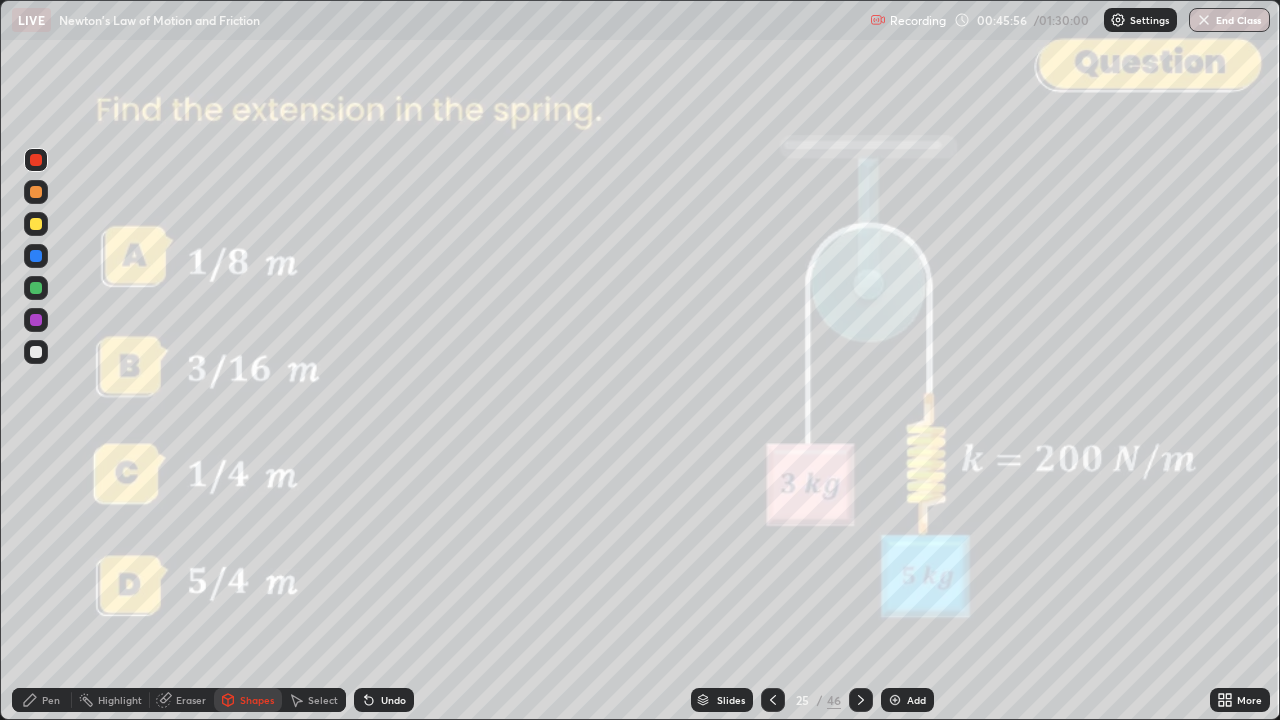 click 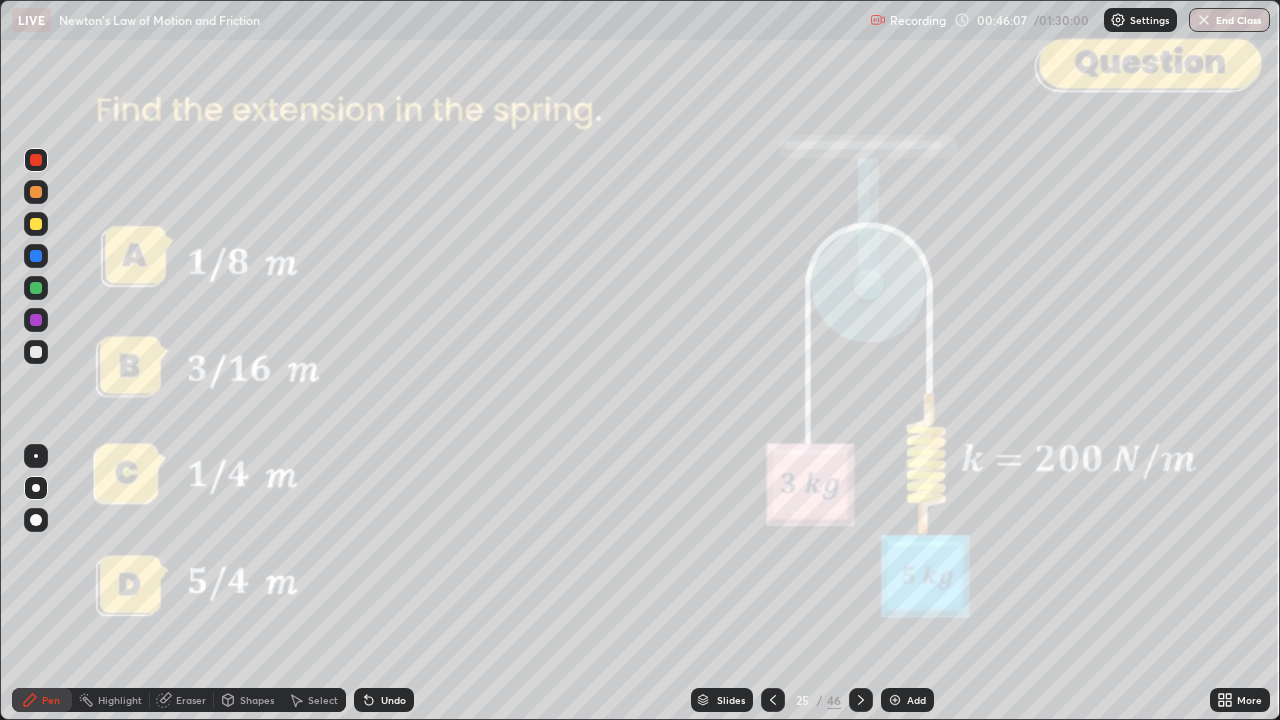 click at bounding box center [36, 288] 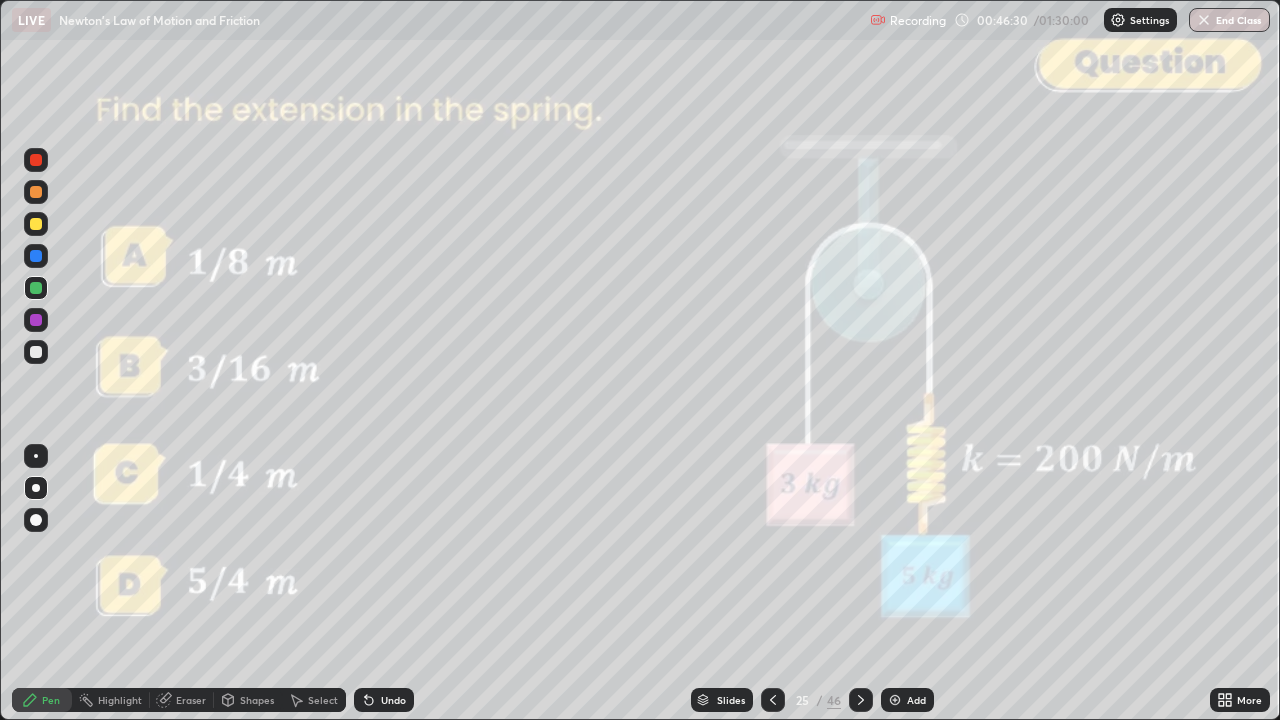 click on "Shapes" at bounding box center [248, 700] 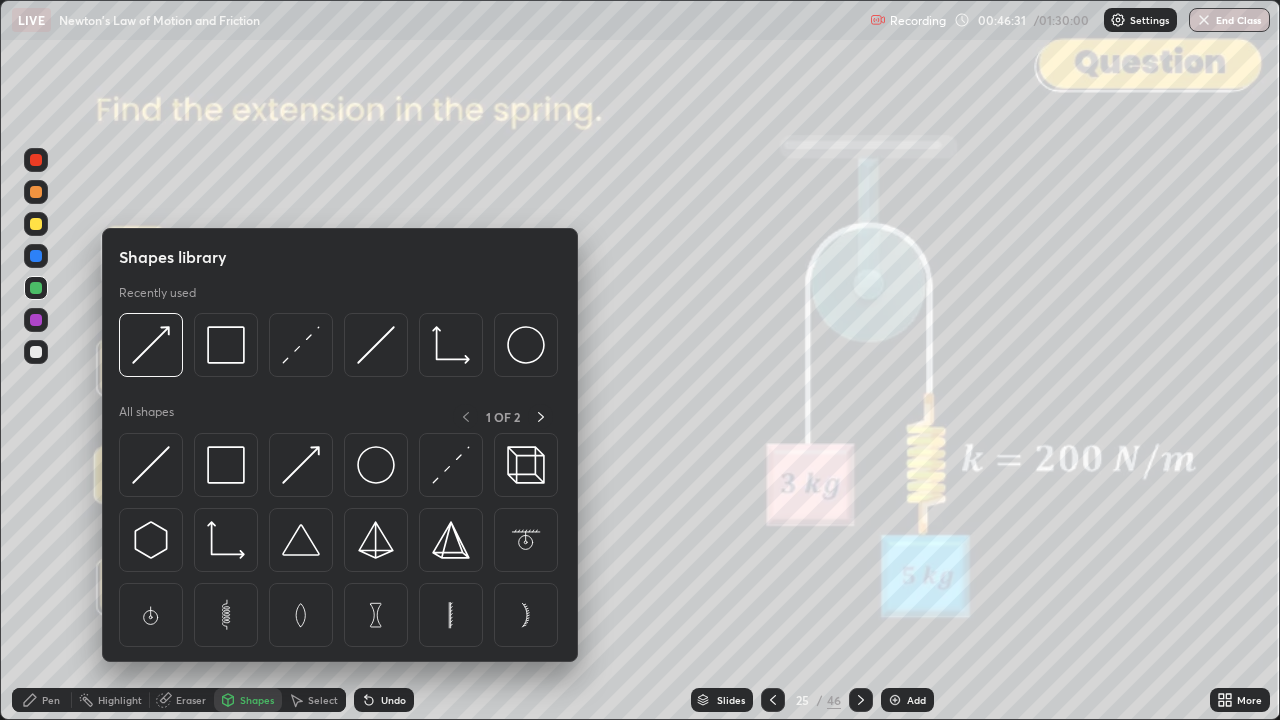 click at bounding box center (151, 345) 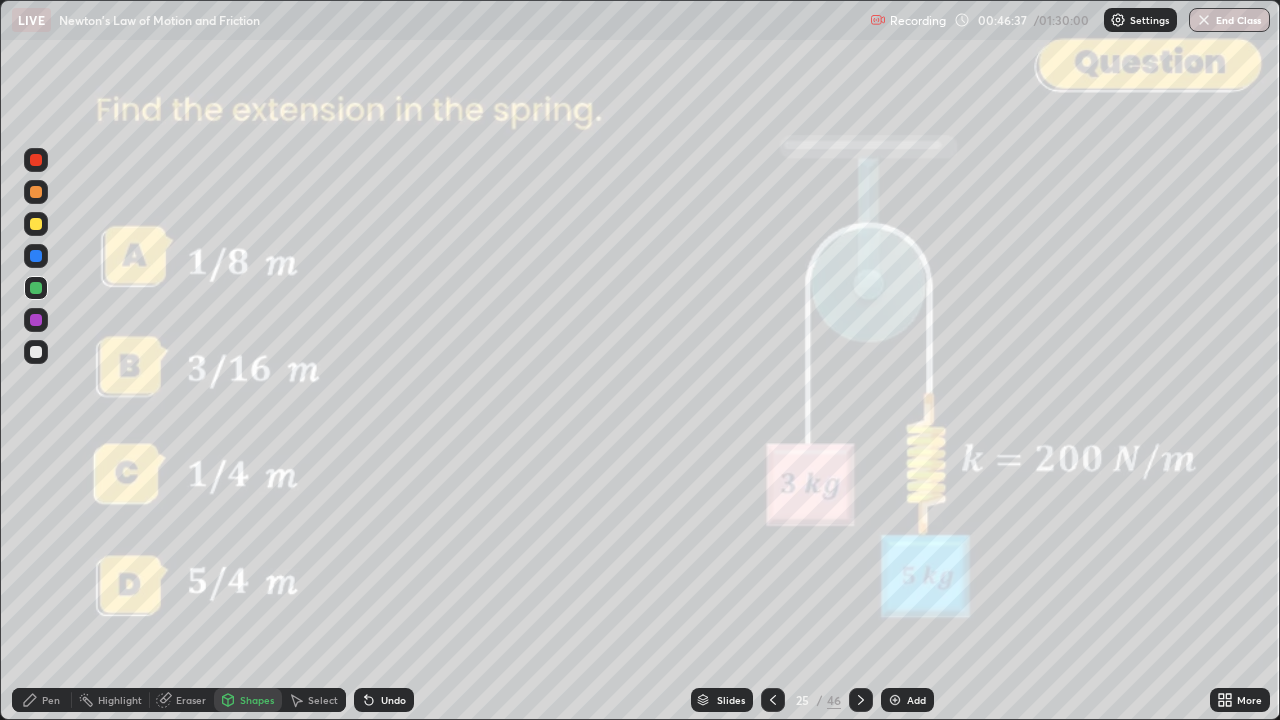 click 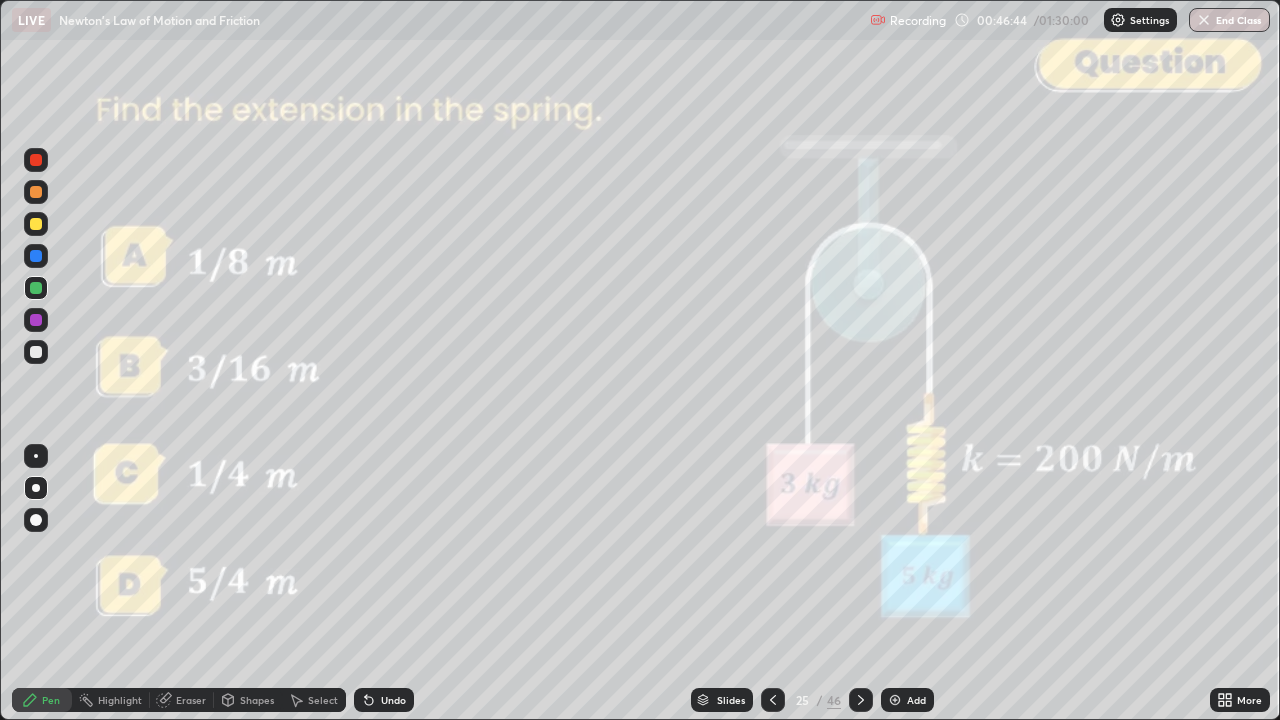 click at bounding box center [36, 192] 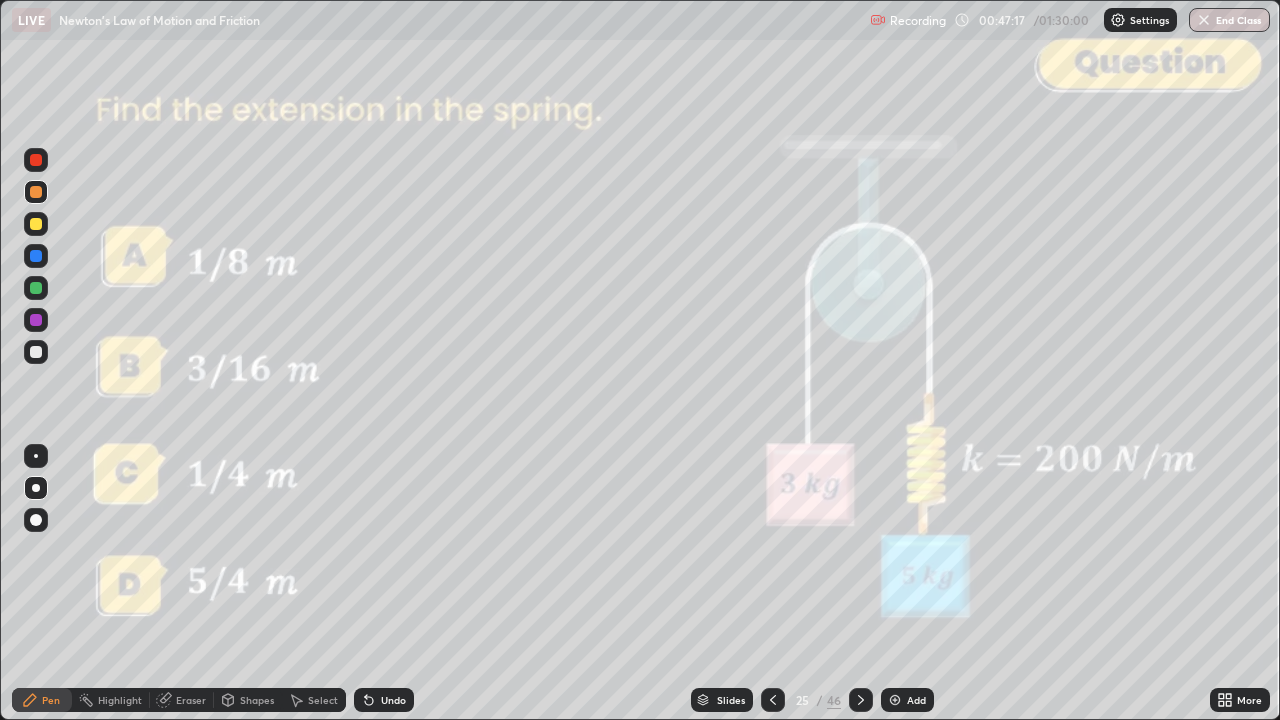 click at bounding box center [36, 352] 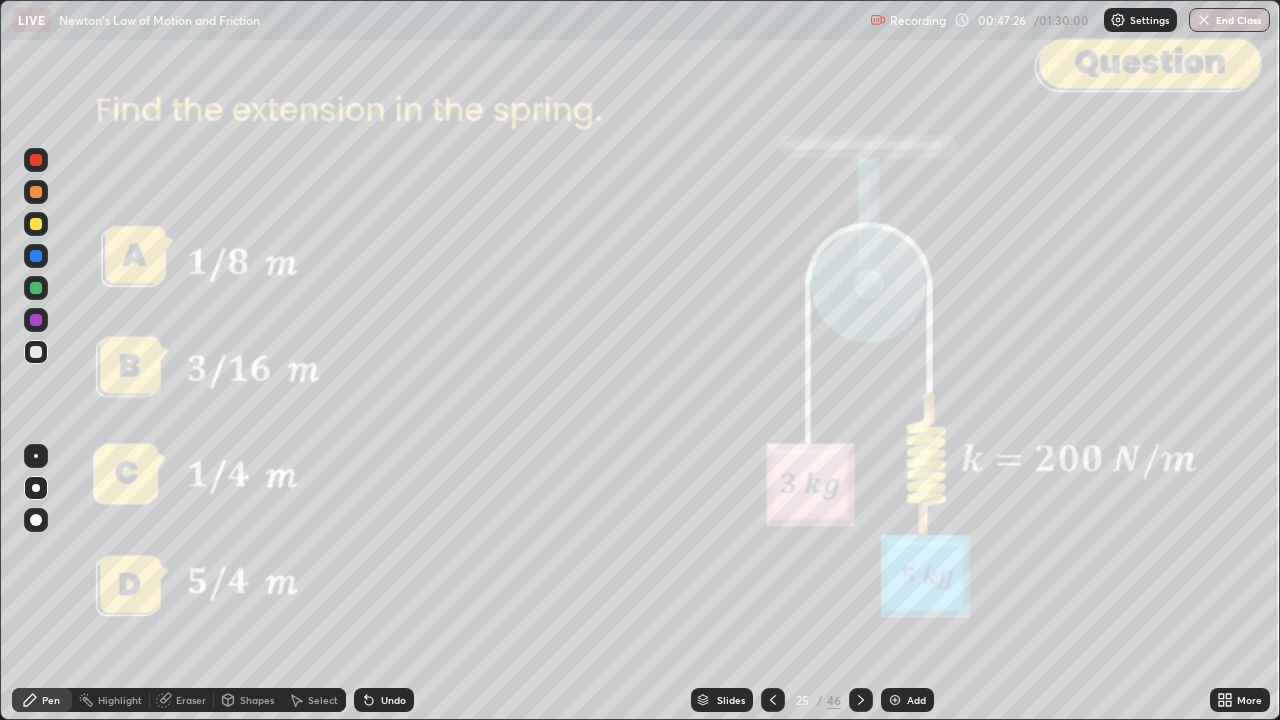 click at bounding box center (36, 192) 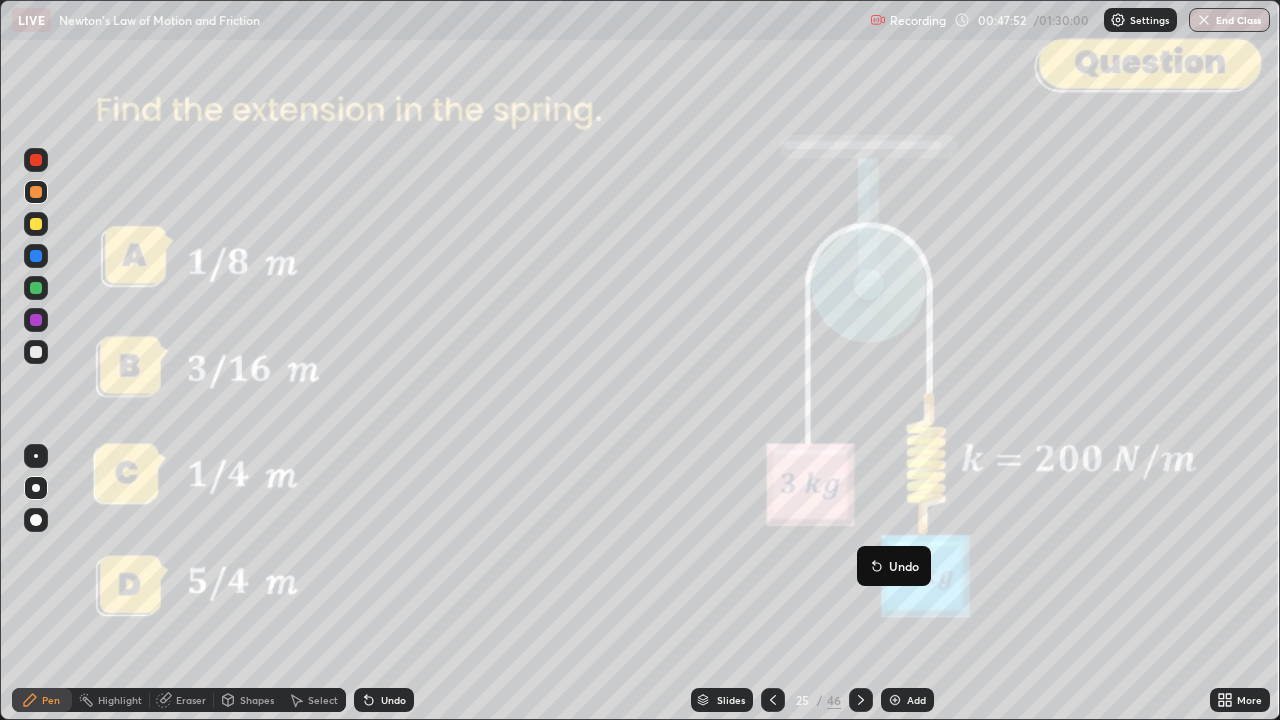 click 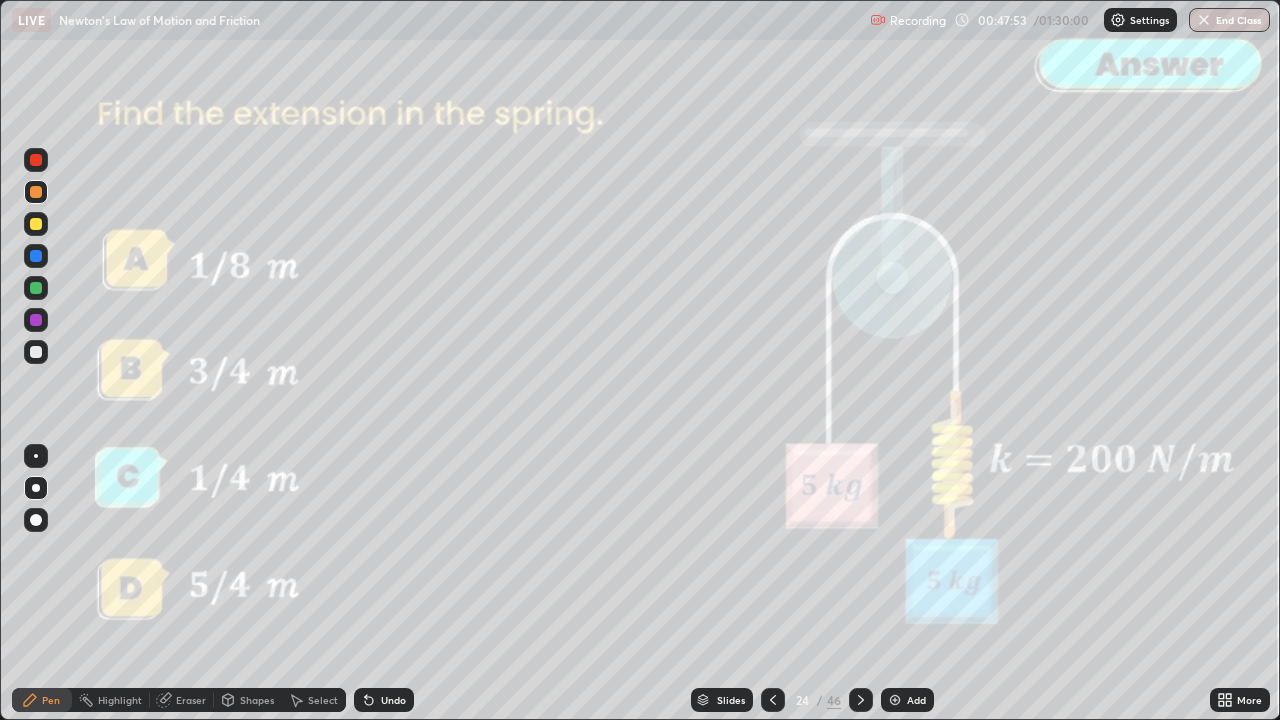 click 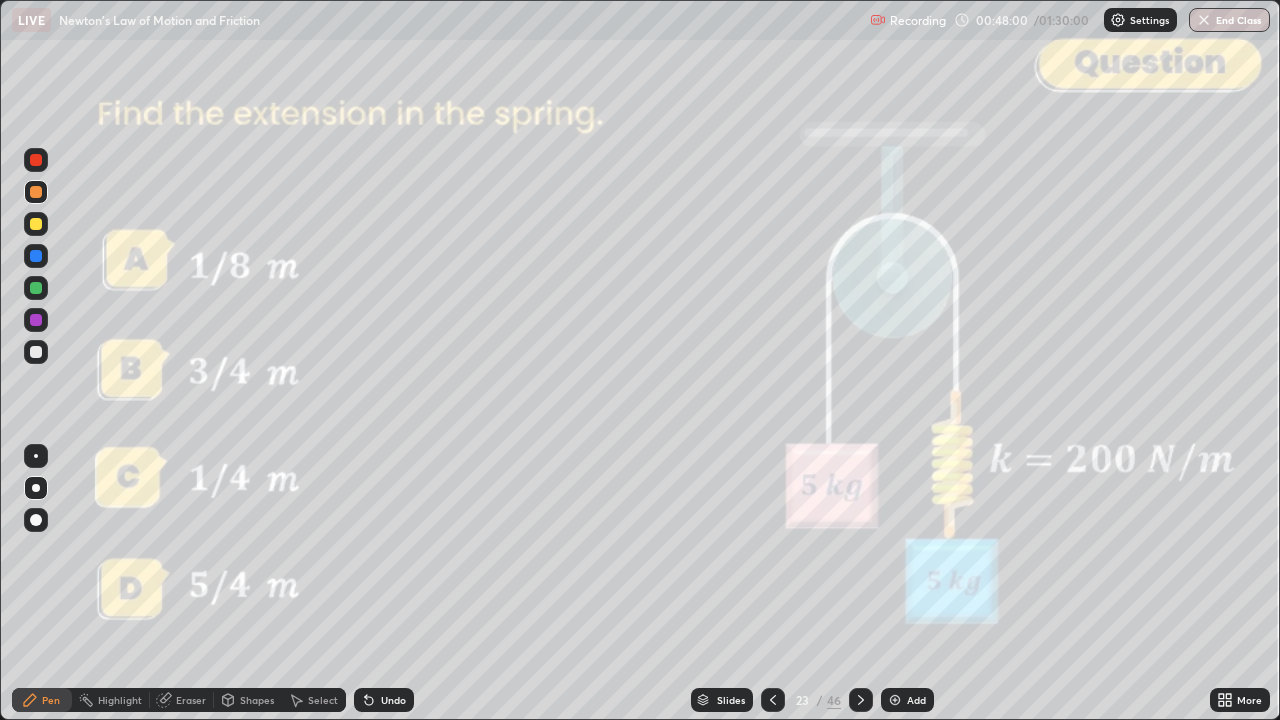 click 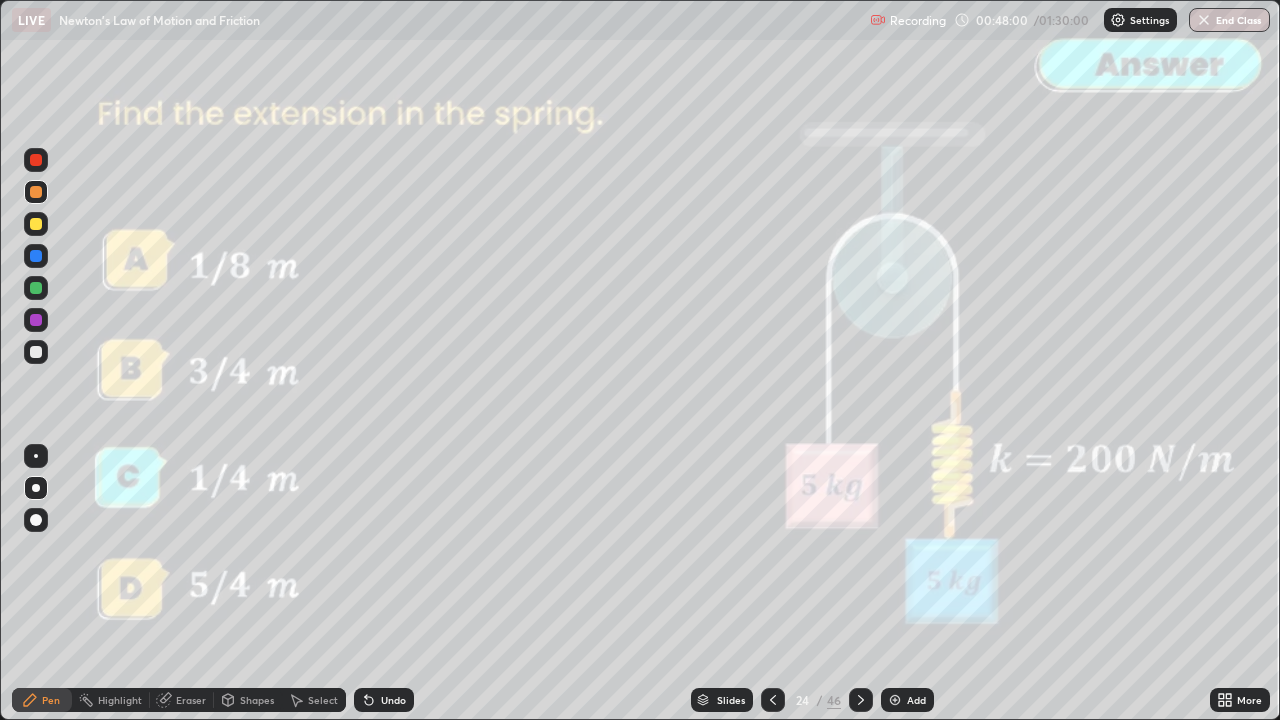 click 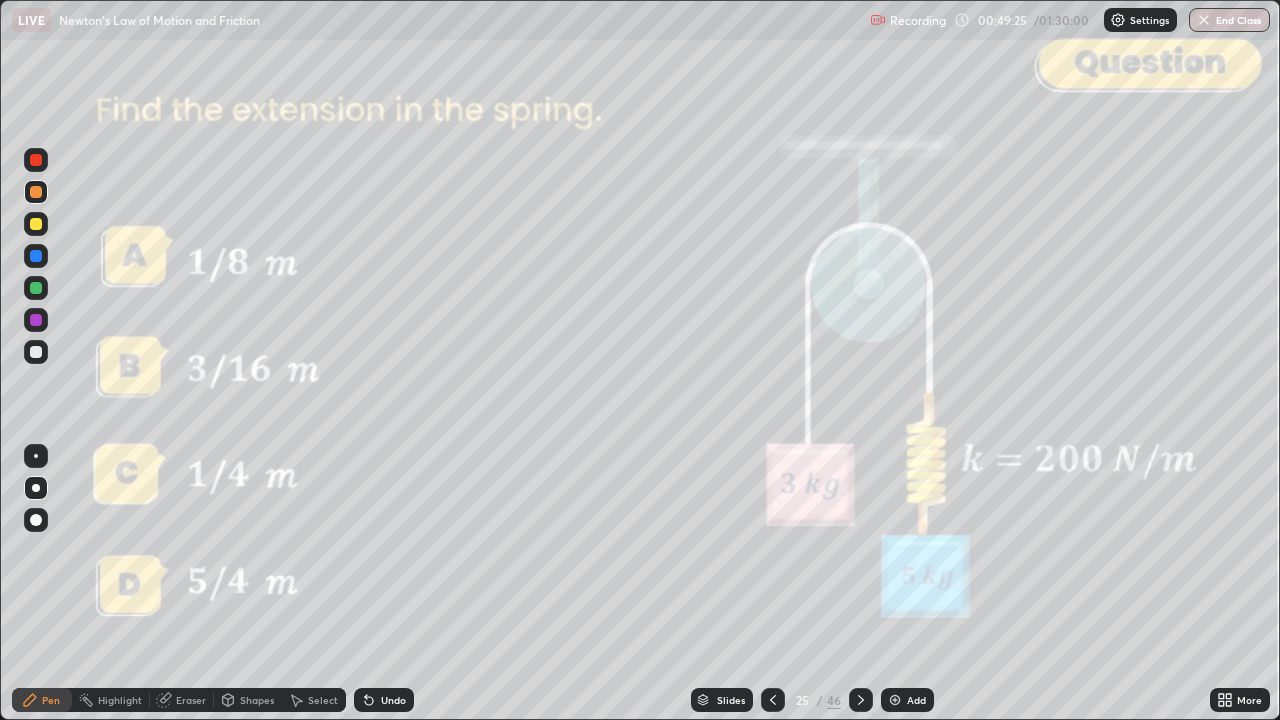 click 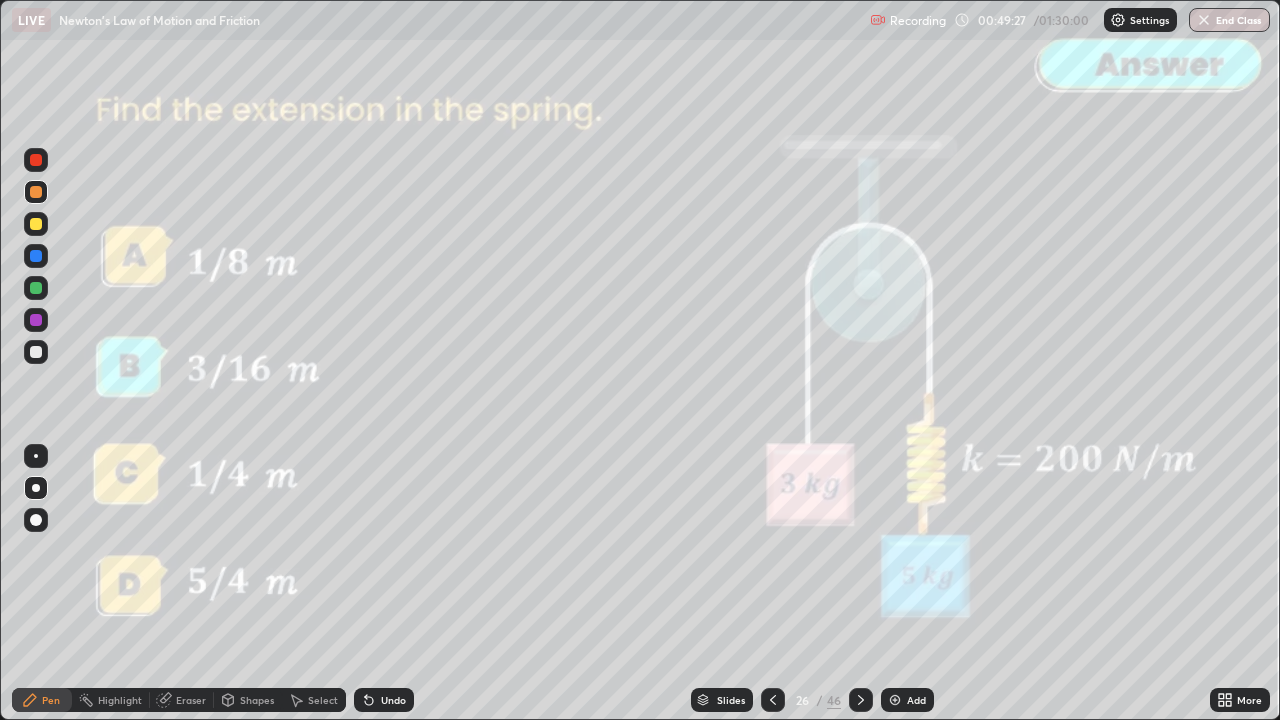 click 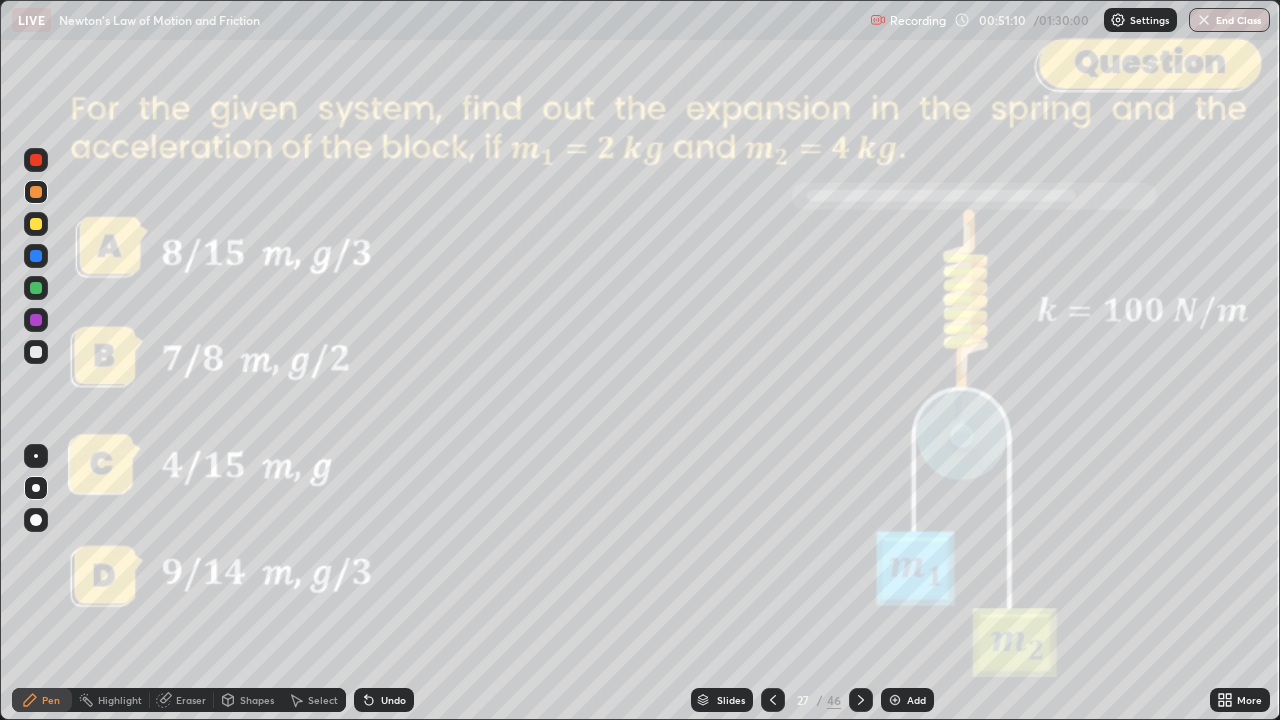 click at bounding box center (36, 224) 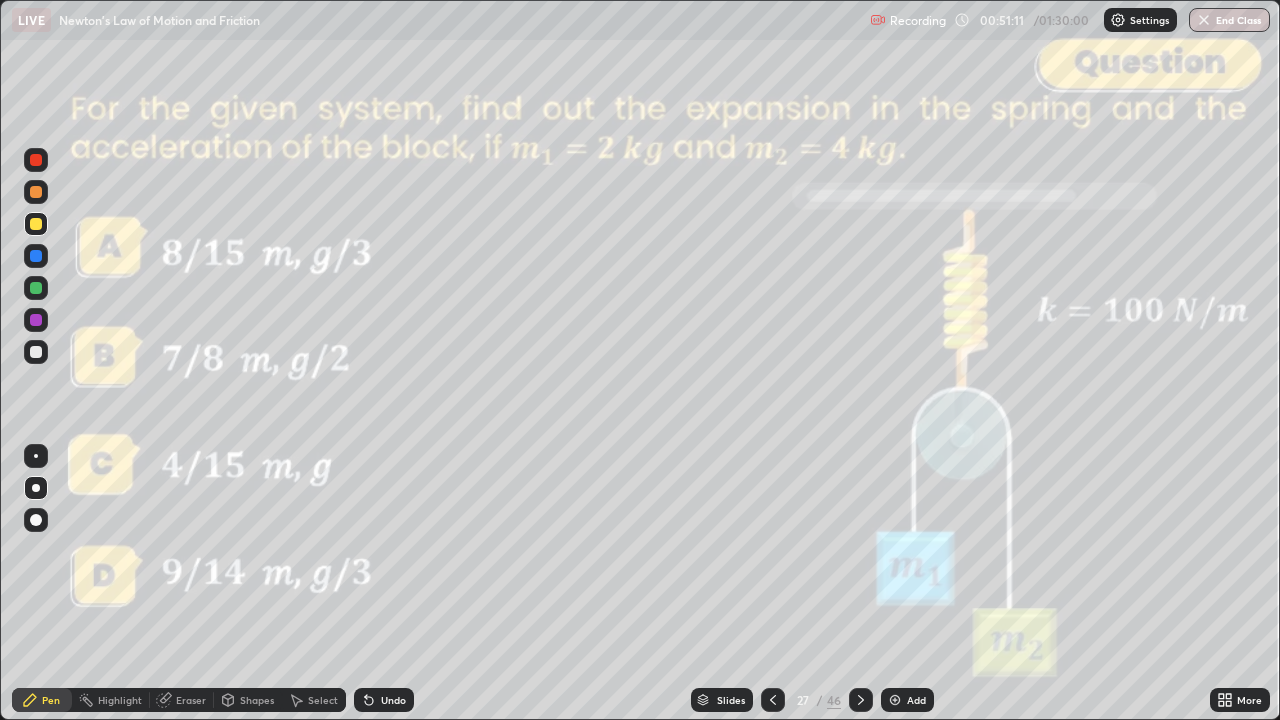 click on "Shapes" at bounding box center [257, 700] 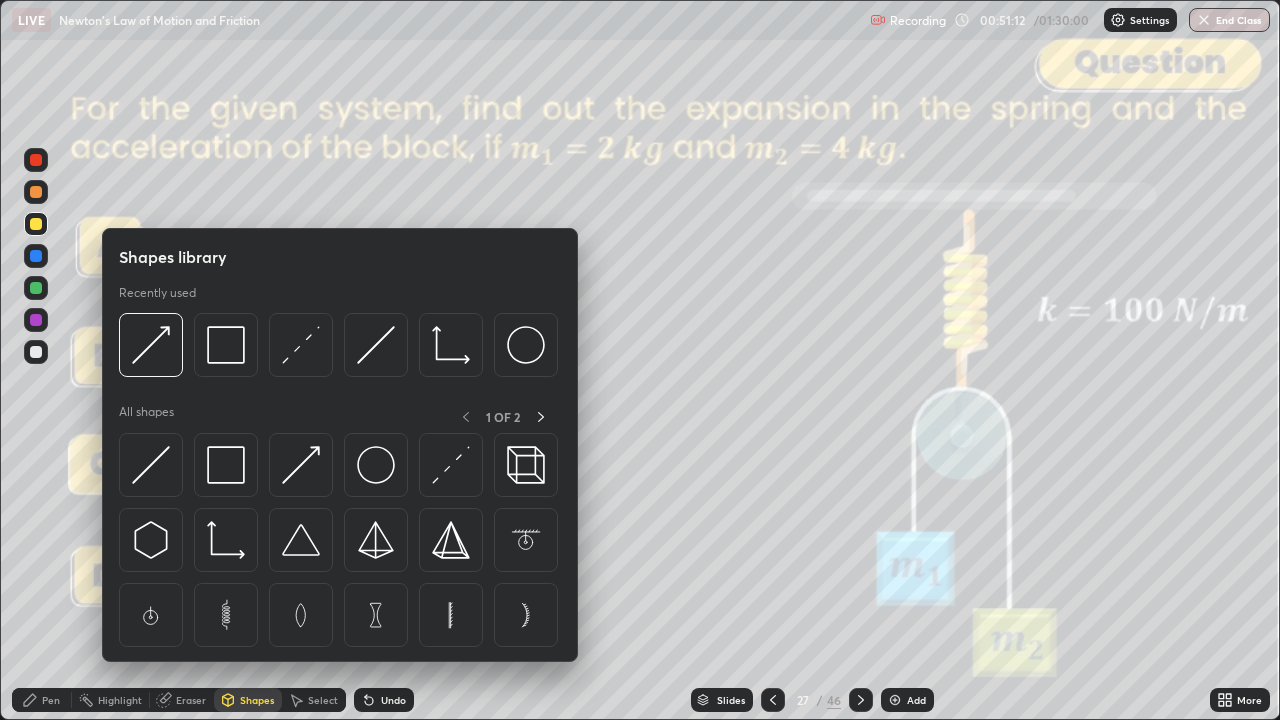 click at bounding box center (151, 345) 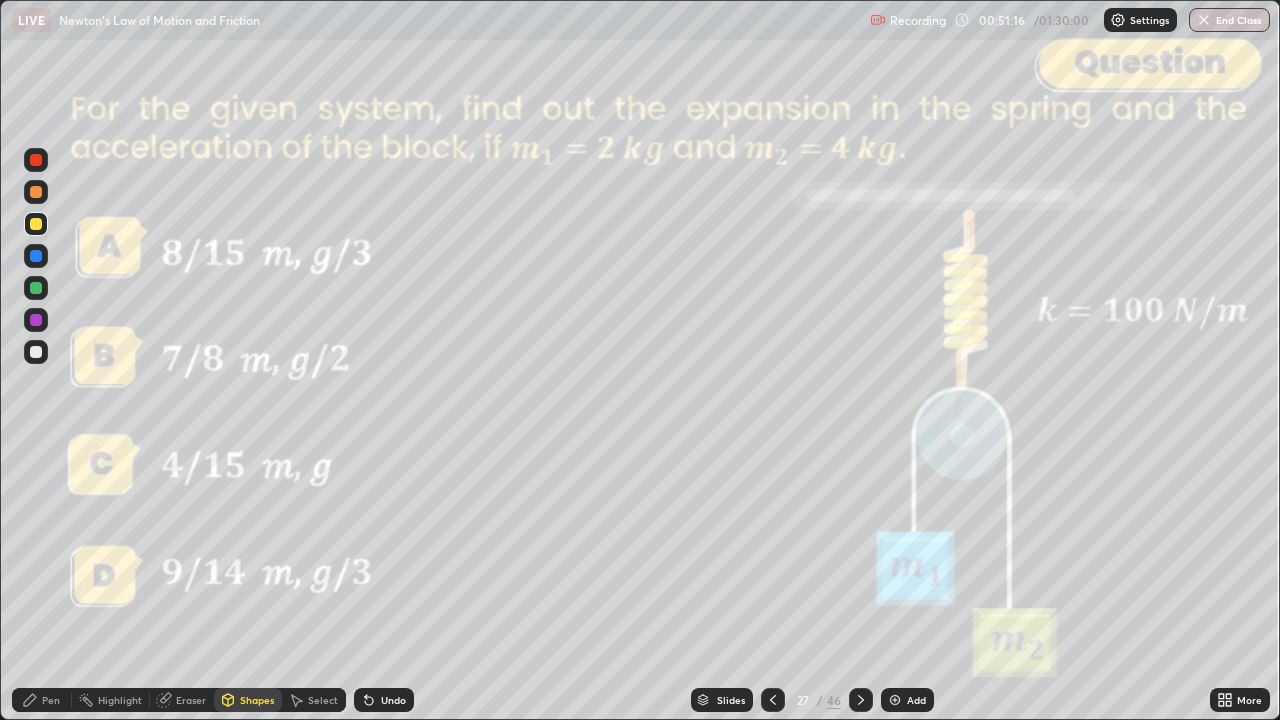 click 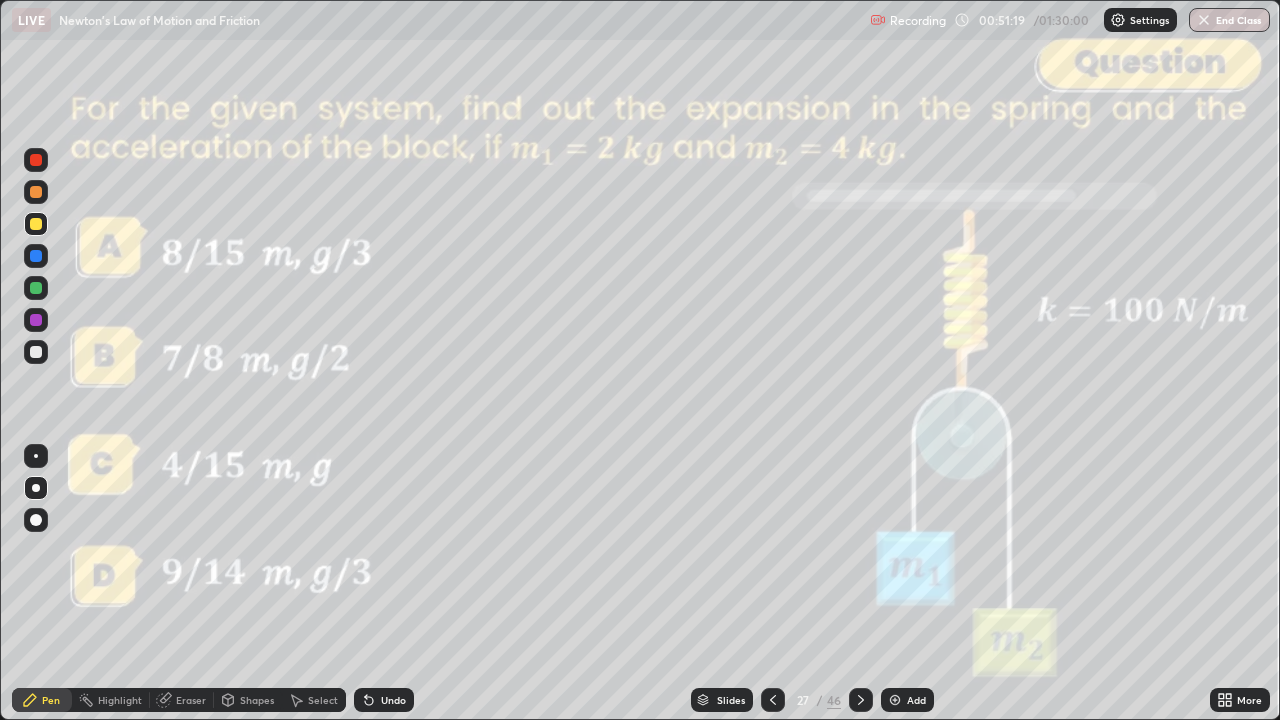 click at bounding box center [36, 160] 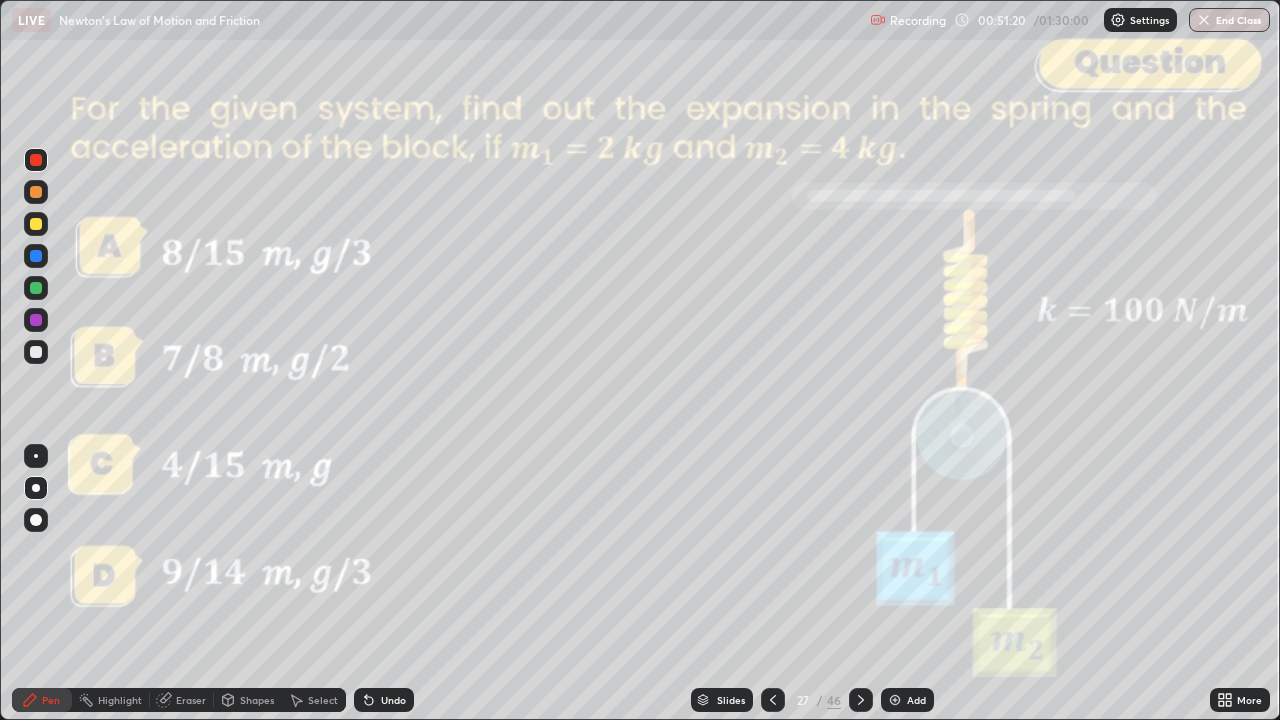 click on "Shapes" at bounding box center (257, 700) 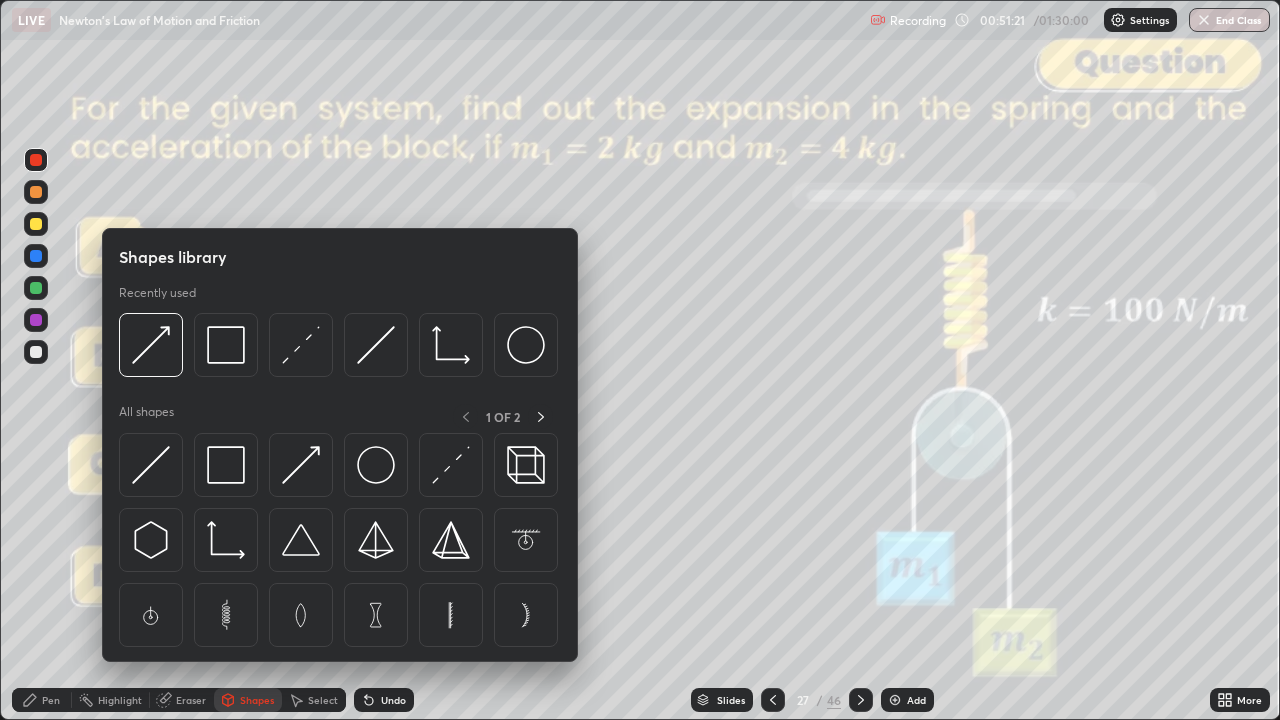 click at bounding box center (151, 345) 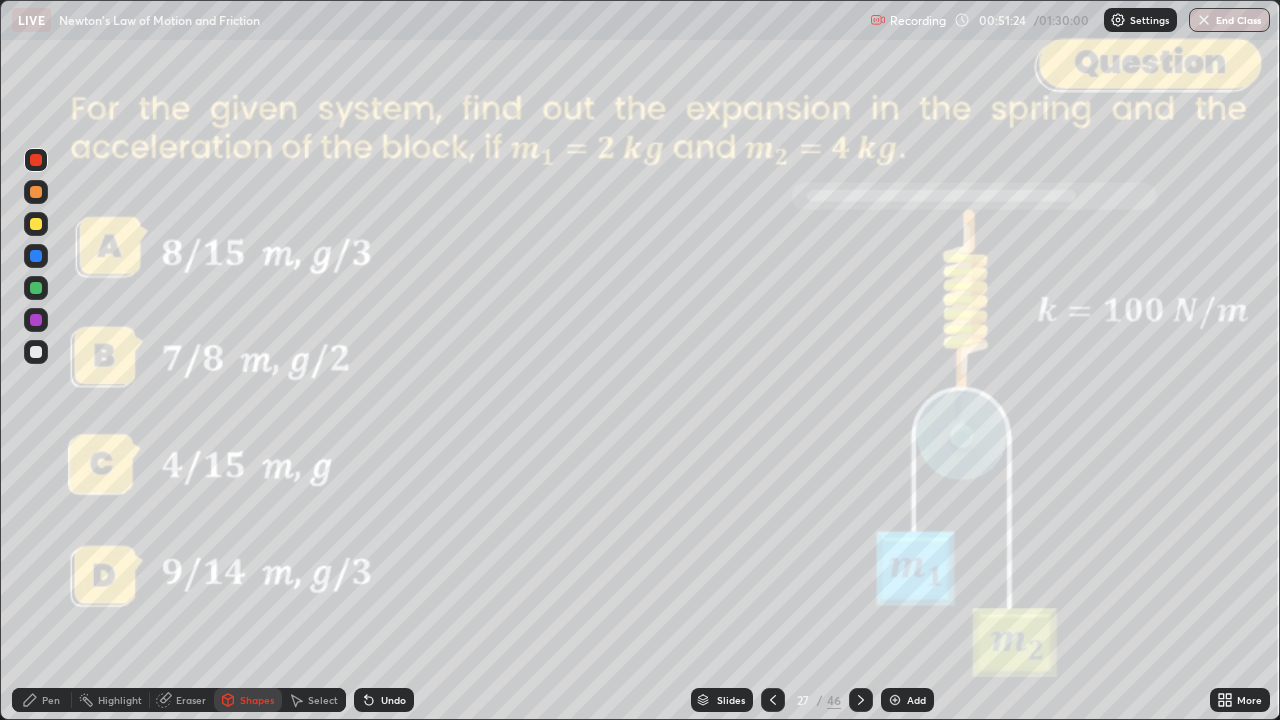 click 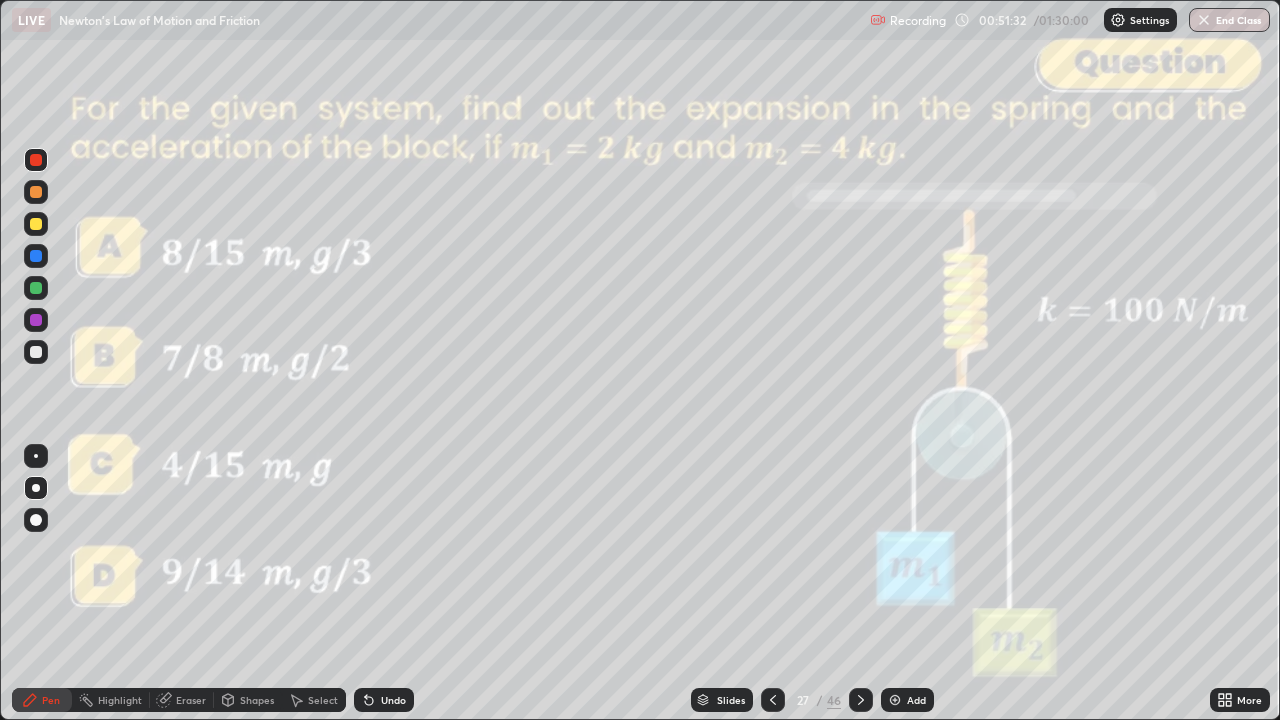 click at bounding box center (36, 224) 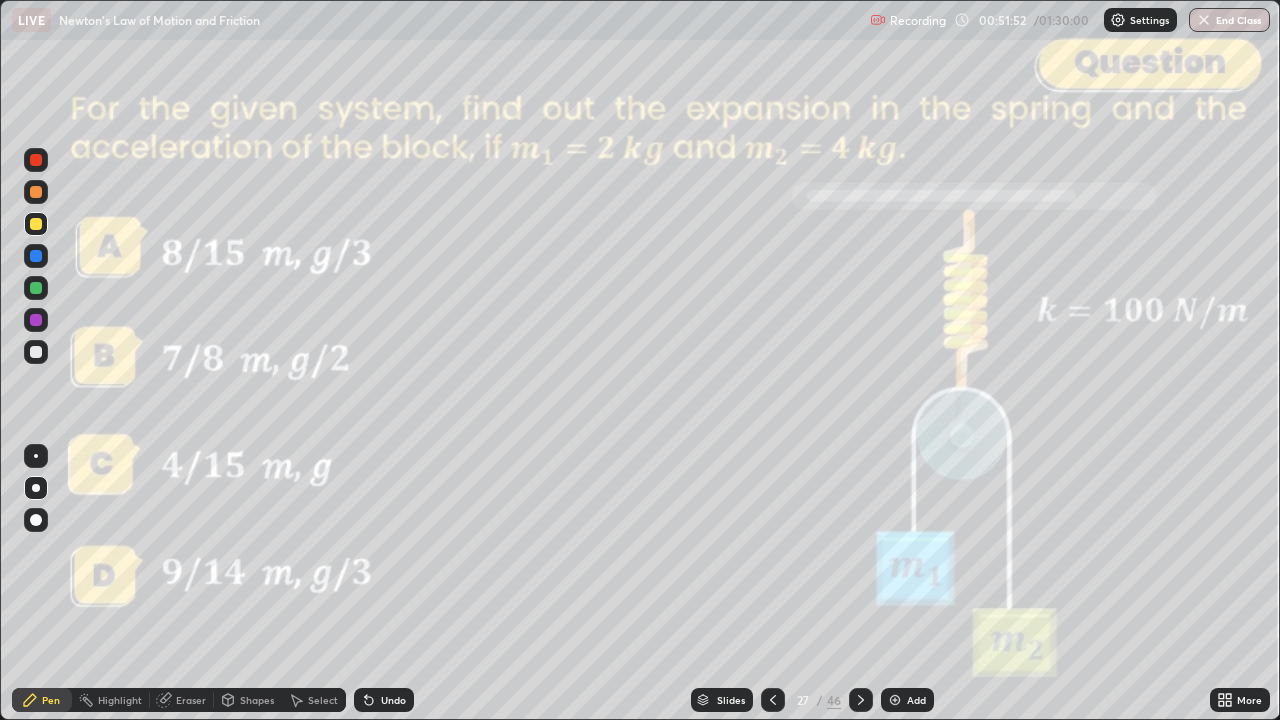 click on "Shapes" at bounding box center (257, 700) 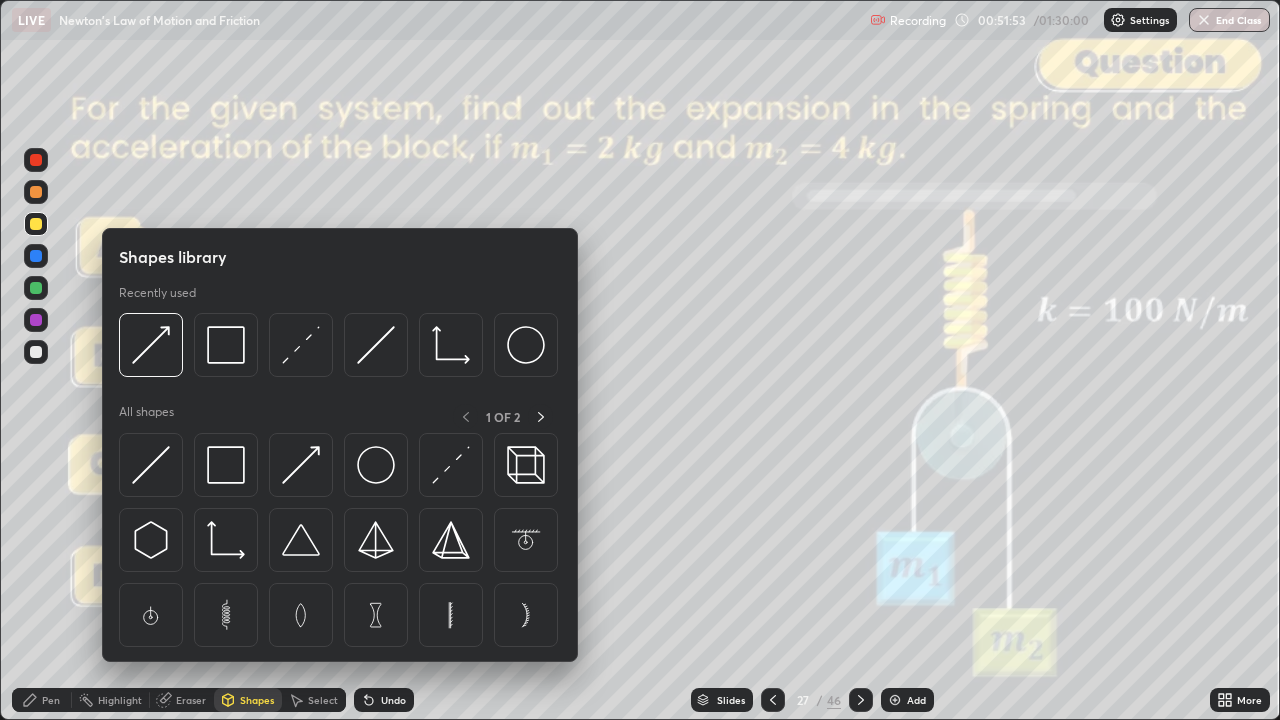 click at bounding box center [226, 345] 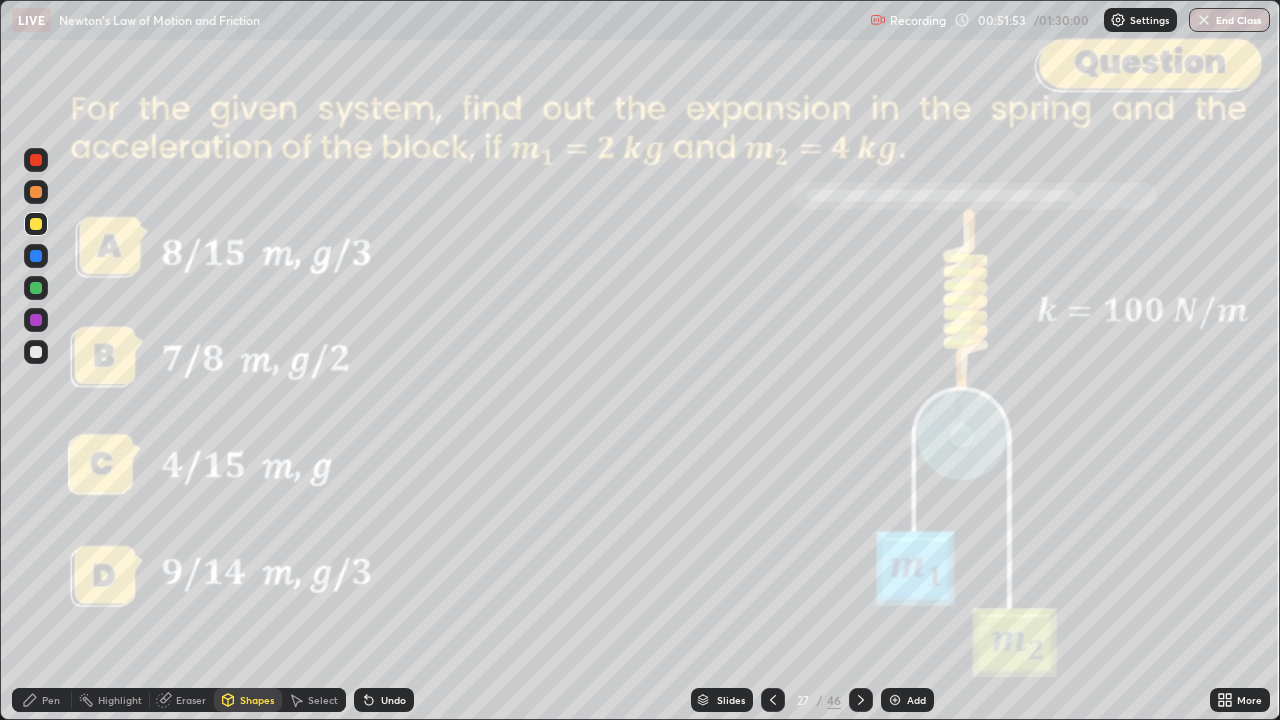 click at bounding box center (36, 160) 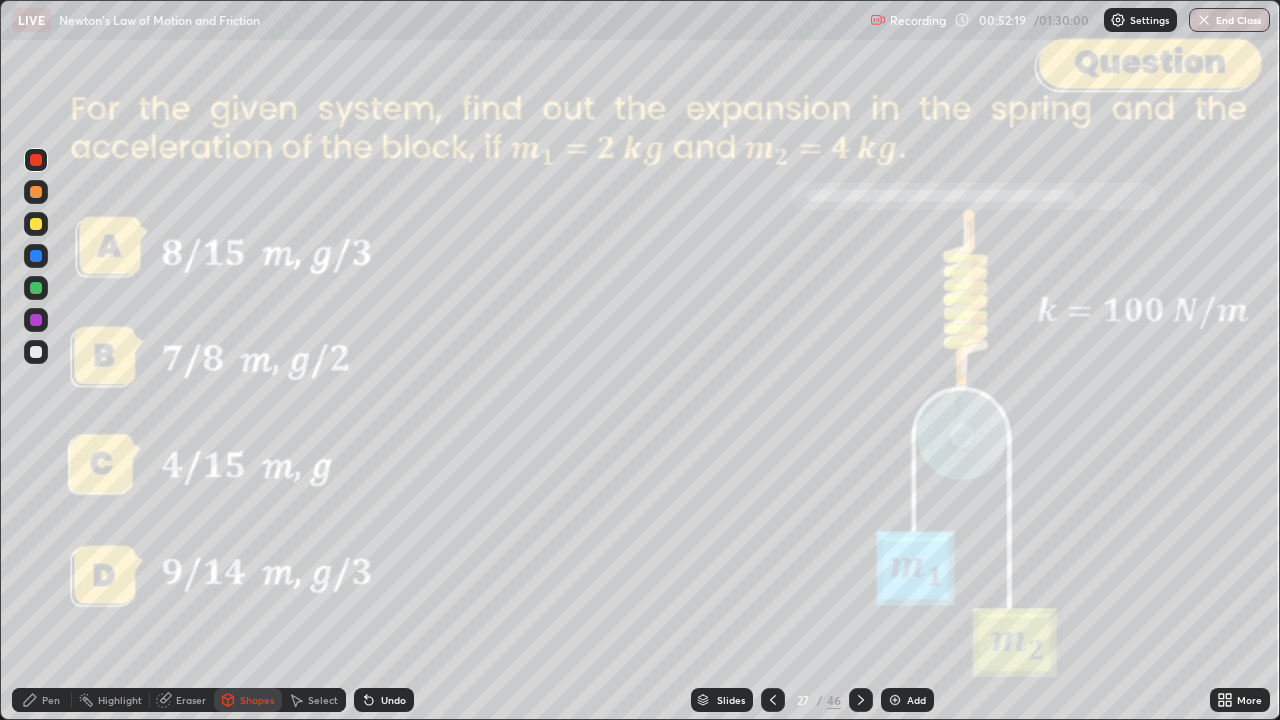 click at bounding box center [36, 192] 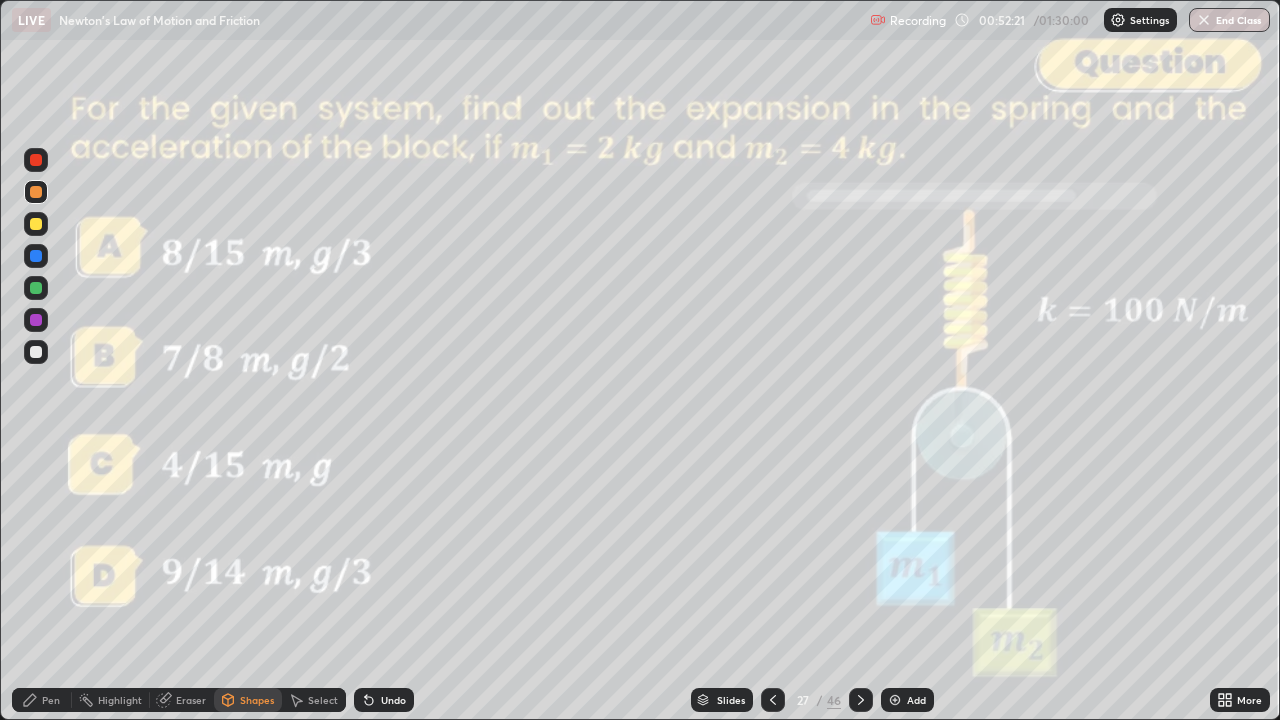 click on "Undo" at bounding box center [384, 700] 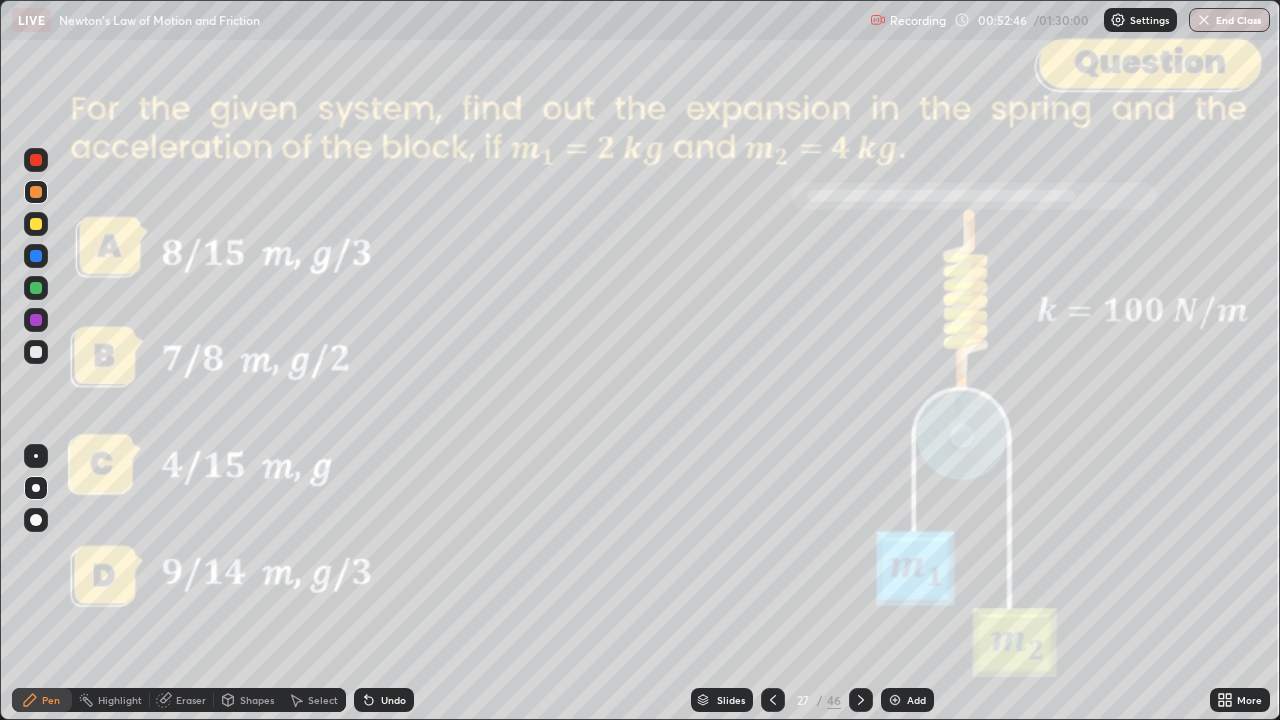 click at bounding box center [36, 160] 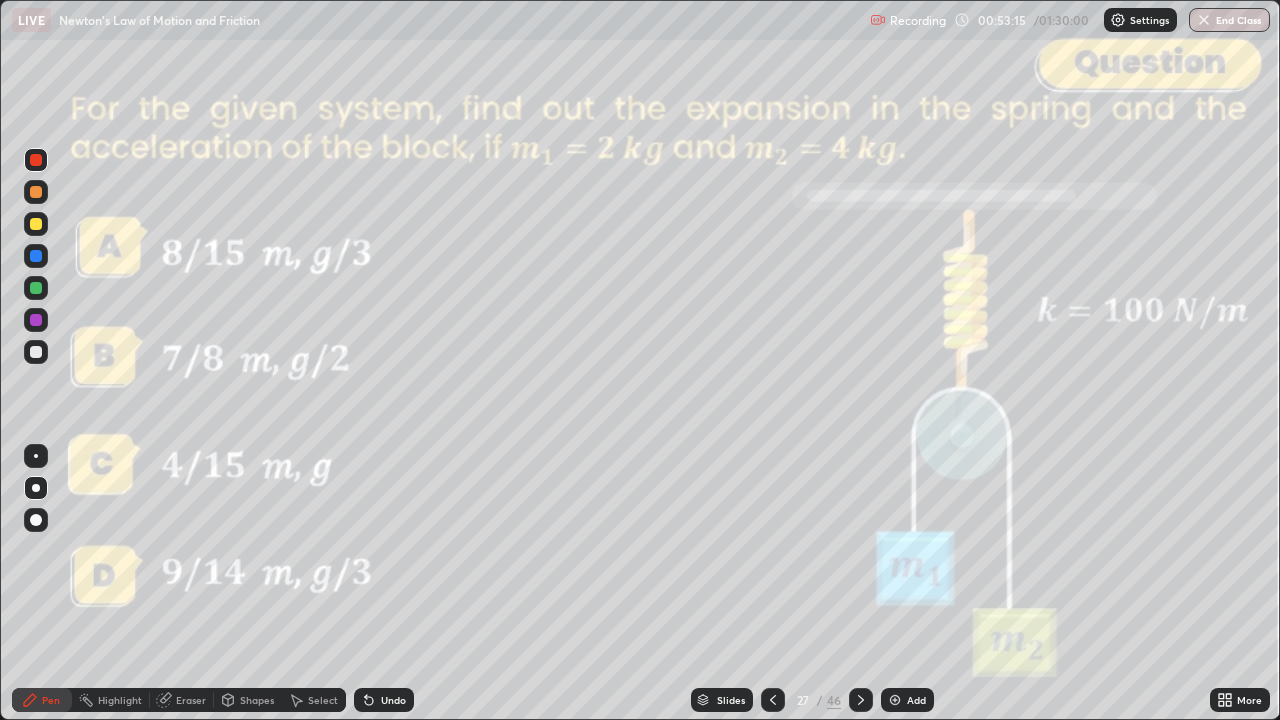 click 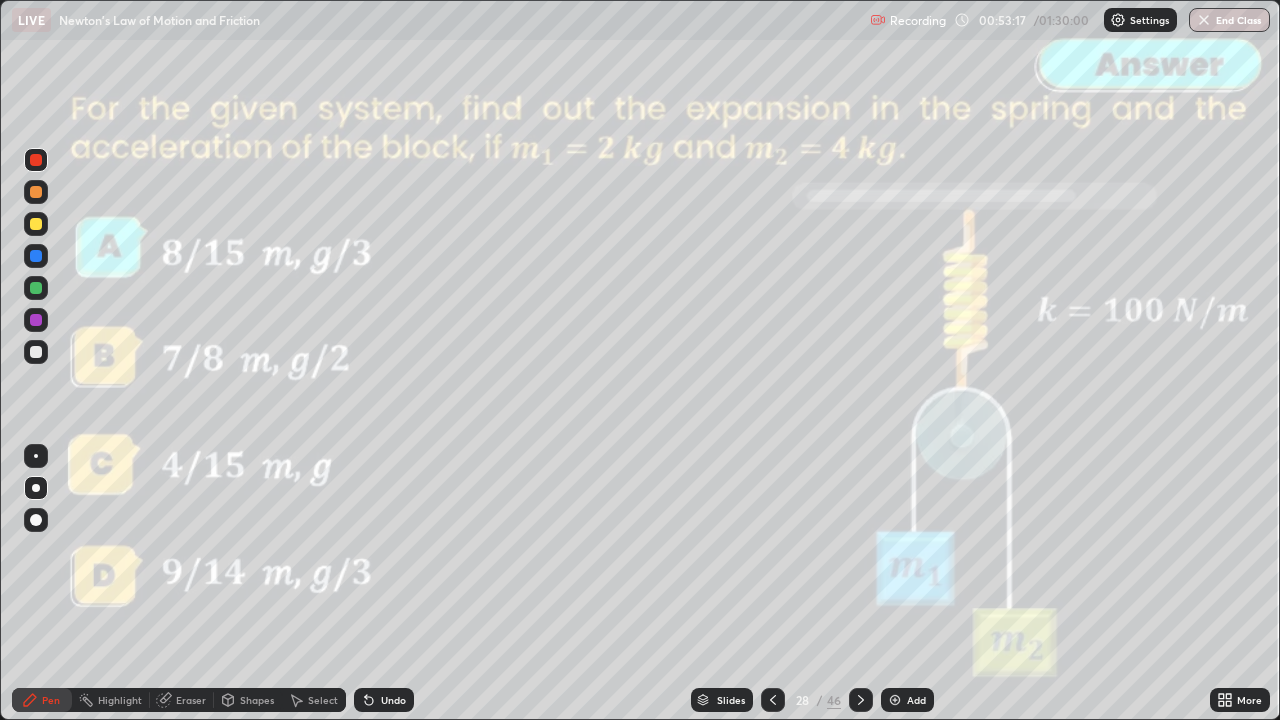 click 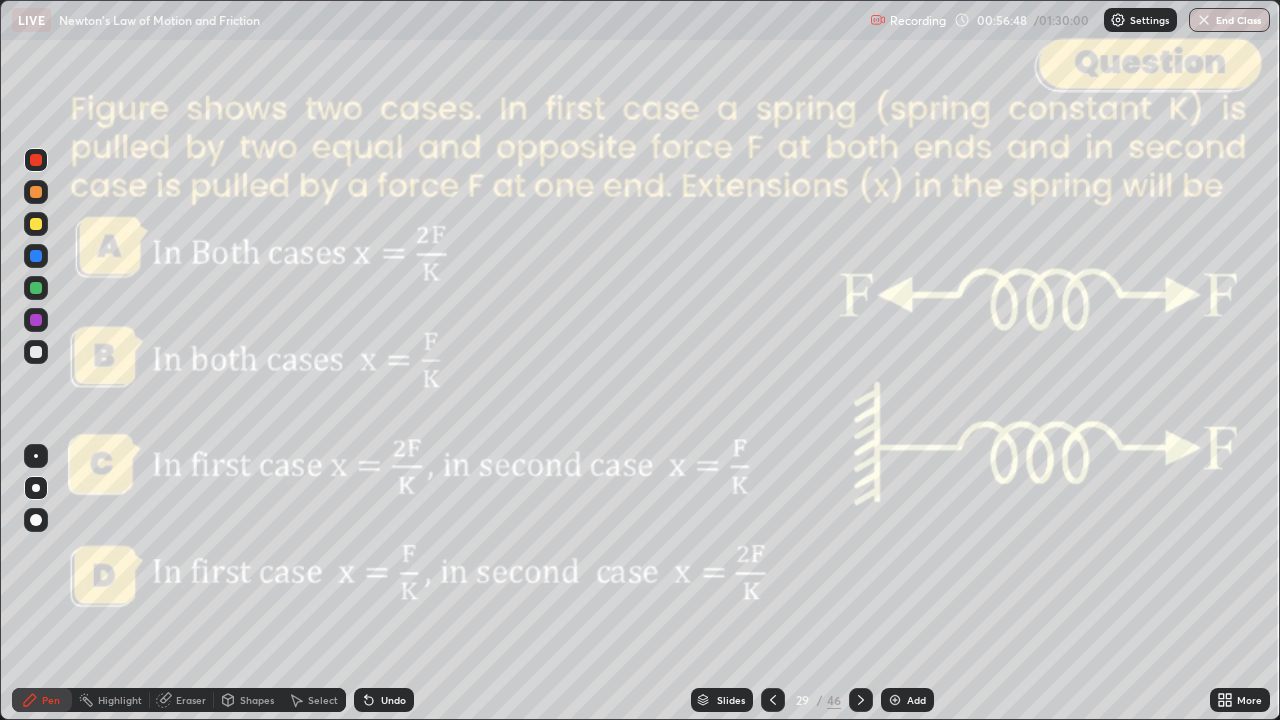 click at bounding box center [36, 288] 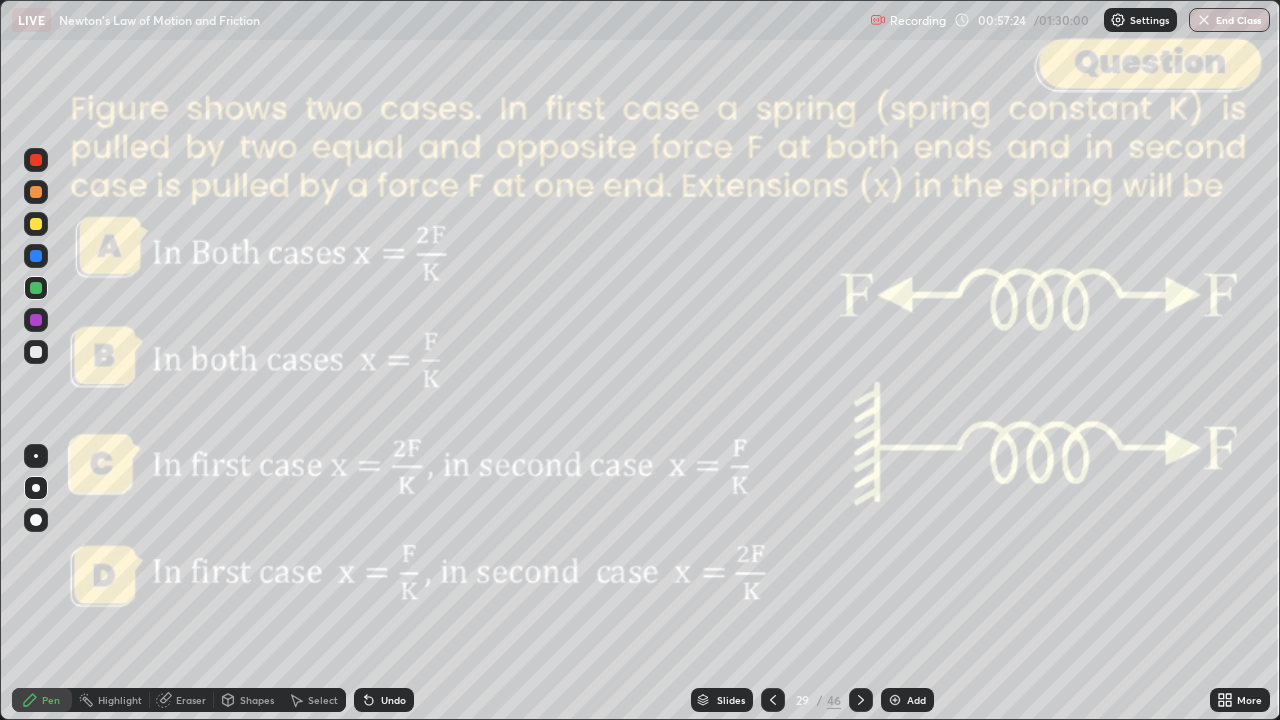 click 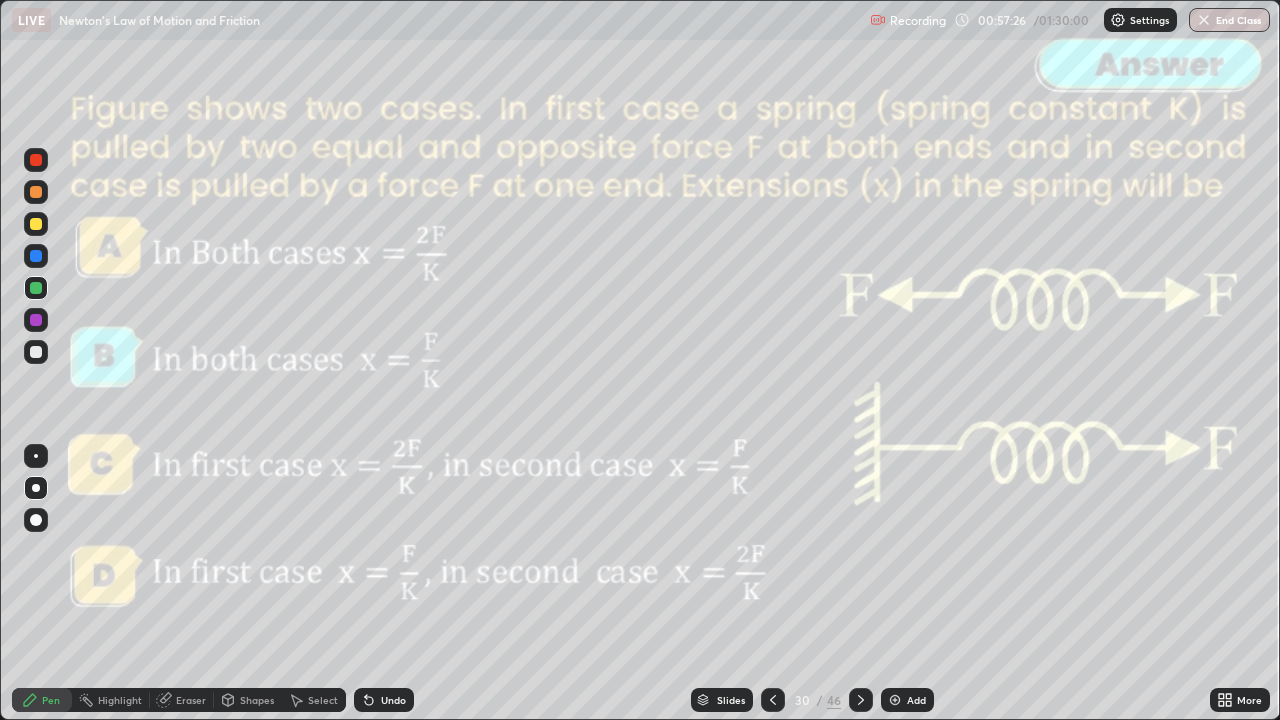 click 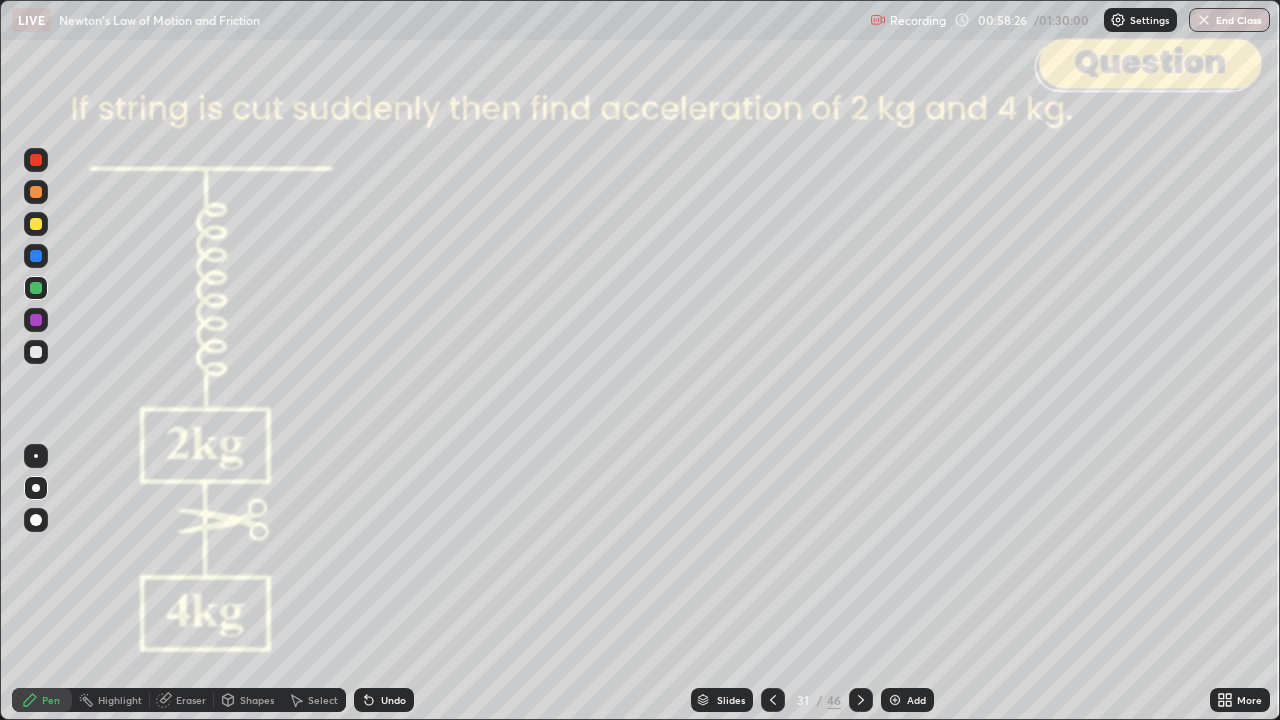 click on "Slides" at bounding box center [731, 700] 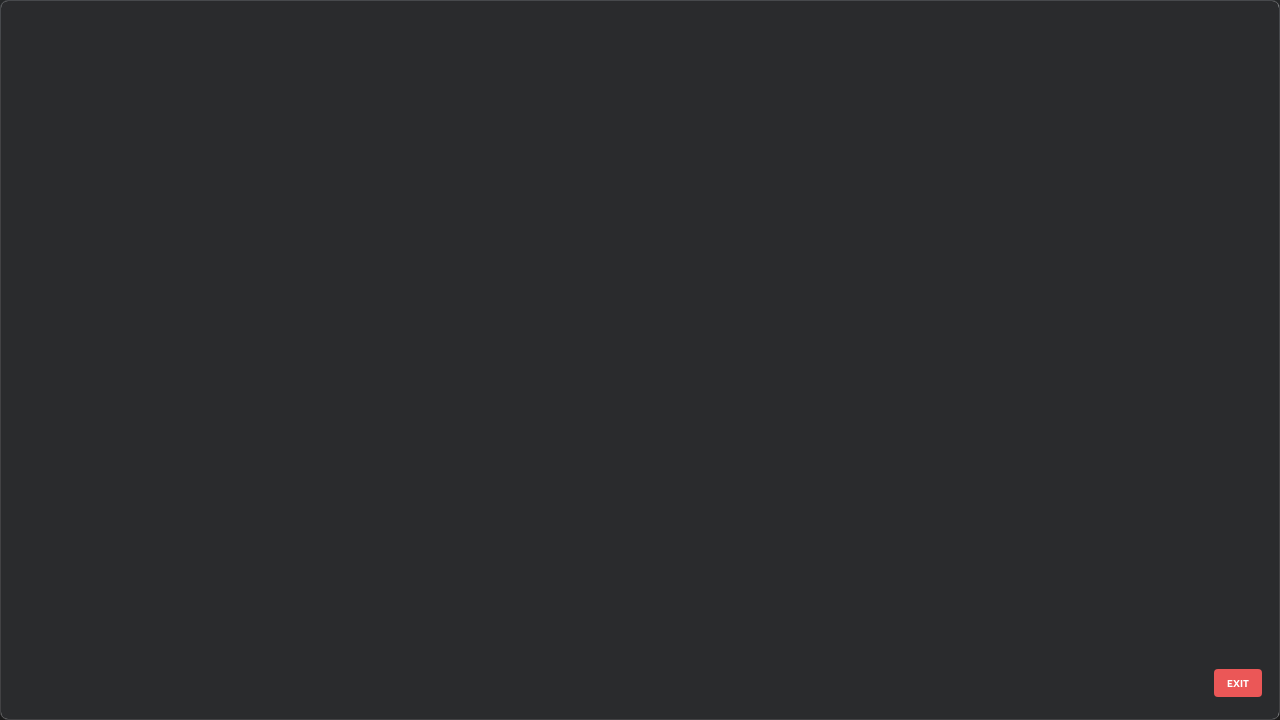 scroll, scrollTop: 712, scrollLeft: 1268, axis: both 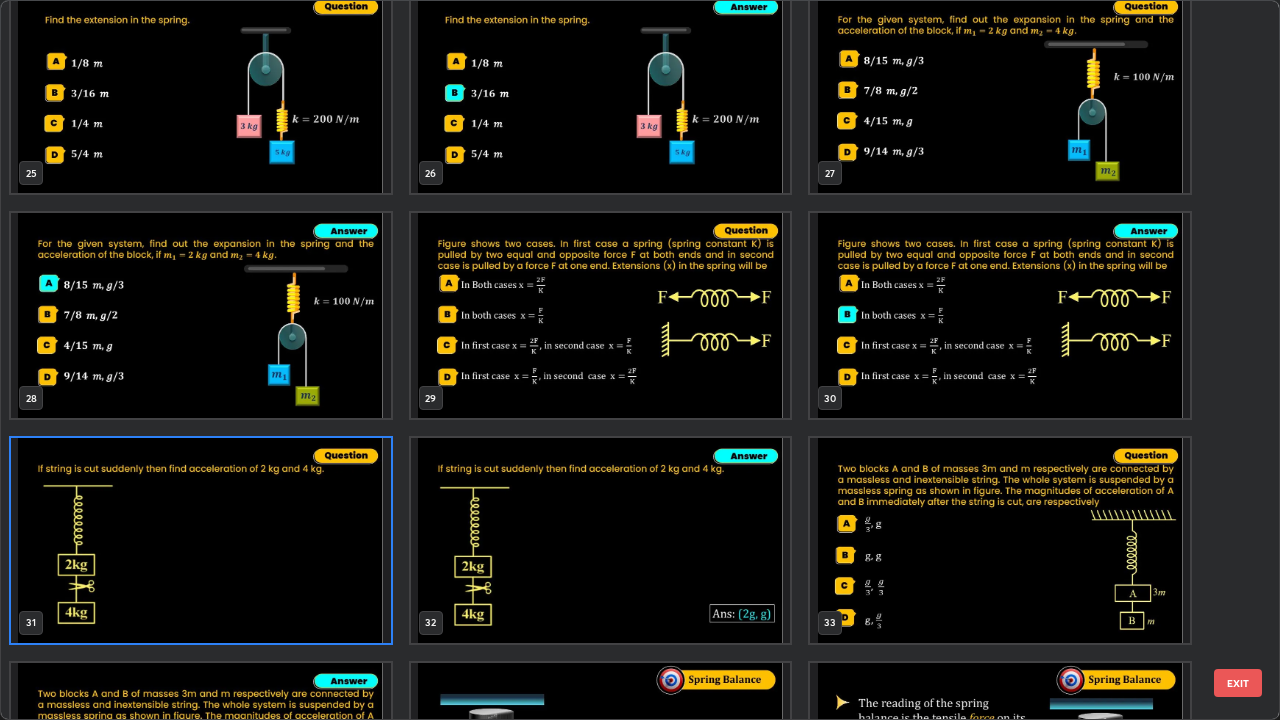 click on "EXIT" at bounding box center [1238, 683] 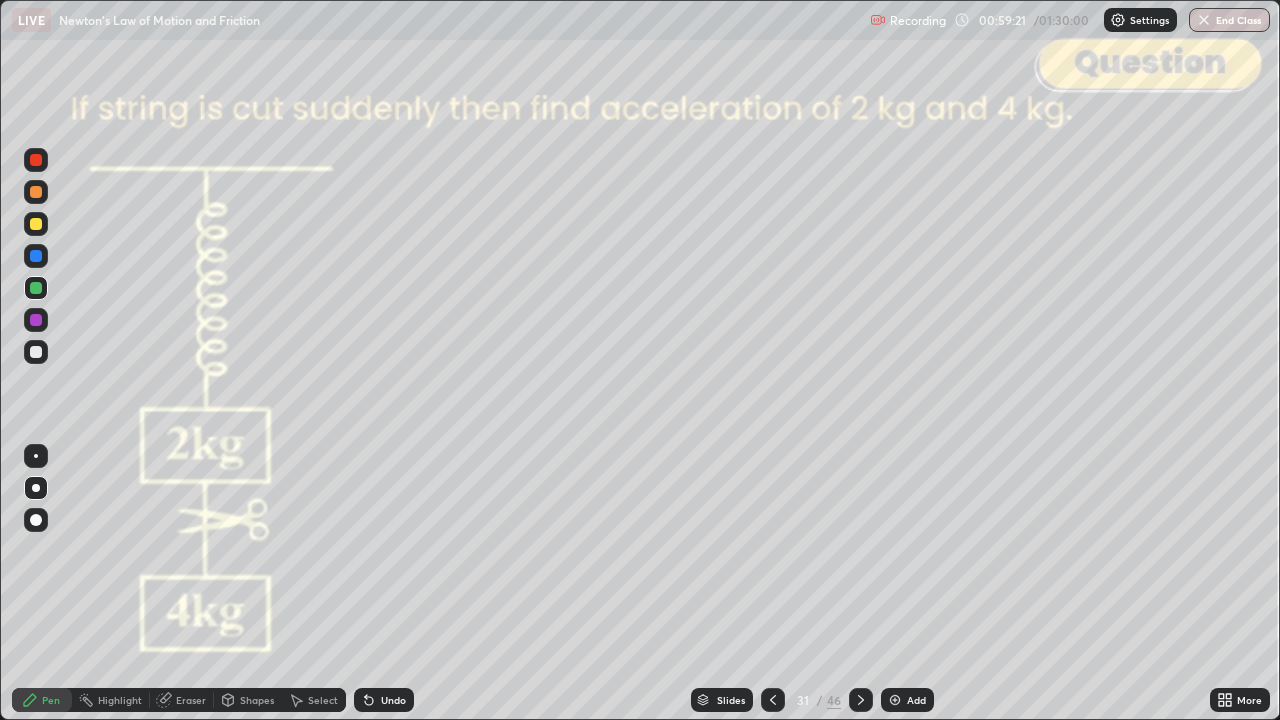 click at bounding box center [36, 192] 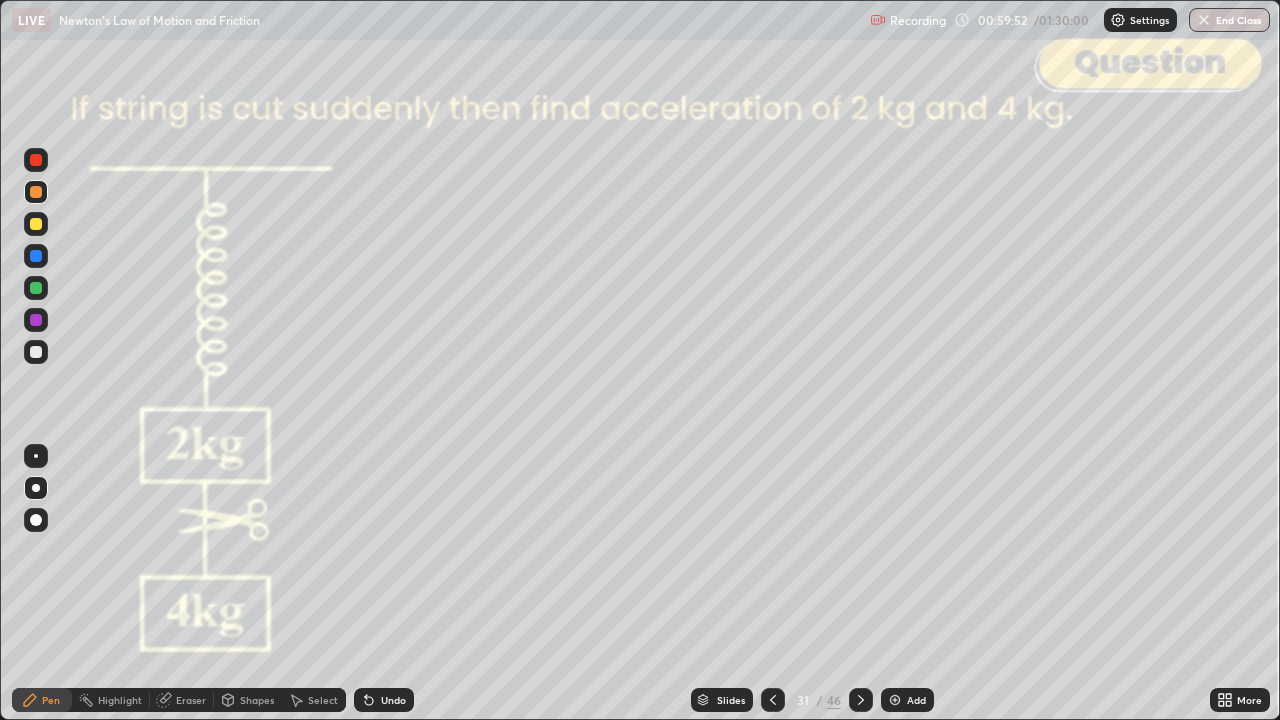 click at bounding box center [36, 160] 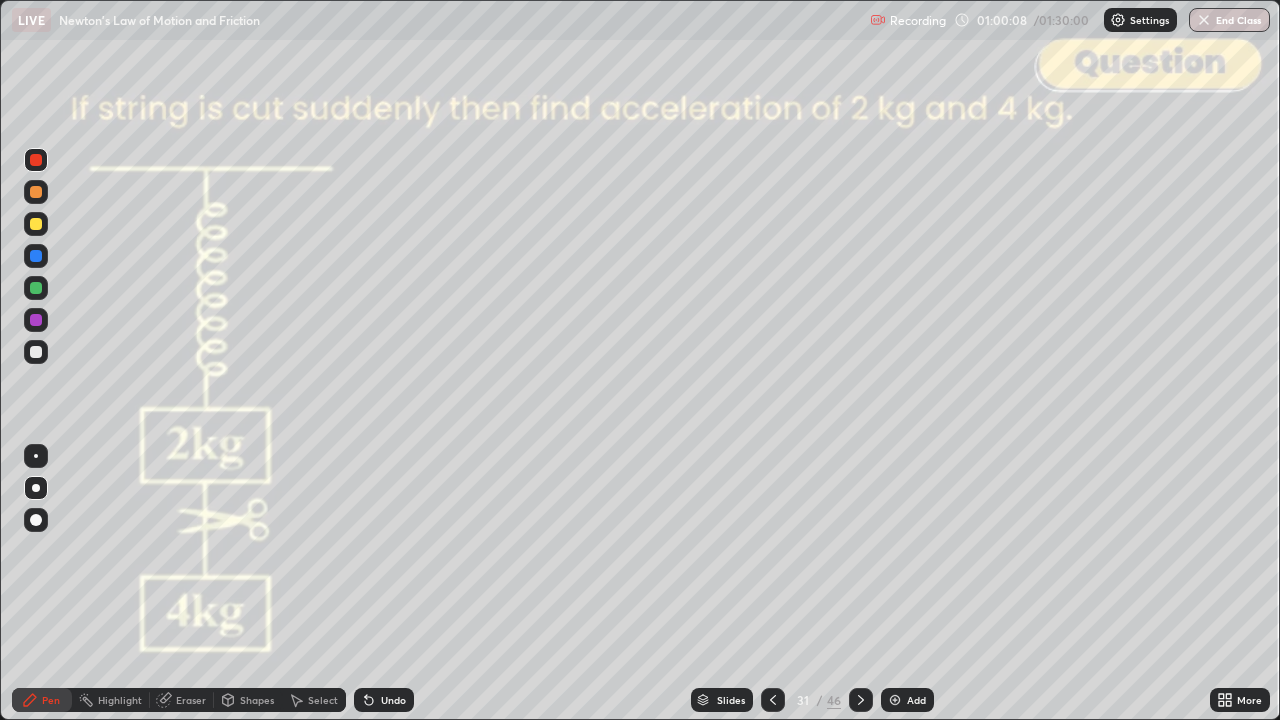 click on "Shapes" at bounding box center [257, 700] 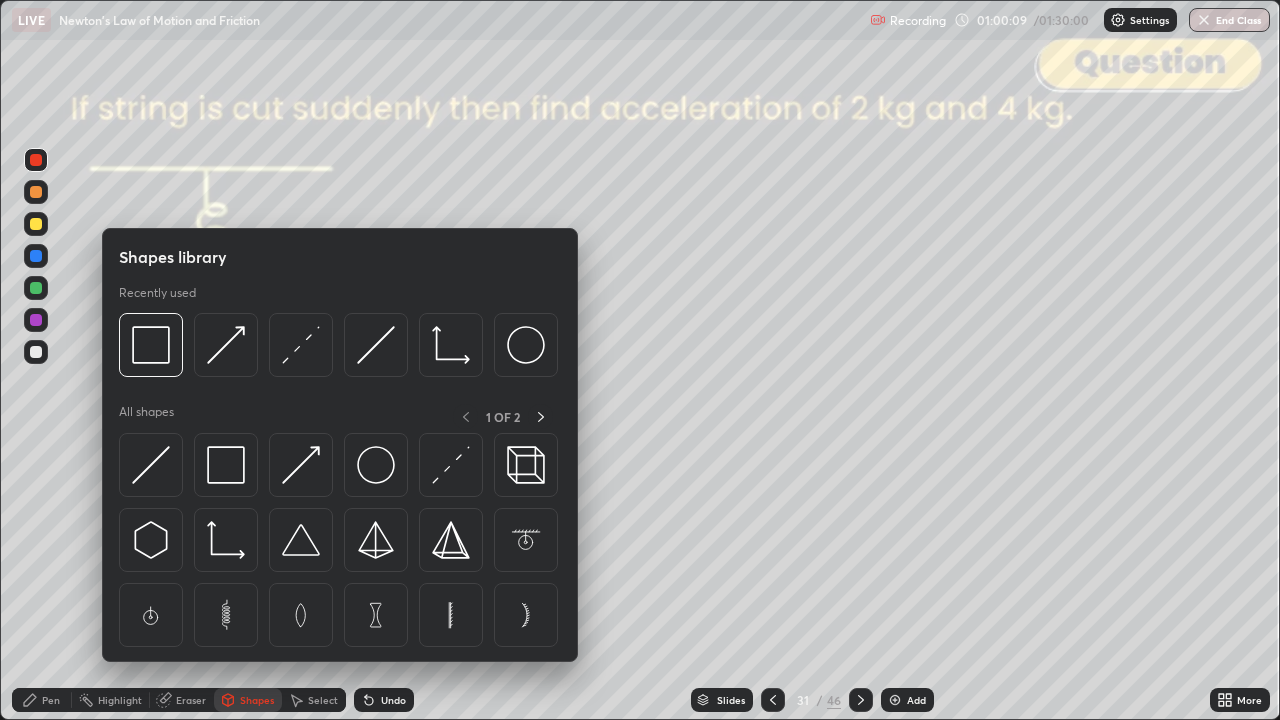 click at bounding box center [226, 345] 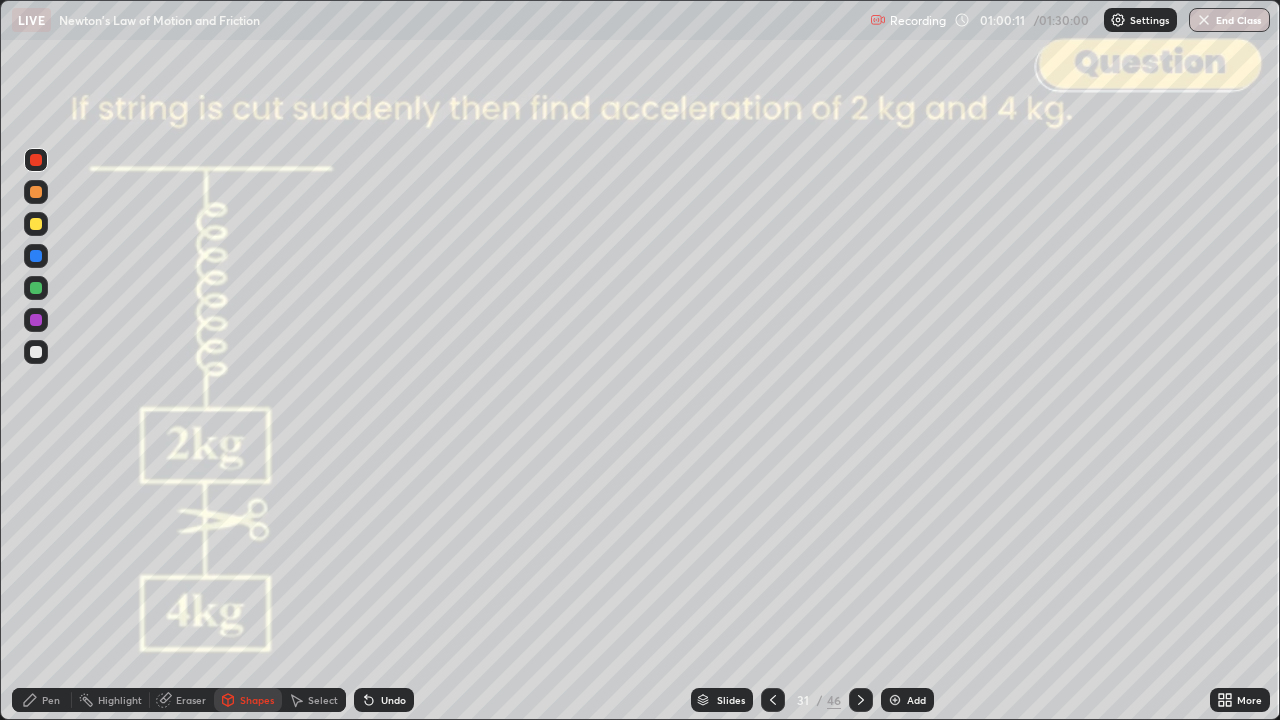 click on "Pen" at bounding box center [42, 700] 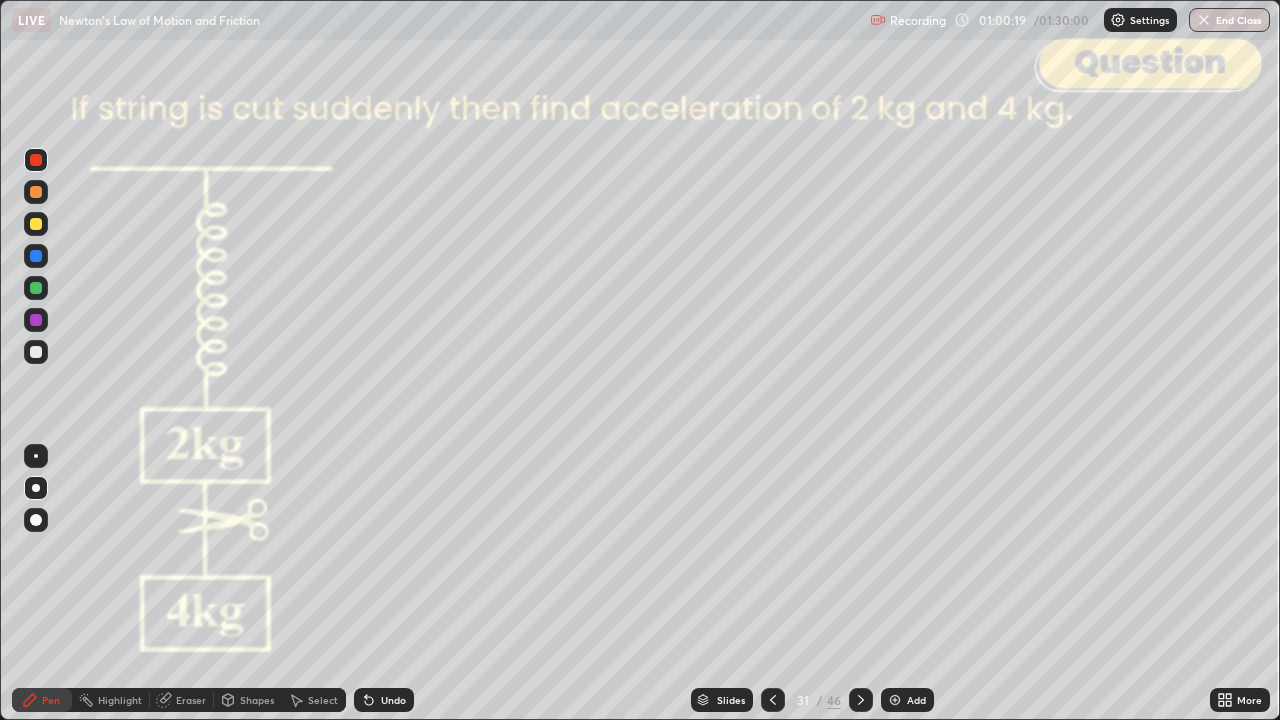 click at bounding box center [36, 288] 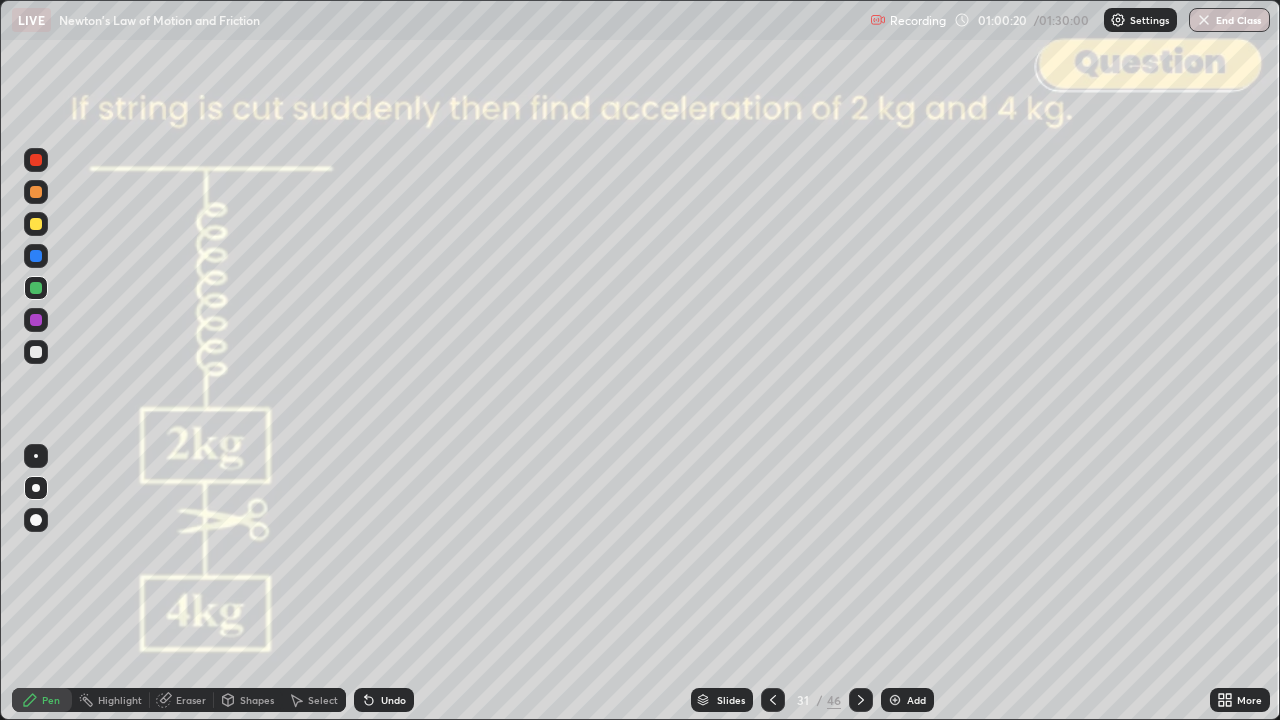 click on "Shapes" at bounding box center [257, 700] 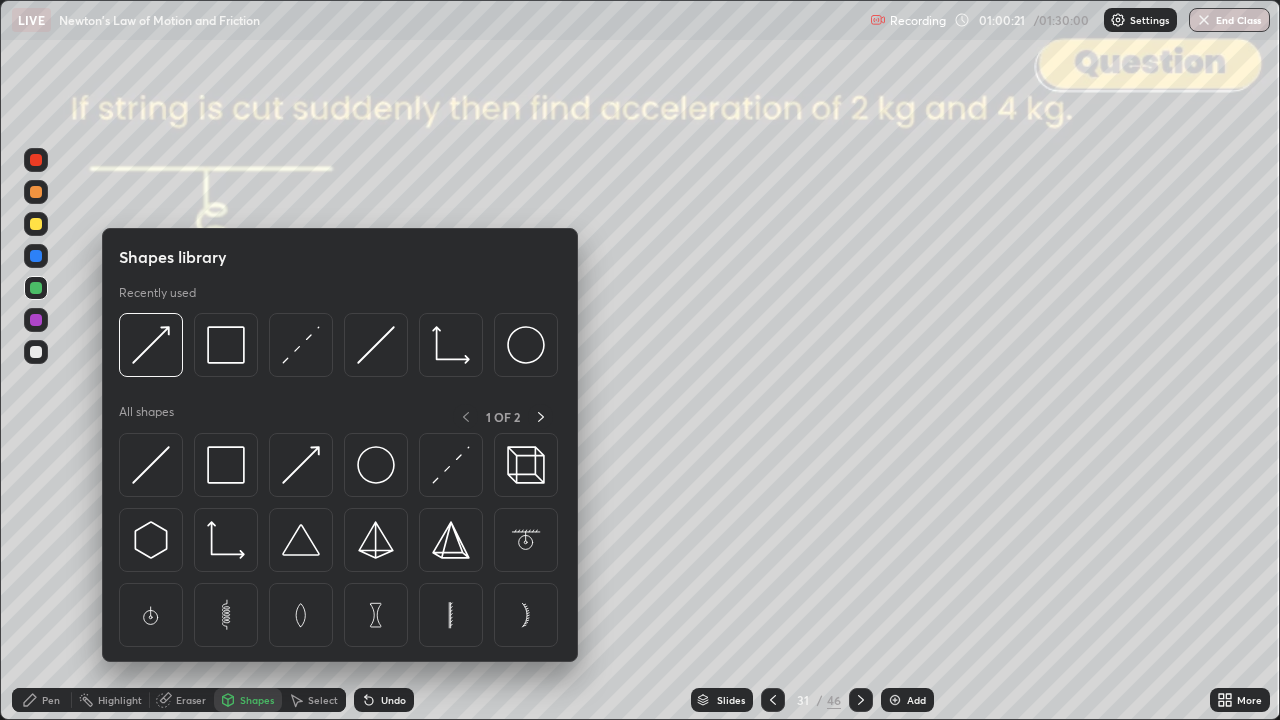 click at bounding box center [151, 345] 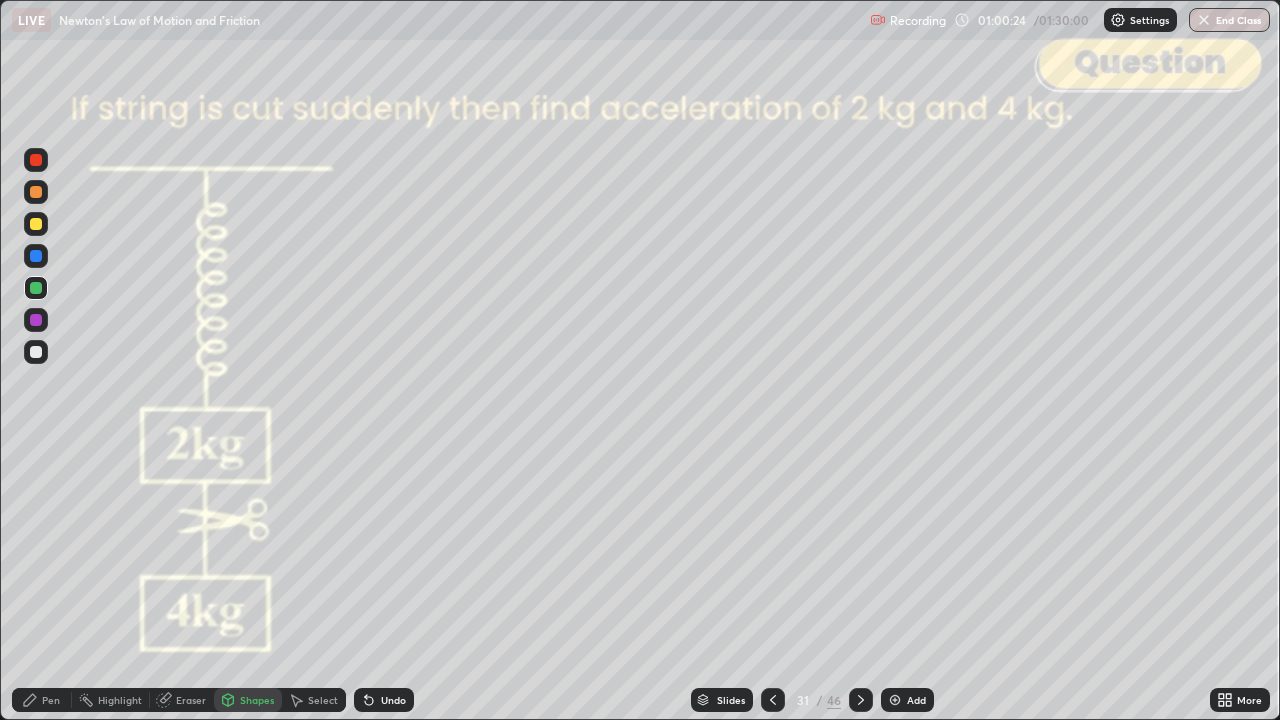 click 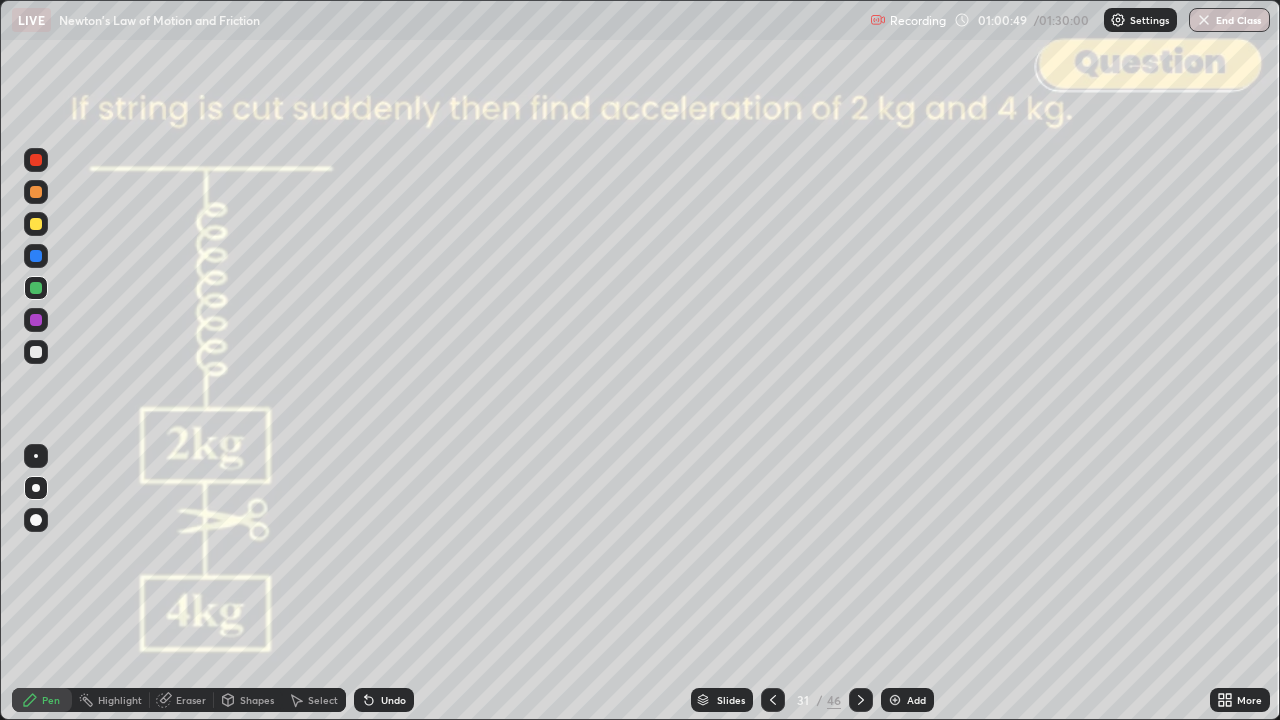 click at bounding box center [36, 192] 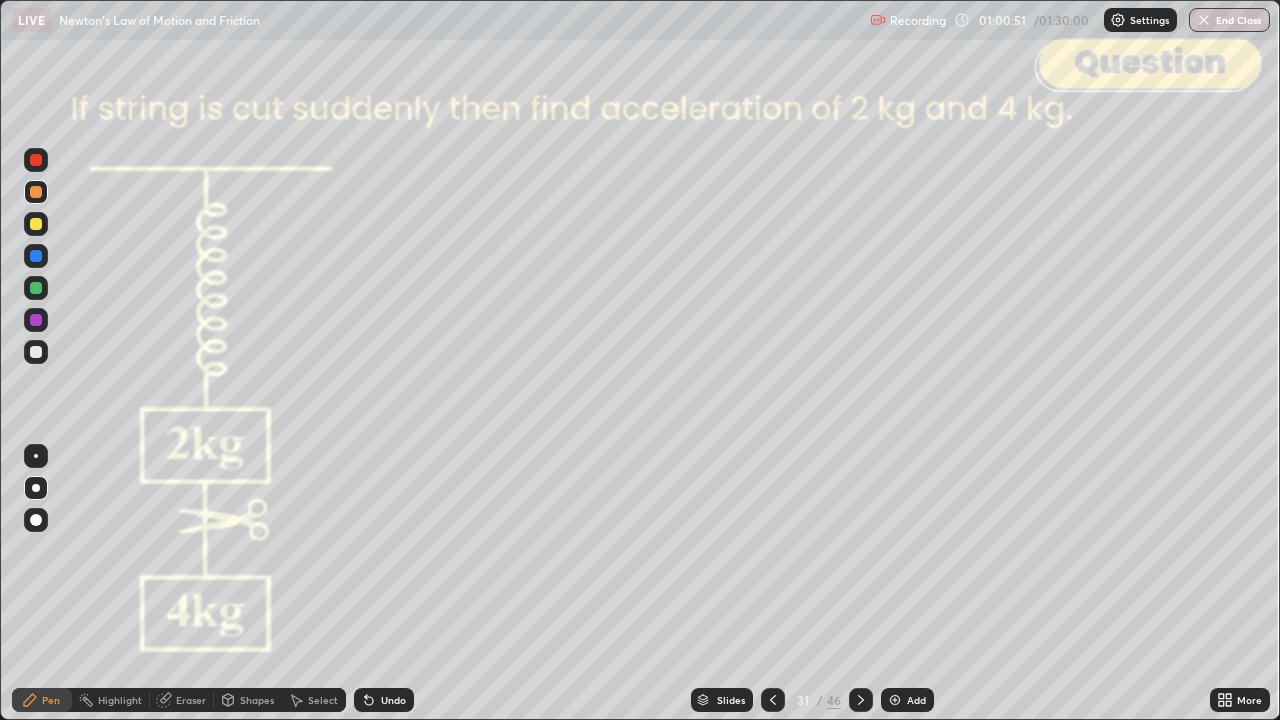 click on "Shapes" at bounding box center (257, 700) 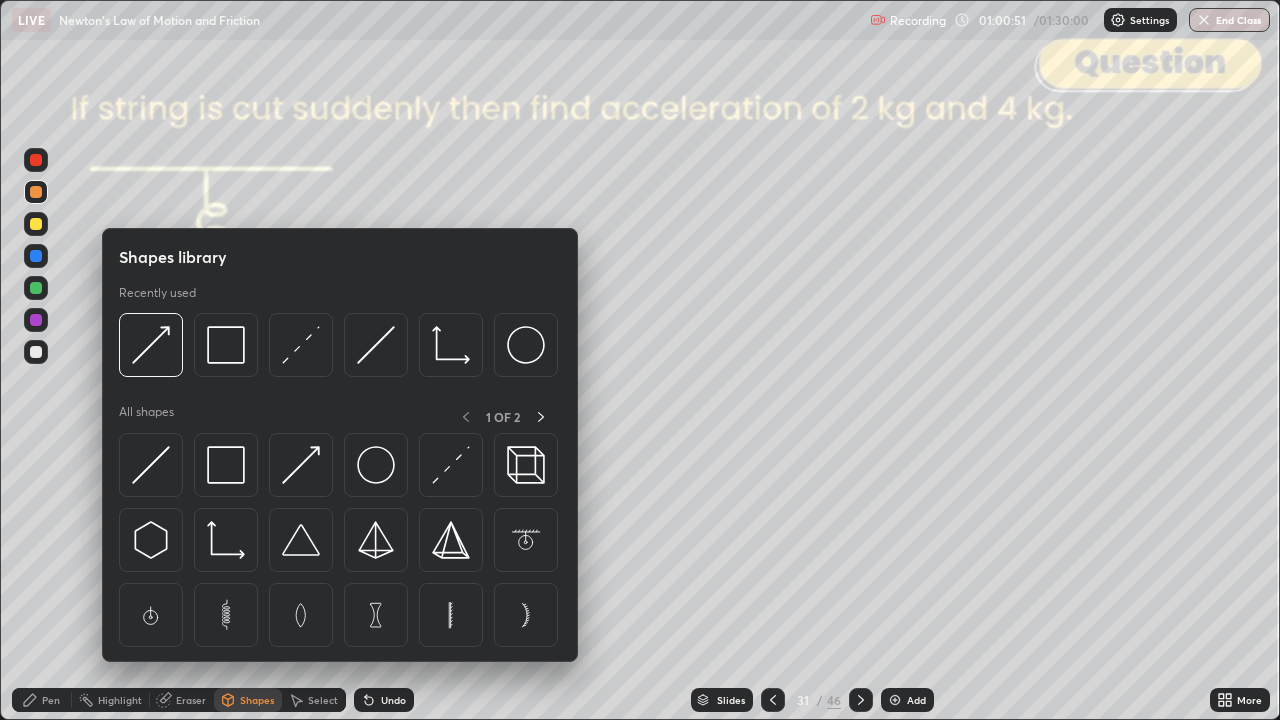 click at bounding box center [151, 345] 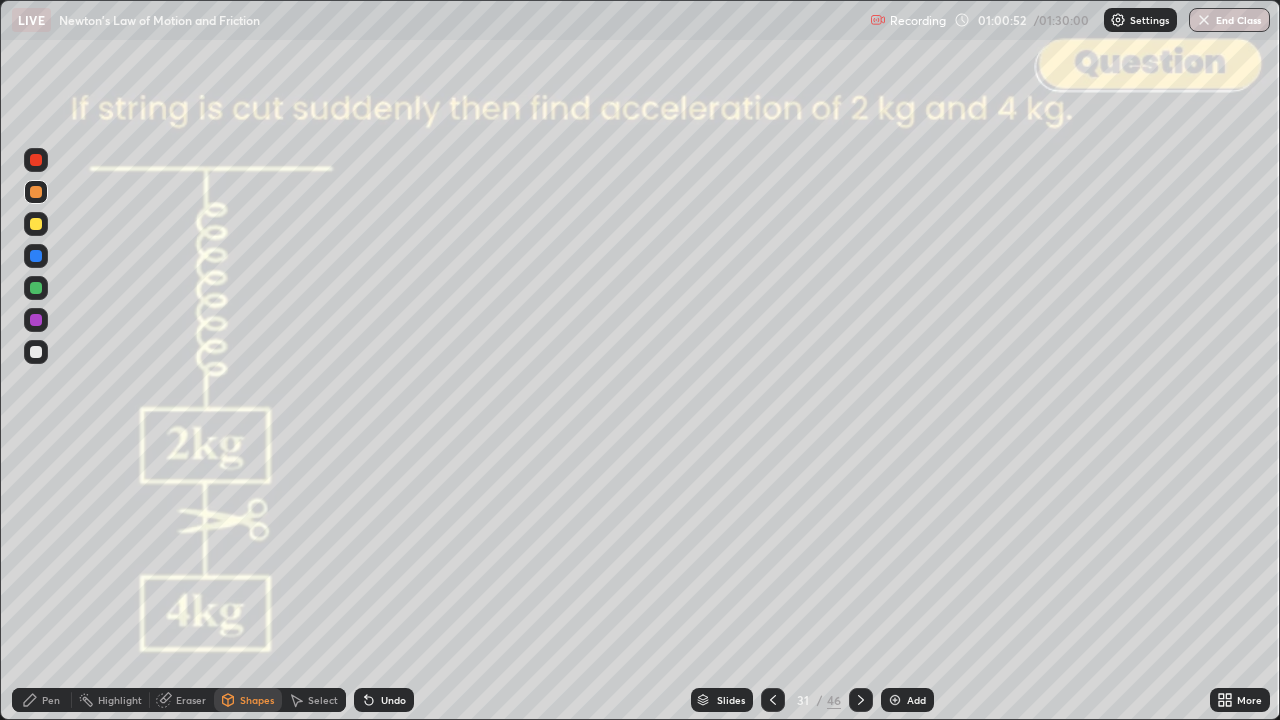 click at bounding box center (36, 160) 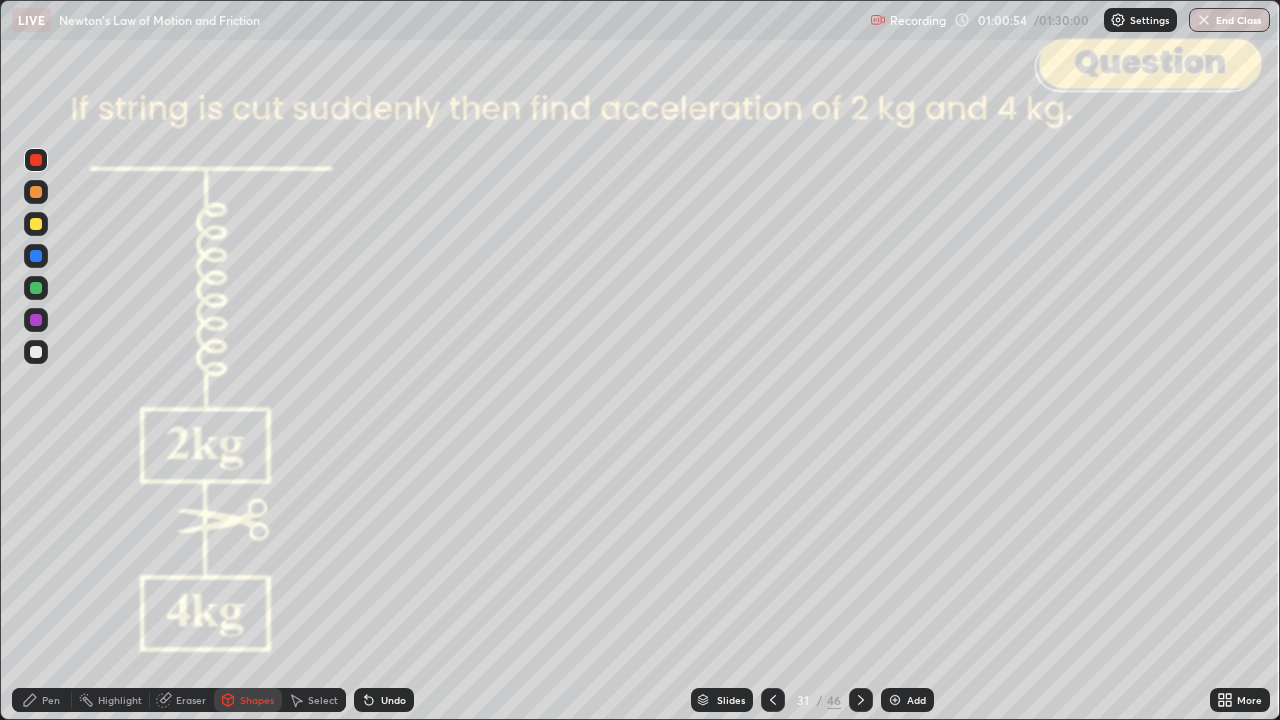 click 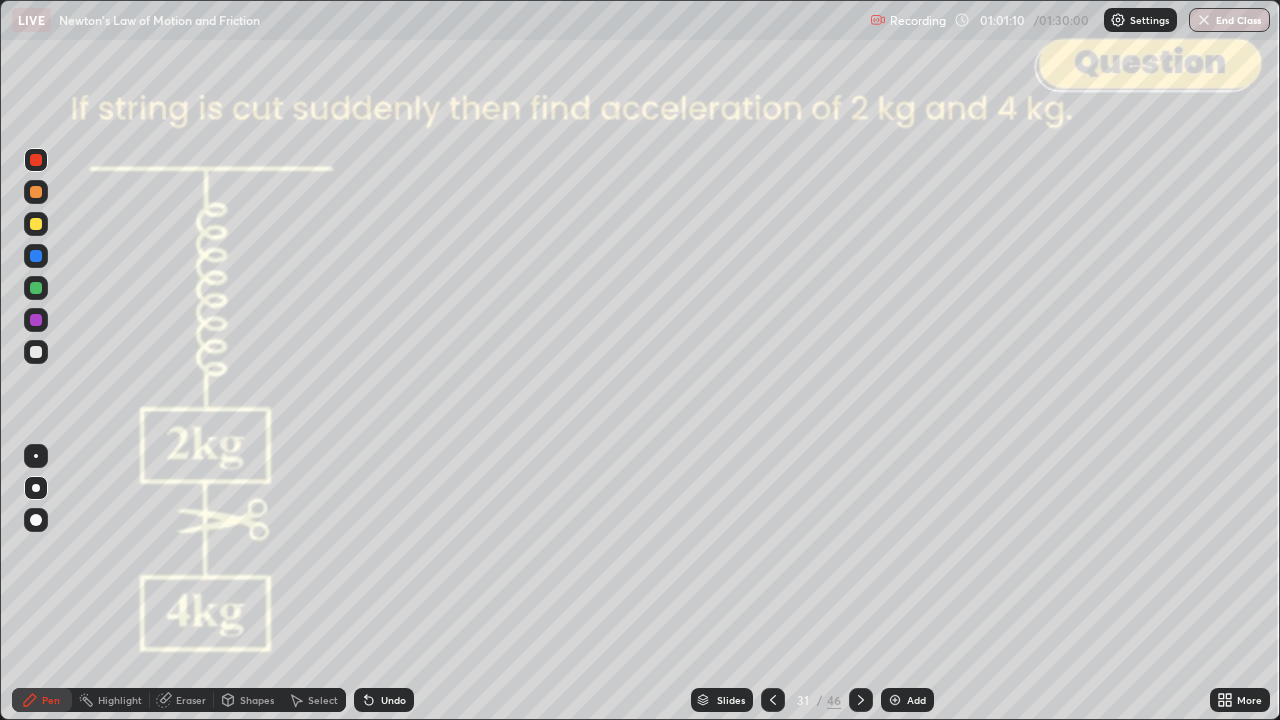 click at bounding box center (36, 224) 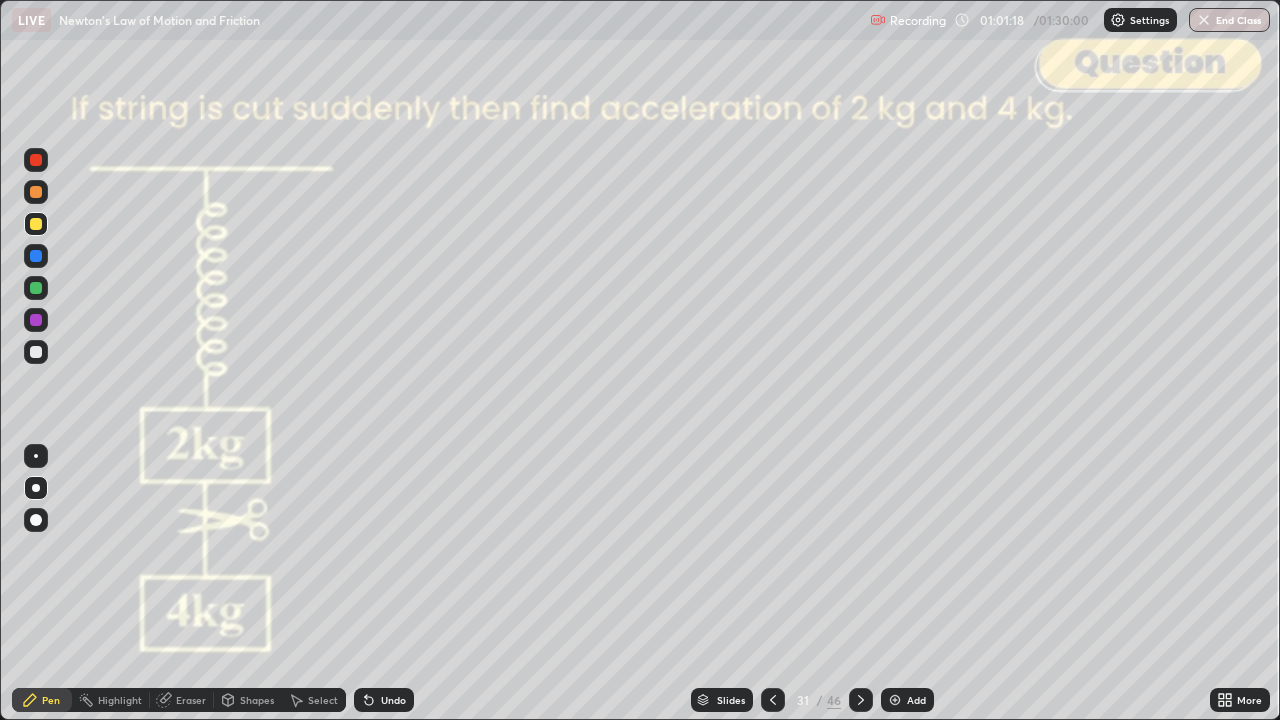 click on "Undo" at bounding box center (393, 700) 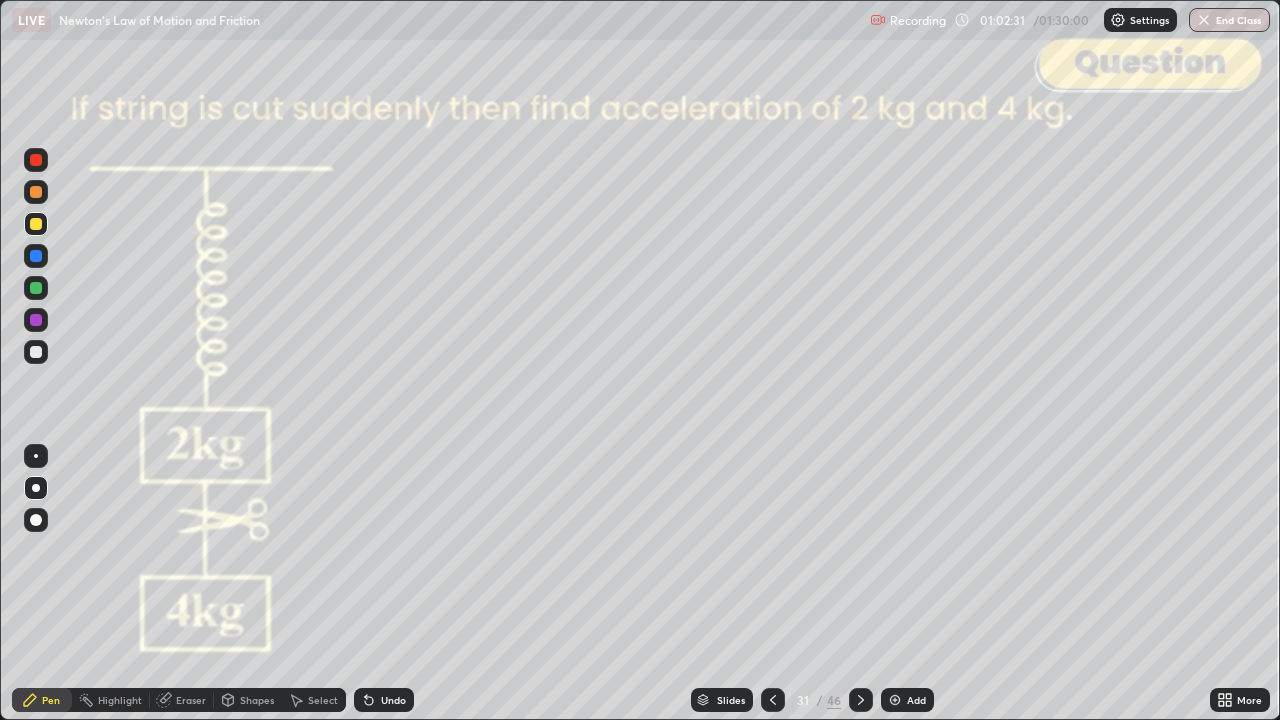 click 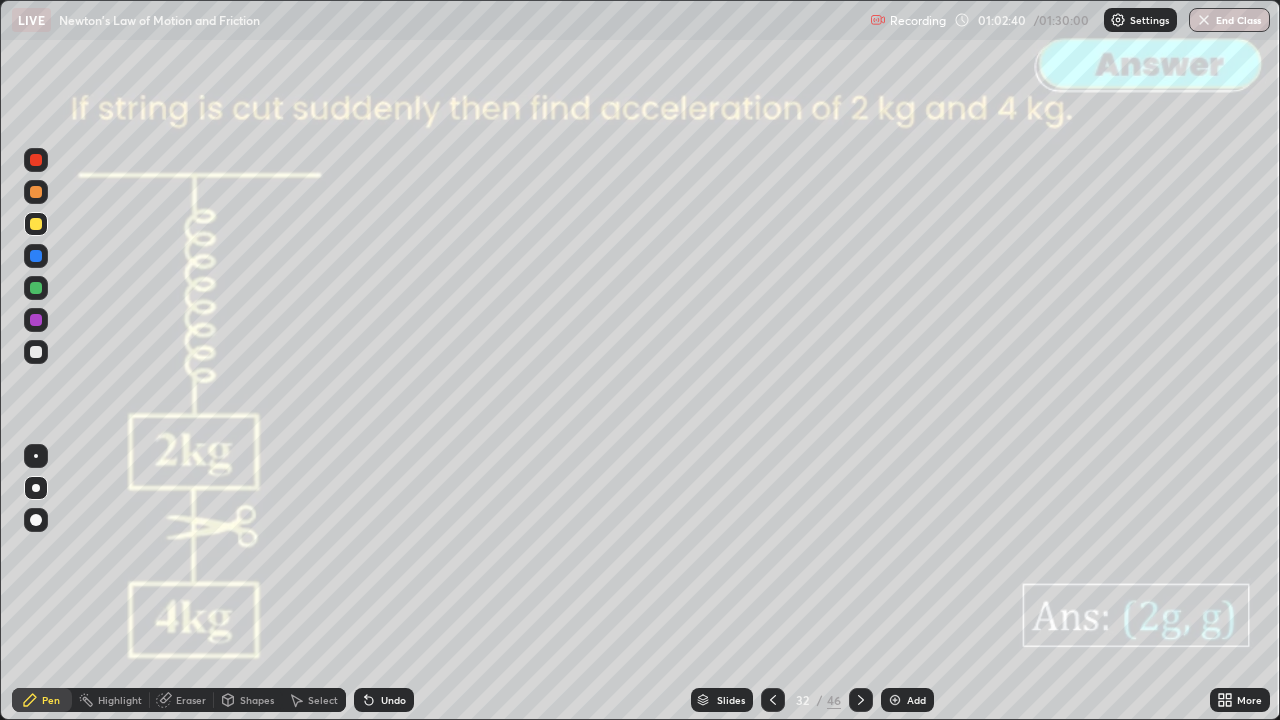 click 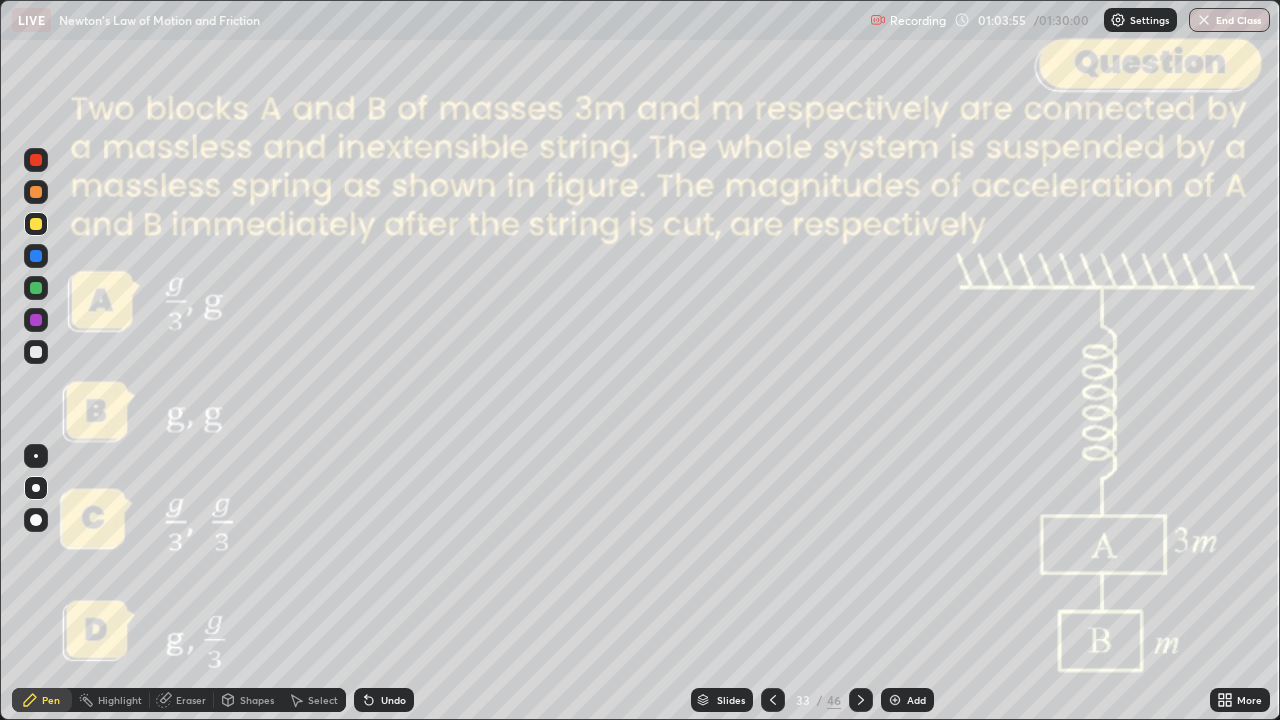 click at bounding box center [36, 288] 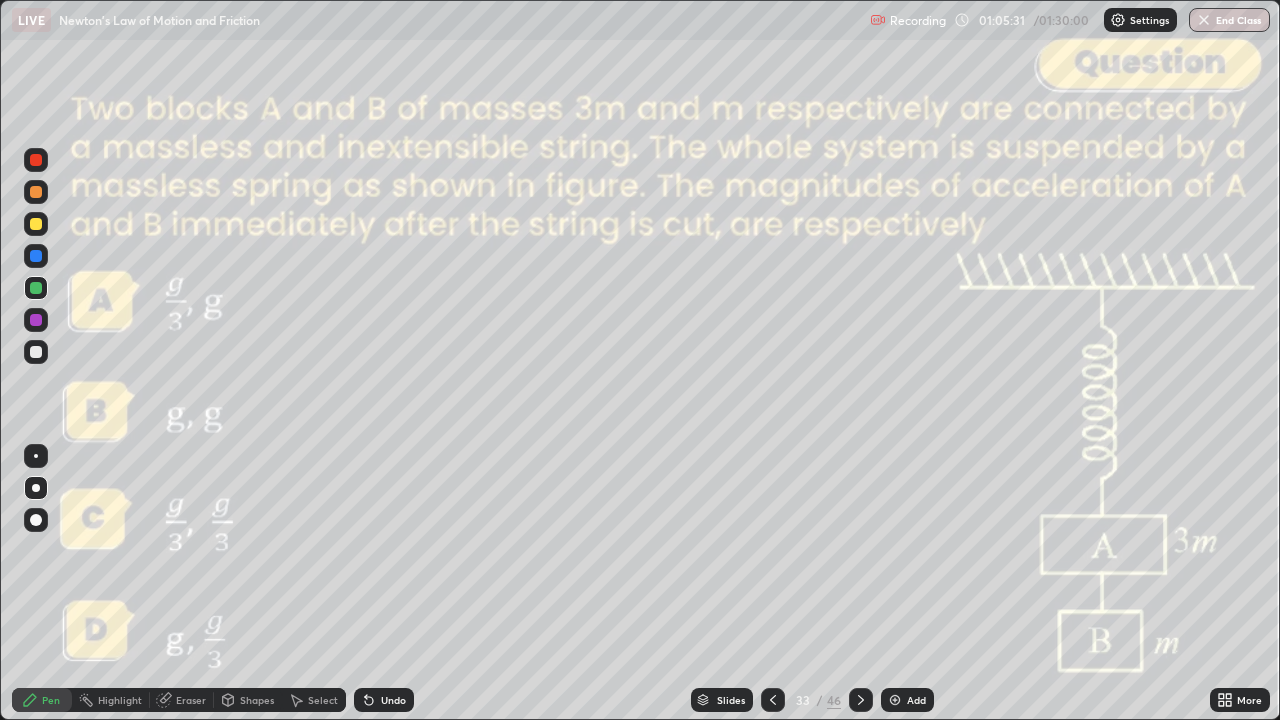 click 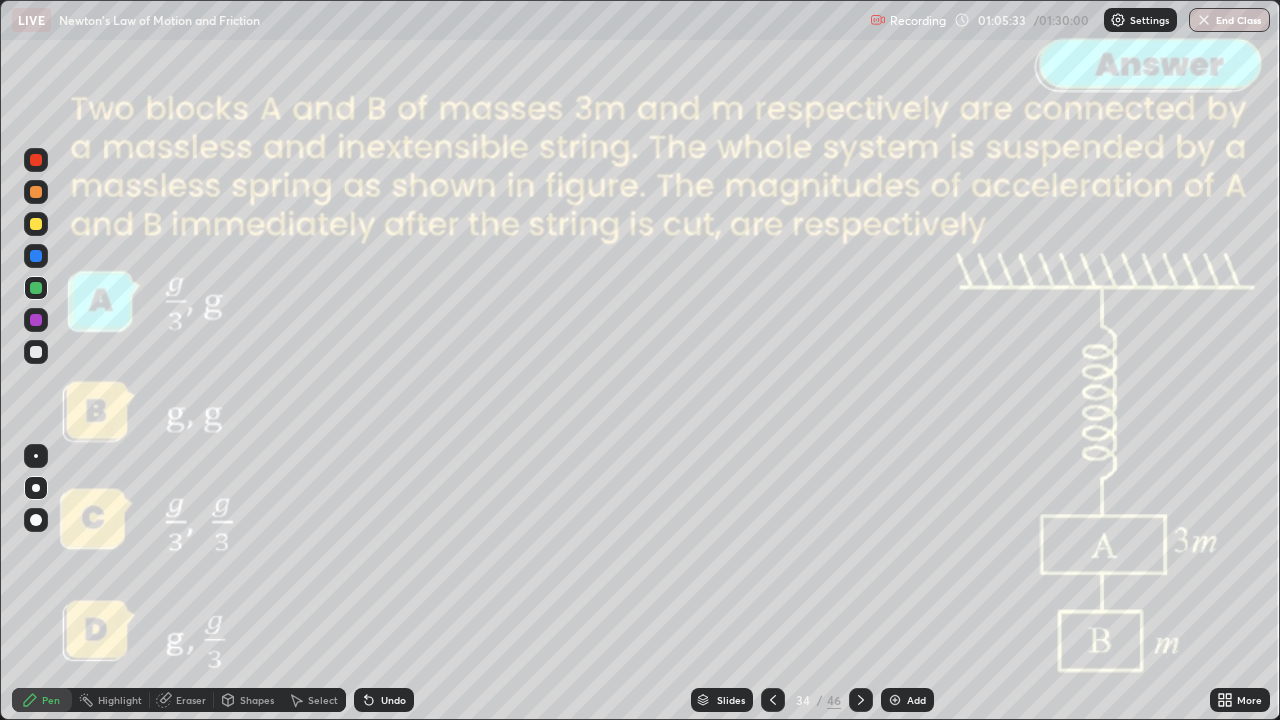 click 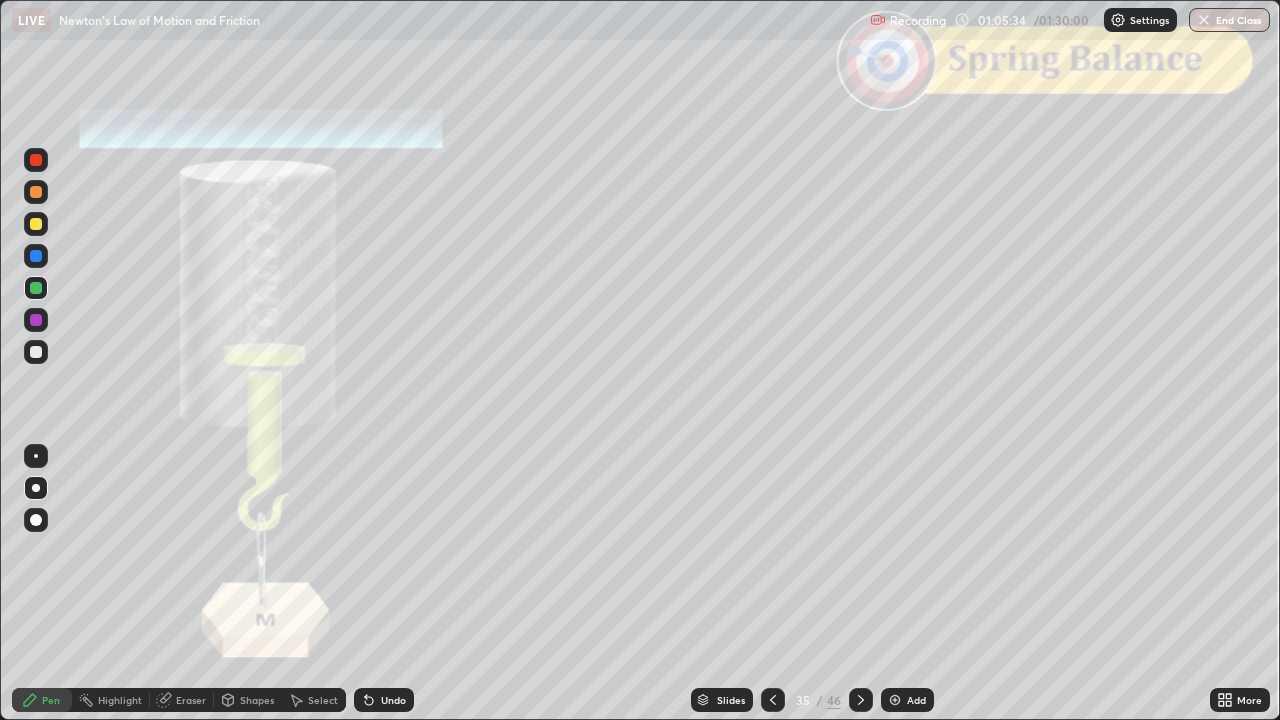 click 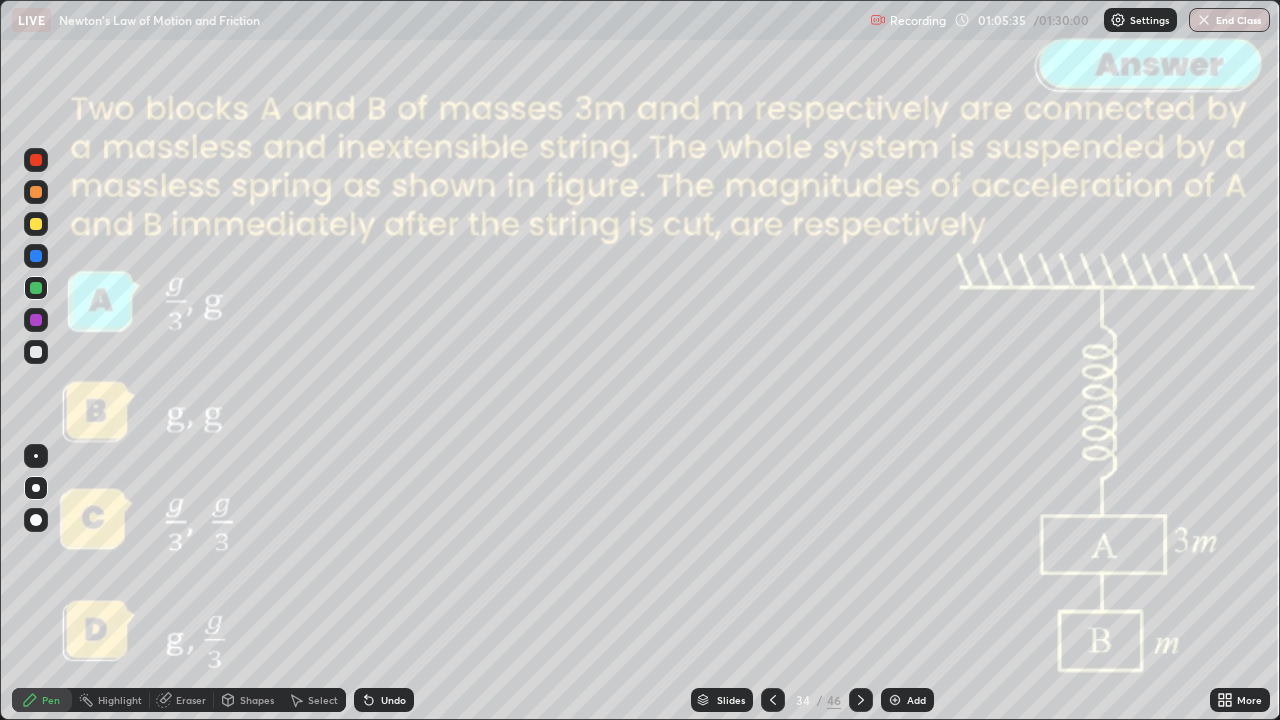 click on "Add" at bounding box center (907, 700) 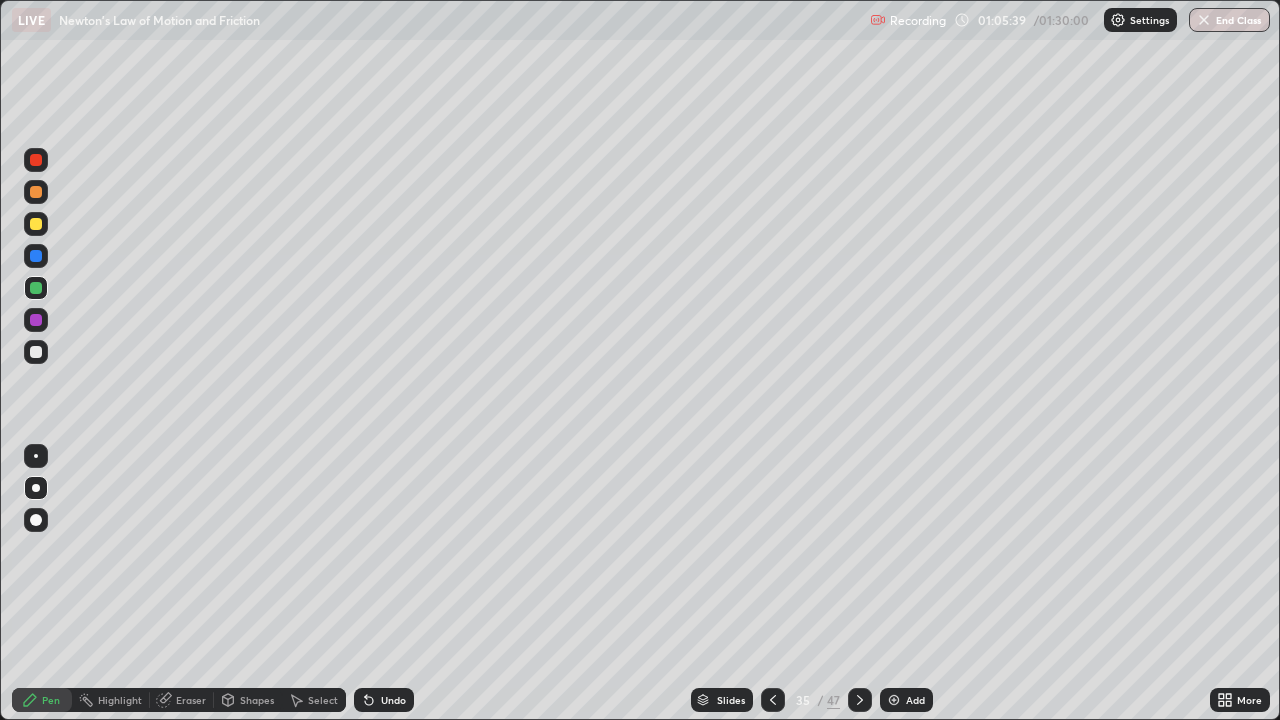 click at bounding box center (36, 352) 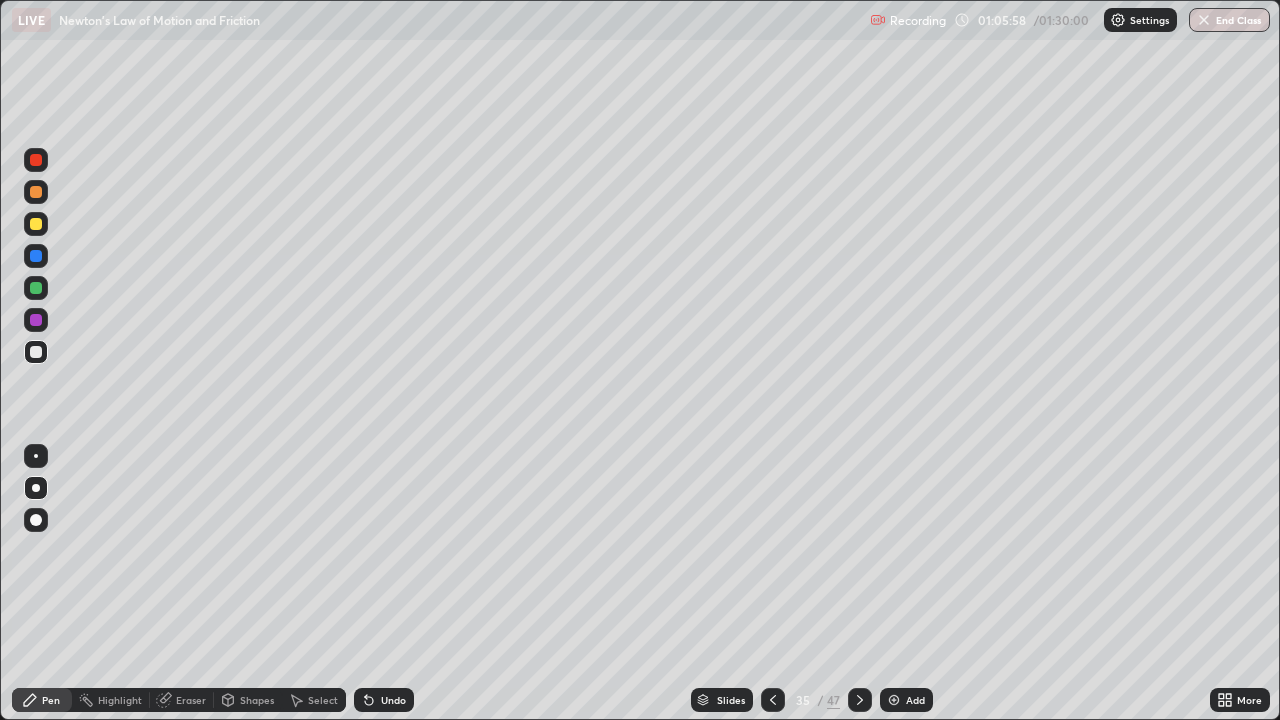 click at bounding box center [36, 192] 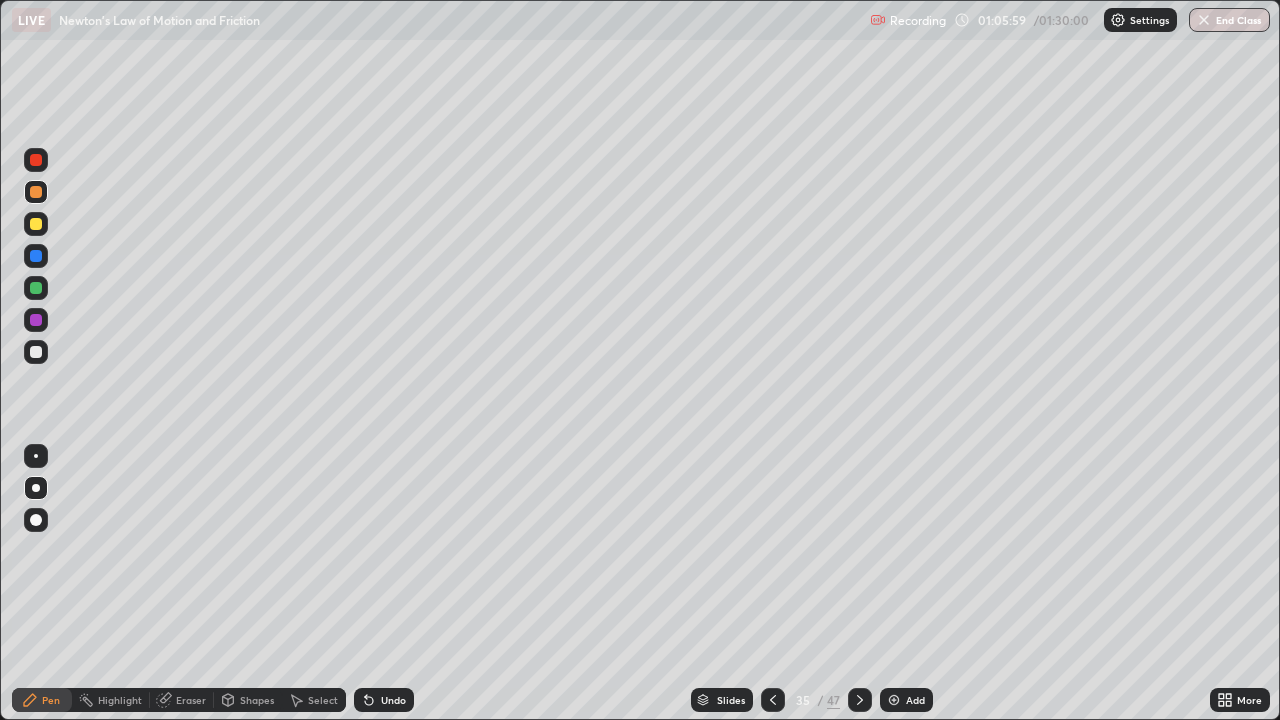 click on "Shapes" at bounding box center [257, 700] 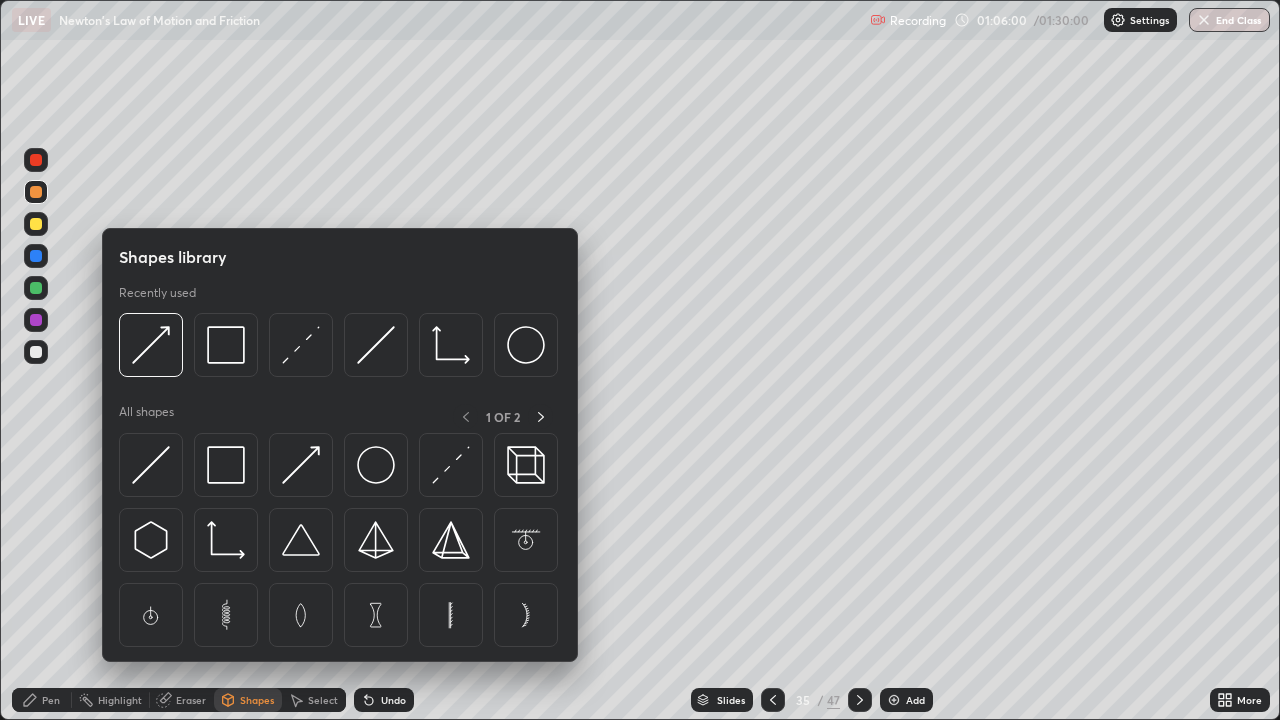 click at bounding box center (151, 345) 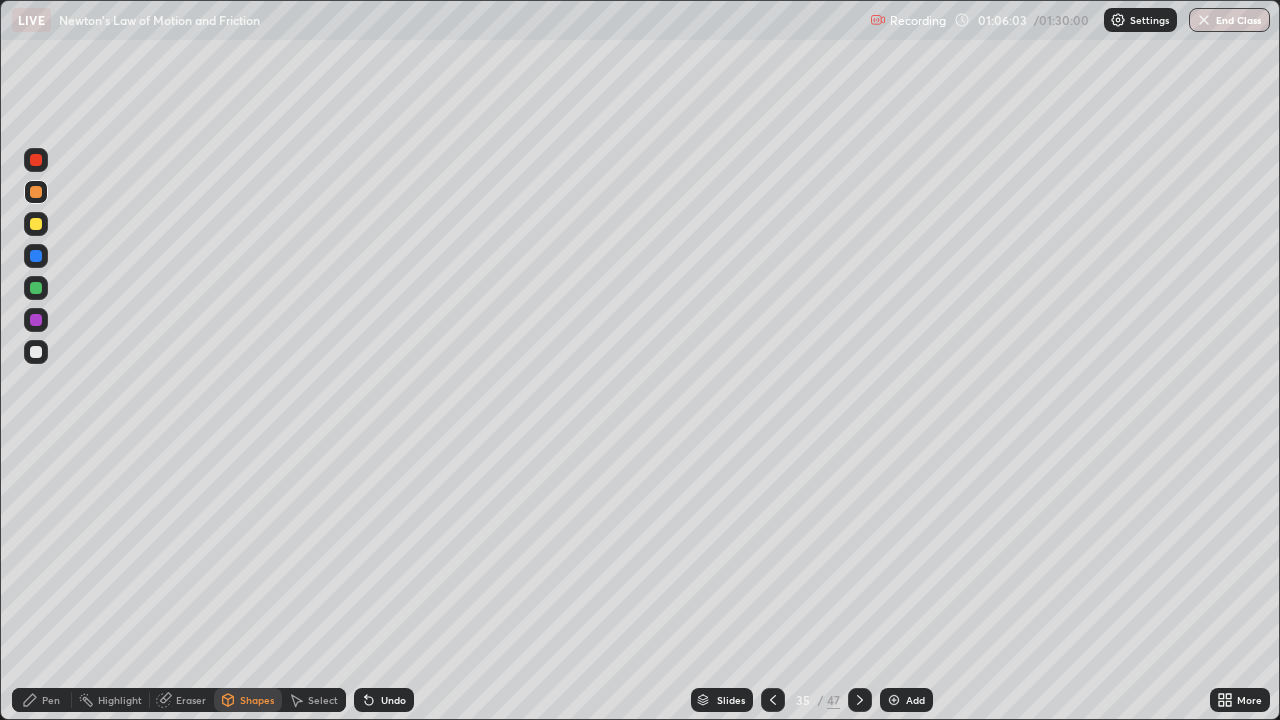 click 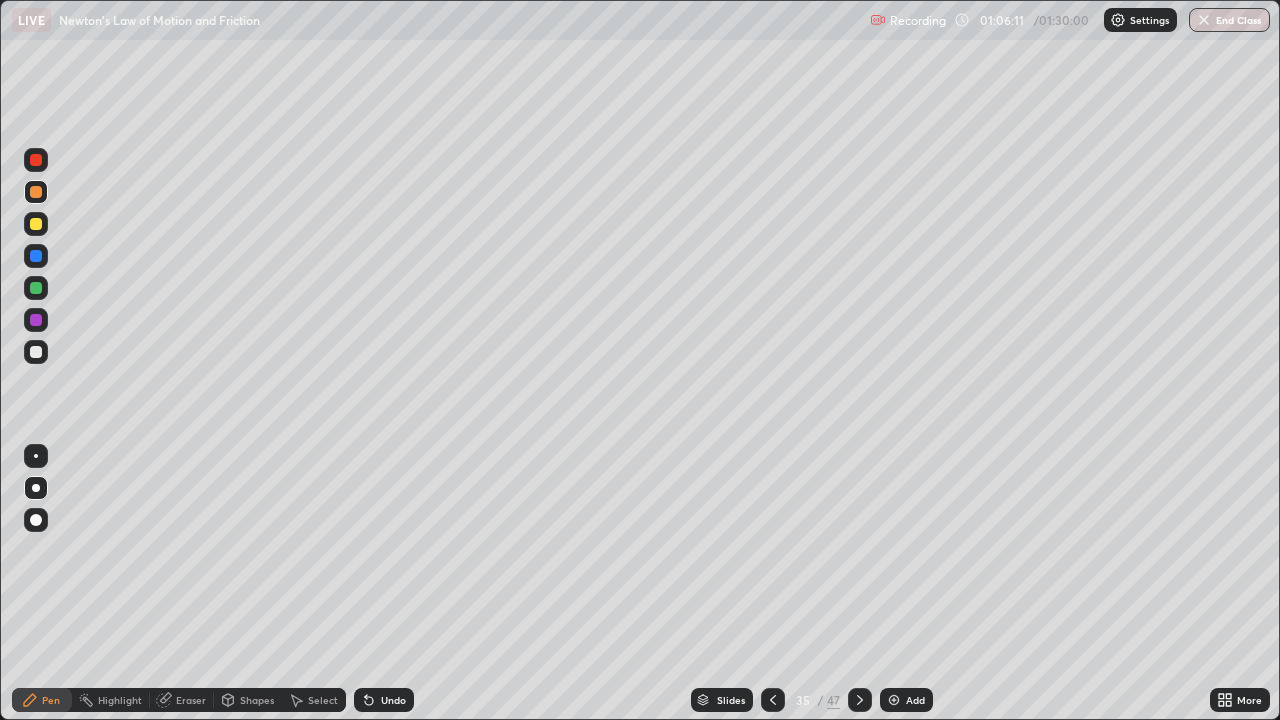 click at bounding box center [36, 352] 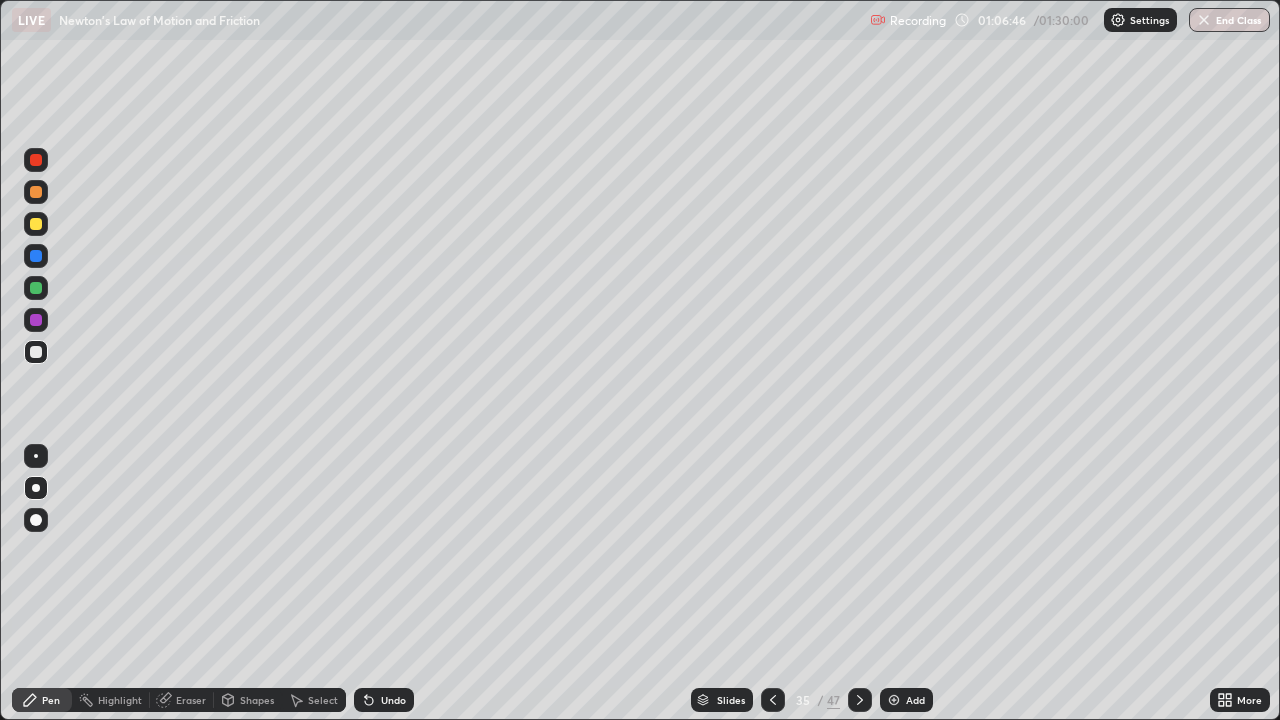 click on "Slides" at bounding box center [731, 700] 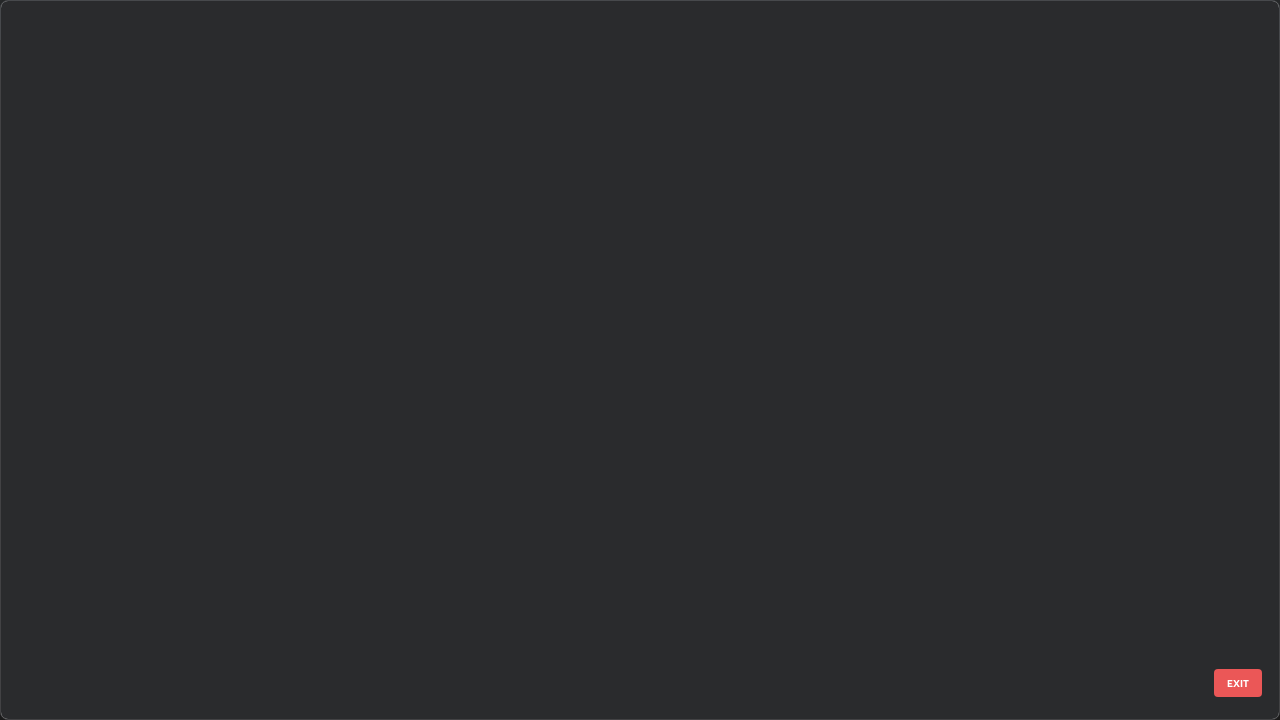 scroll, scrollTop: 1978, scrollLeft: 0, axis: vertical 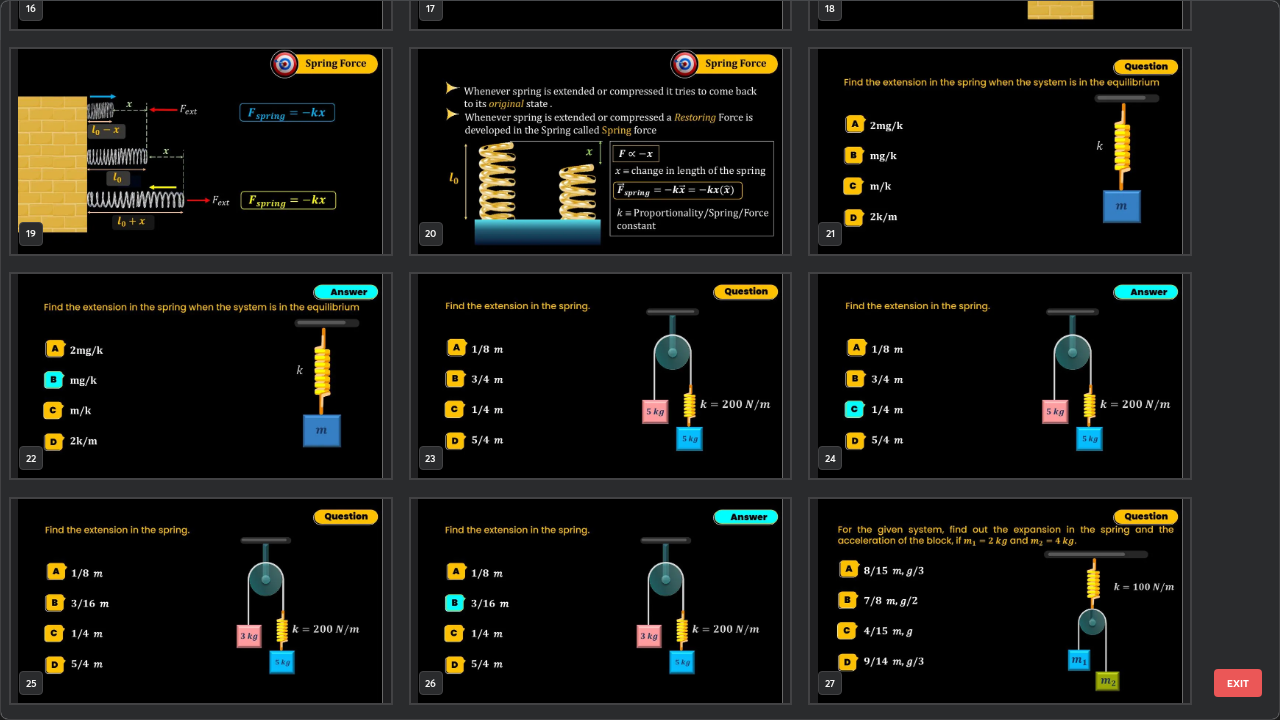click at bounding box center [1000, 151] 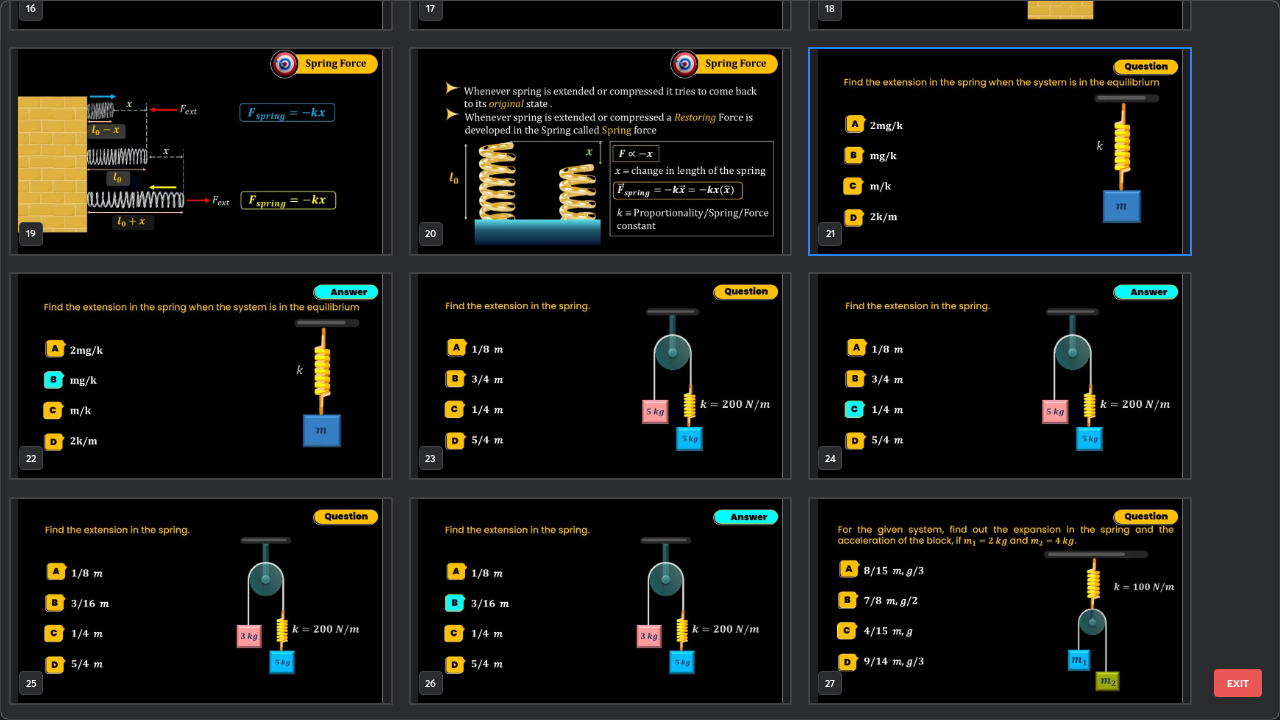 click on "EXIT" at bounding box center [1238, 683] 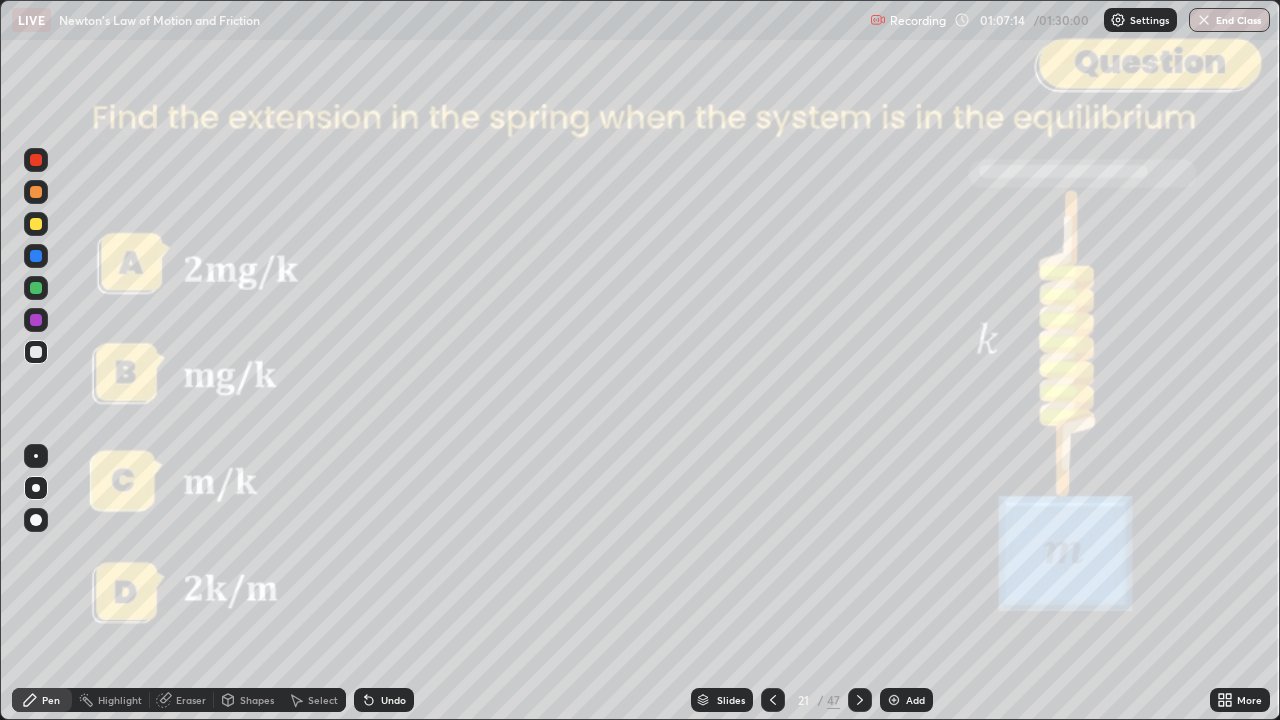click on "Slides" at bounding box center (731, 700) 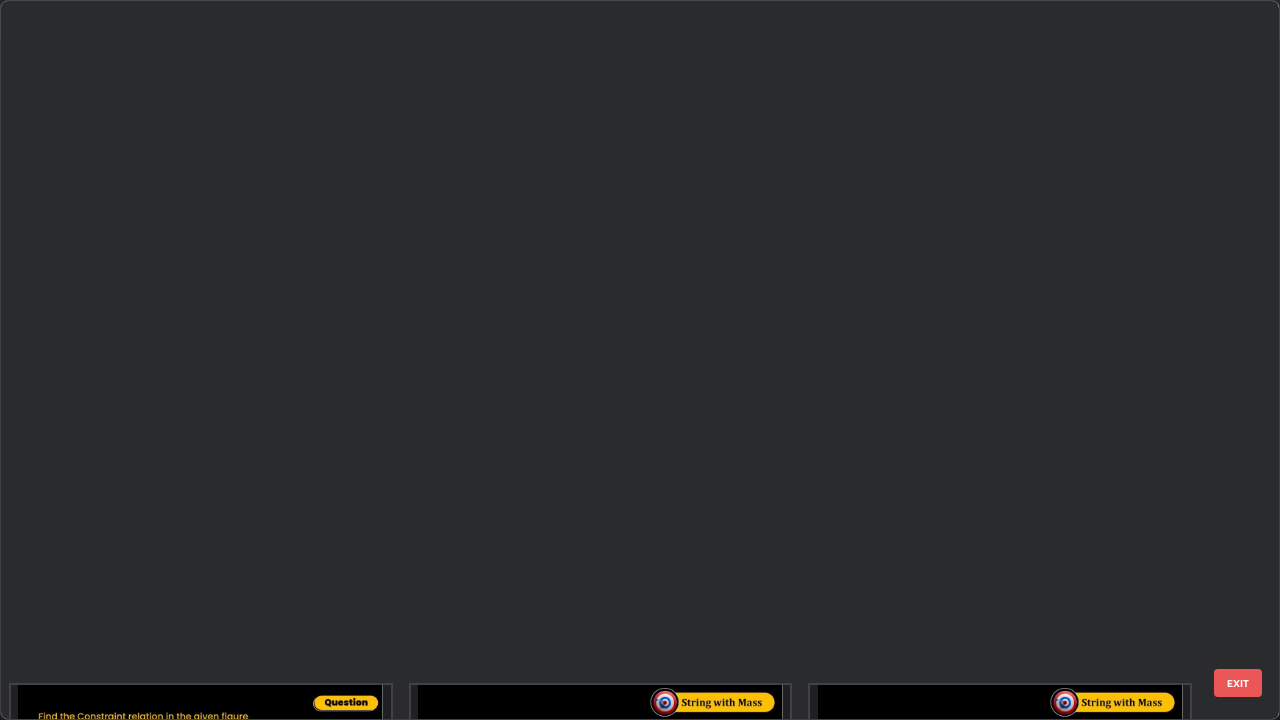 scroll, scrollTop: 712, scrollLeft: 1268, axis: both 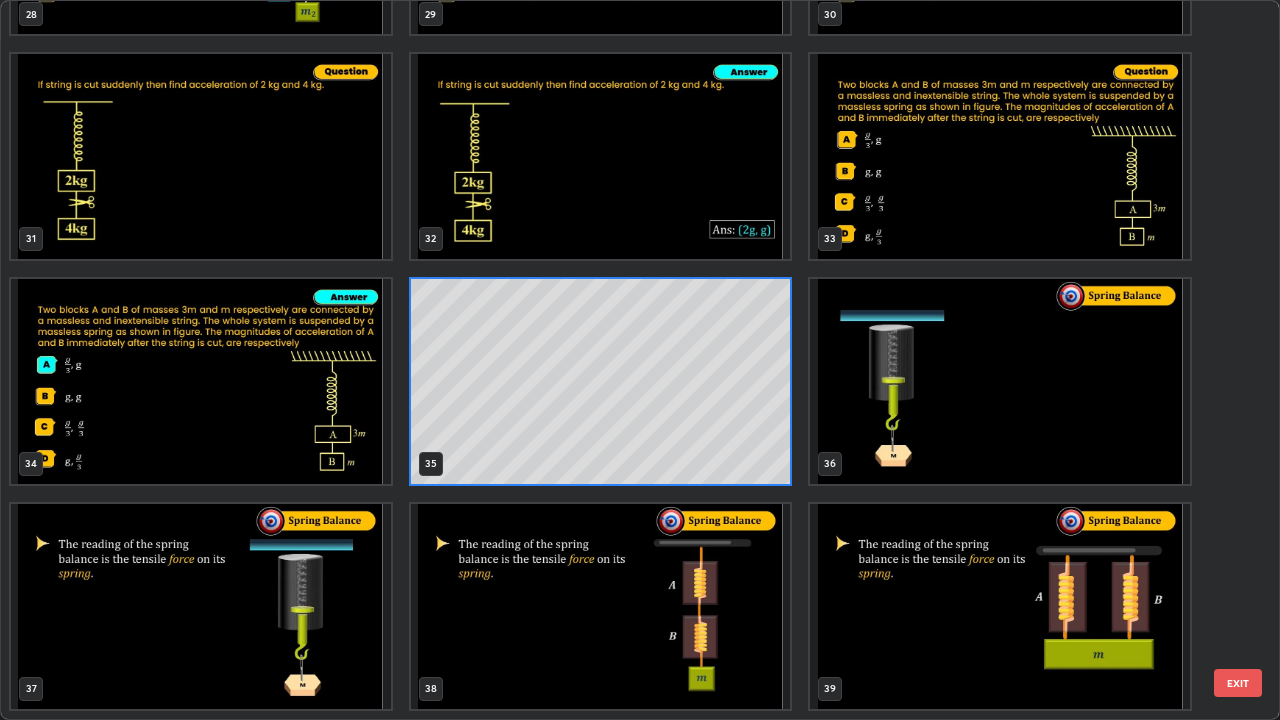click on "EXIT" at bounding box center (1238, 683) 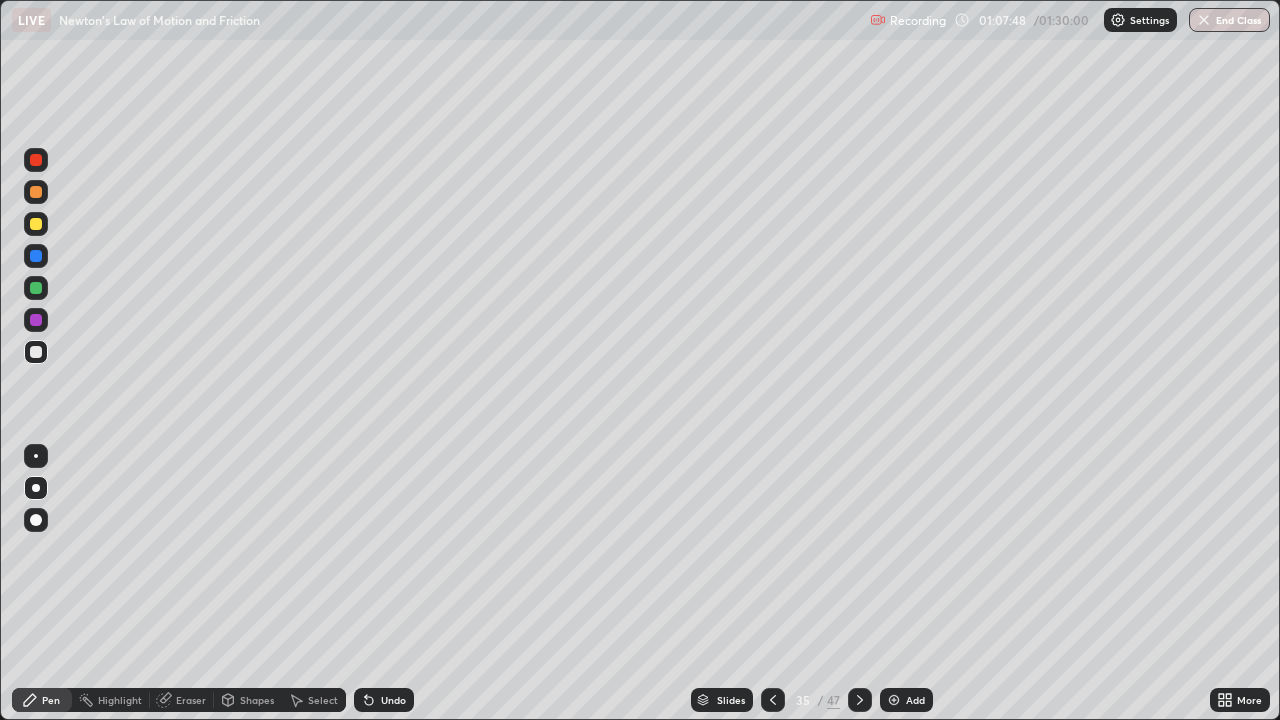 click at bounding box center (36, 192) 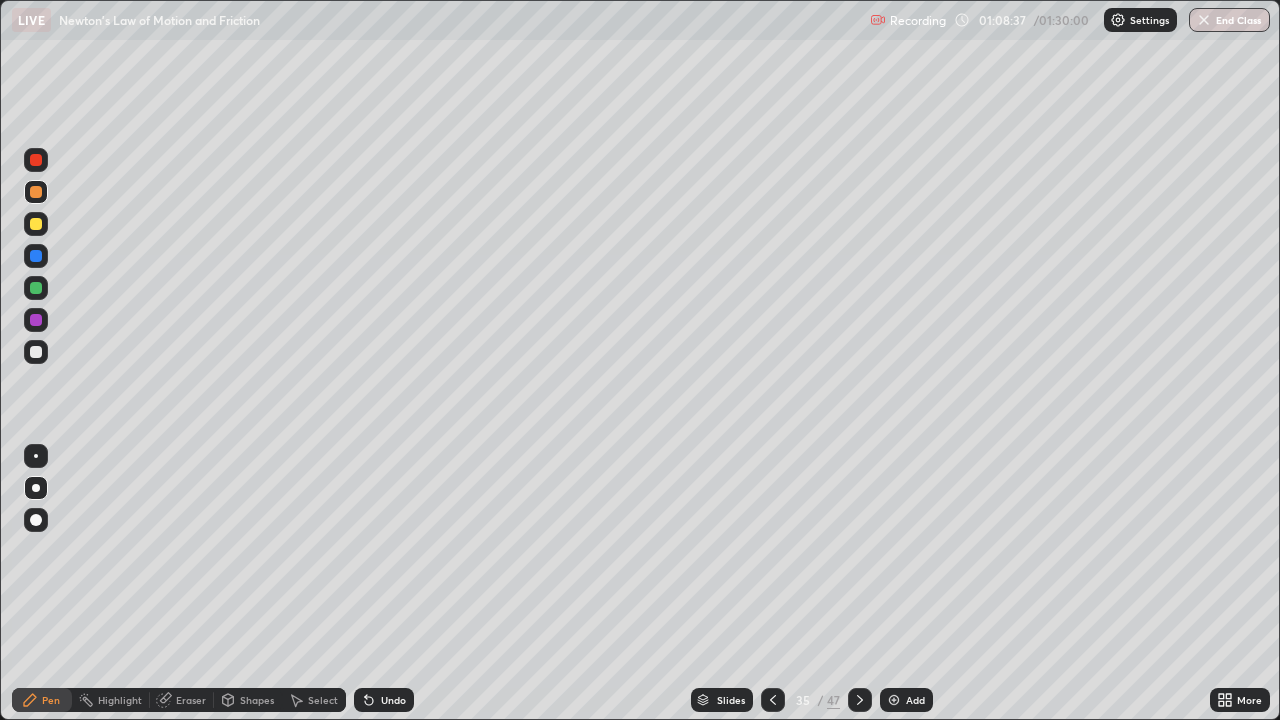 click at bounding box center (36, 288) 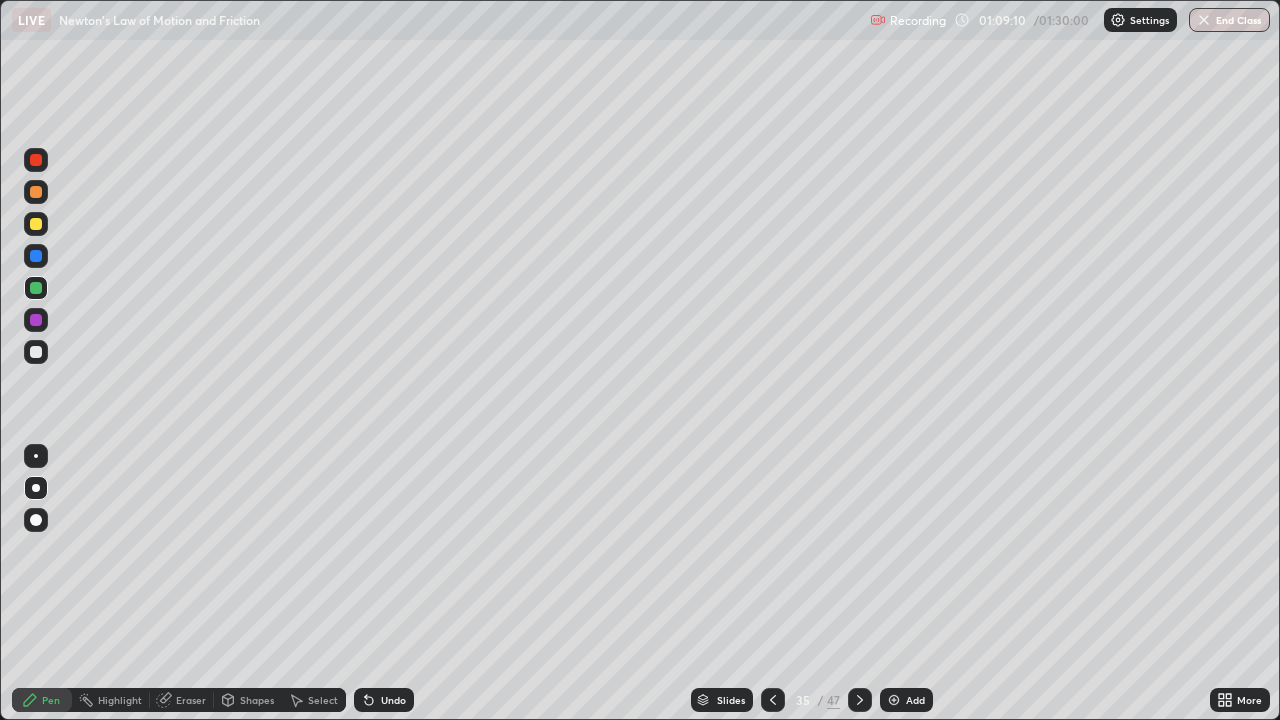 click on "Add" at bounding box center [915, 700] 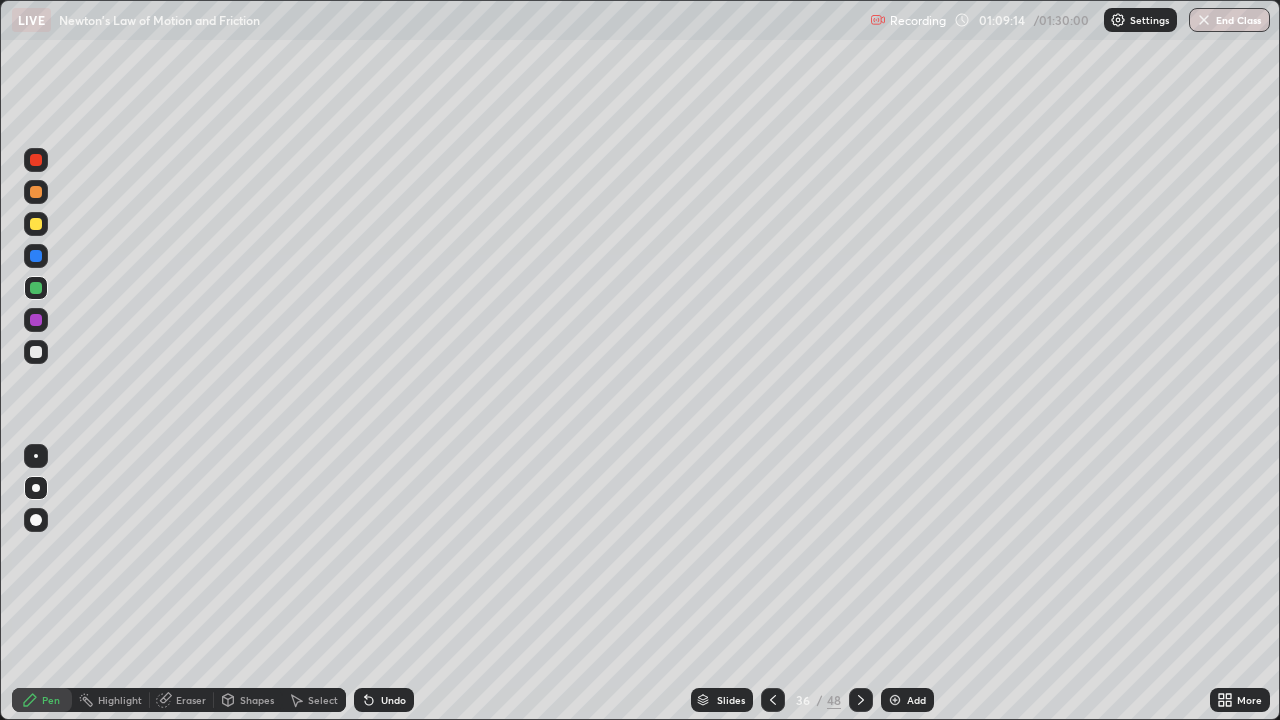 click at bounding box center (36, 352) 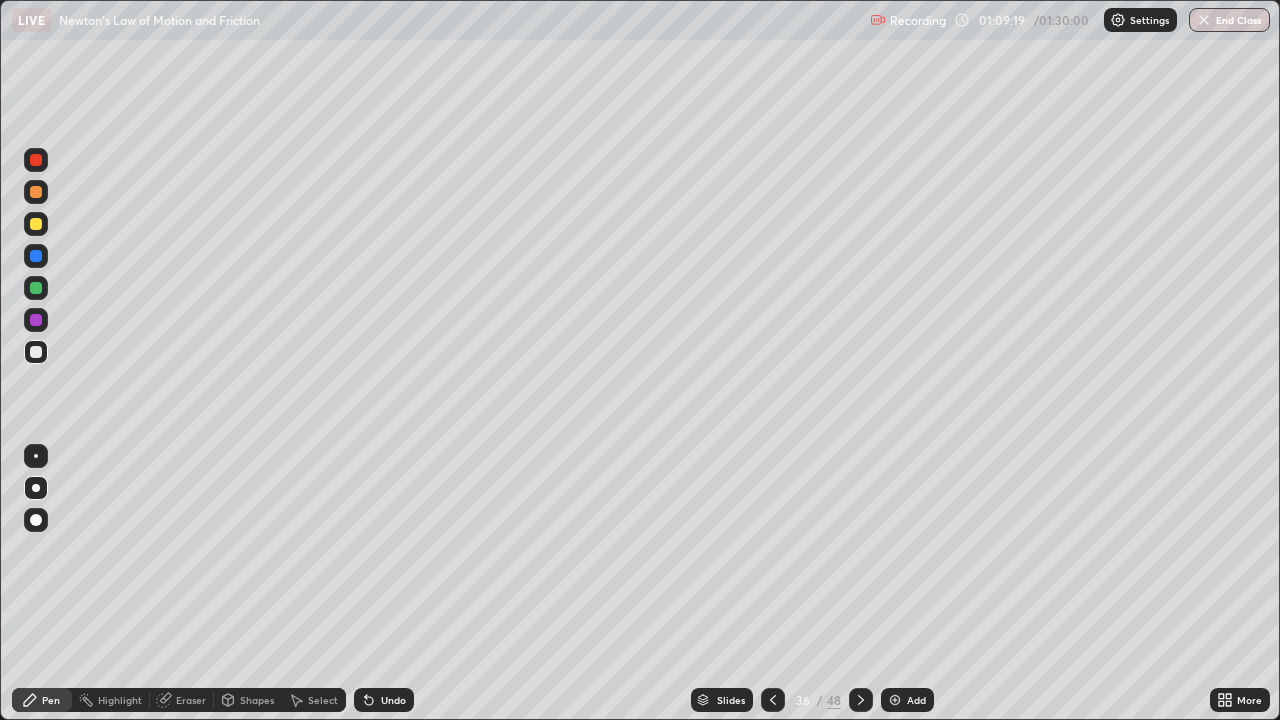 click on "Undo" at bounding box center (393, 700) 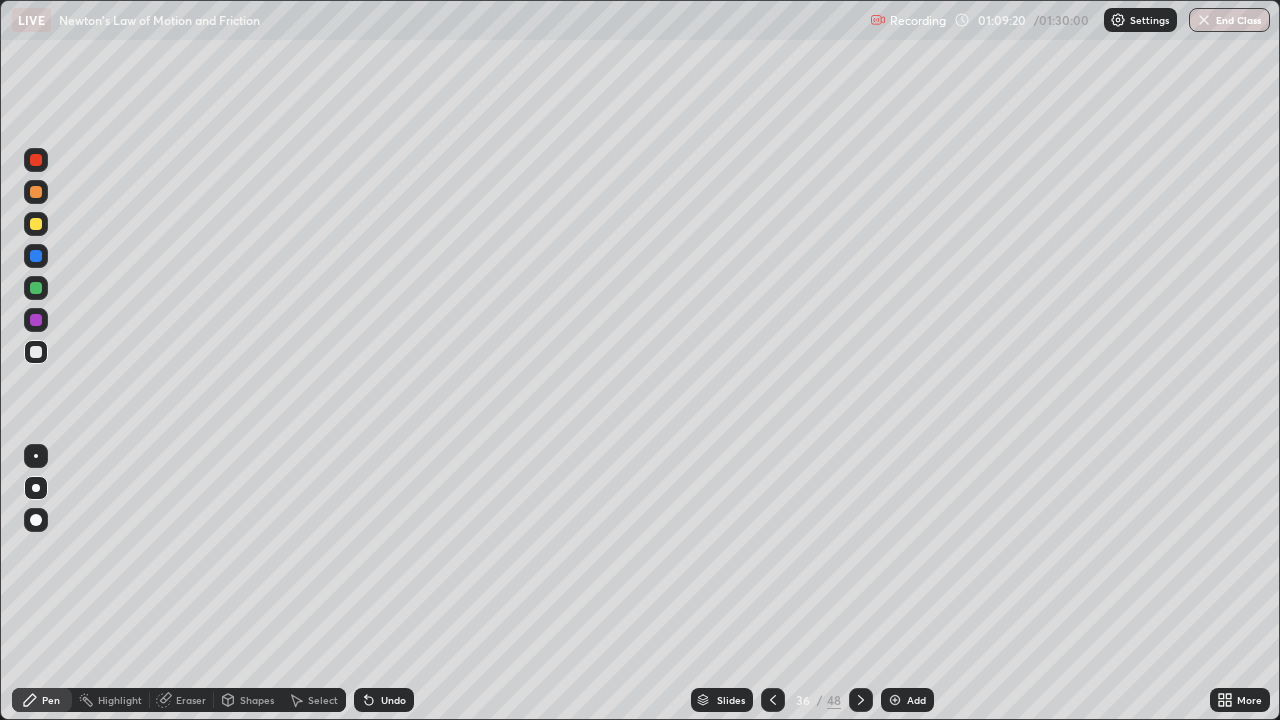 click on "Shapes" at bounding box center [257, 700] 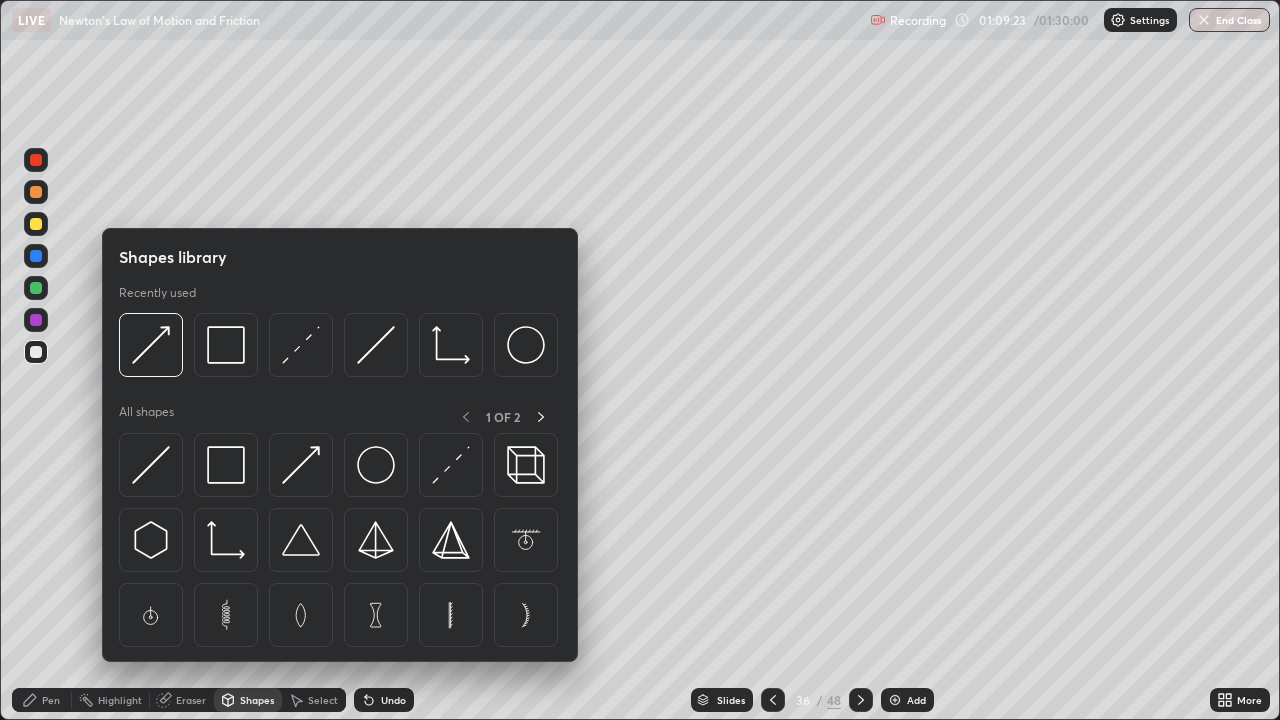 click at bounding box center (376, 345) 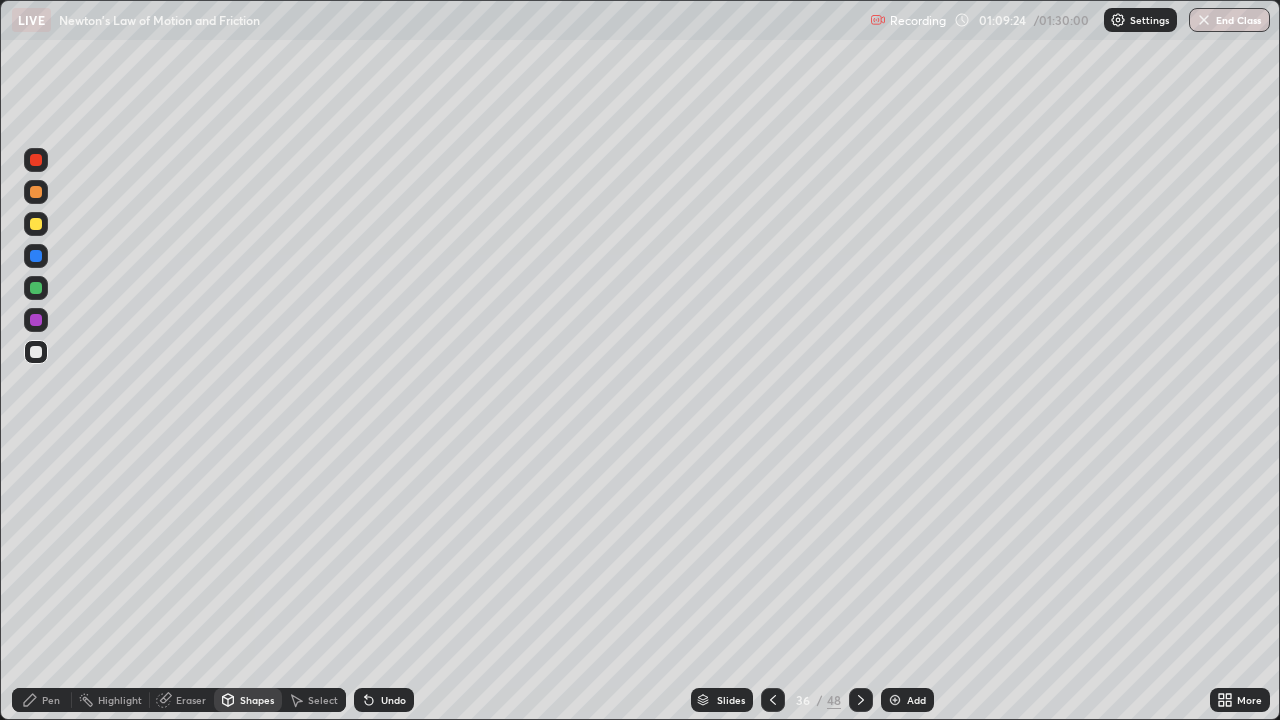 click on "Shapes" at bounding box center [257, 700] 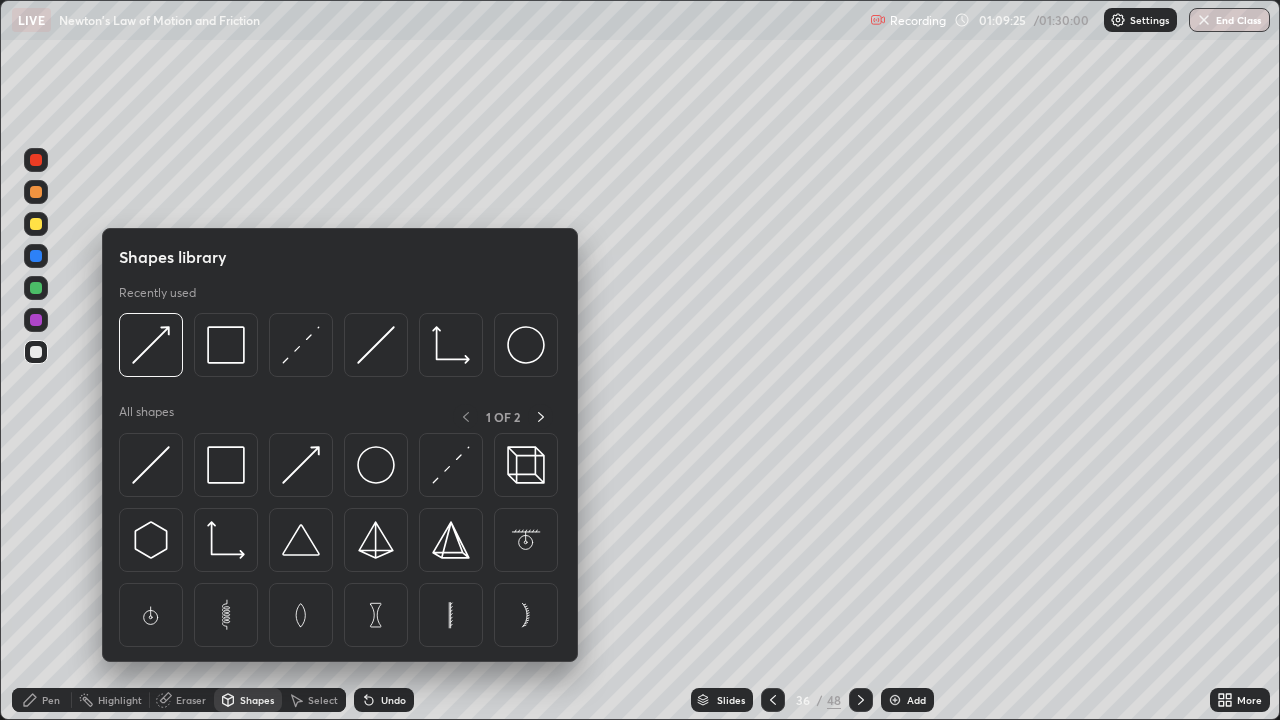 click at bounding box center [376, 345] 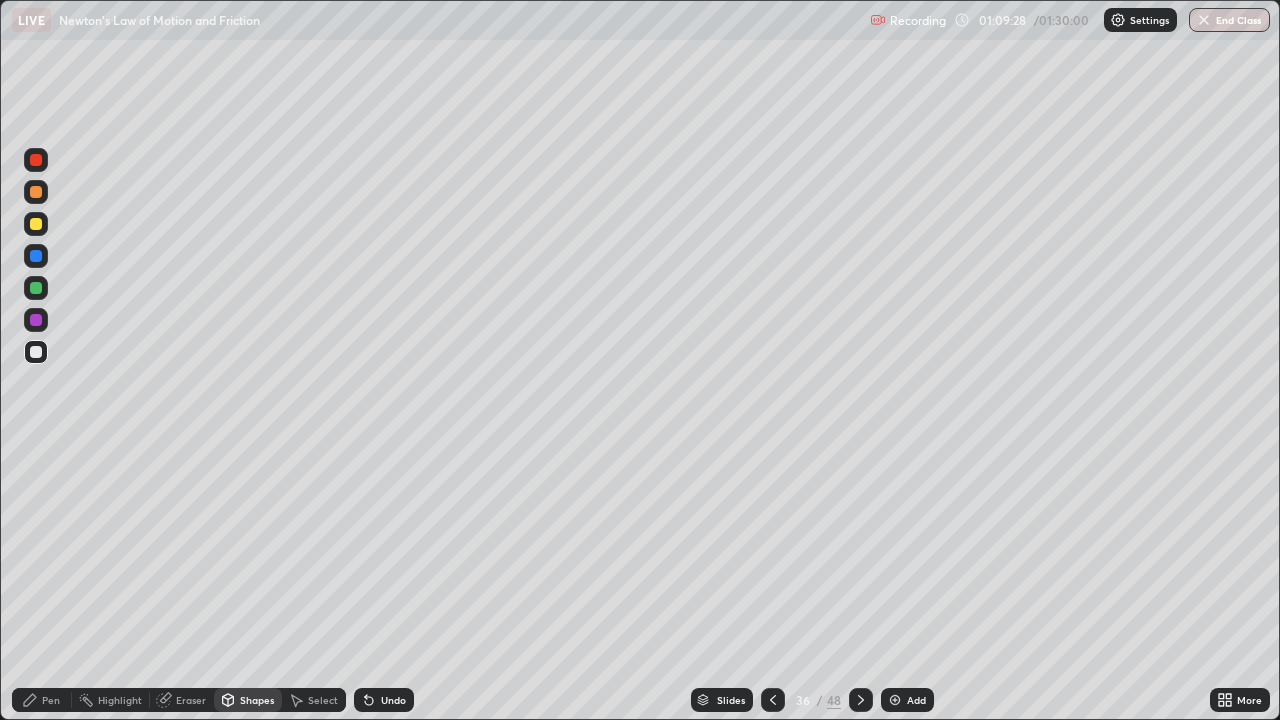click on "Shapes" at bounding box center (257, 700) 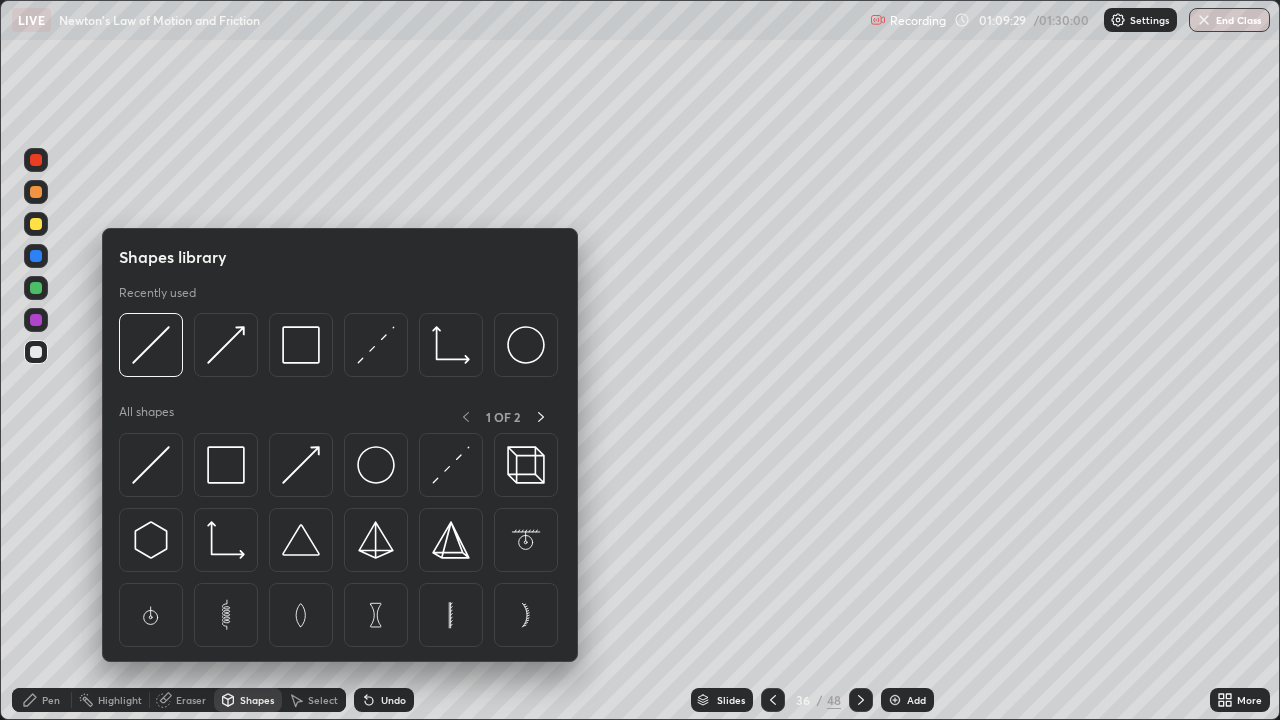 click at bounding box center [301, 345] 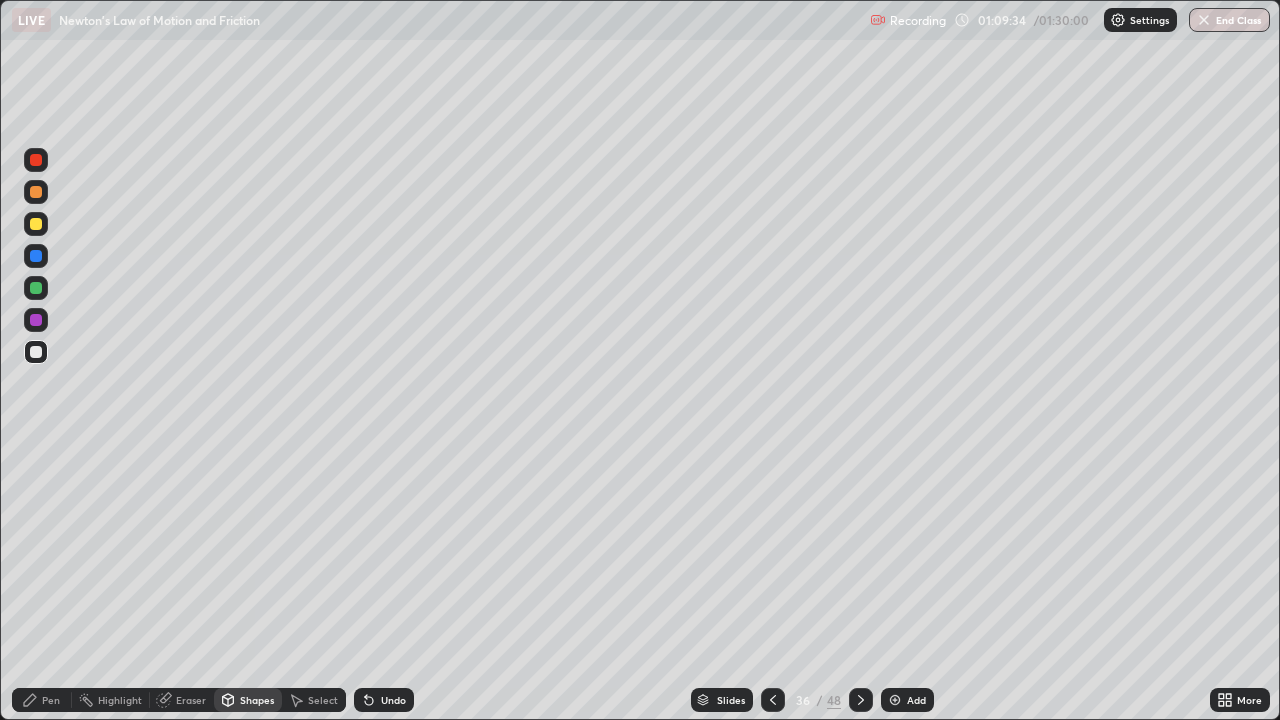 click on "Pen" at bounding box center [51, 700] 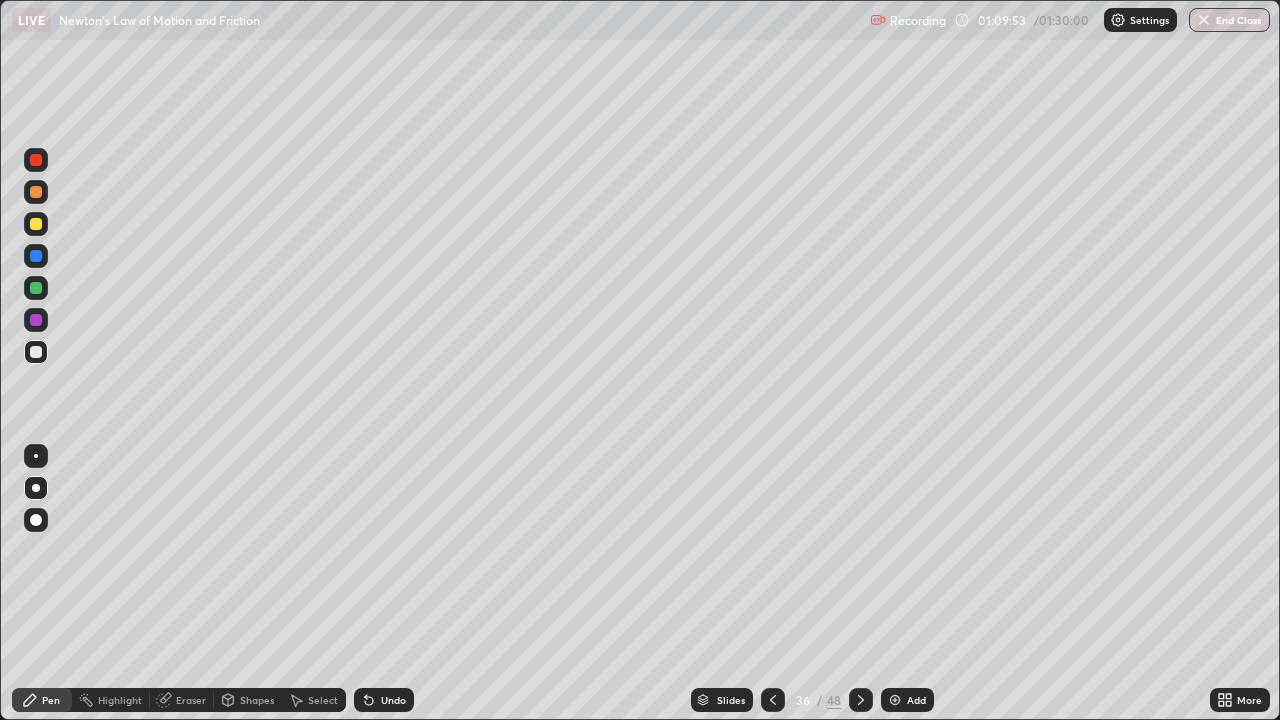 click at bounding box center (36, 192) 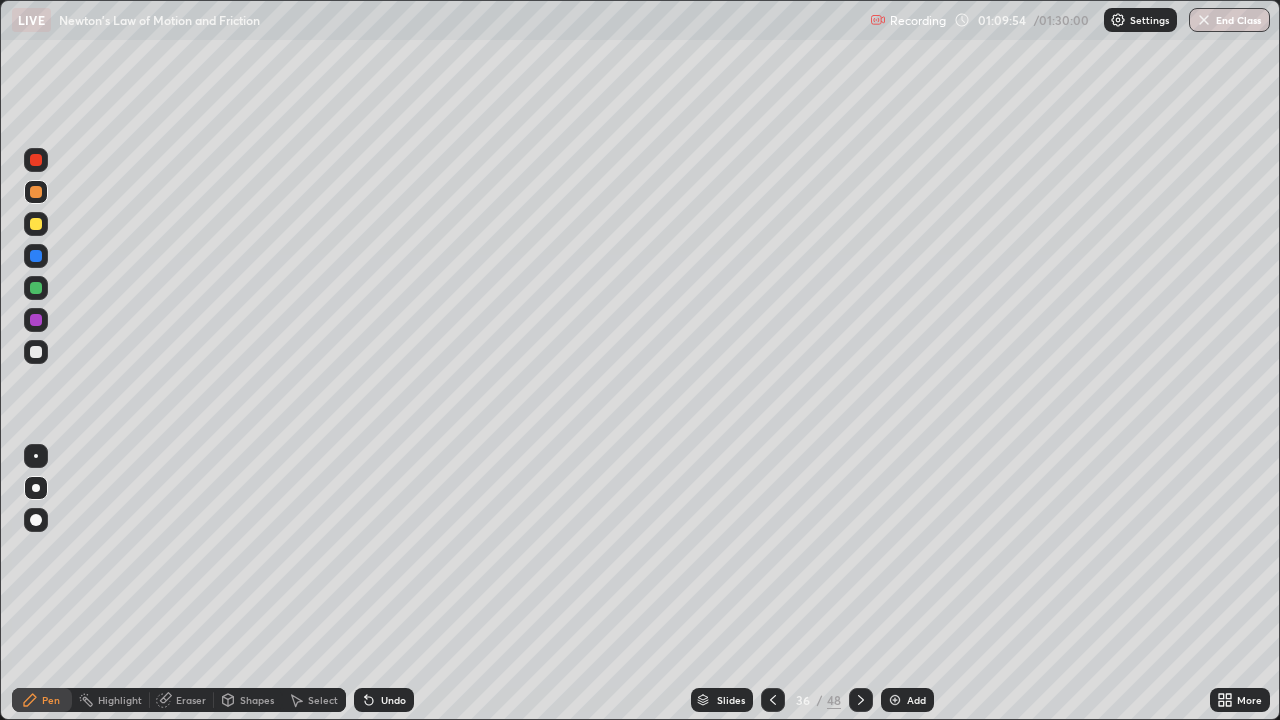 click on "Shapes" at bounding box center (257, 700) 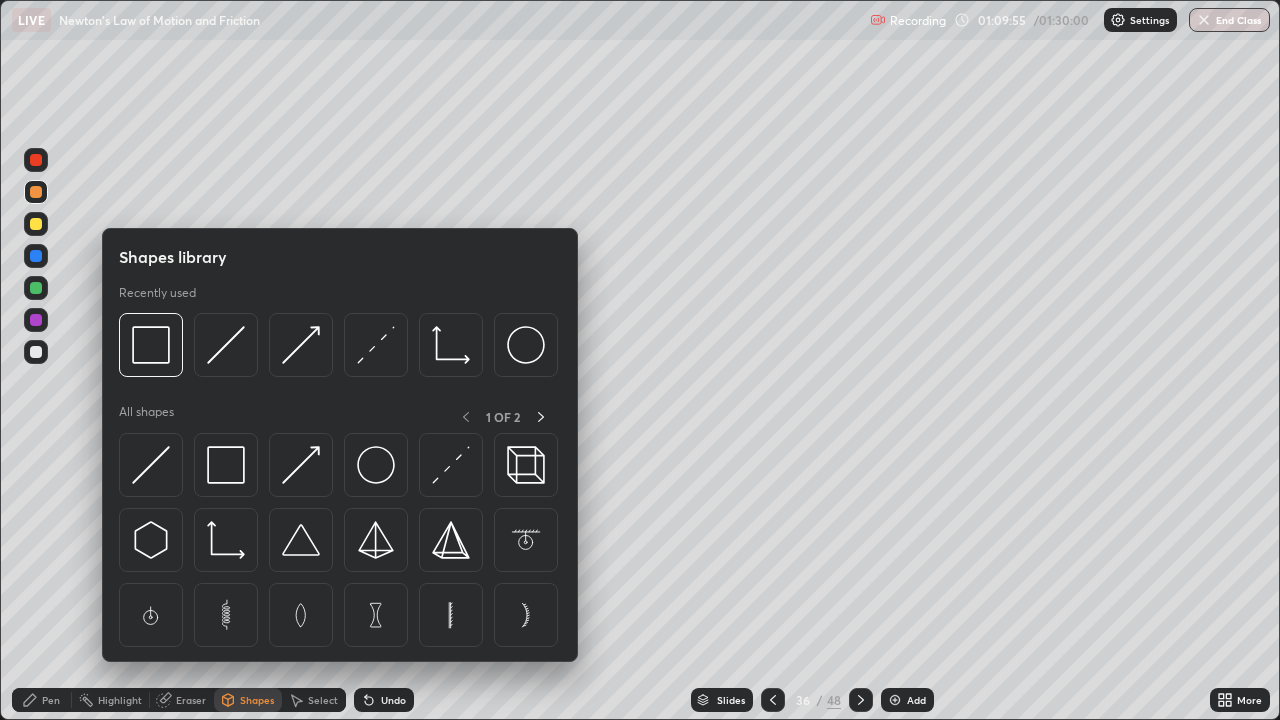 click at bounding box center [151, 345] 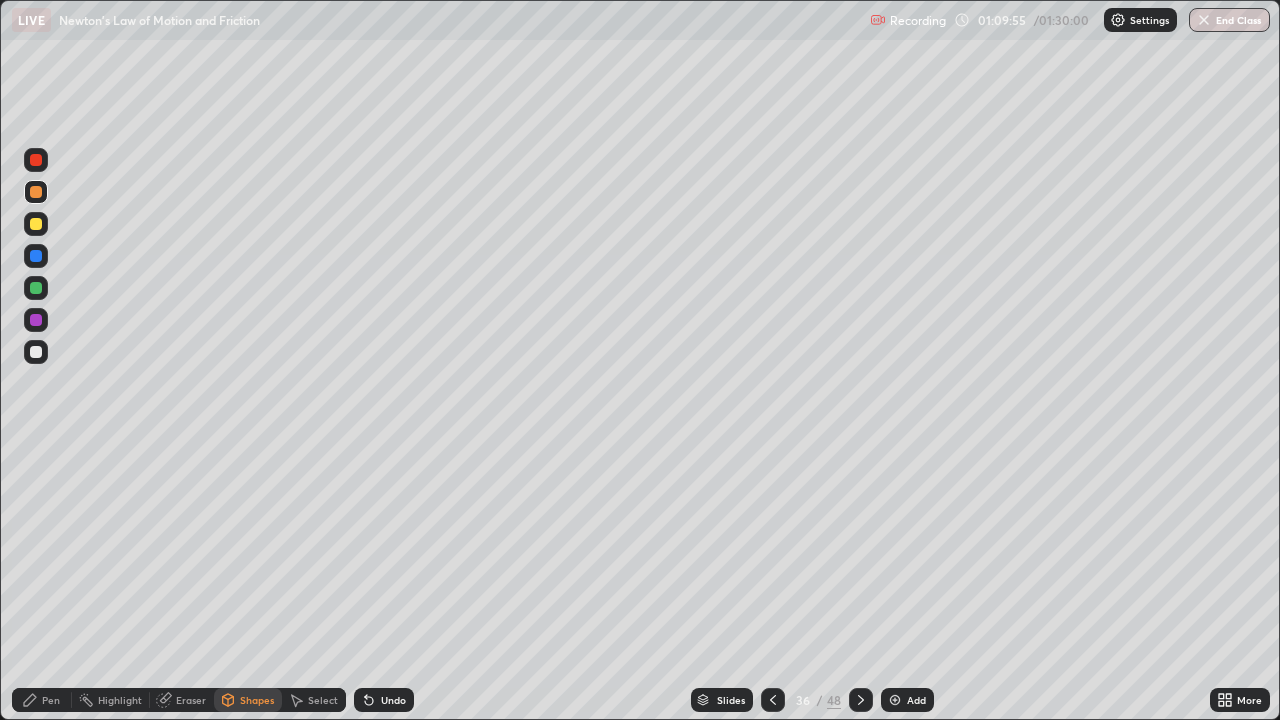 click on "Shapes" at bounding box center [257, 700] 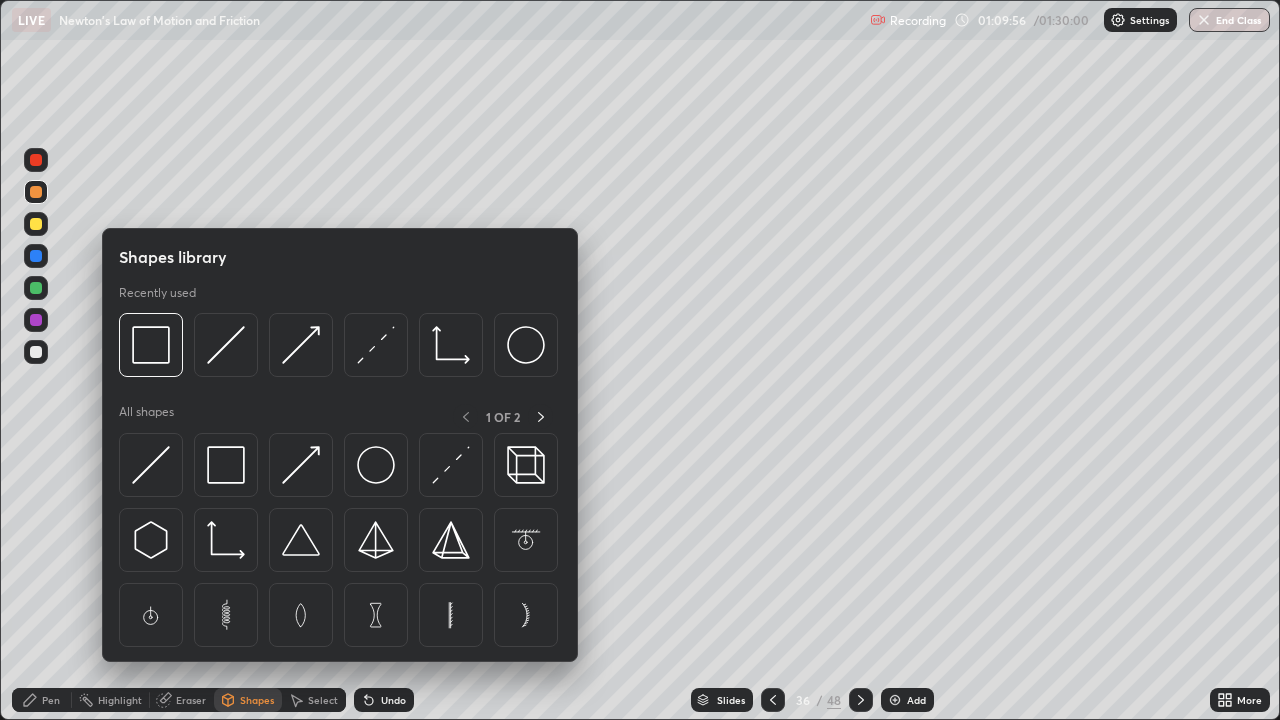 click at bounding box center [301, 345] 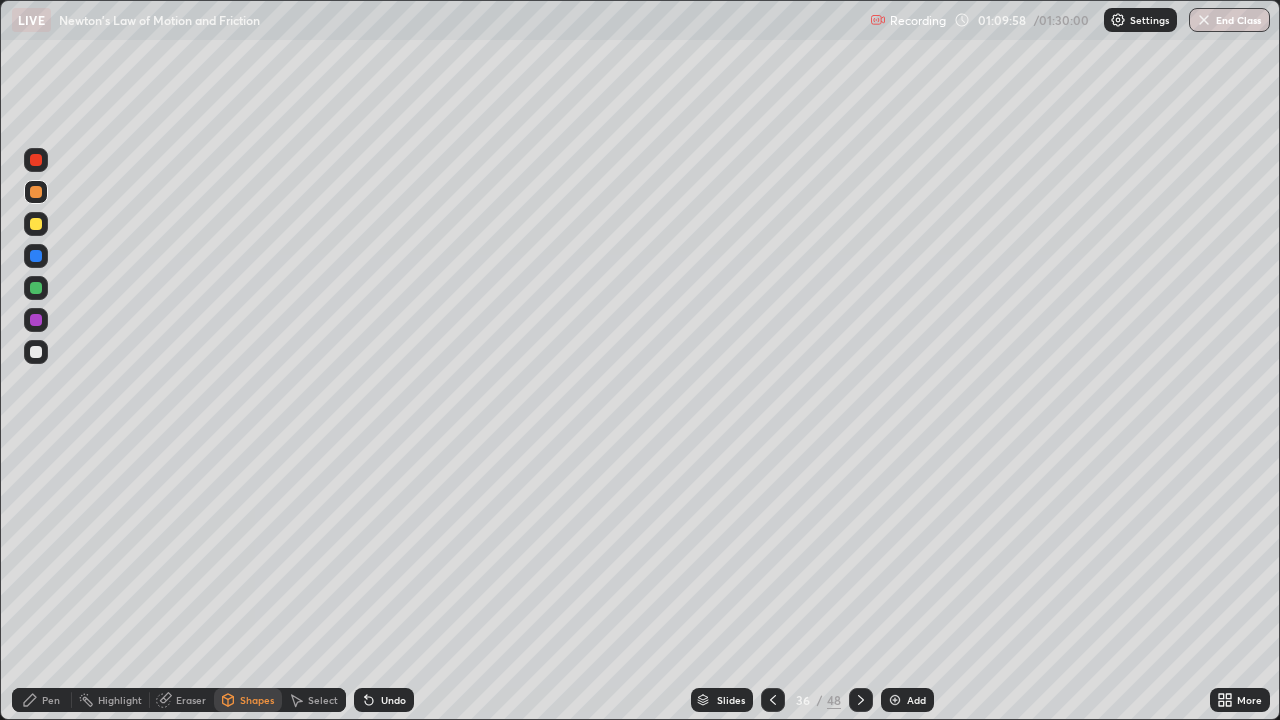 click on "Pen" at bounding box center (42, 700) 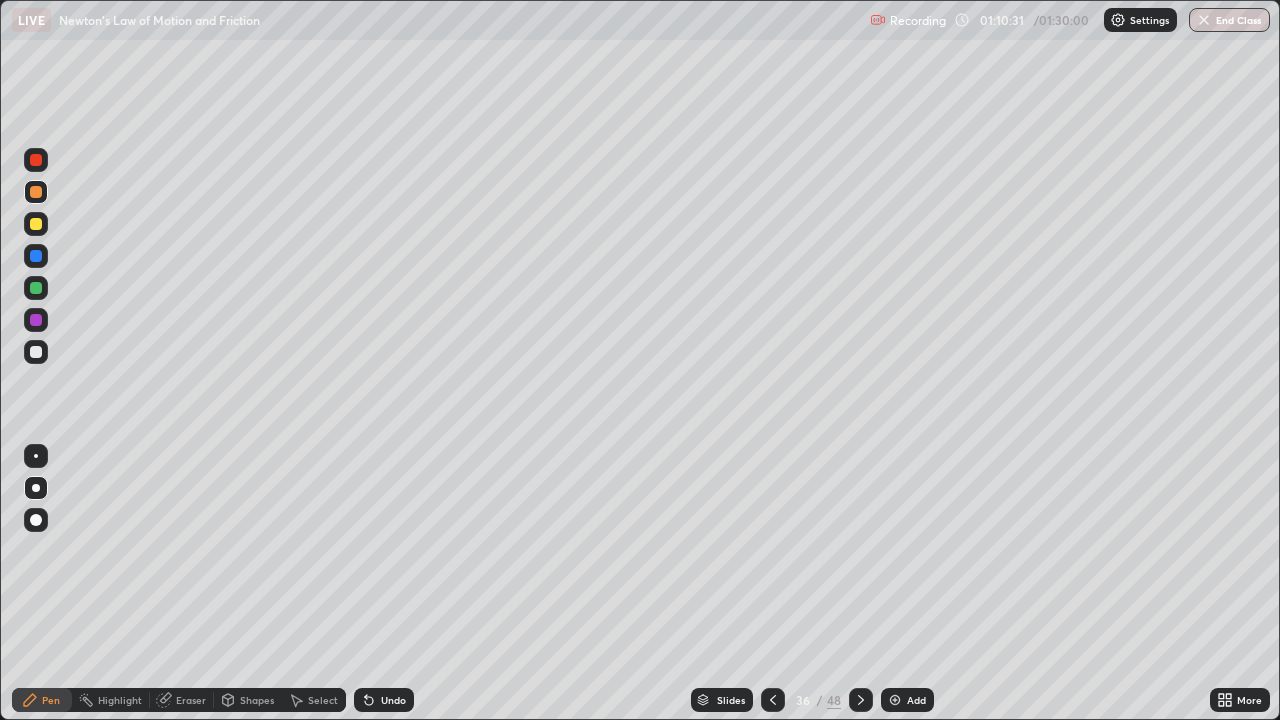 click at bounding box center (36, 288) 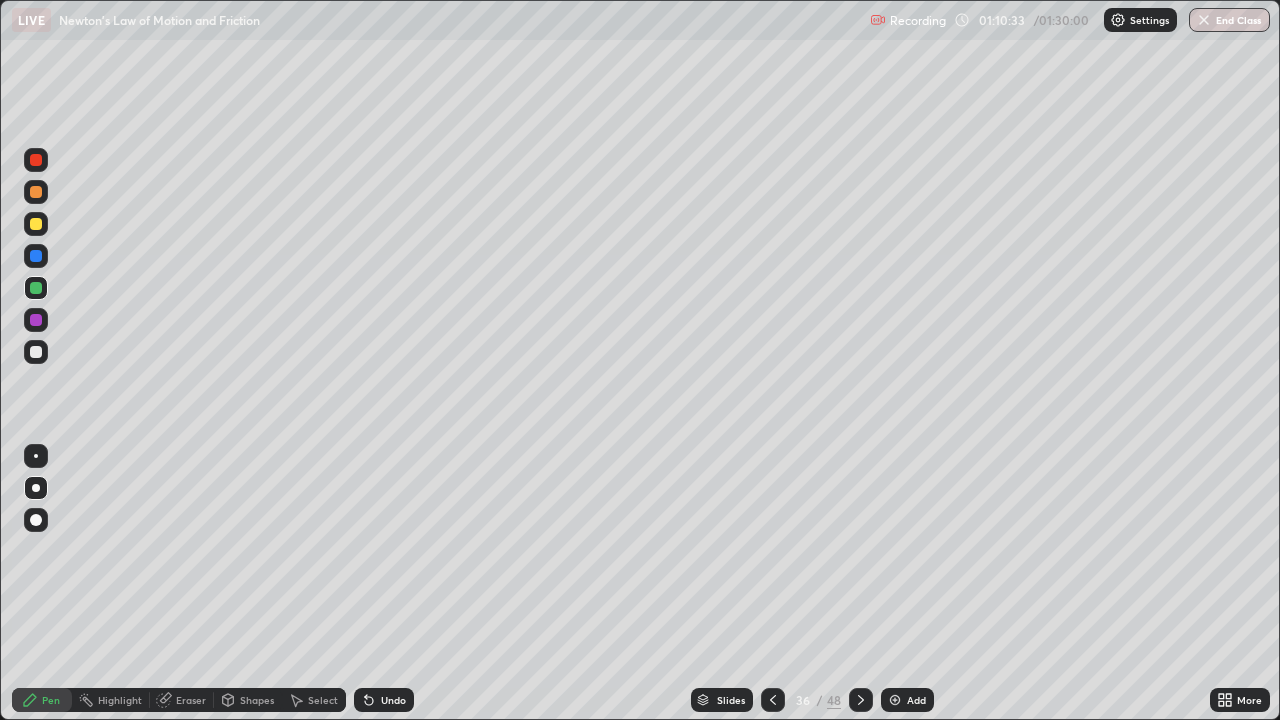 click on "Shapes" at bounding box center (257, 700) 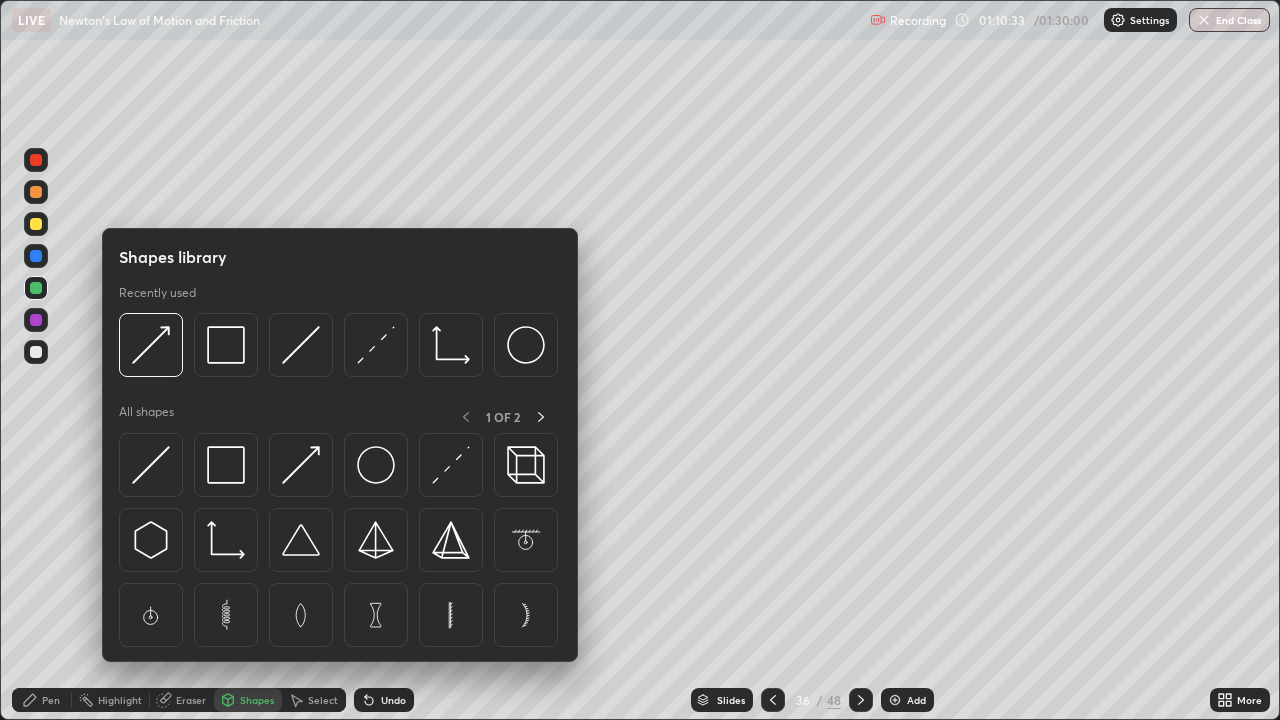 click at bounding box center (151, 345) 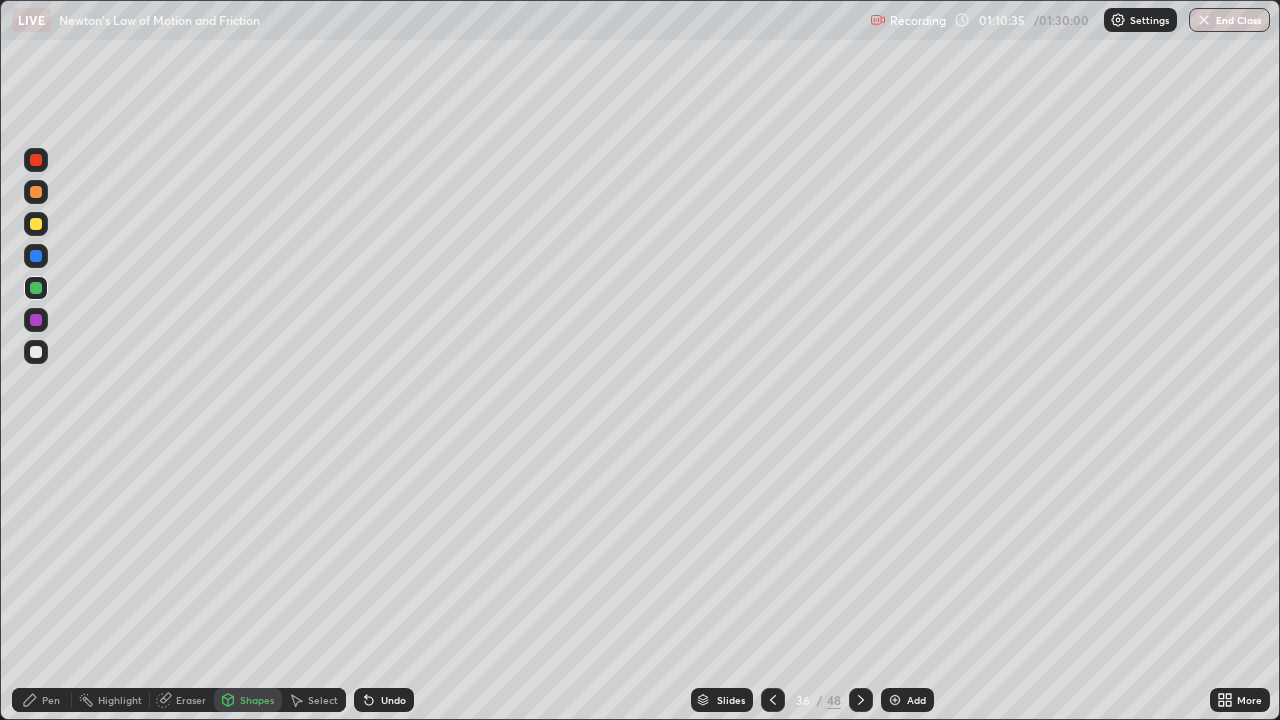 click 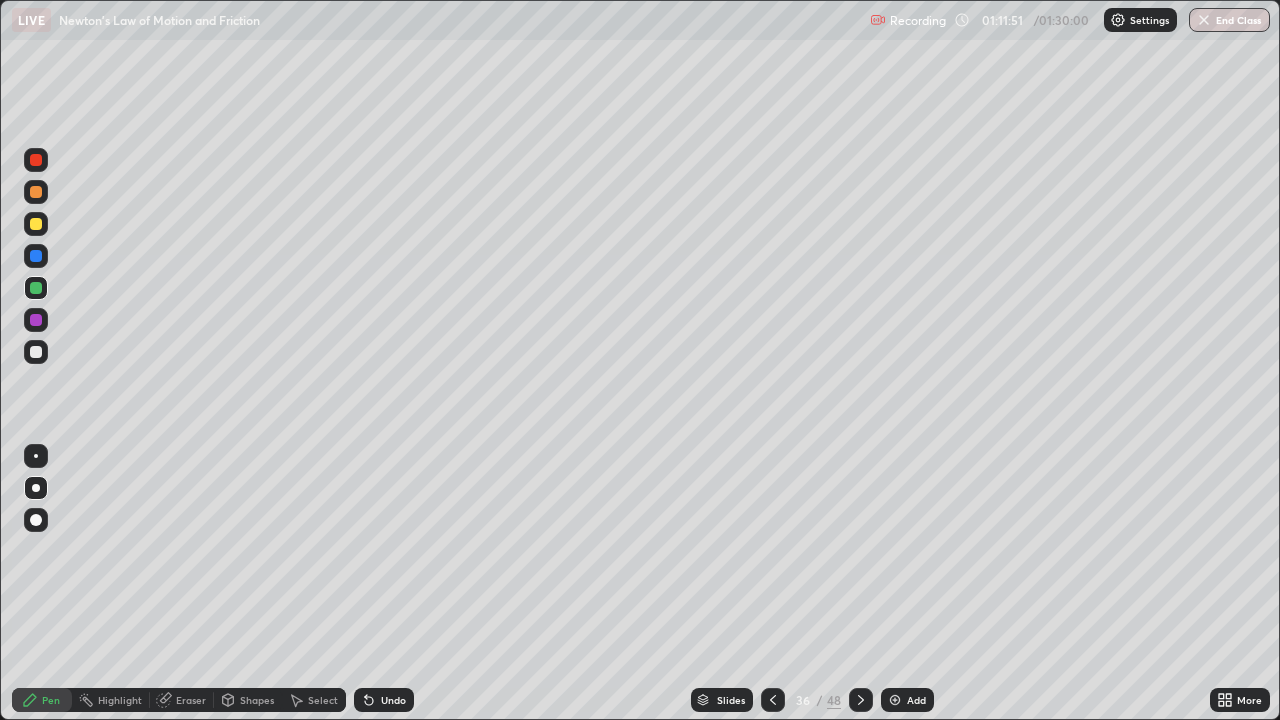 click at bounding box center [36, 352] 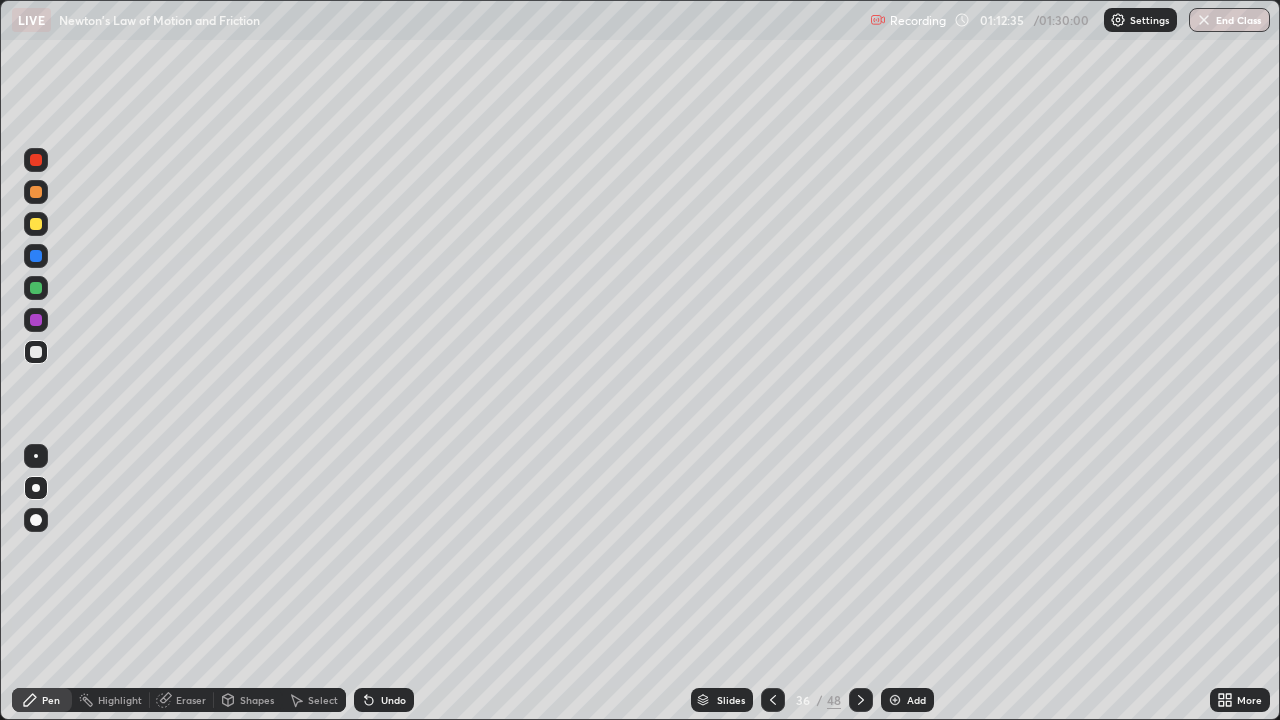 click at bounding box center (36, 320) 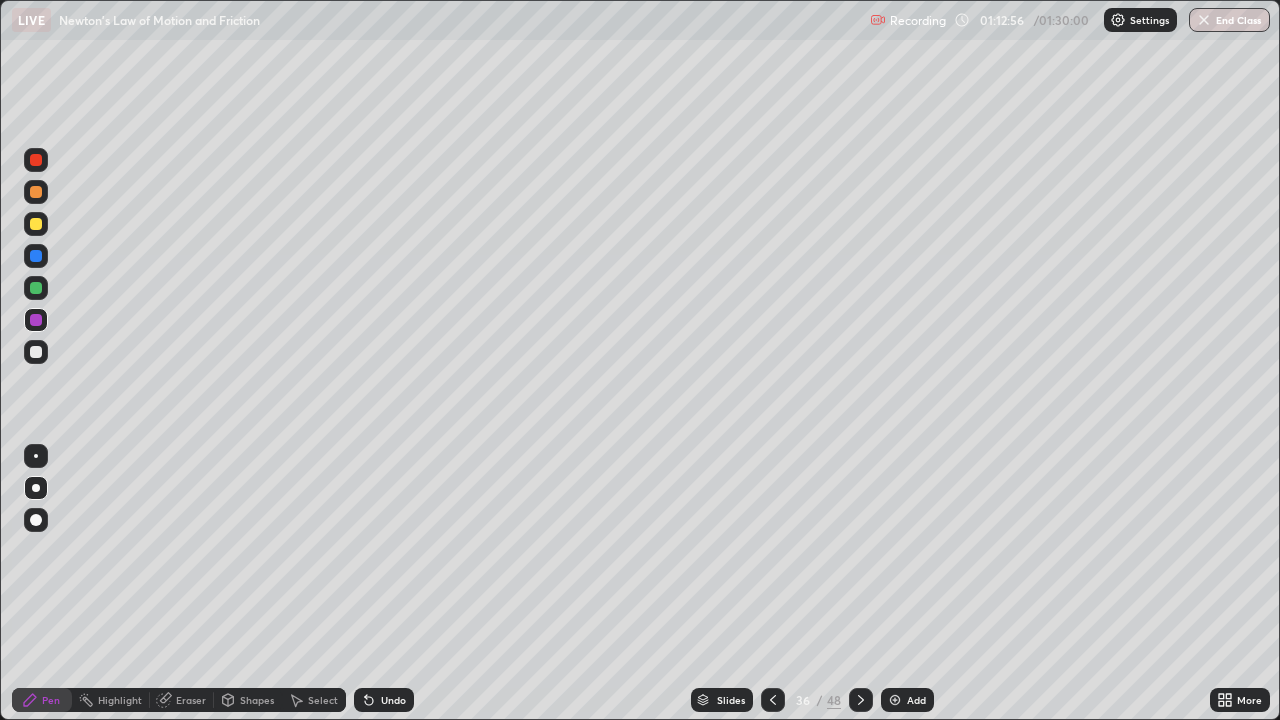 click on "Undo" at bounding box center [393, 700] 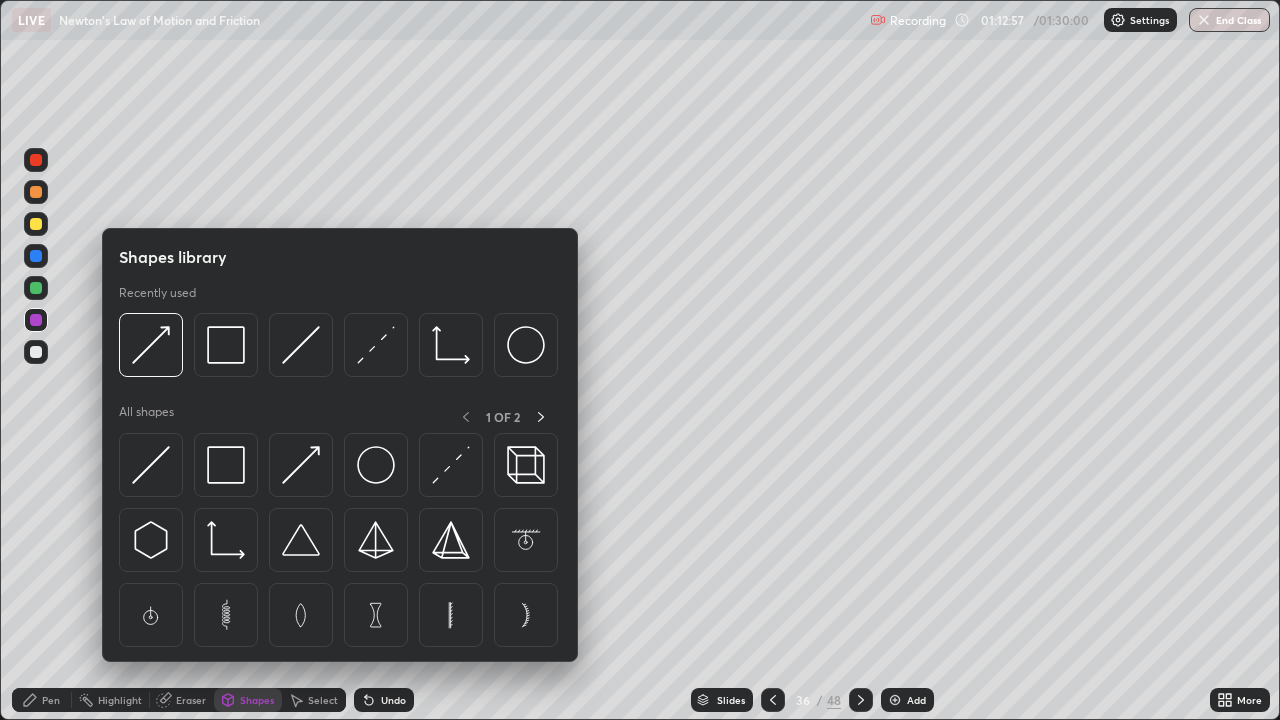 click at bounding box center [151, 345] 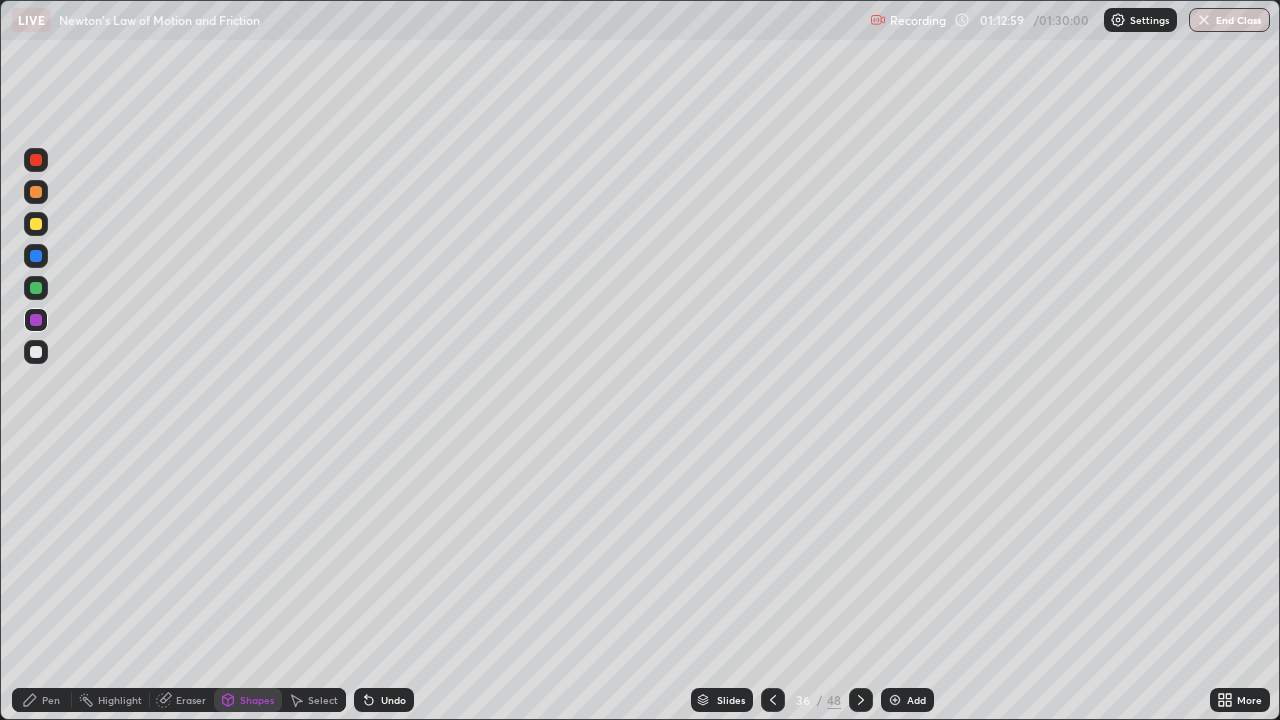 click on "Undo" at bounding box center [393, 700] 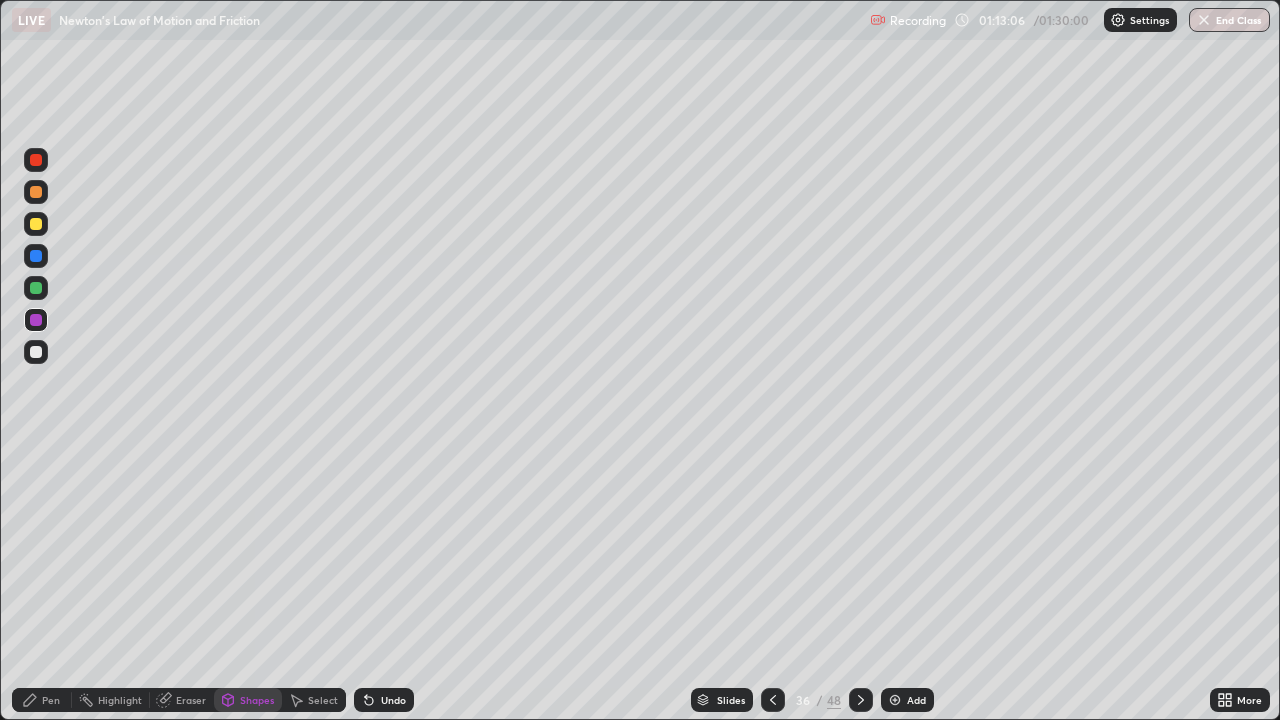 click on "Pen" at bounding box center [42, 700] 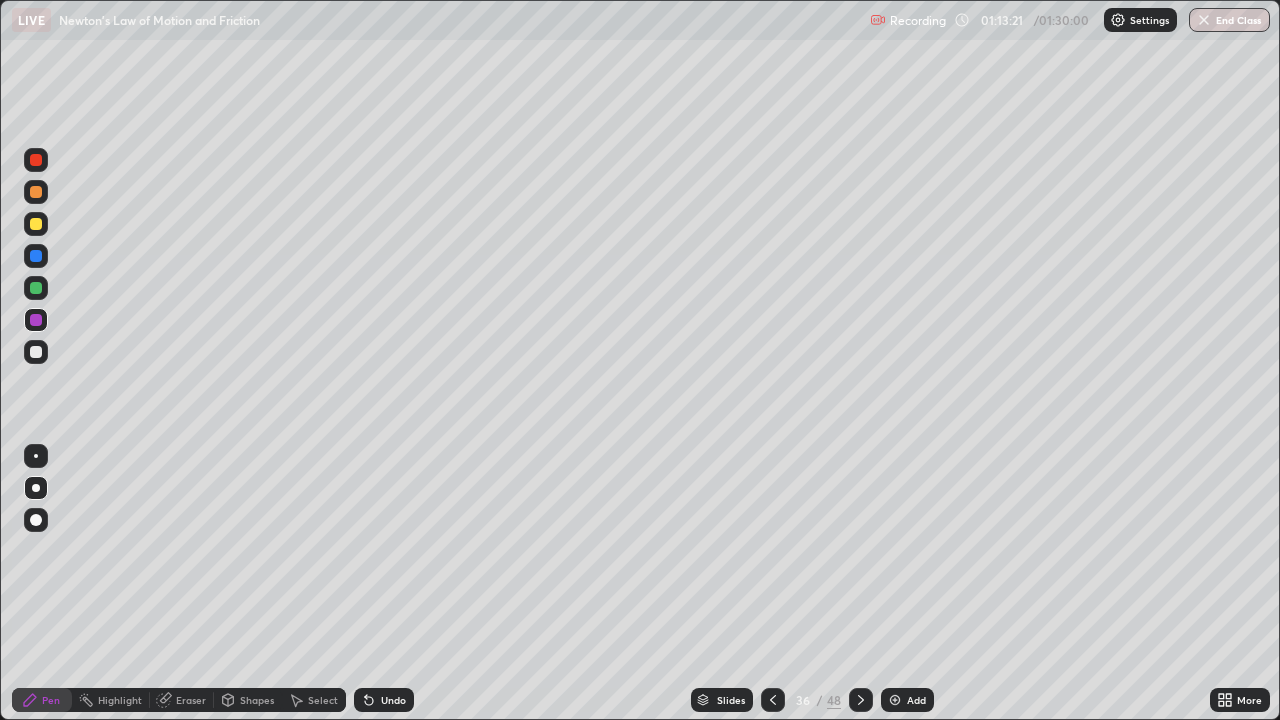 click at bounding box center [36, 224] 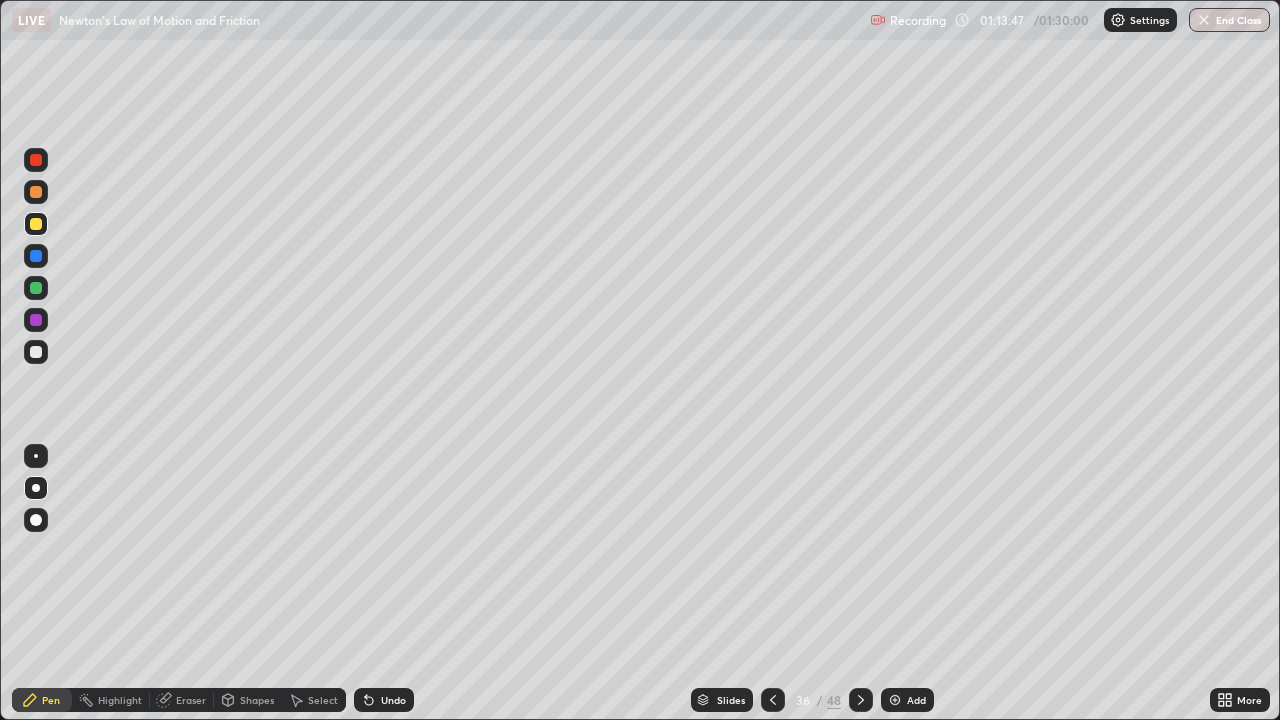click at bounding box center [36, 192] 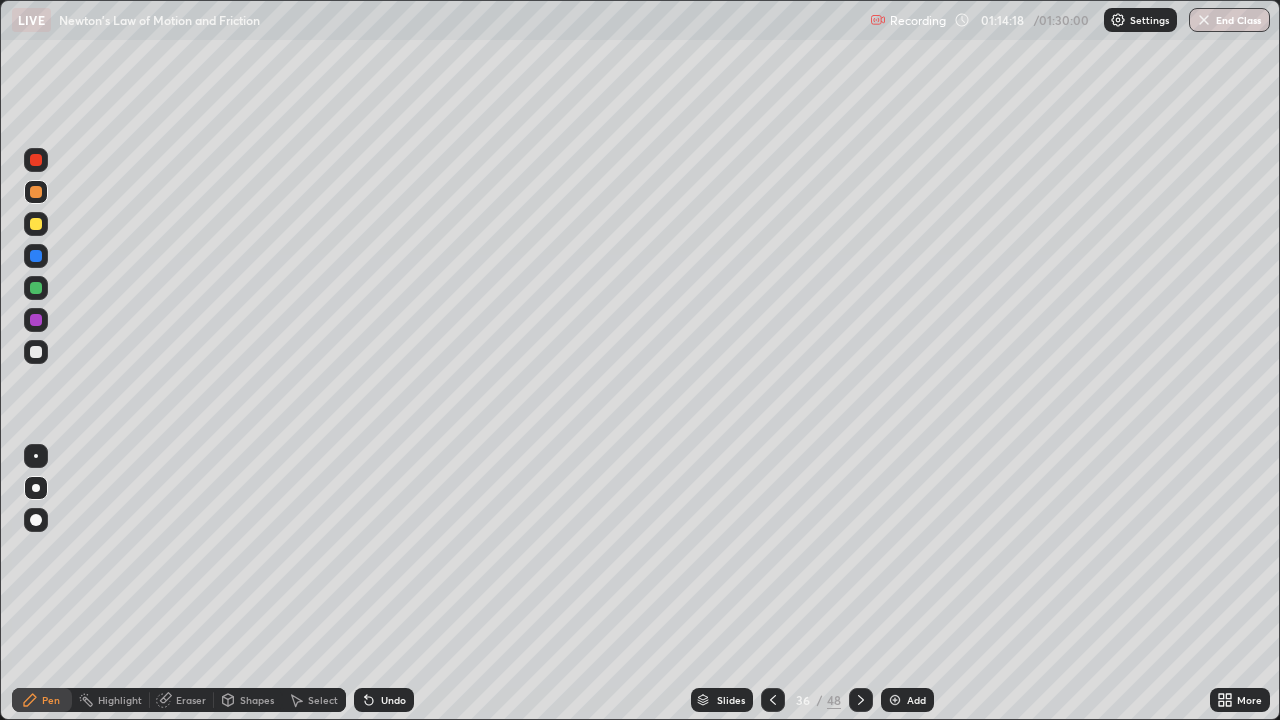 click on "Undo" at bounding box center [393, 700] 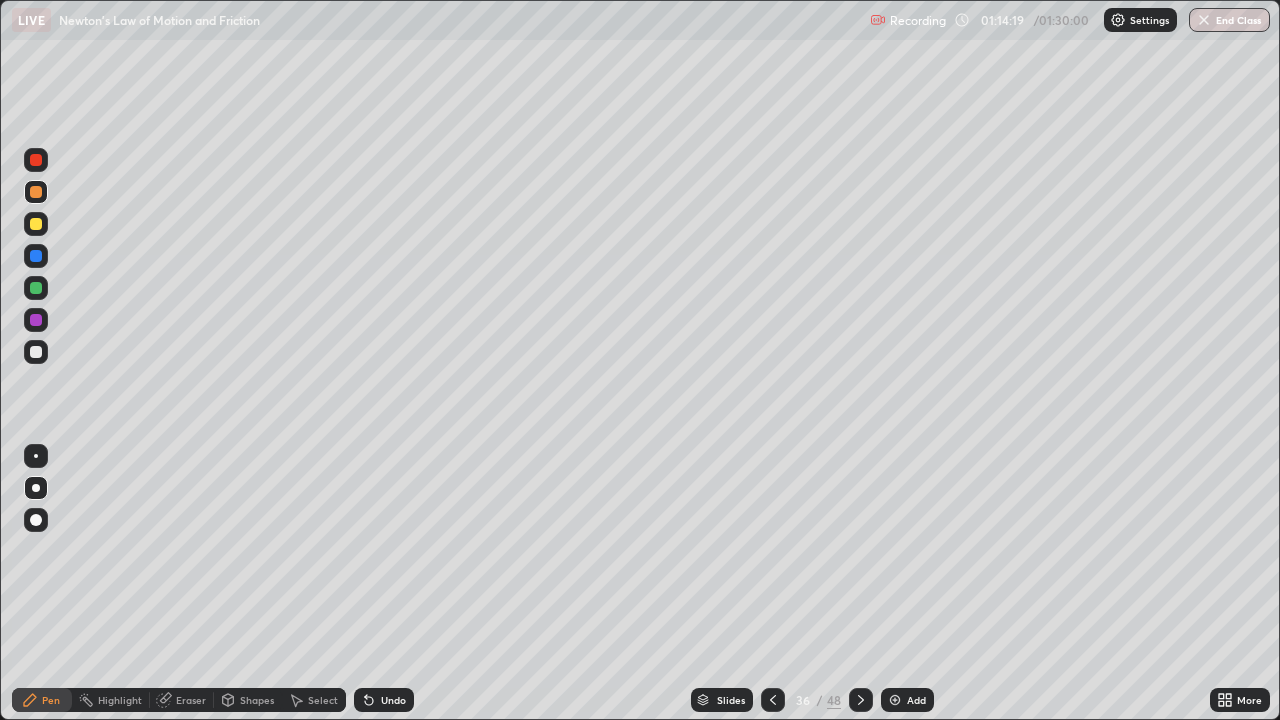 click on "Undo" at bounding box center (384, 700) 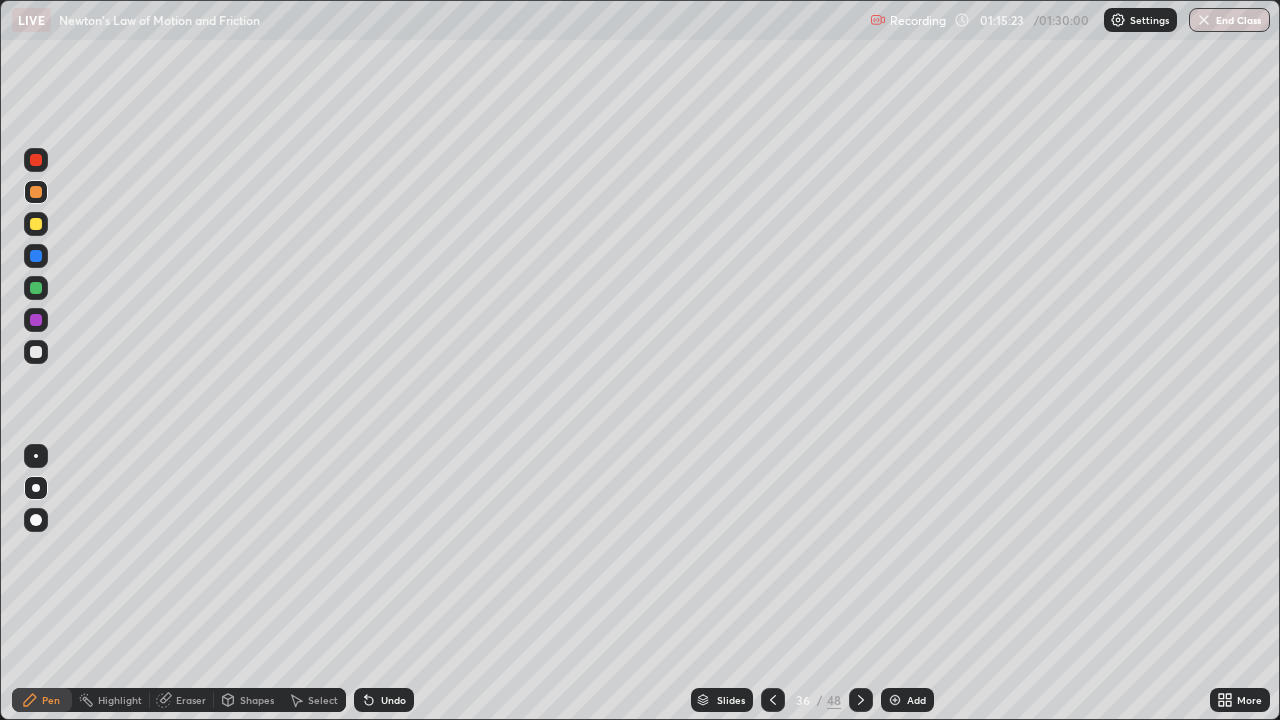 click 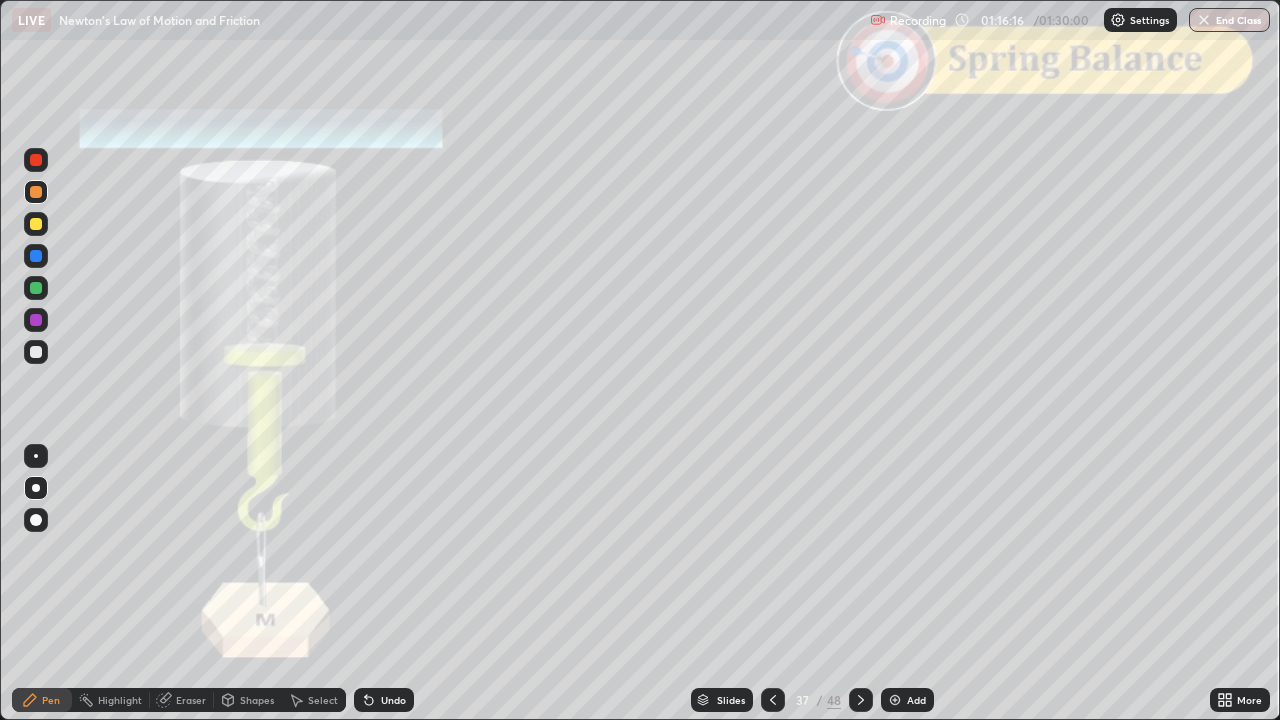 click 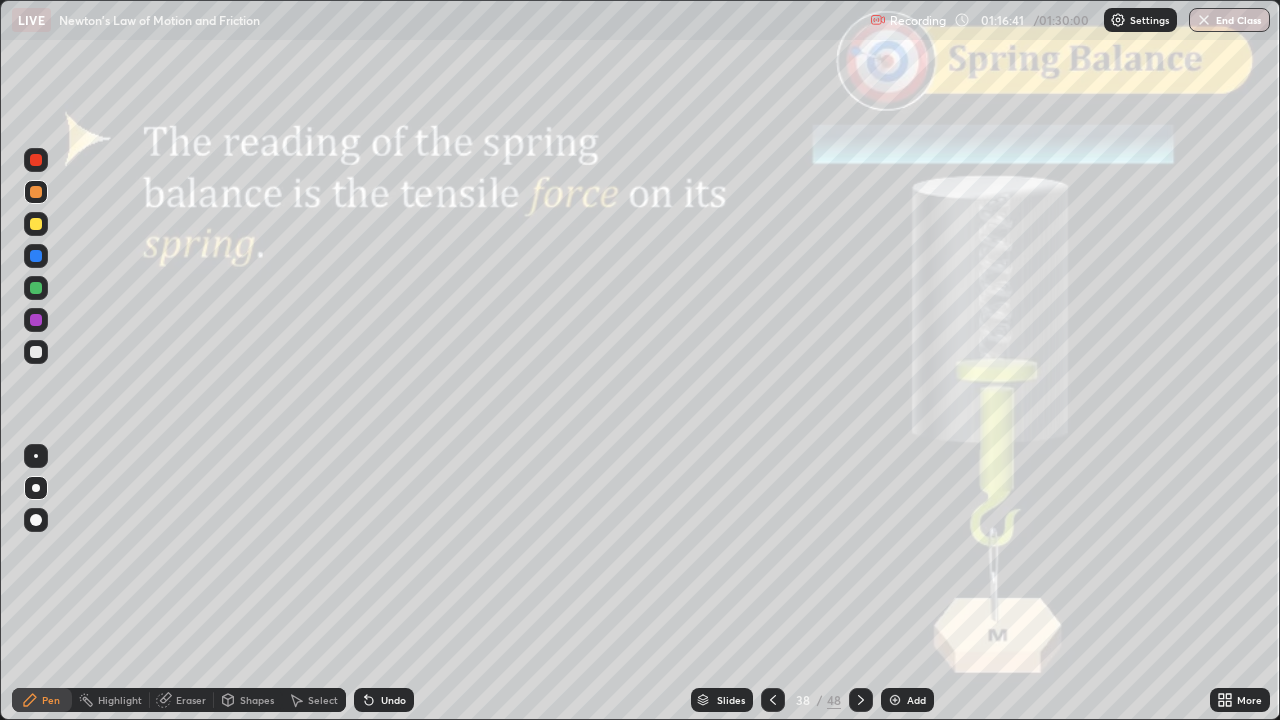 click 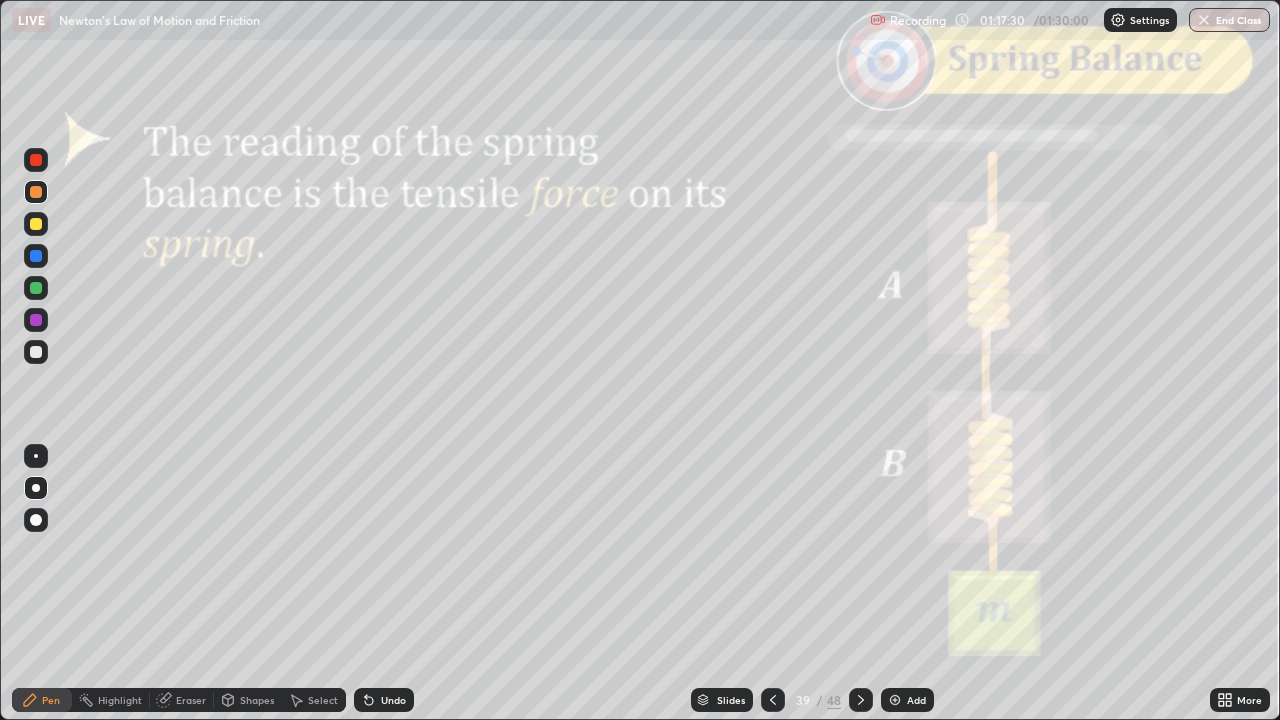 click 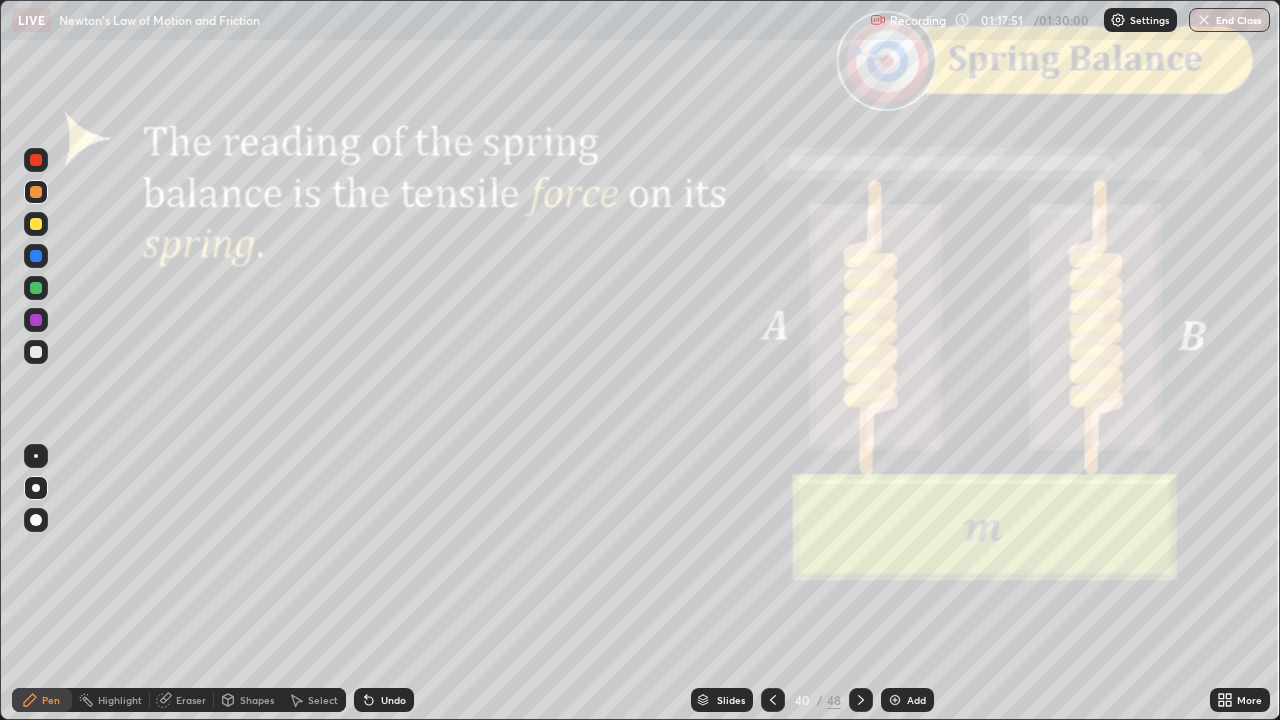 click 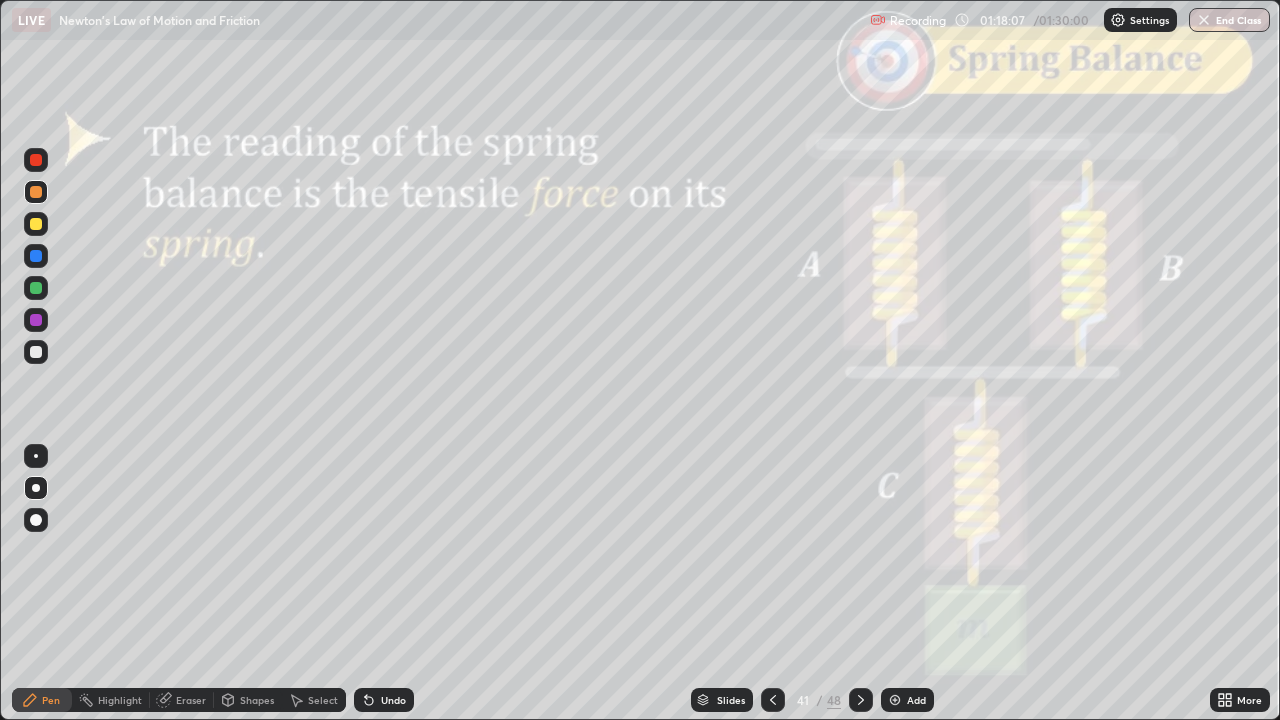 click 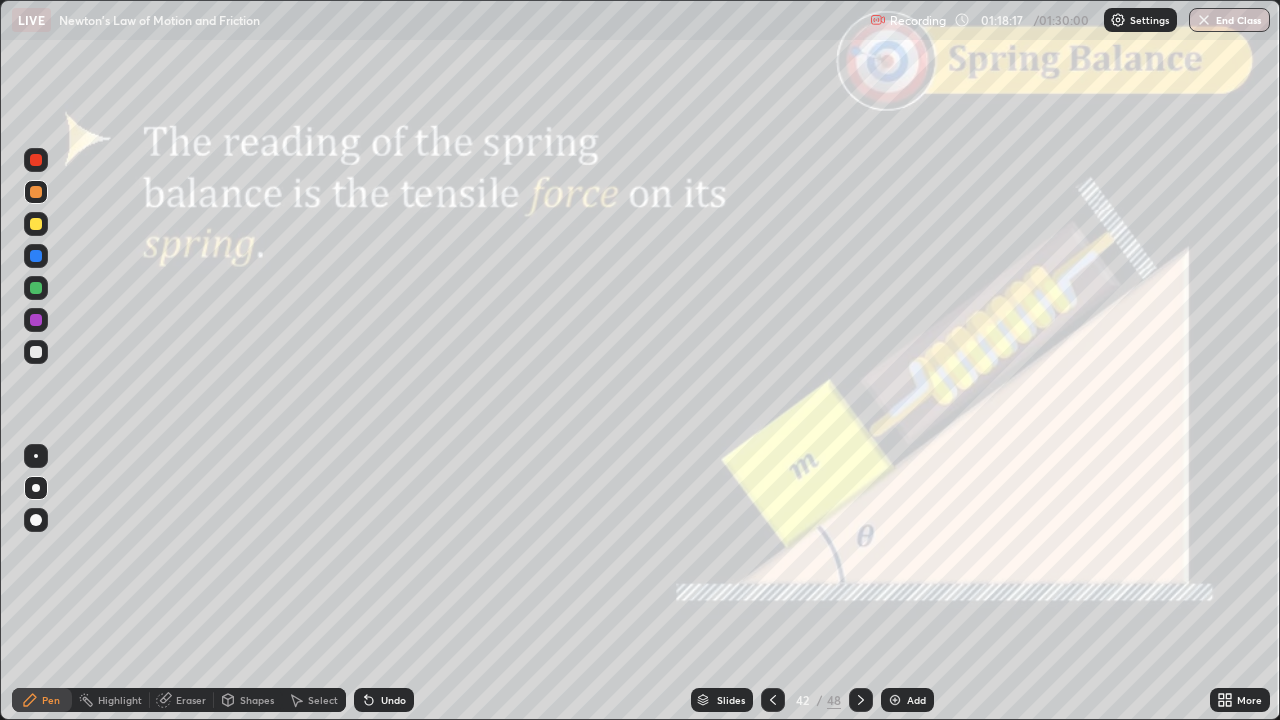 click 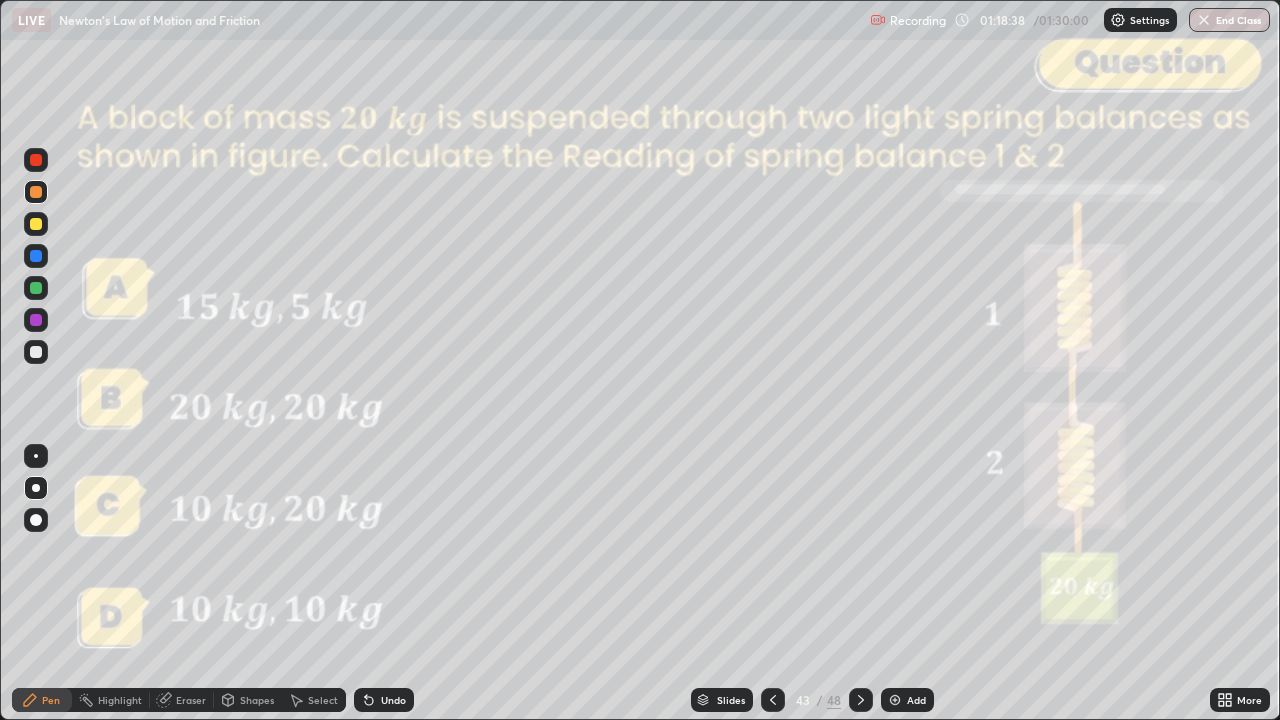 click 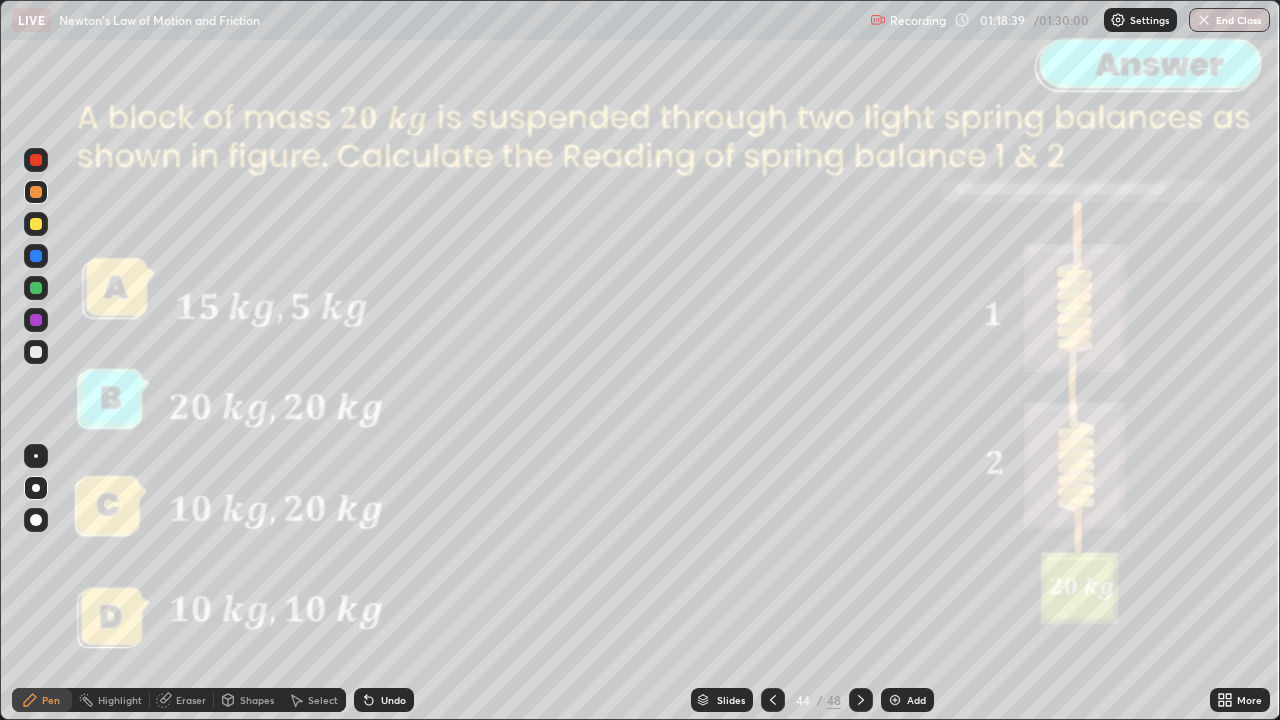 click 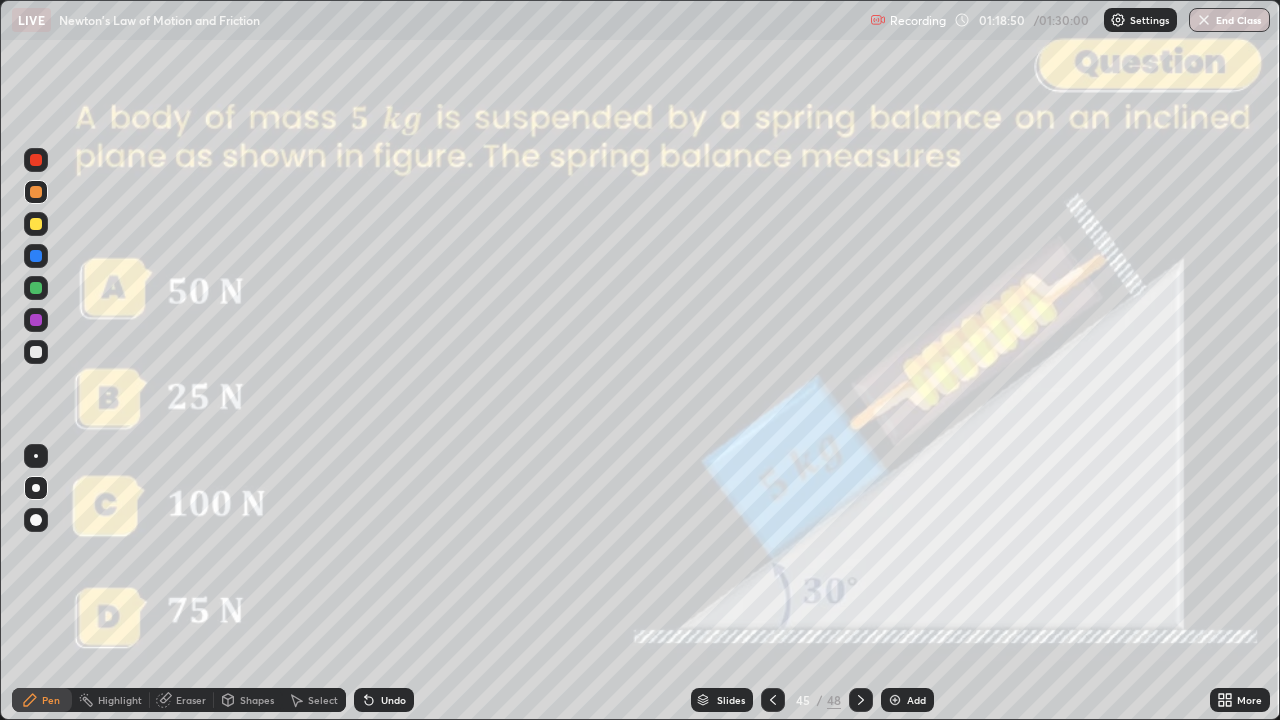 click 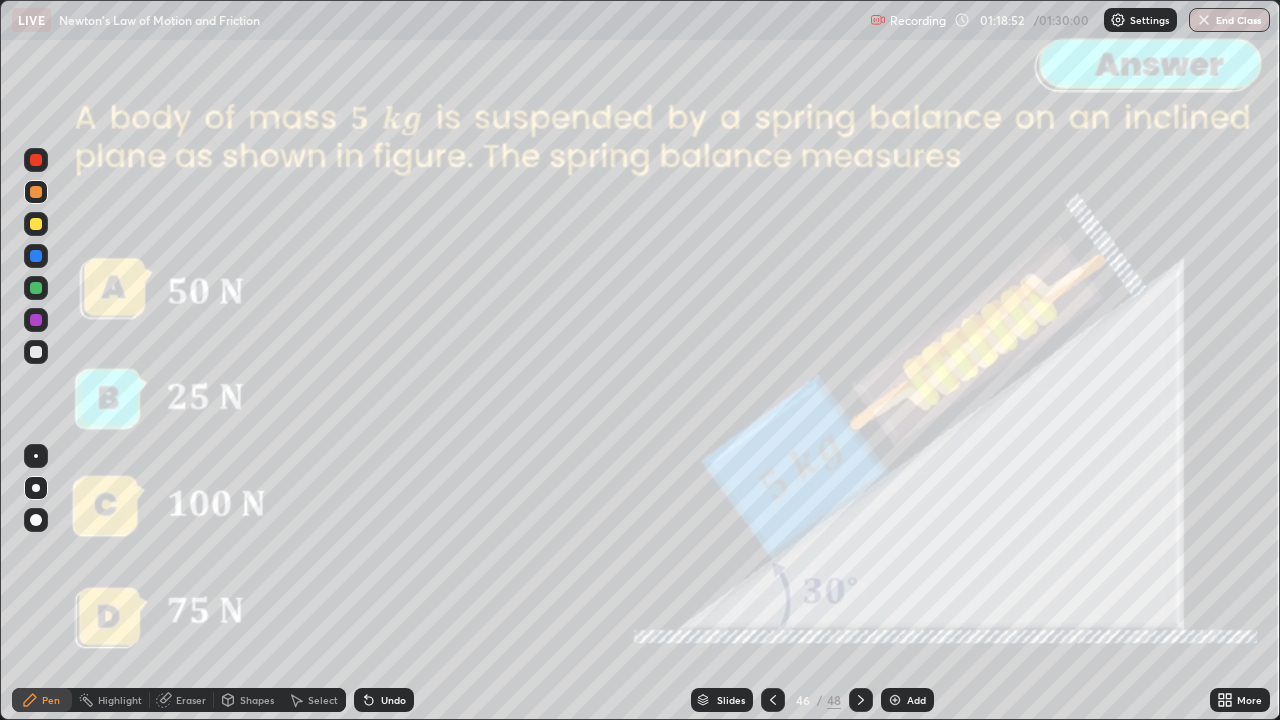 click 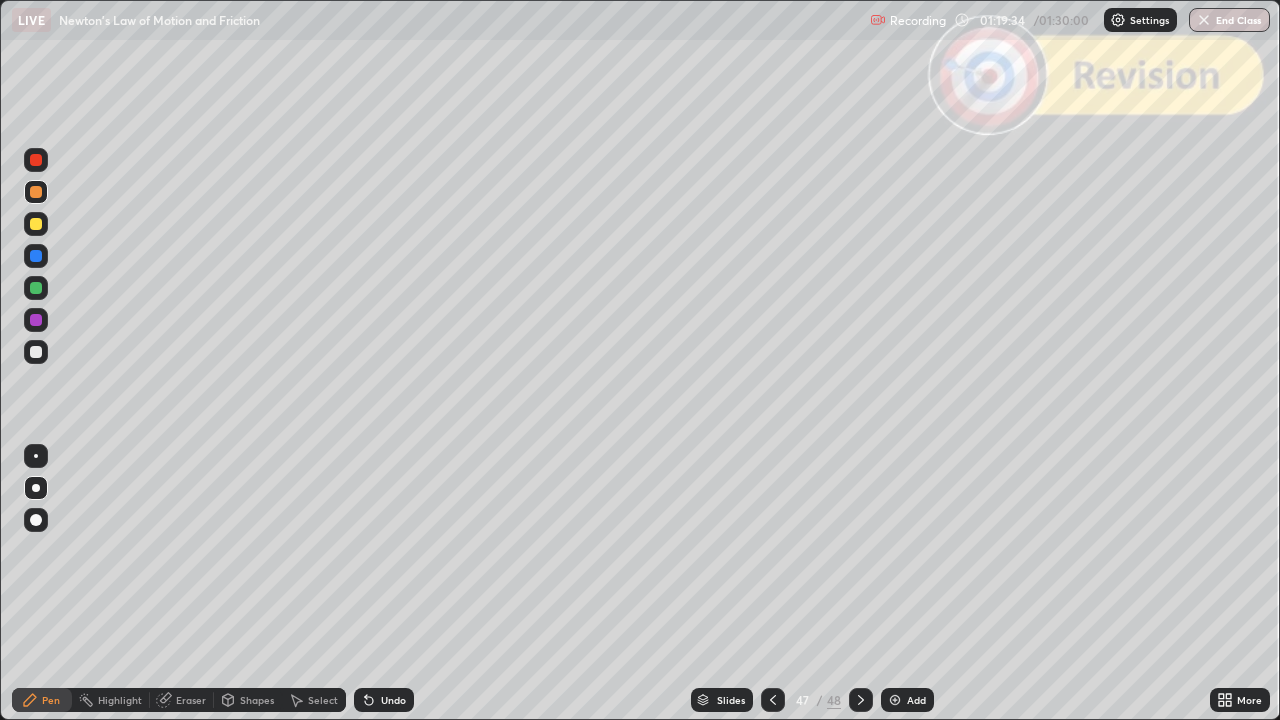 click 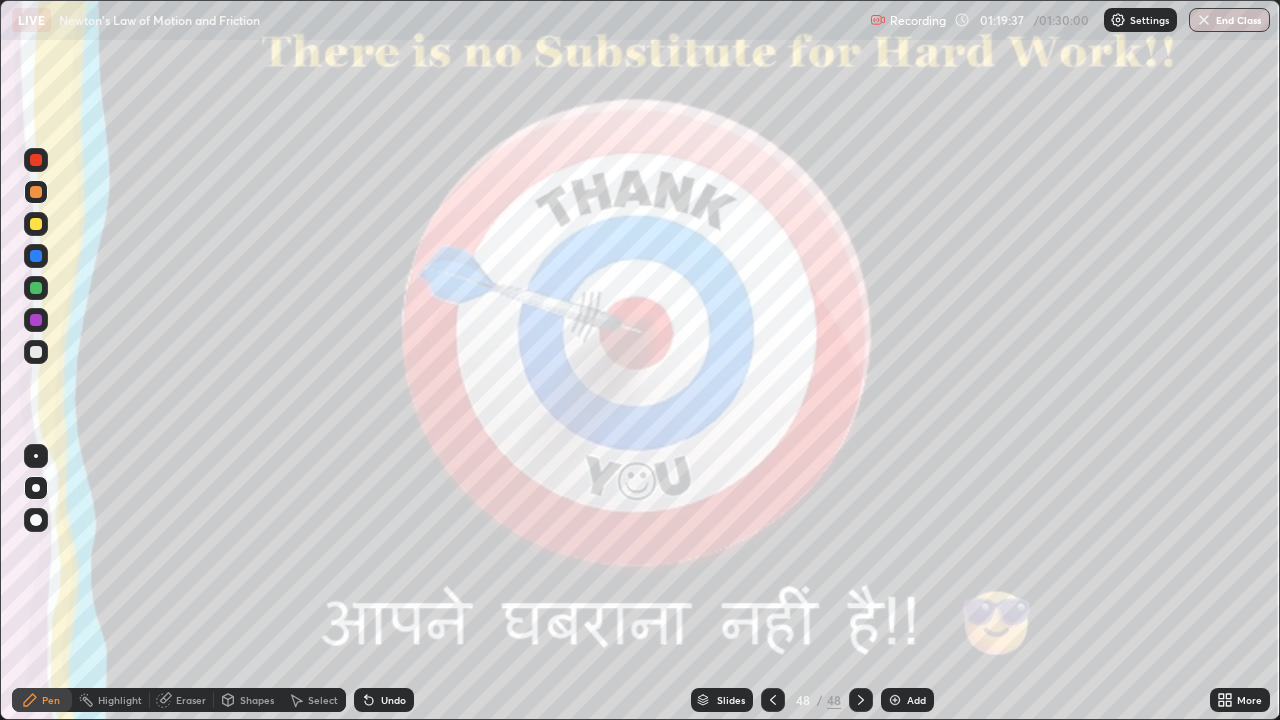 click on "End Class" at bounding box center [1229, 20] 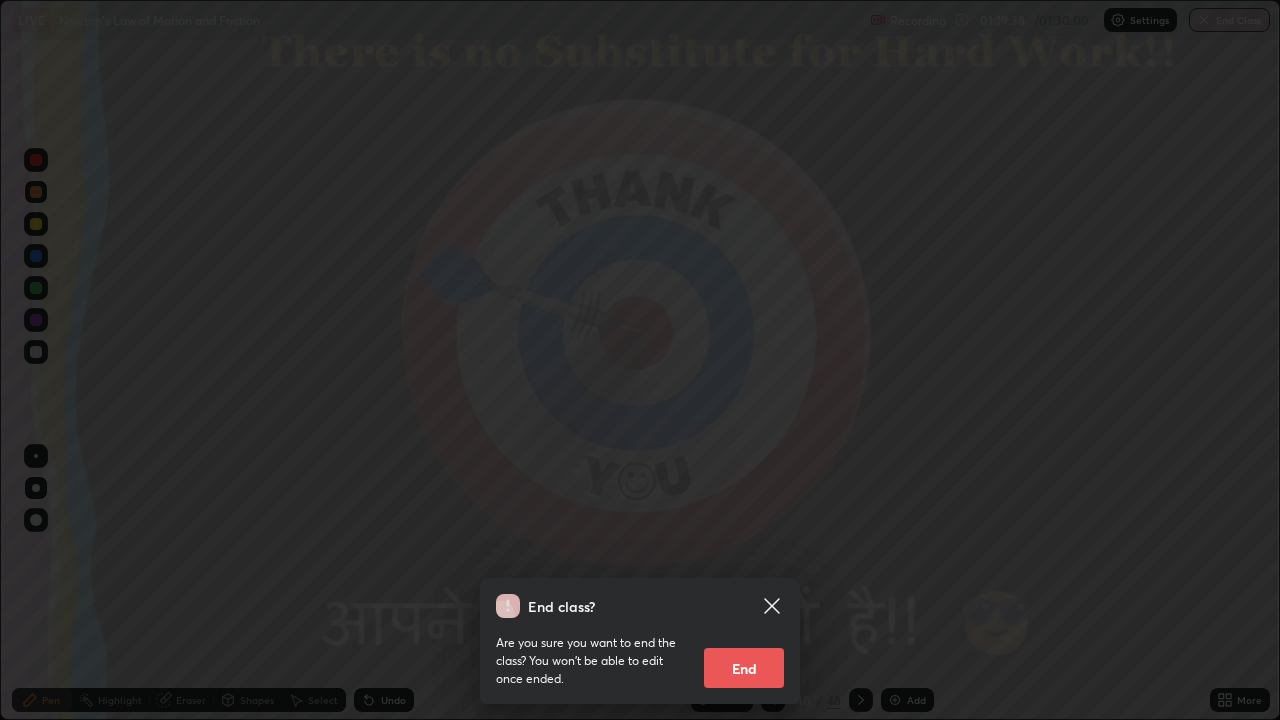 click on "End" at bounding box center (744, 668) 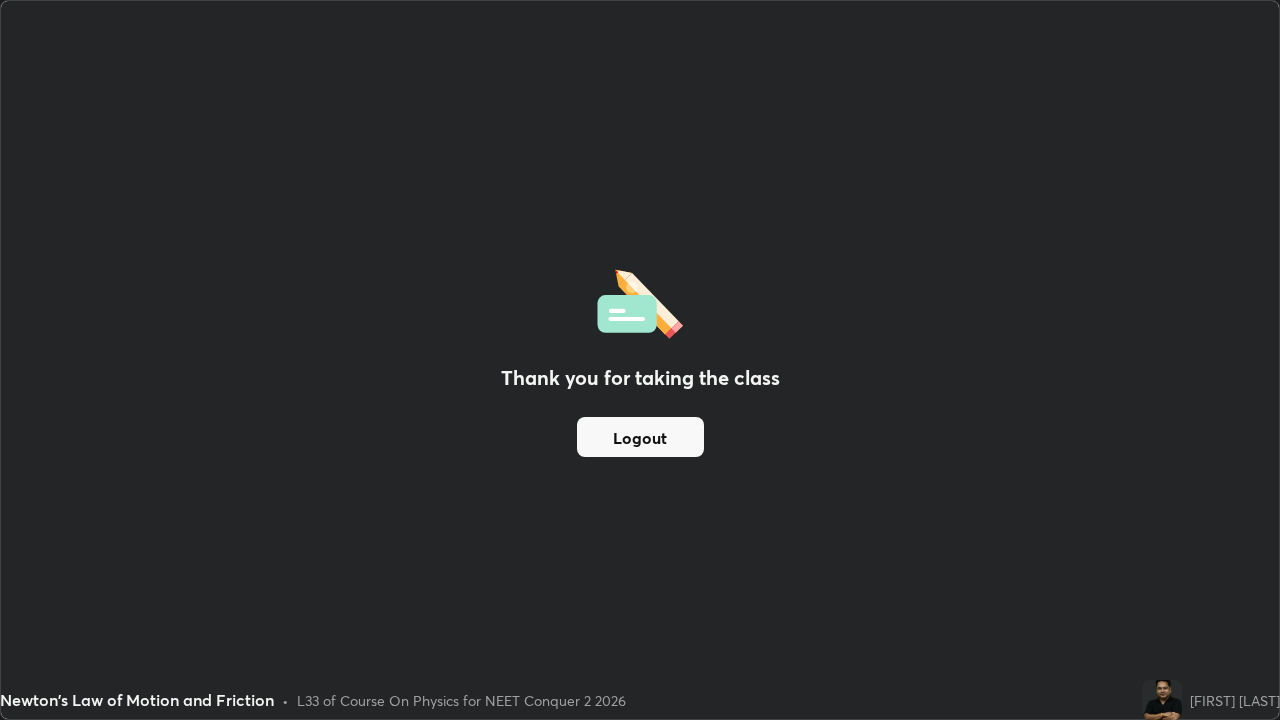 click on "Logout" at bounding box center [640, 437] 